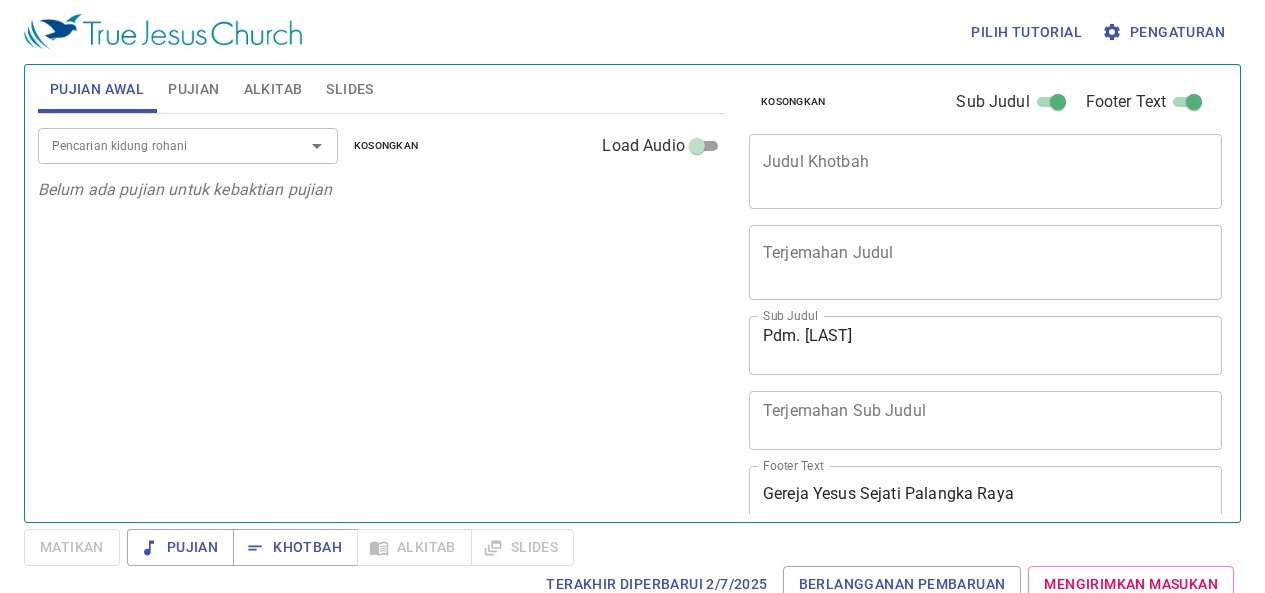 scroll, scrollTop: 0, scrollLeft: 0, axis: both 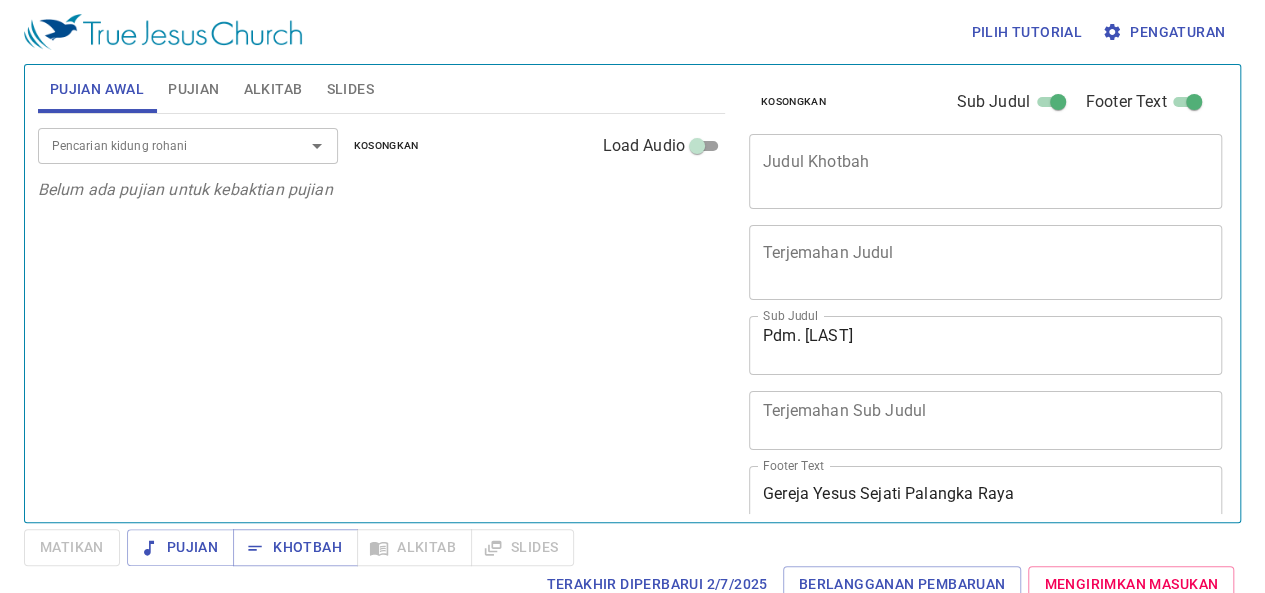 type 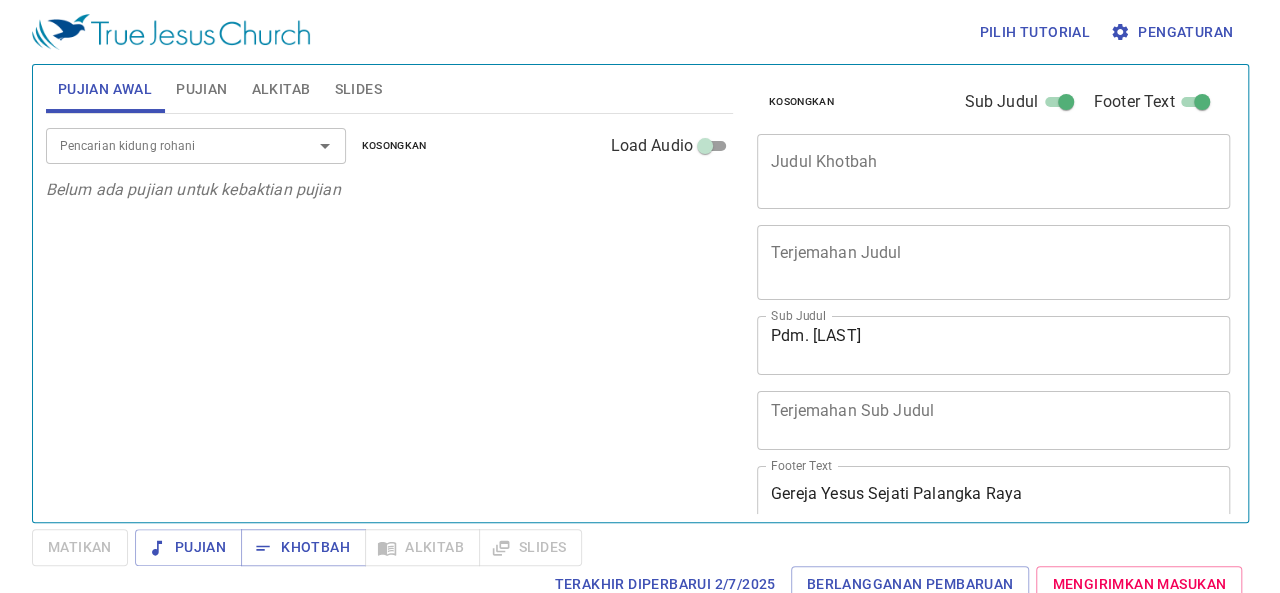 scroll, scrollTop: 0, scrollLeft: 0, axis: both 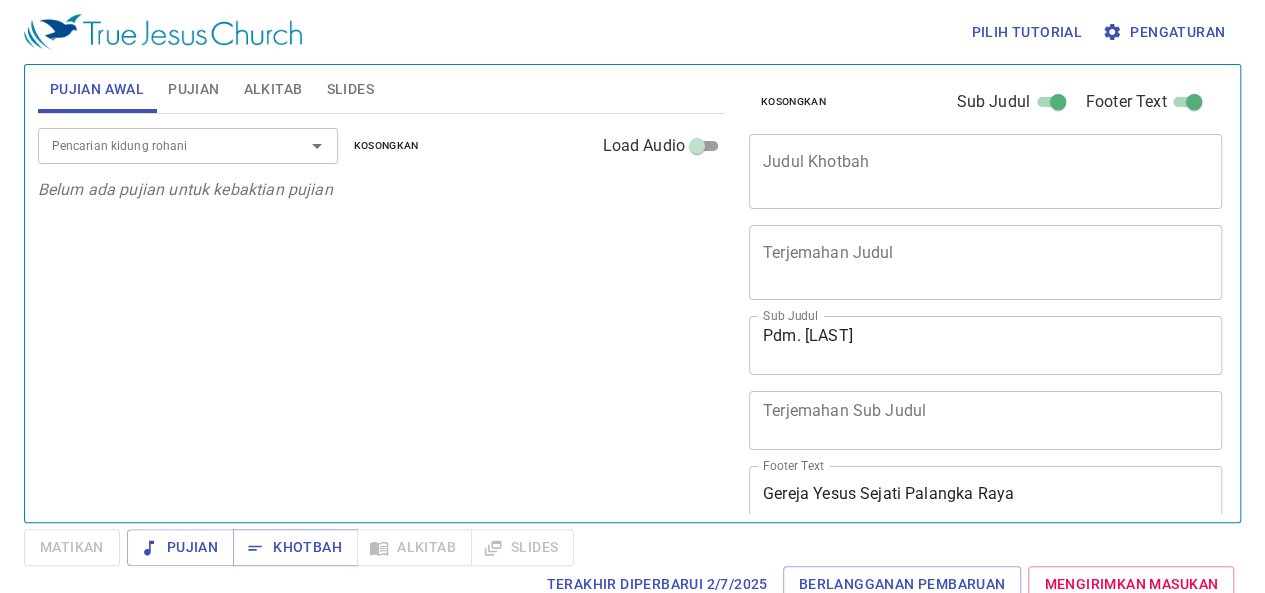 click on "Pencarian kidung rohani Pencarian kidung rohani   Kosongkan Load Audio Belum ada pujian untuk kebaktian pujian" at bounding box center (381, 309) 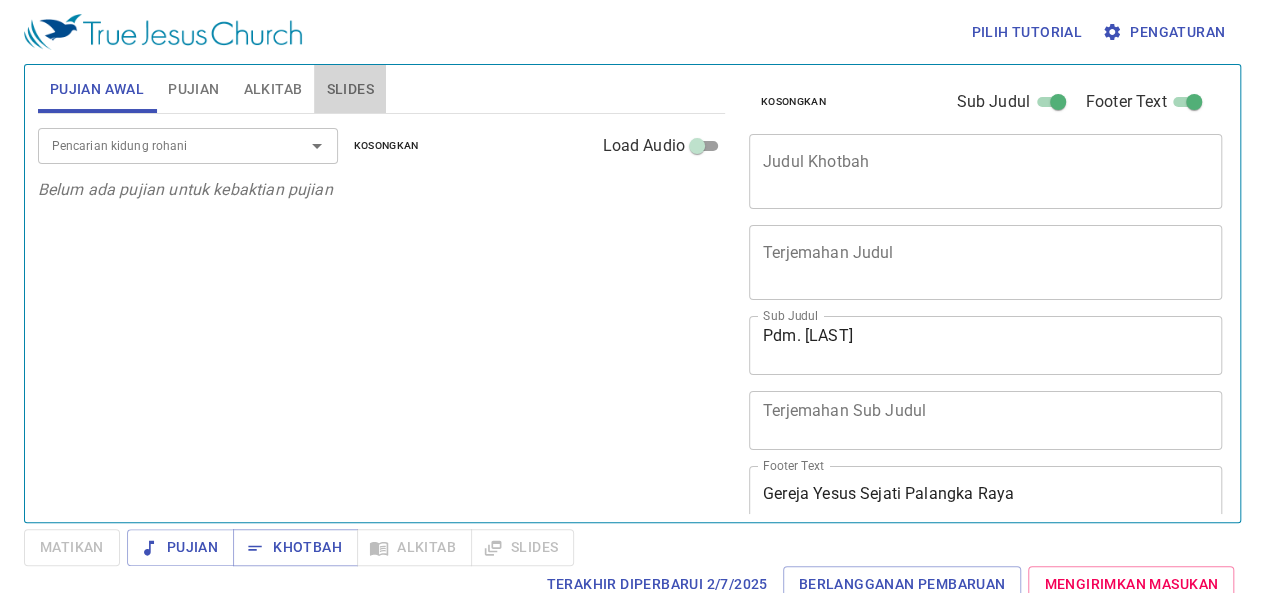 click on "Slides" at bounding box center (349, 89) 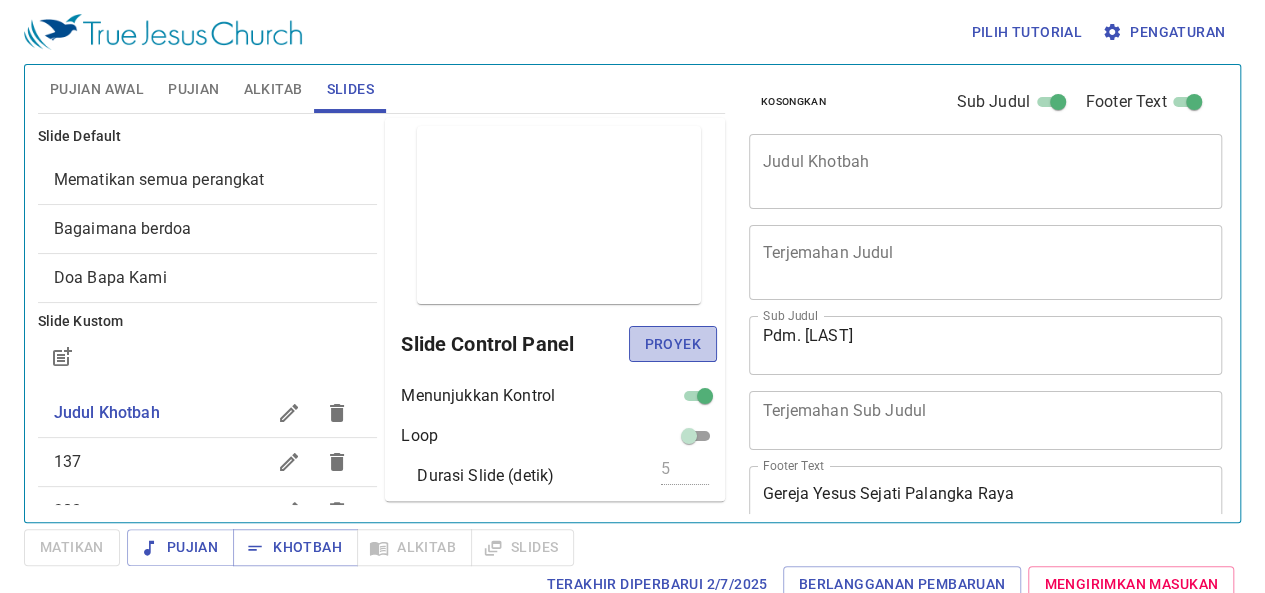 click on "Proyek" at bounding box center [673, 344] 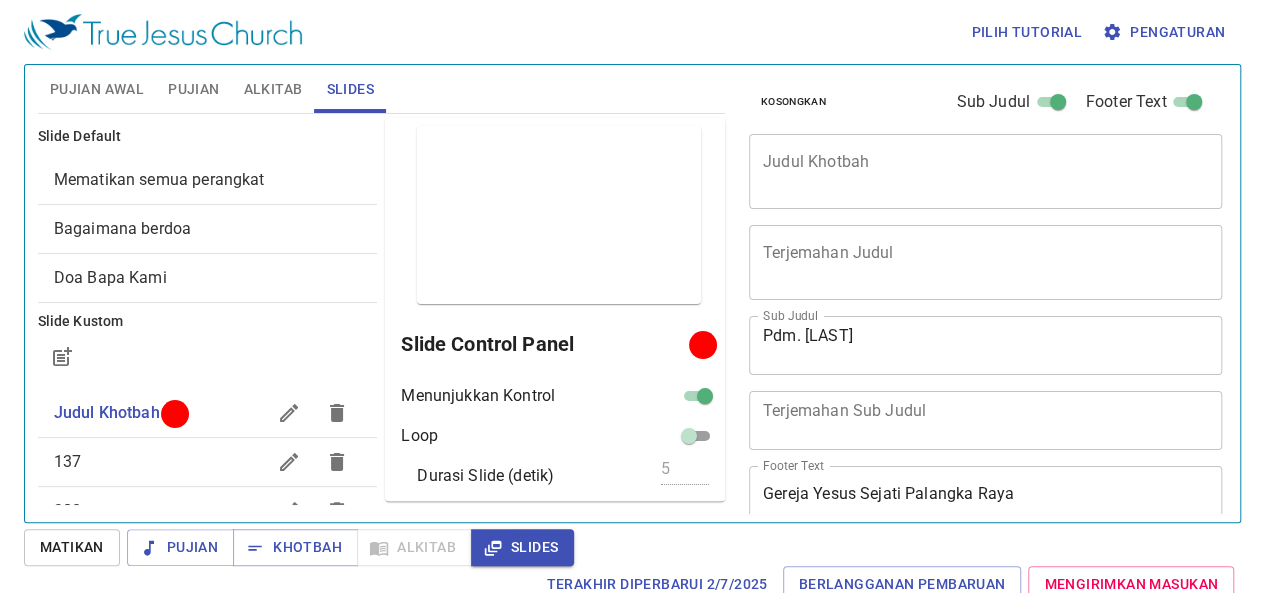 click at bounding box center [705, 400] 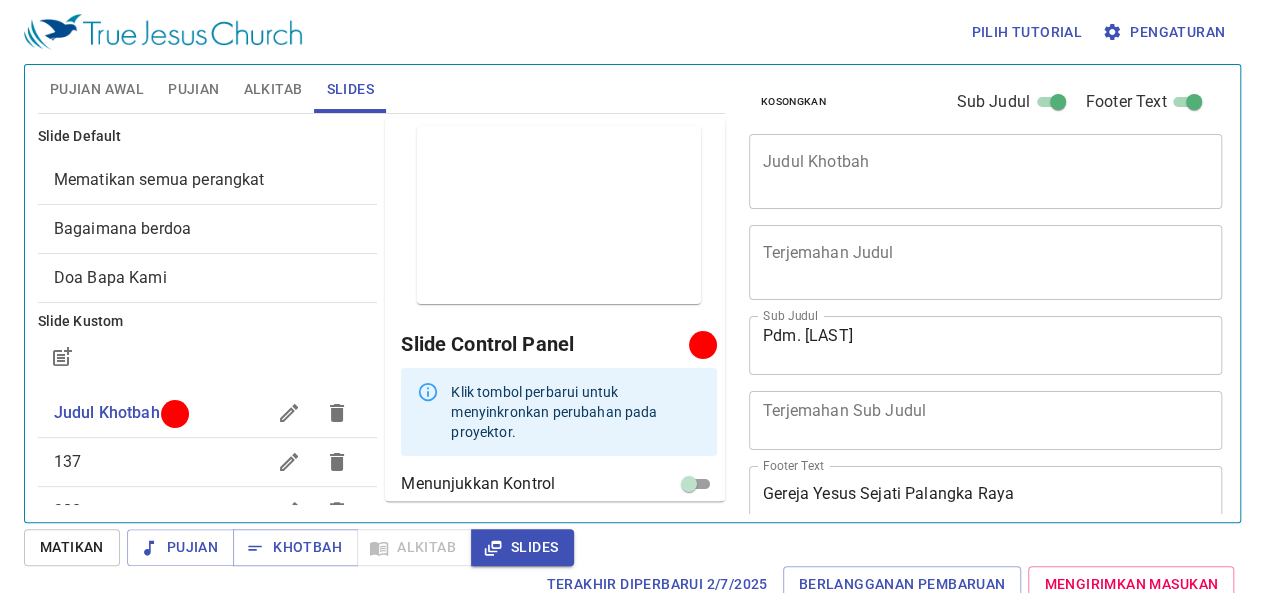 click on "Klik tombol perbarui untuk menyinkronkan perubahan pada proyektor." at bounding box center [576, 412] 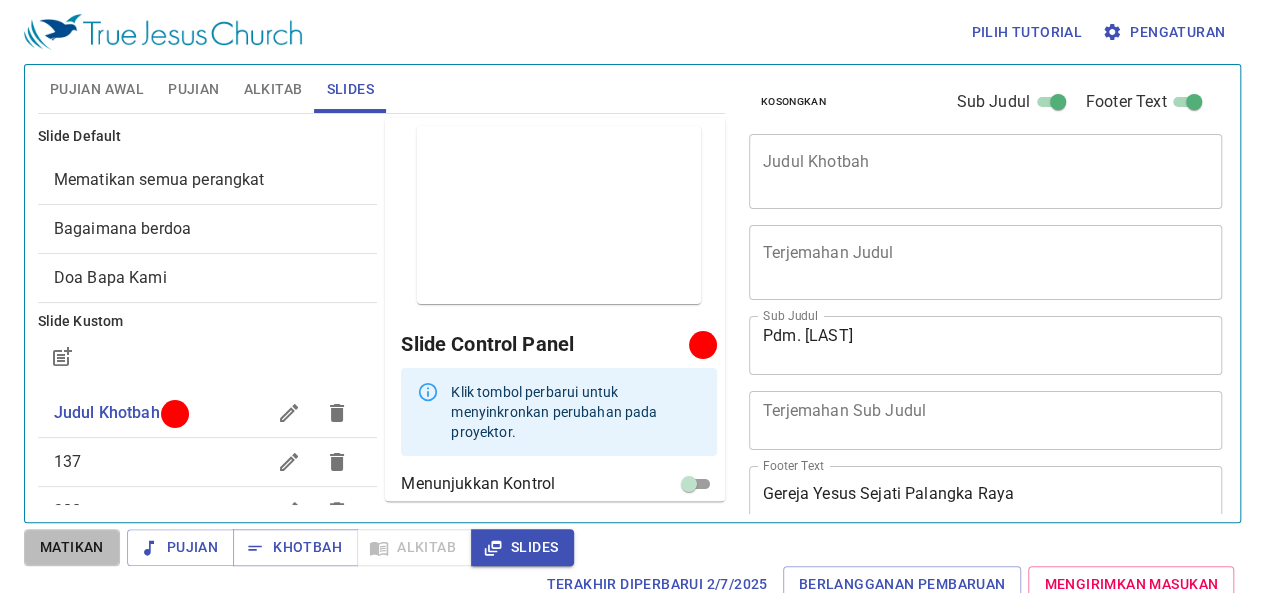 click on "Matikan" at bounding box center (72, 547) 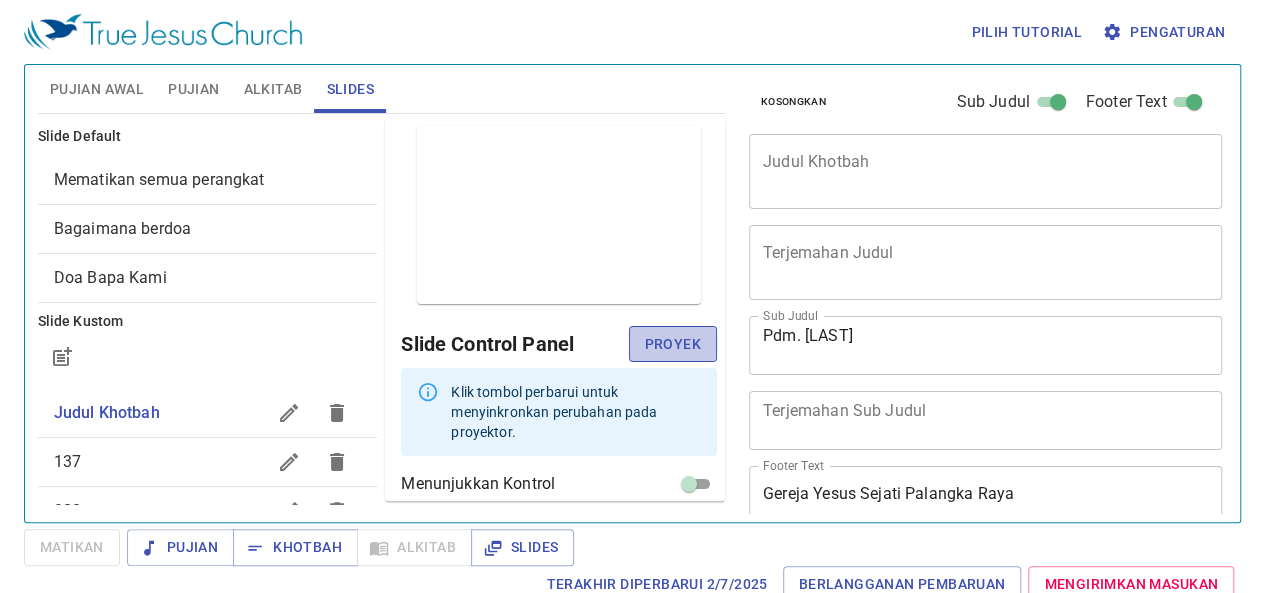 click on "Proyek" at bounding box center (673, 344) 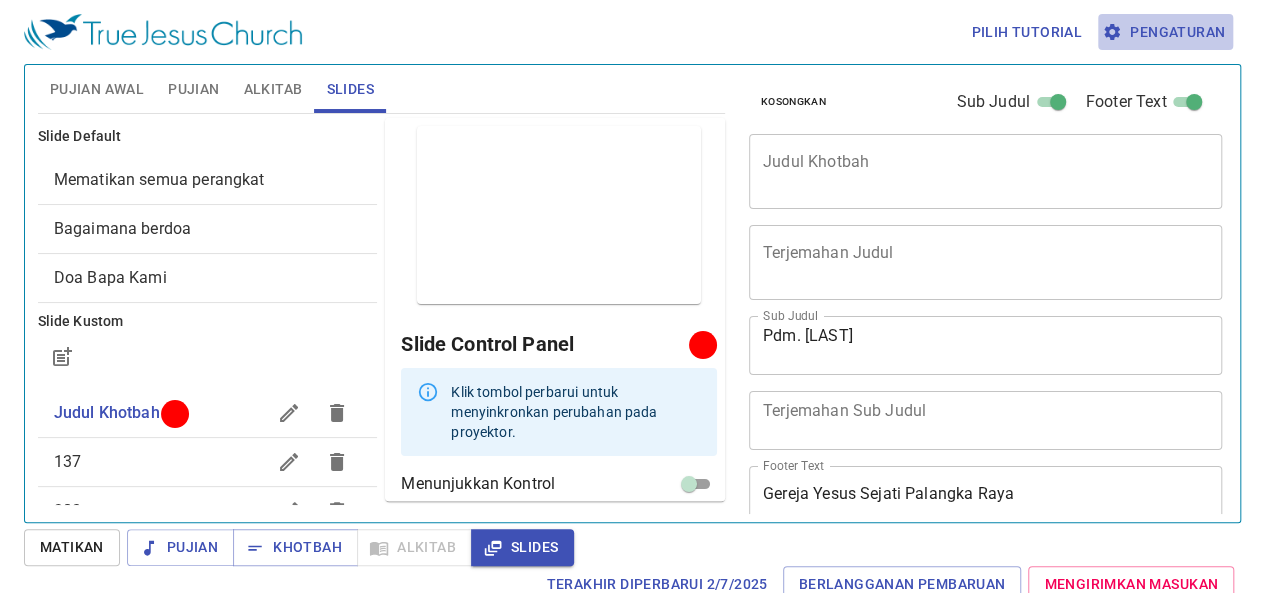 click on "Pengaturan" at bounding box center (1165, 32) 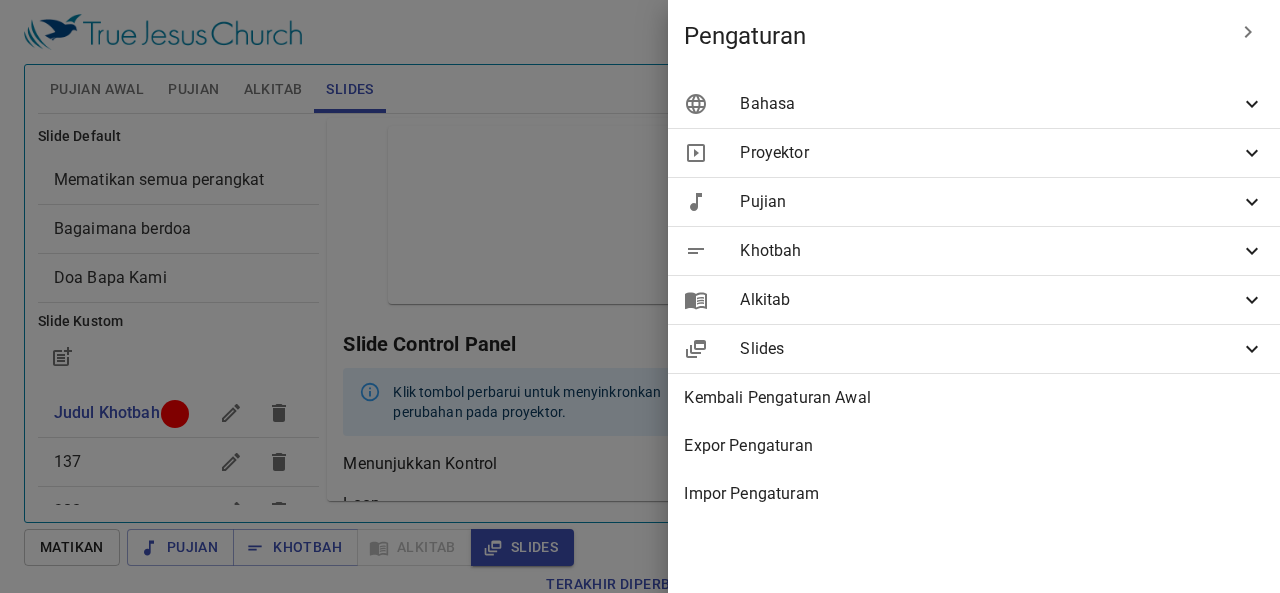 click on "Bahasa" at bounding box center (990, 104) 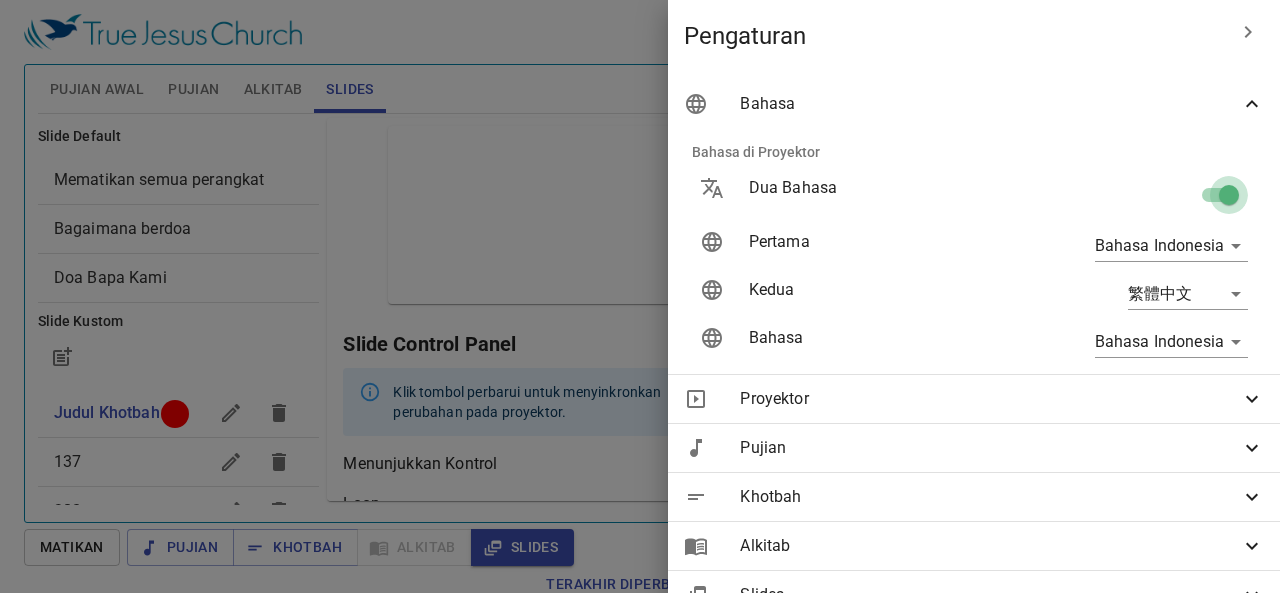 click at bounding box center [1229, 199] 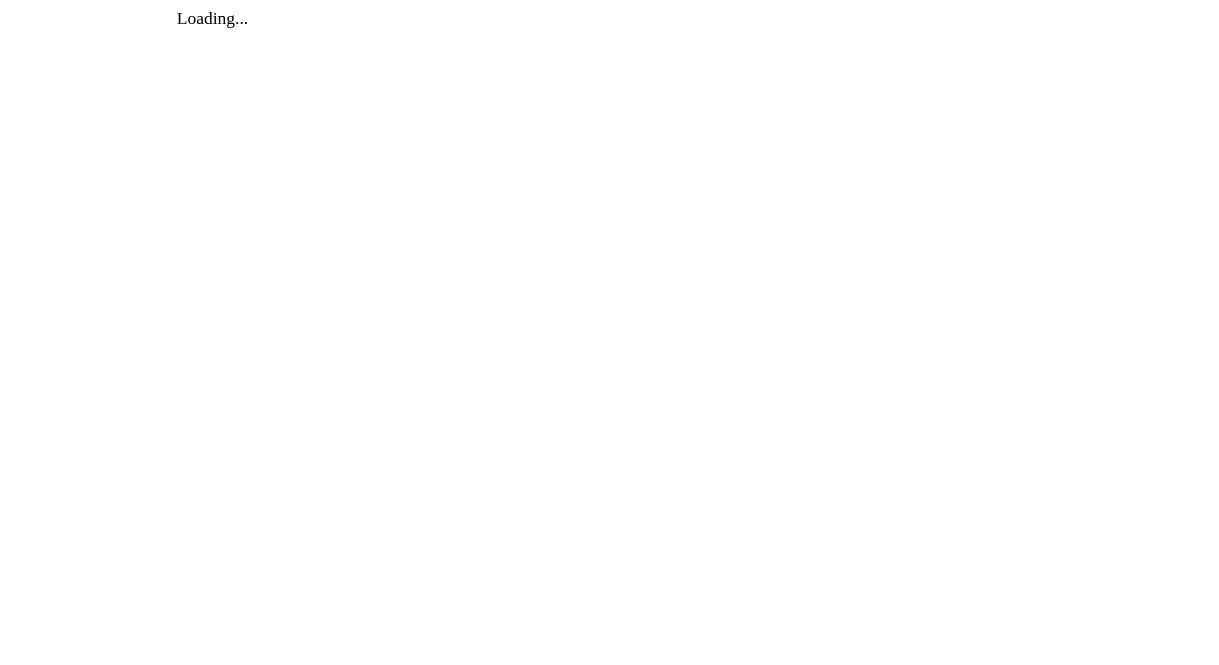 scroll, scrollTop: 0, scrollLeft: 0, axis: both 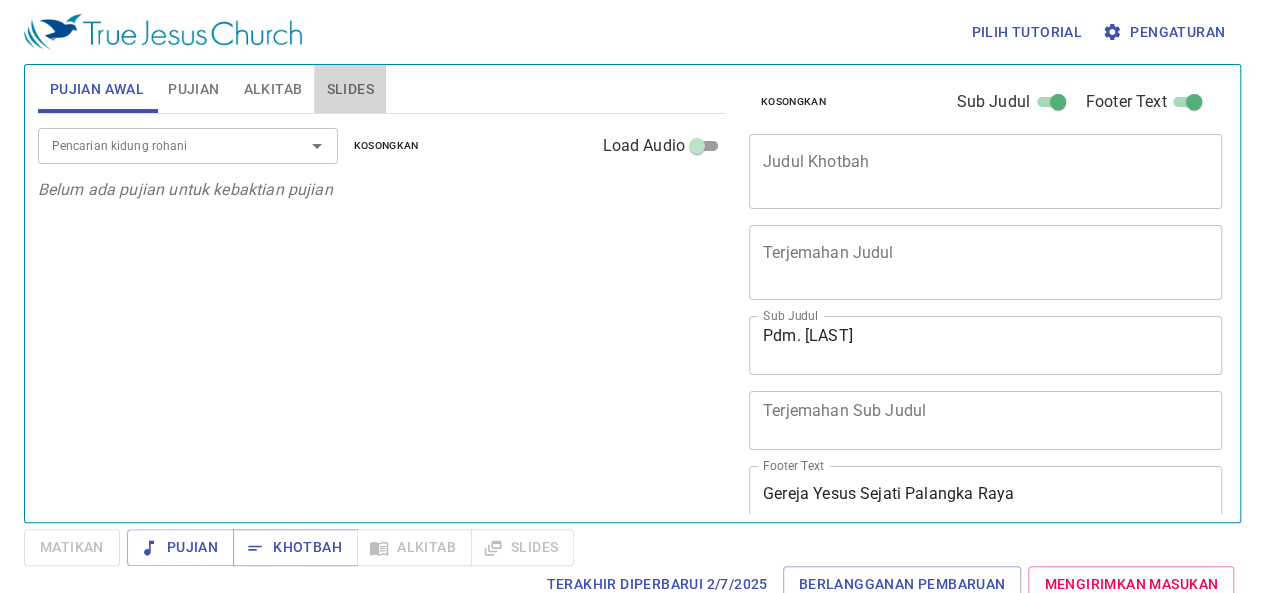 click on "Slides" at bounding box center (349, 89) 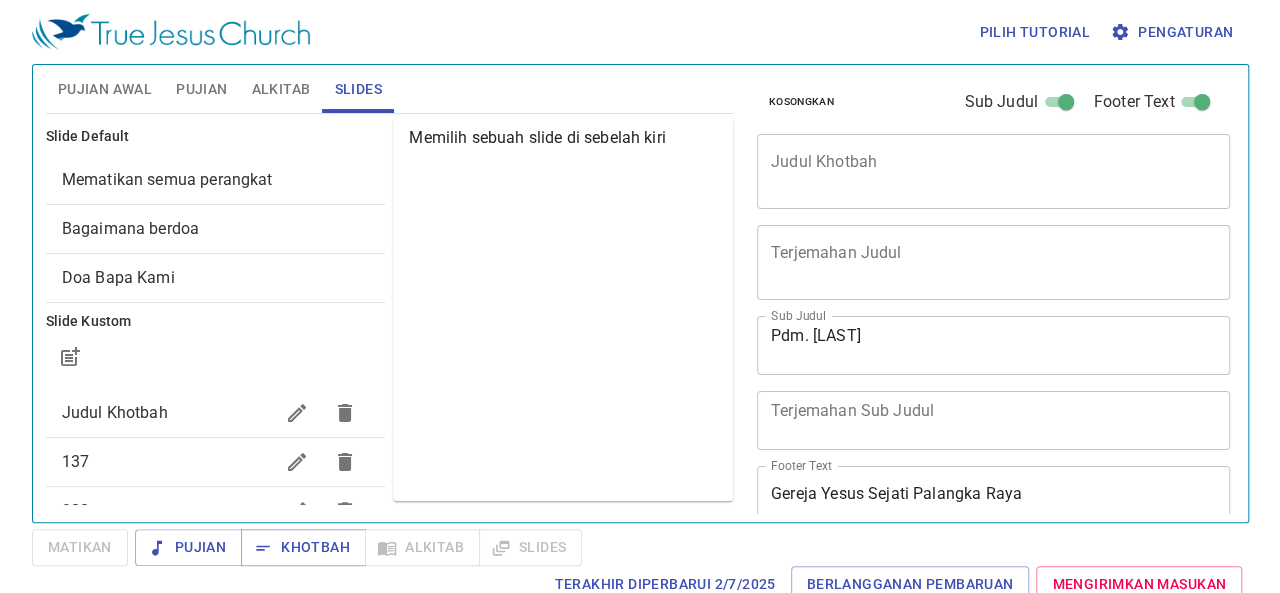 scroll, scrollTop: 270, scrollLeft: 0, axis: vertical 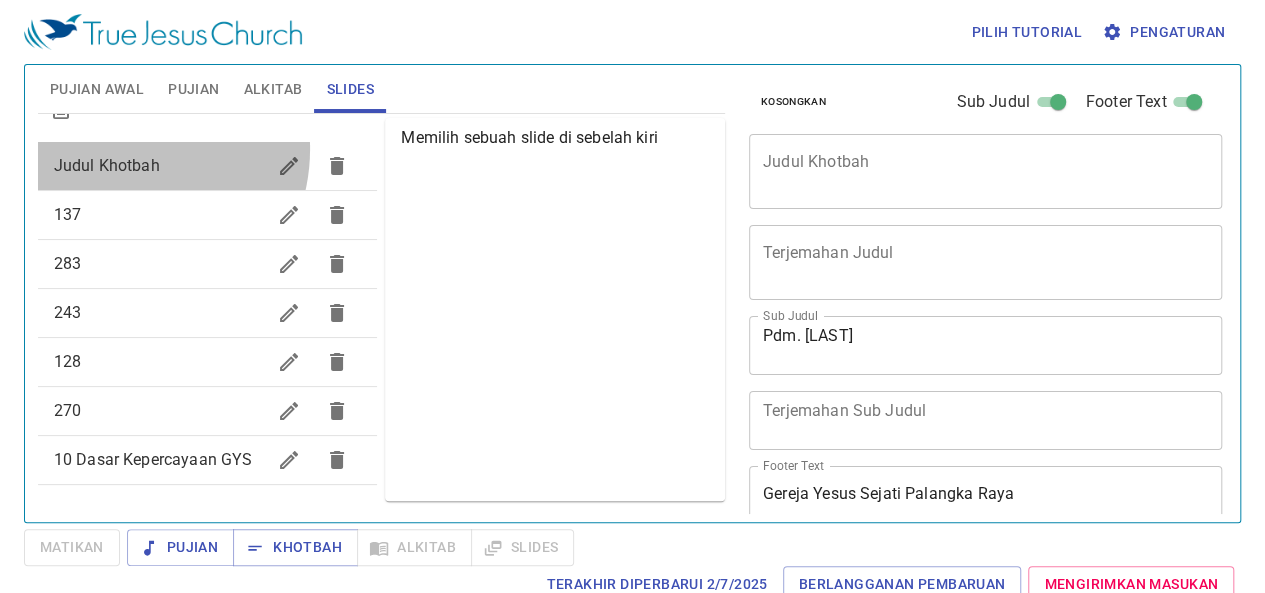 click on "Judul Khotbah" at bounding box center [208, 166] 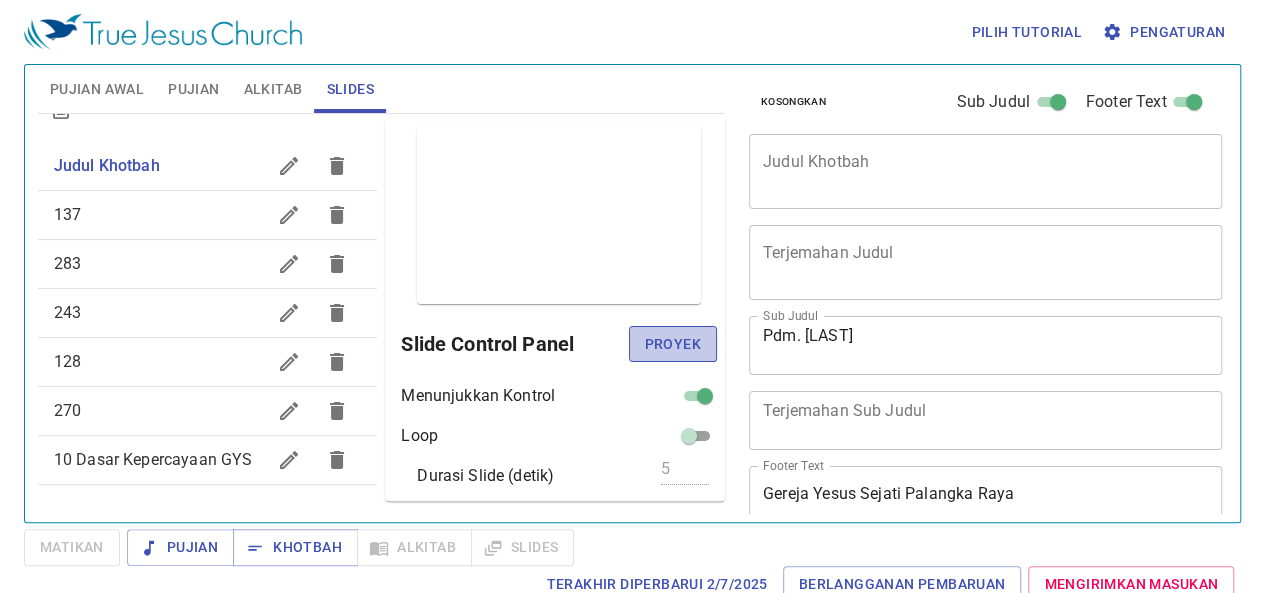 click on "Proyek" at bounding box center (673, 344) 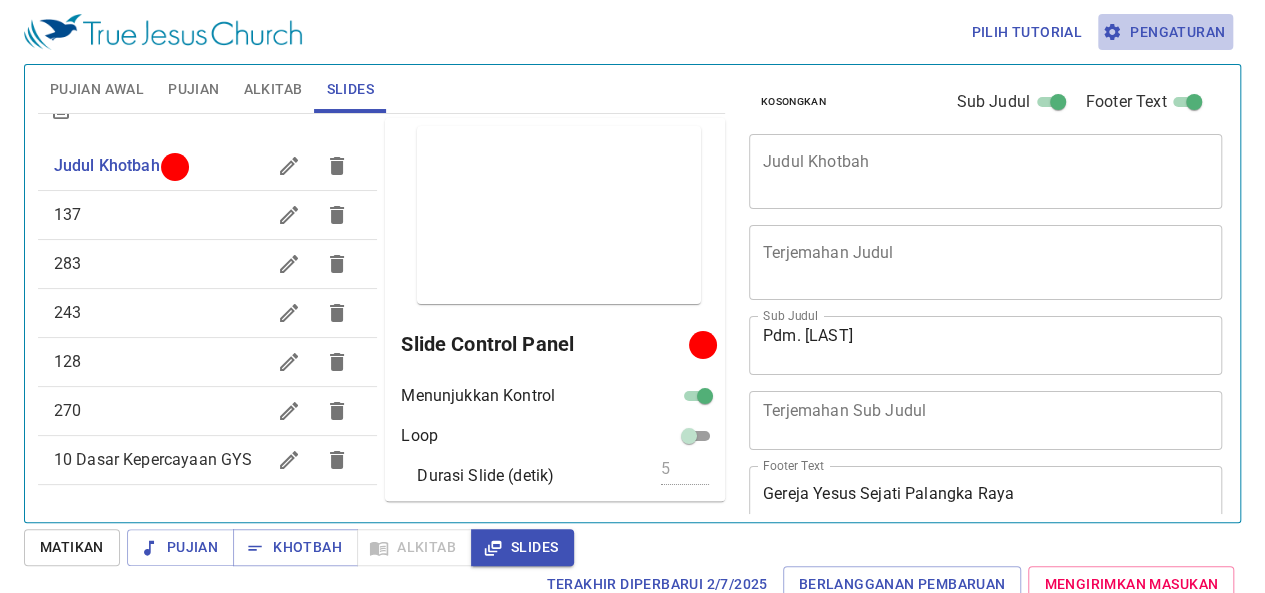 click on "Pengaturan" at bounding box center [1165, 32] 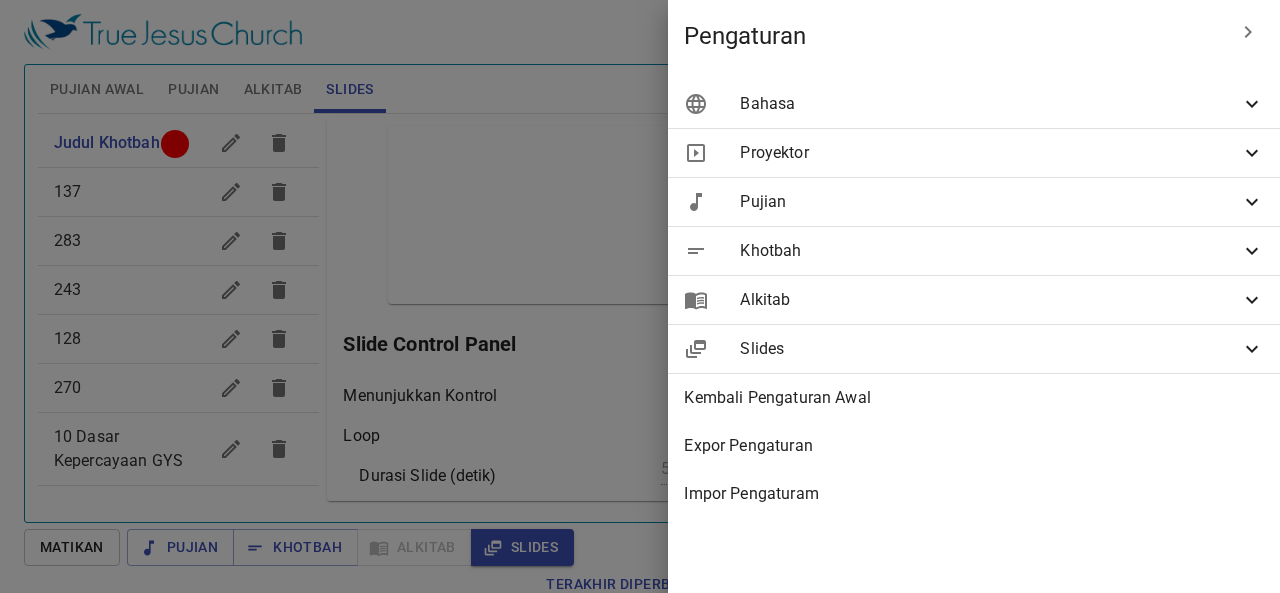click on "Bahasa" at bounding box center [974, 104] 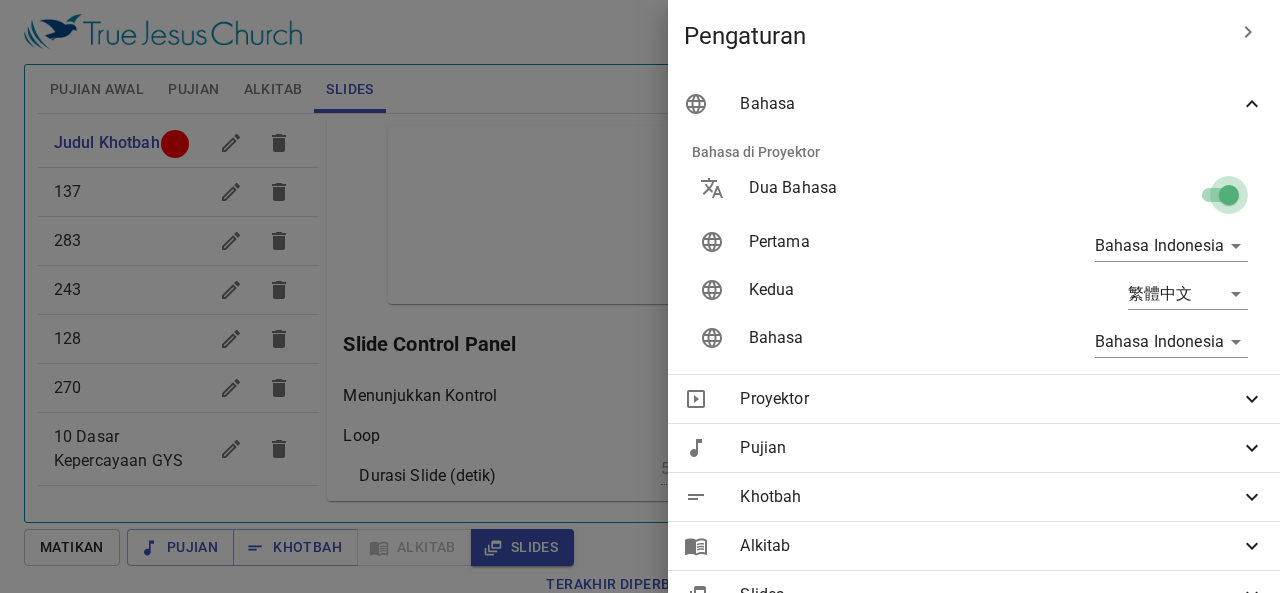 click at bounding box center (1229, 199) 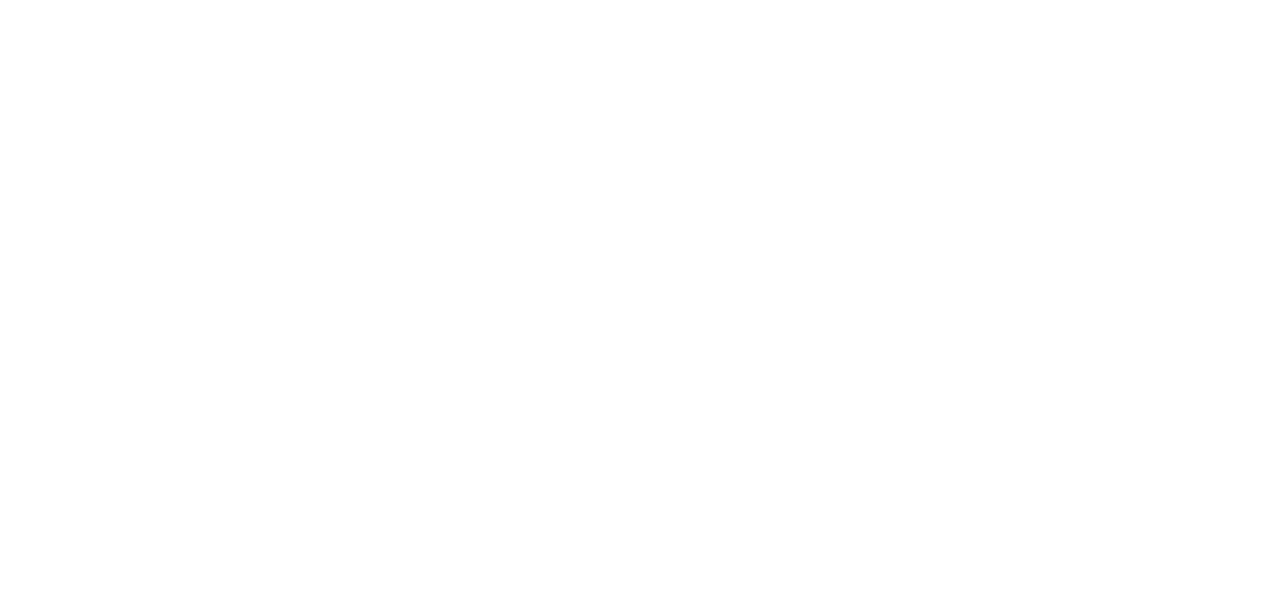 click at bounding box center [640, 0] 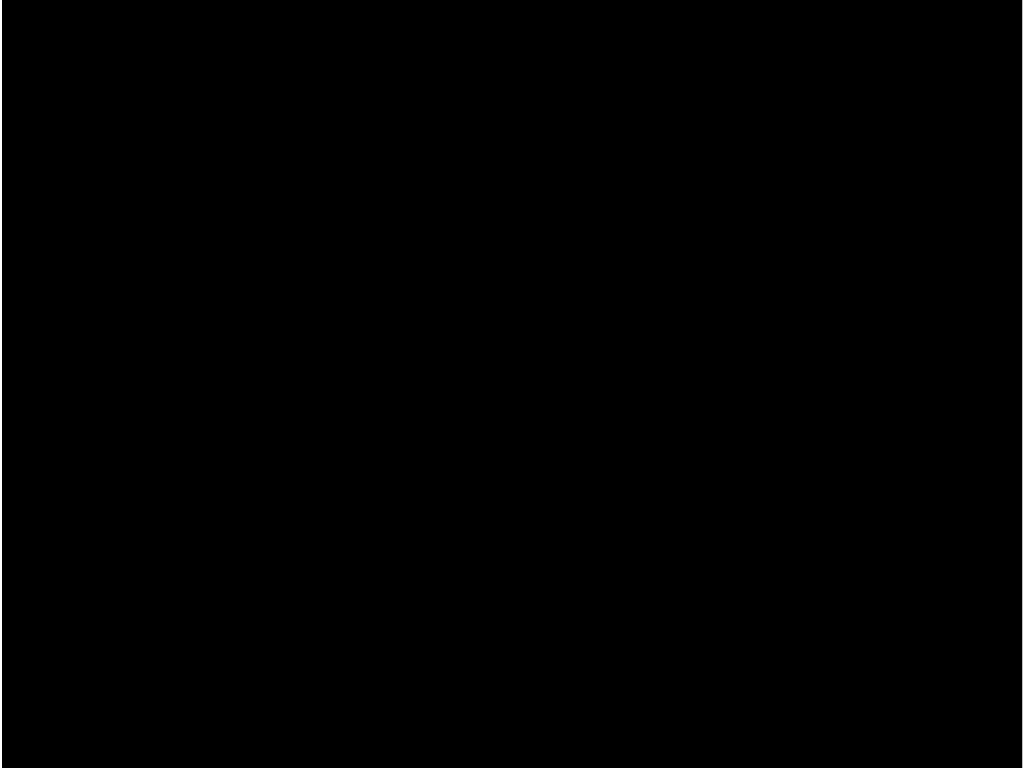 scroll, scrollTop: 0, scrollLeft: 0, axis: both 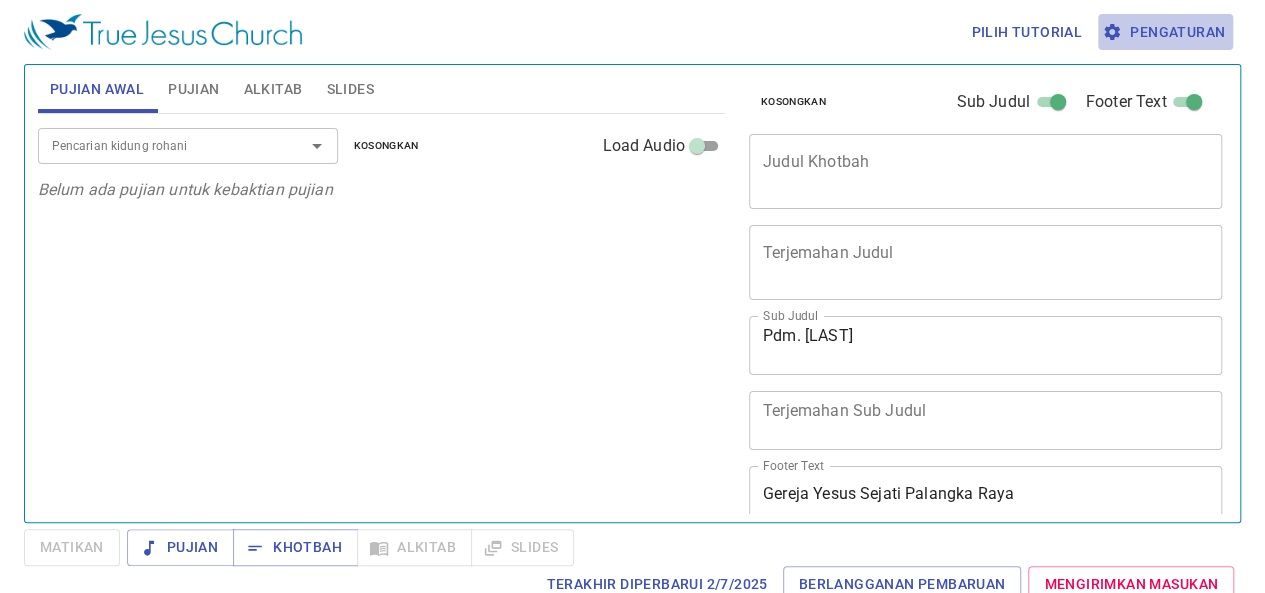 click 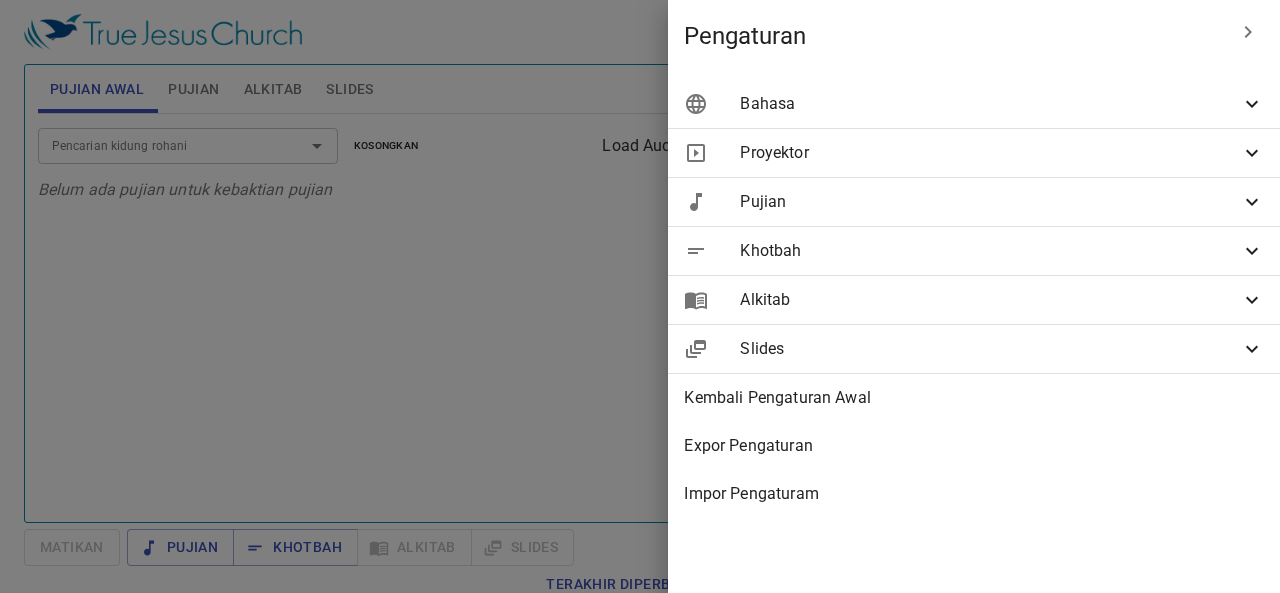 click on "Bahasa" at bounding box center (990, 104) 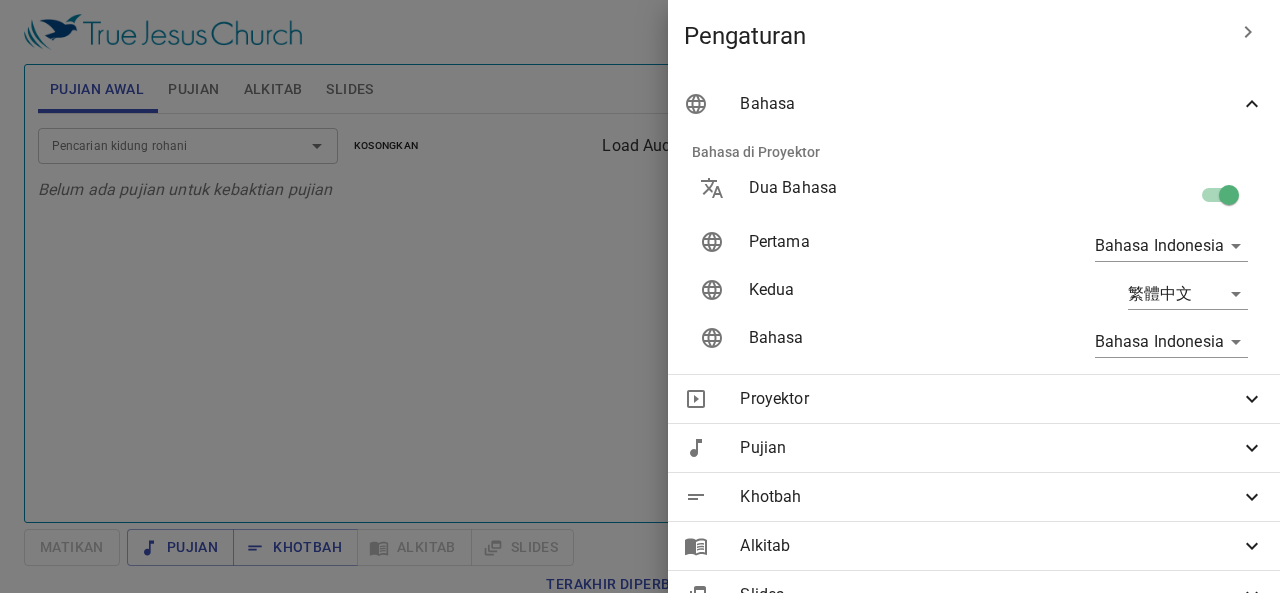 click on "繁體中文 zh" at bounding box center (1143, 294) 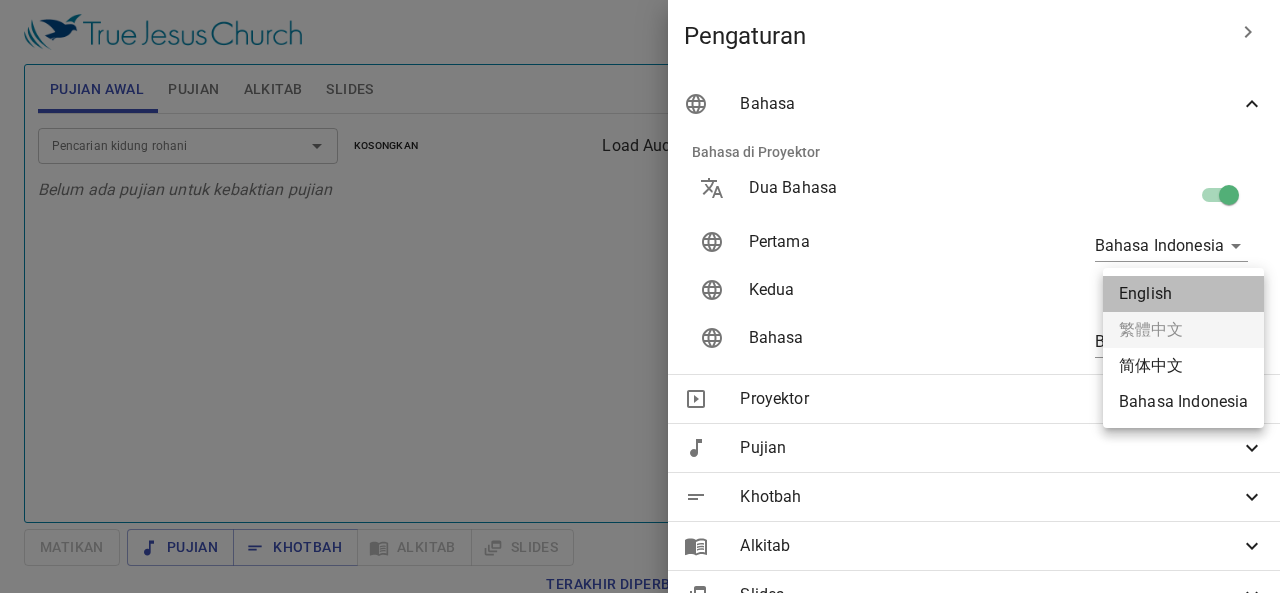 click on "English" at bounding box center (1183, 294) 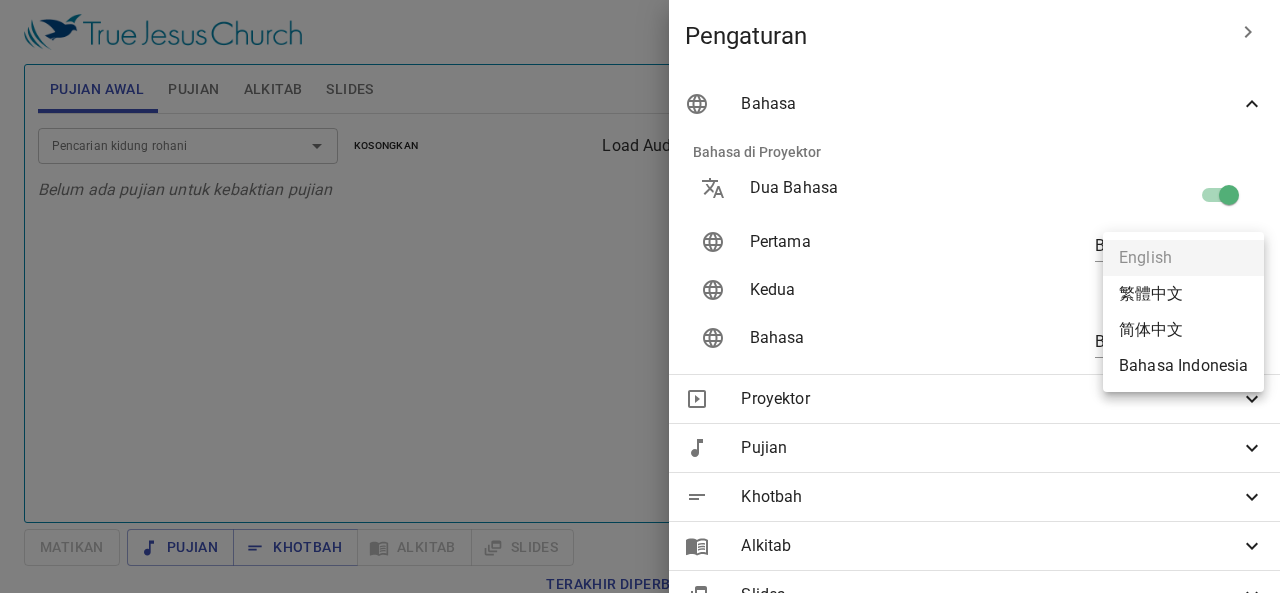 click on "Pilih tutorial Pengaturan Pujian Awal Pujian Alkitab Slides Pencarian kidung rohani Pencarian kidung rohani   Kosongkan Load Audio Belum ada pujian untuk kebaktian pujian Pencarian kidung rohani Pencarian kidung rohani   Kosongkan Load Audio Belum ada pujian untuk khotbah Kejadian 1 Referensi Alkitab (Ctrl +/) Referensi Alkitab (Ctrl +/)   Sejarah Ayat   Sebelumnya  (←, ↑)     Selanjutnya  (→, ↓) Tunjukkan 1 ayat Tunjukkan 2 ayat Tunjukkan 3 ayat Tunjukkan 4 ayat Tunjukkan 5 ayat 1 In the beginning God created the heavens and the earth.   In the beginning God created the heavens and the earth. 2 The earth was without form, and void; and darkness was on the face of the deep. And the Spirit of God was hovering over the face of the waters.   The earth was without form, and void; and darkness was on the face of the deep. And the Spirit of God was hovering over the face of the waters. 3 Then God said, "Let there be light"; and there was light.   4   5   6   7   8   9   10   11   12" at bounding box center (640, 296) 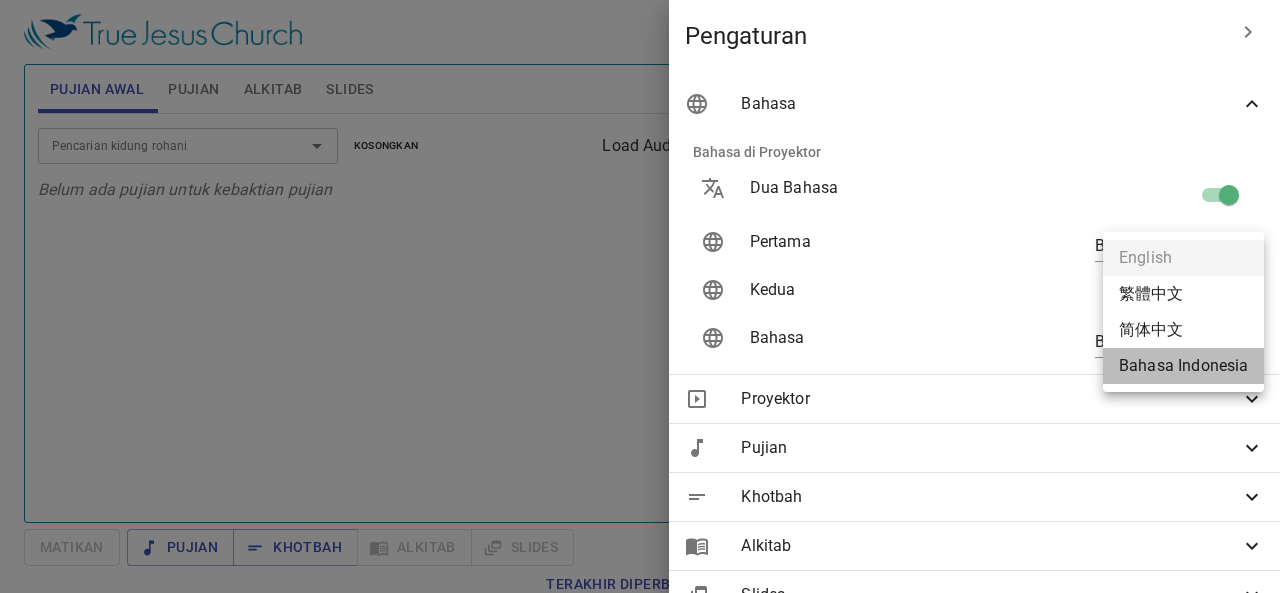 click on "Bahasa Indonesia" at bounding box center (1183, 366) 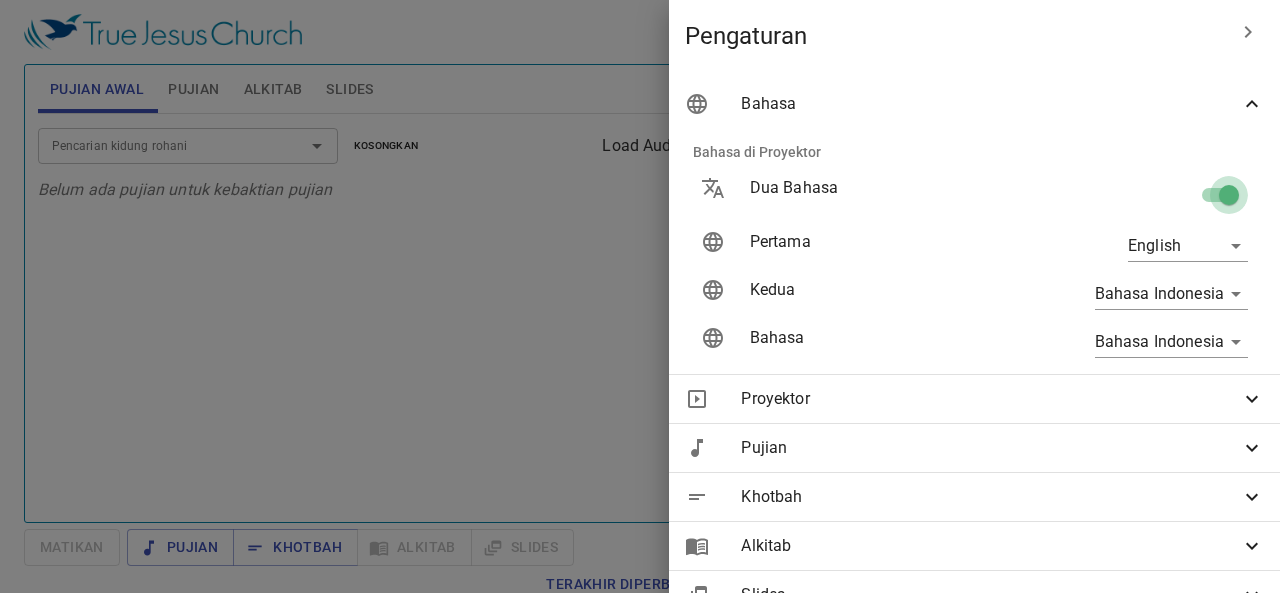 click at bounding box center (1229, 199) 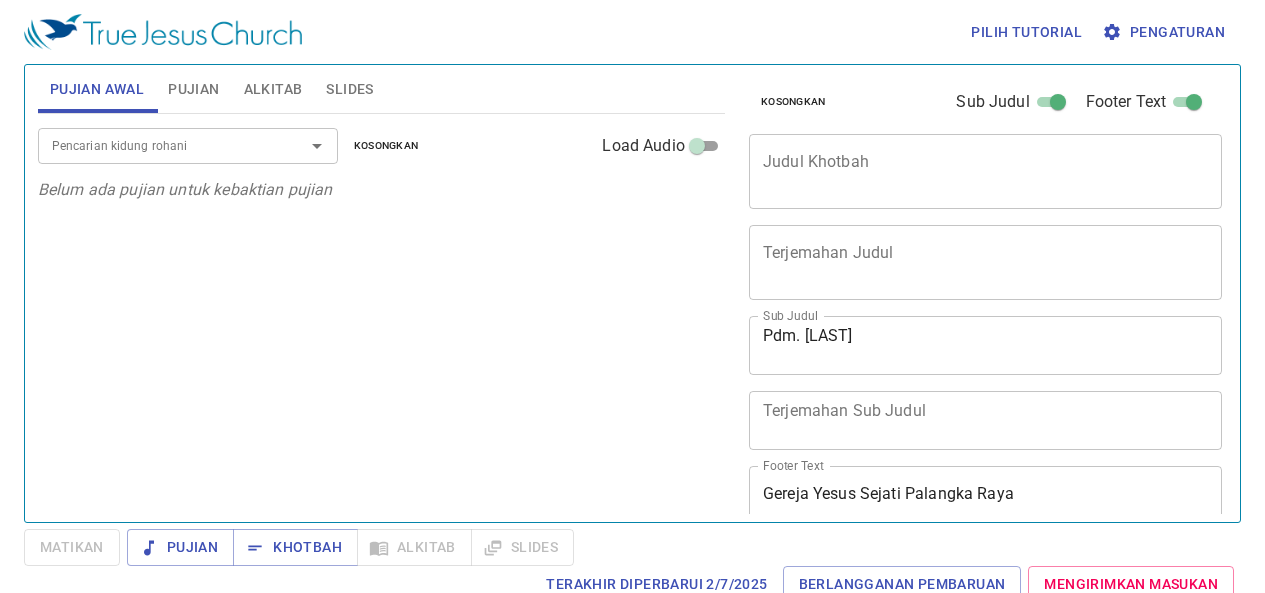 scroll, scrollTop: 0, scrollLeft: 0, axis: both 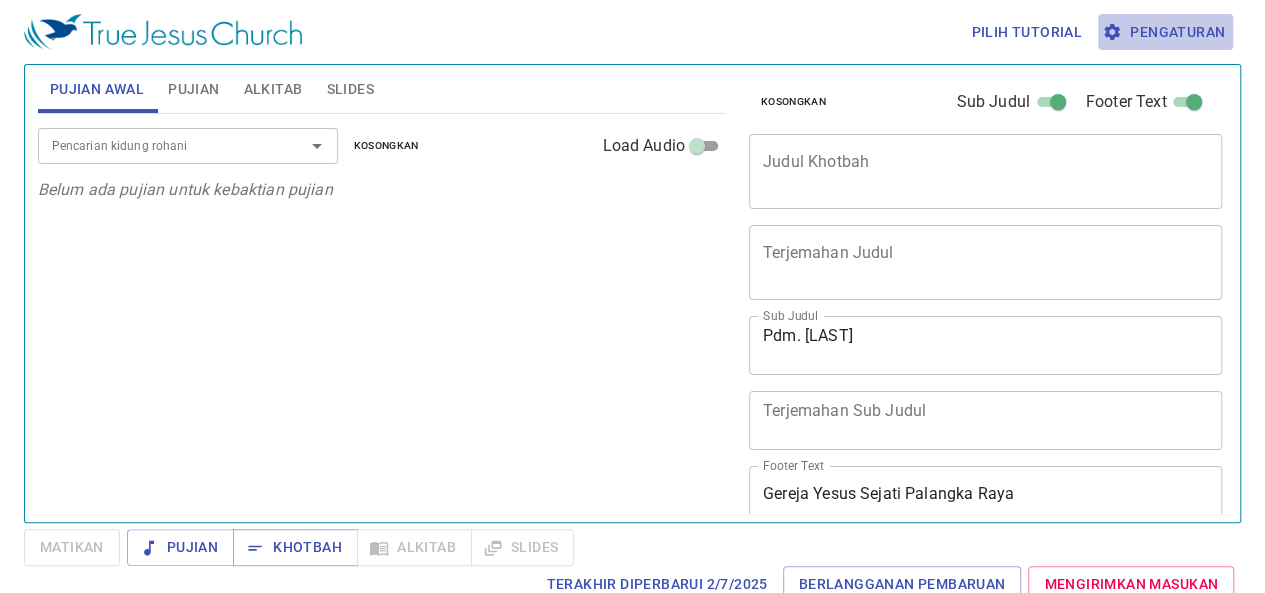 click on "Pengaturan" at bounding box center [1165, 32] 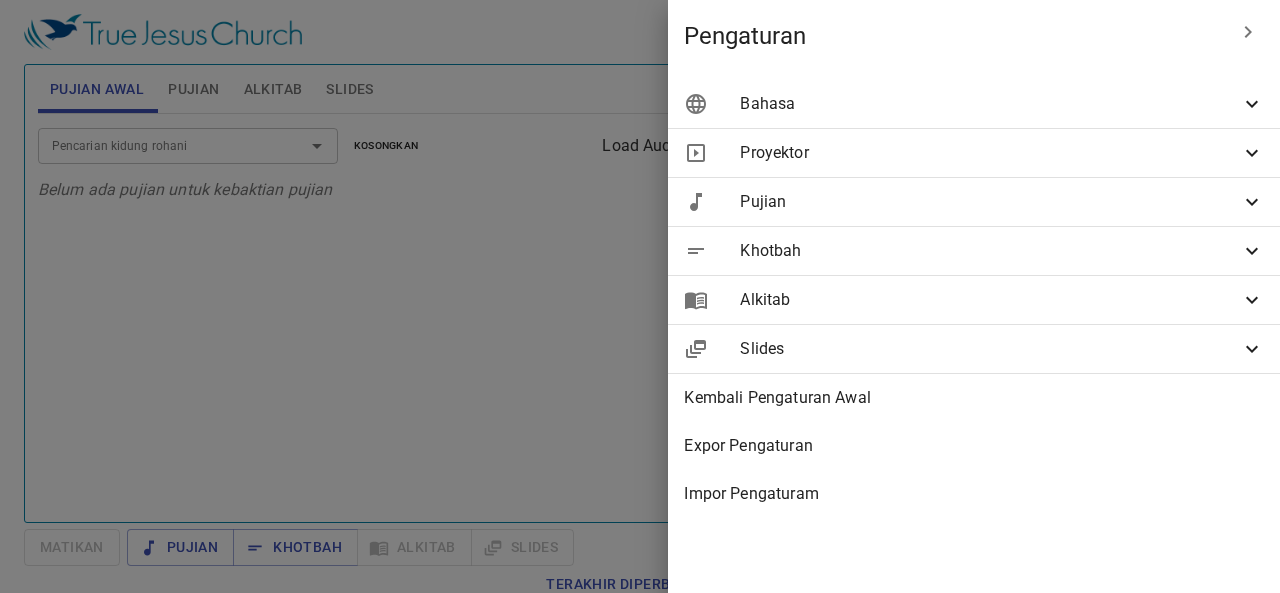 drag, startPoint x: 1187, startPoint y: 129, endPoint x: 1183, endPoint y: 96, distance: 33.24154 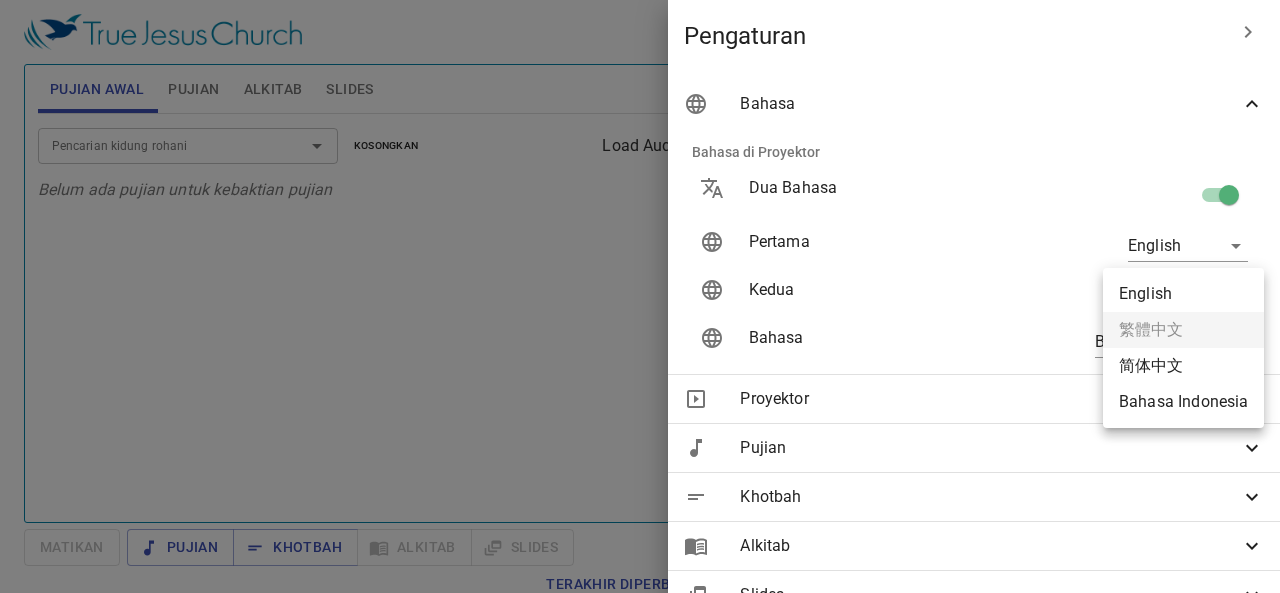 click on "Pilih tutorial Pengaturan Pujian Awal Pujian Alkitab Slides Pencarian kidung rohani Pencarian kidung rohani   Kosongkan Load Audio Belum ada pujian untuk kebaktian pujian Pencarian kidung rohani Pencarian kidung rohani   Kosongkan Load Audio Belum ada pujian untuk khotbah Kejadian 1 Referensi Alkitab (Ctrl +/) Referensi Alkitab (Ctrl +/)   Sejarah Ayat   Sebelumnya  (←, ↑)     Selanjutnya  (→, ↓) Tunjukkan 1 ayat Tunjukkan 2 ayat Tunjukkan 3 ayat Tunjukkan 4 ayat Tunjukkan 5 ayat 1 In the beginning God created the heavens and the earth.   Pada mulanya  Allah  menciptakan  langit  dan bumi .  2 The earth was without form, and void; and darkness was on the face of the deep. And the Spirit of God was hovering over the face of the waters.   Bumi  belum berbentuk  dan kosong ; gelap gulita  menutupi  samudera raya , dan Roh  Allah  melayang-layang  di atas  permukaan  air .  3 Then God said, "Let there be light"; and there was light.   Berfirmanlah  Allah : "Jadilah  terang ." Lalu terang  ." at bounding box center (640, 296) 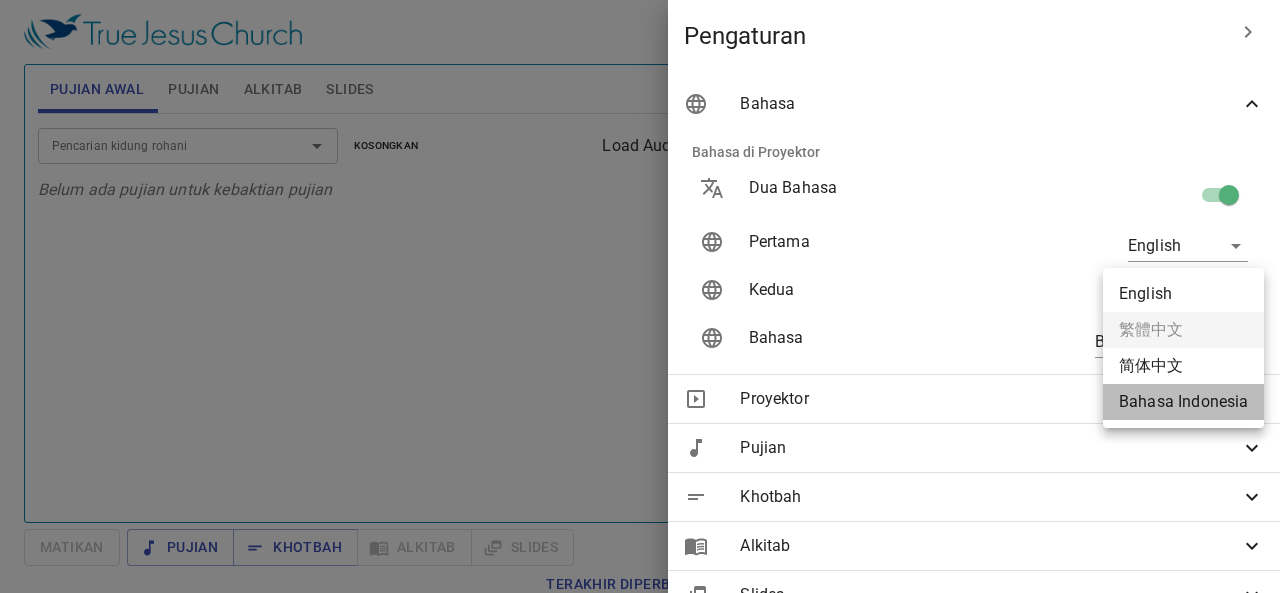 click on "Bahasa Indonesia" at bounding box center (1183, 402) 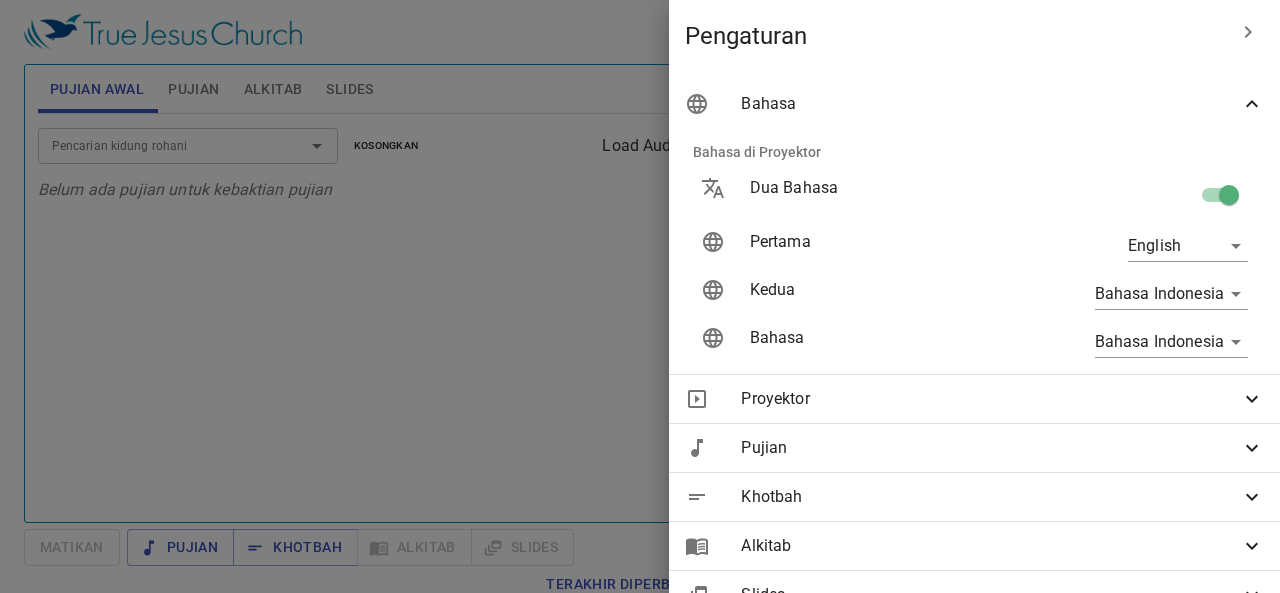 click at bounding box center (640, 296) 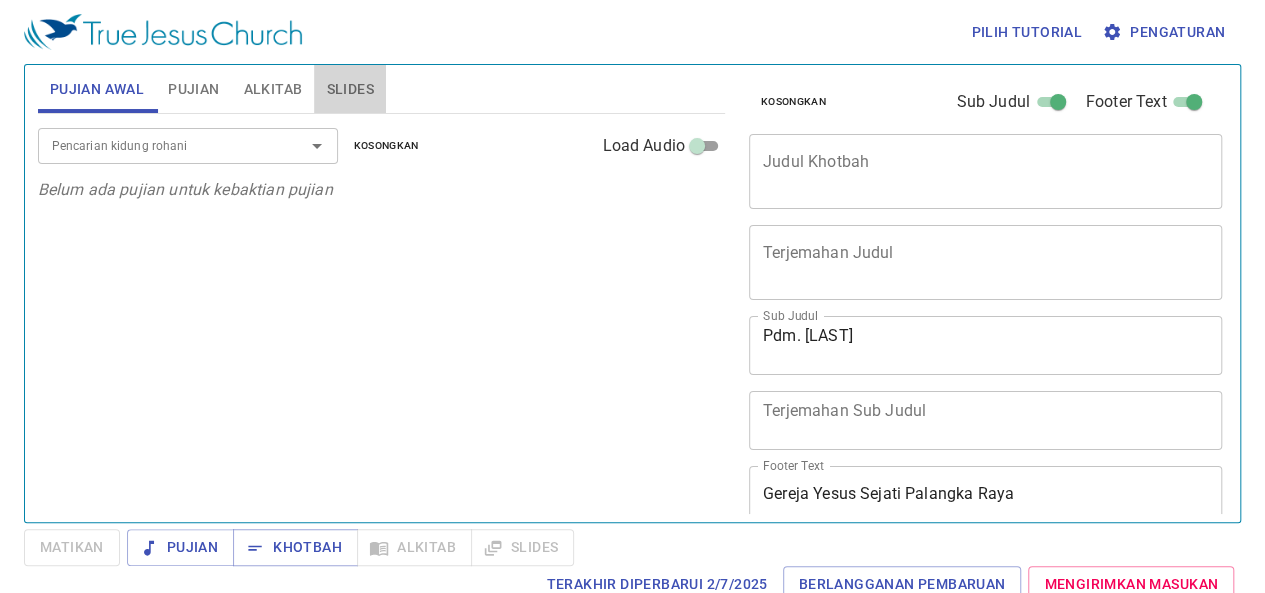 click on "Slides" at bounding box center [349, 89] 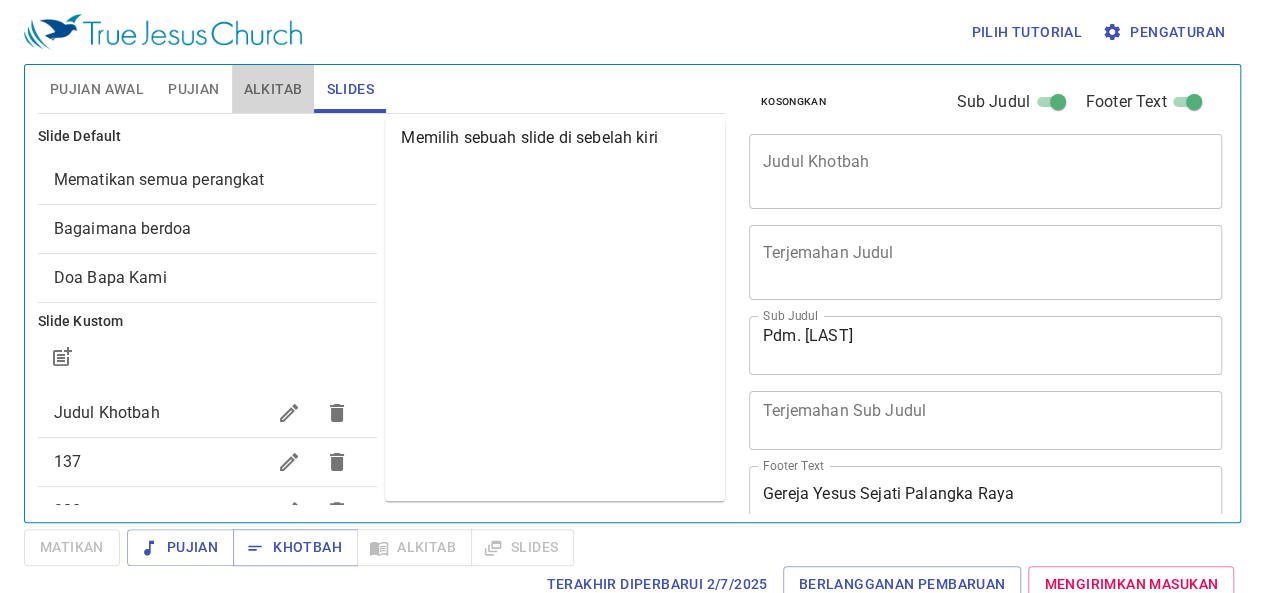 click on "Alkitab" at bounding box center (273, 89) 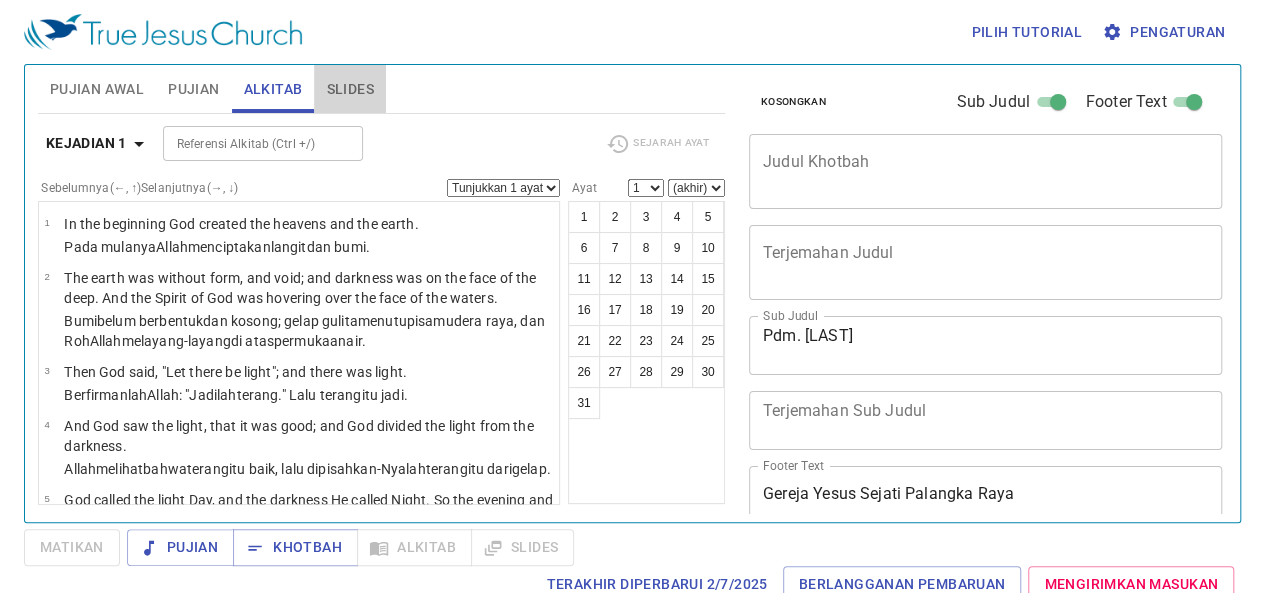 click on "Slides" at bounding box center [349, 89] 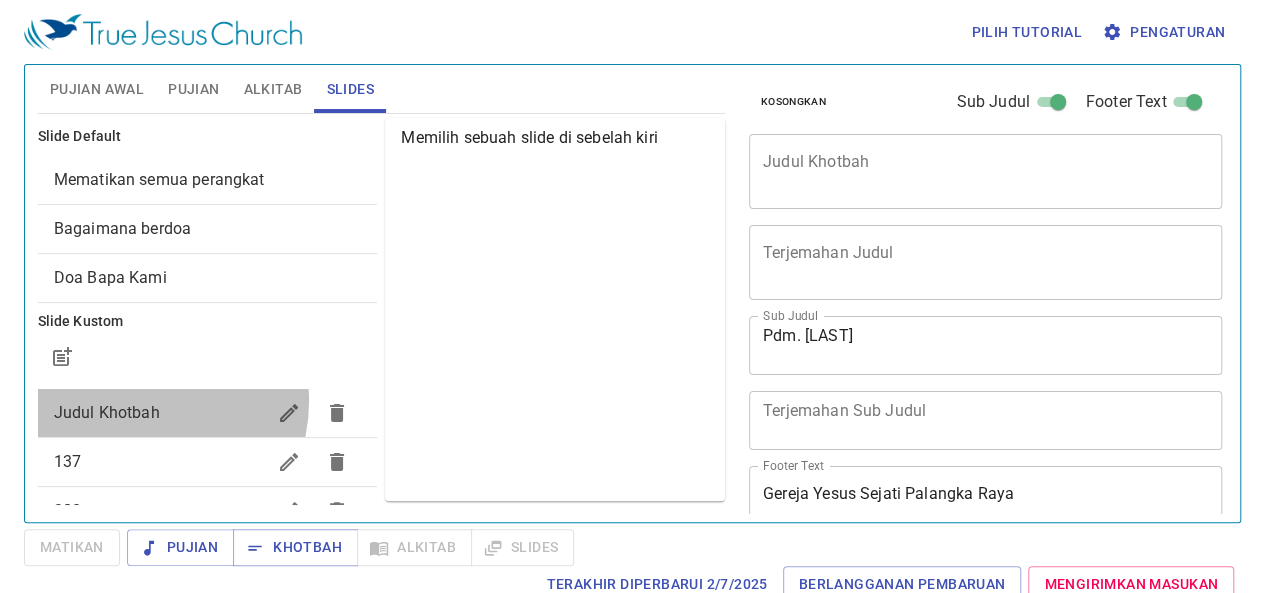 click on "Judul Khotbah" at bounding box center (160, 413) 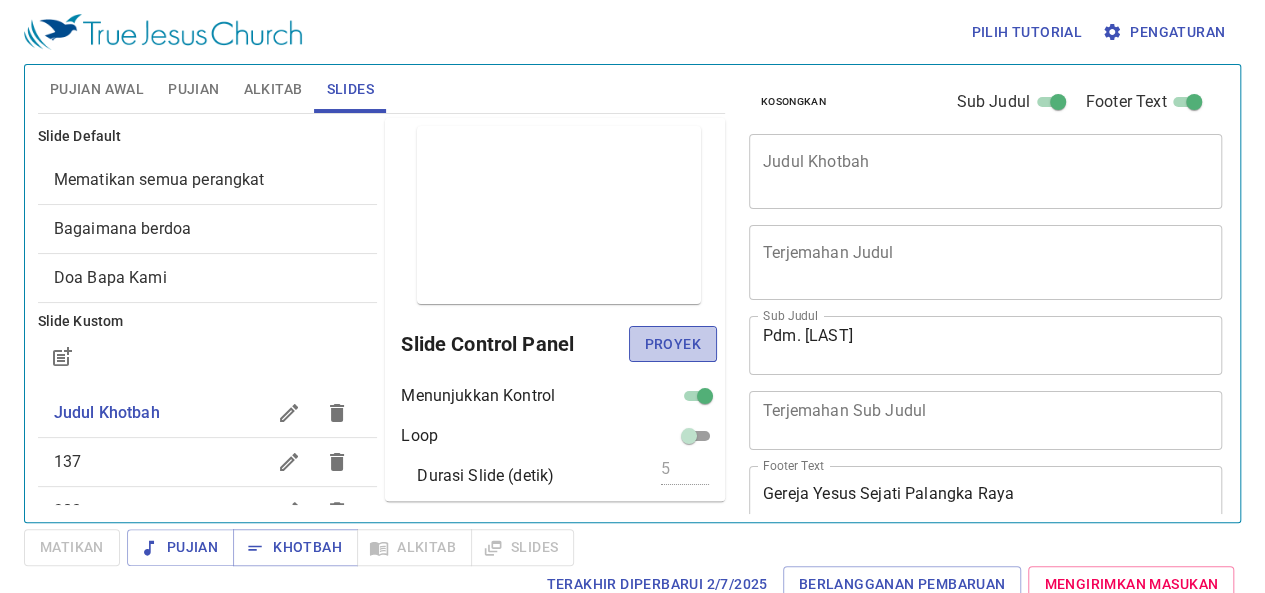 click on "Proyek" at bounding box center (673, 344) 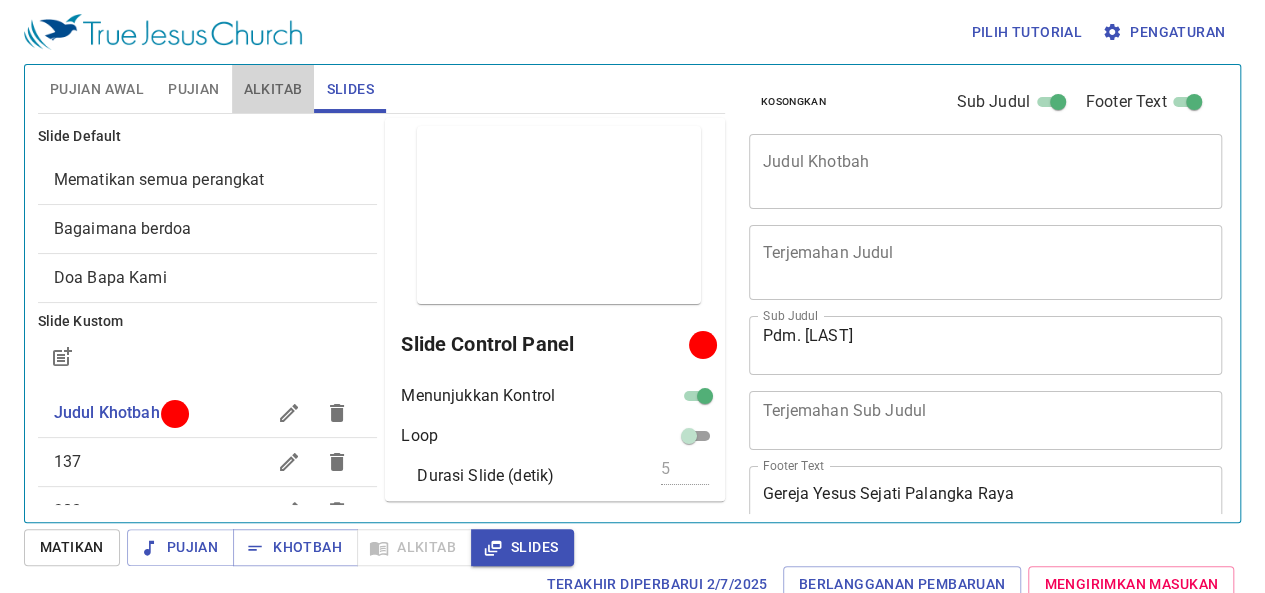 click on "Alkitab" at bounding box center [273, 89] 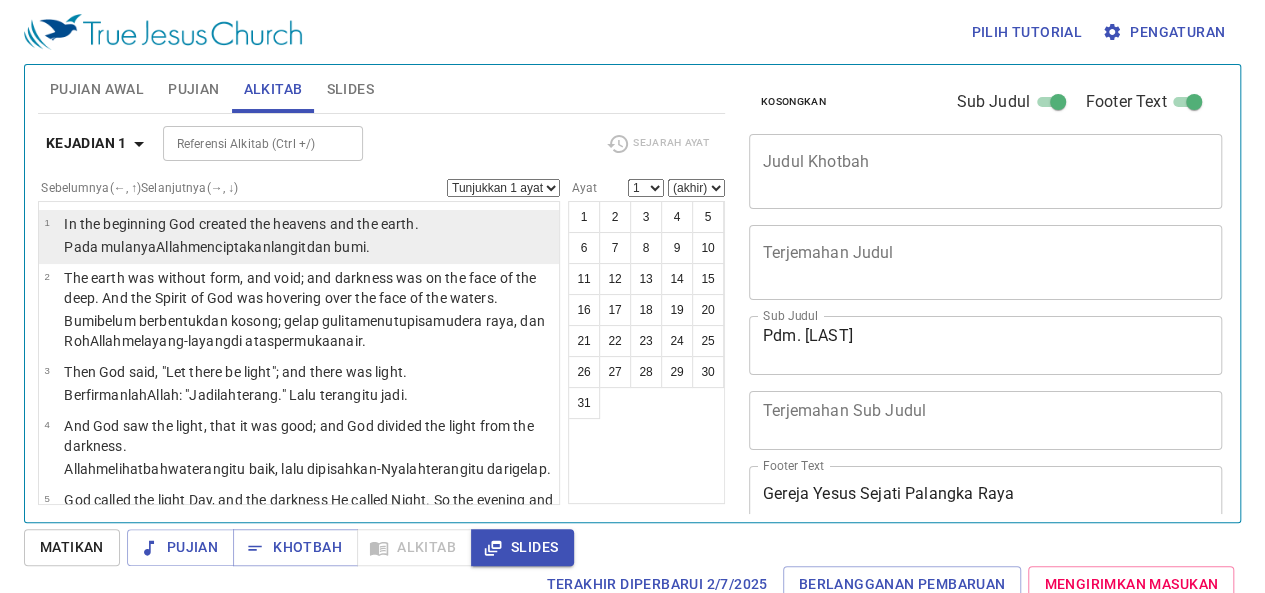 click on "Allah  menciptakan  langit  dan bumi ." at bounding box center (263, 247) 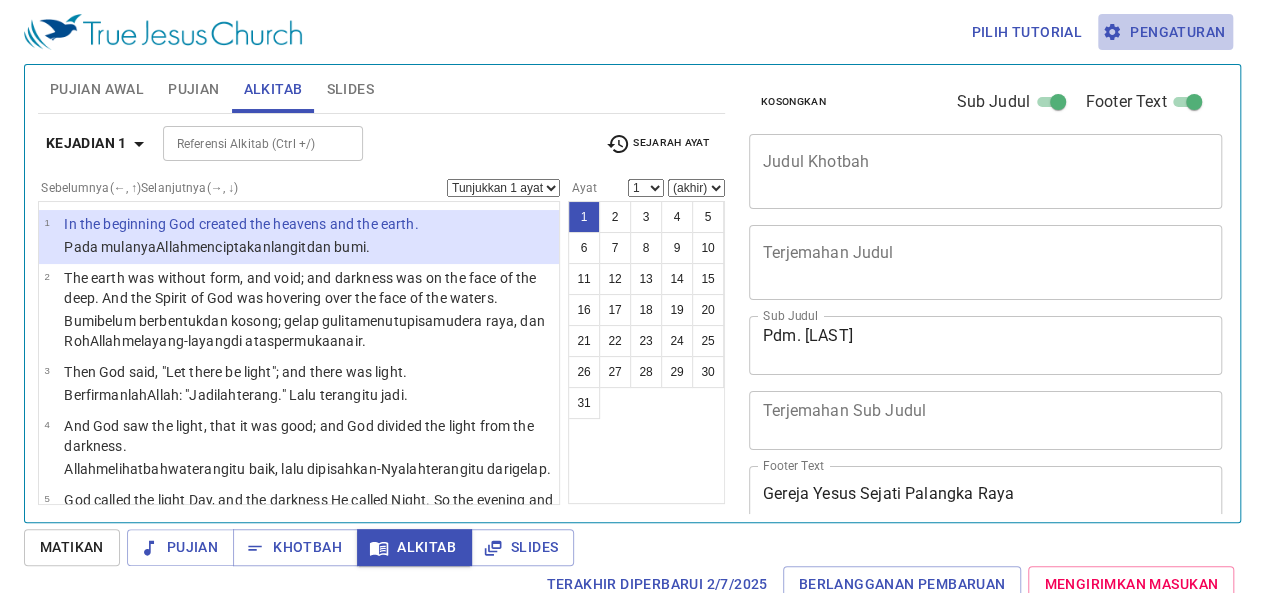 click on "Pengaturan" at bounding box center (1165, 32) 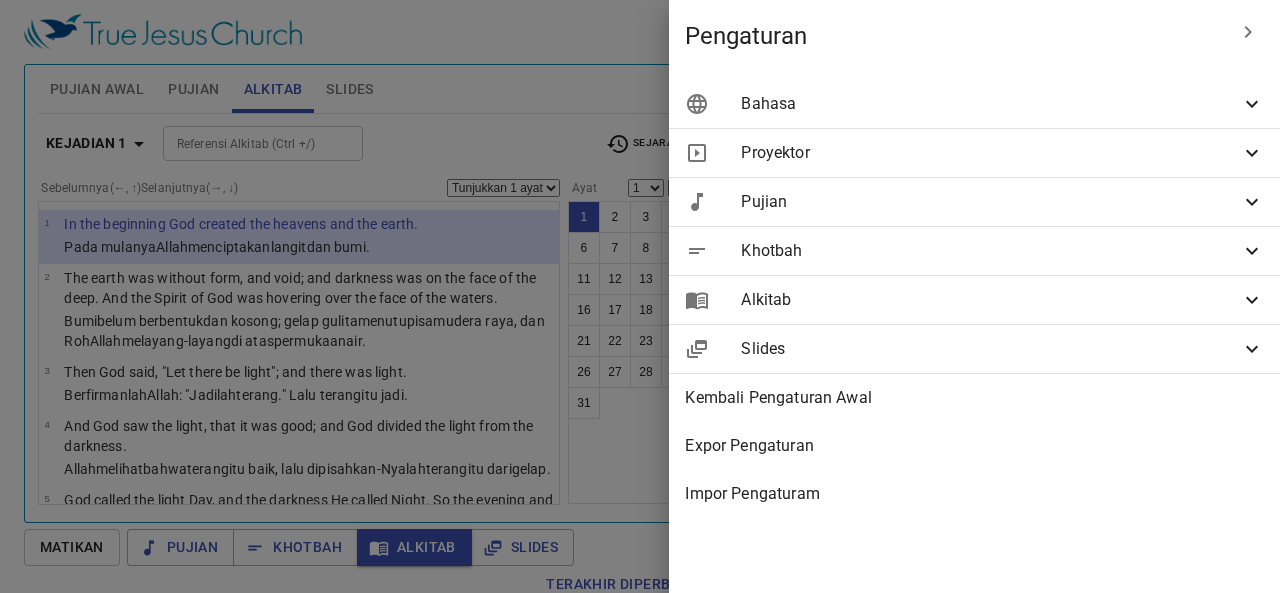 click on "Bahasa" at bounding box center (990, 104) 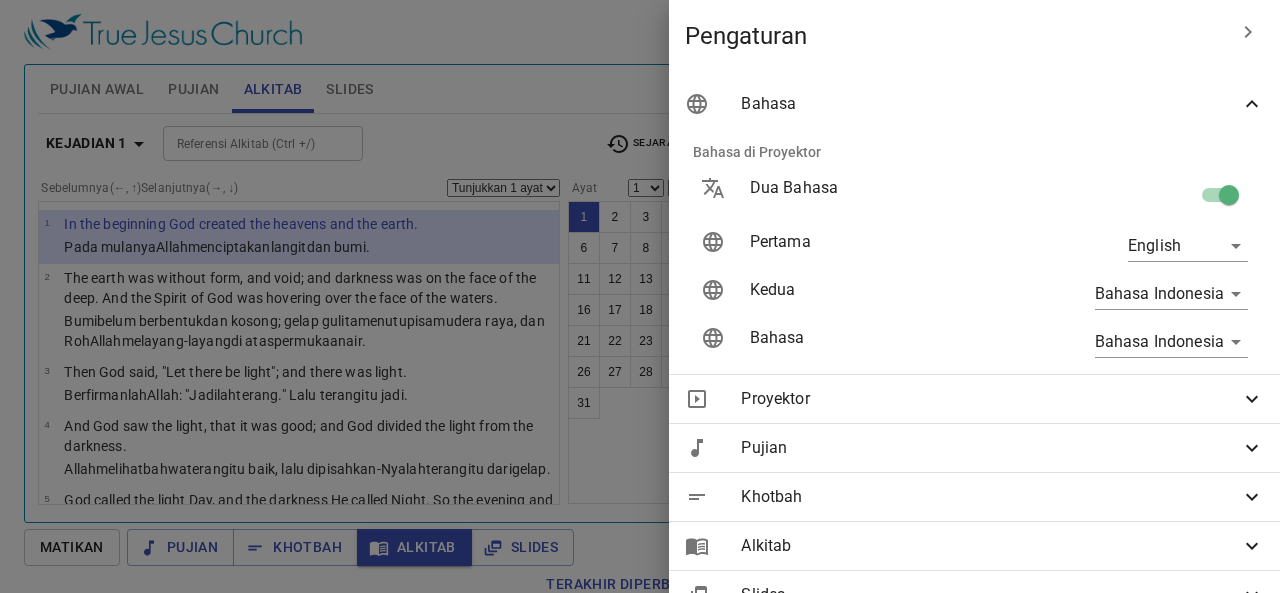 click on "Pilih tutorial Pengaturan Pujian Awal Pujian Alkitab Slides Pencarian kidung rohani Pencarian kidung rohani   Kosongkan Load Audio Belum ada pujian untuk kebaktian pujian Pencarian kidung rohani Pencarian kidung rohani   Kosongkan Load Audio Belum ada pujian untuk khotbah Kejadian 1 Referensi Alkitab (Ctrl +/) Referensi Alkitab (Ctrl +/)   Sejarah Ayat   Sebelumnya  (←, ↑)     Selanjutnya  (→, ↓) Tunjukkan 1 ayat Tunjukkan 2 ayat Tunjukkan 3 ayat Tunjukkan 4 ayat Tunjukkan 5 ayat 1 In the beginning God created the heavens and the earth.   Pada mulanya  Allah  menciptakan  langit  dan bumi .  2 The earth was without form, and void; and darkness was on the face of the deep. And the Spirit of God was hovering over the face of the waters.   Bumi  belum berbentuk  dan kosong ; gelap gulita  menutupi  samudera raya , dan Roh  Allah  melayang-layang  di atas  permukaan  air .  3 Then God said, "Let there be light"; and there was light.   Berfirmanlah  Allah : "Jadilah  terang ." Lalu terang  ." at bounding box center [640, 296] 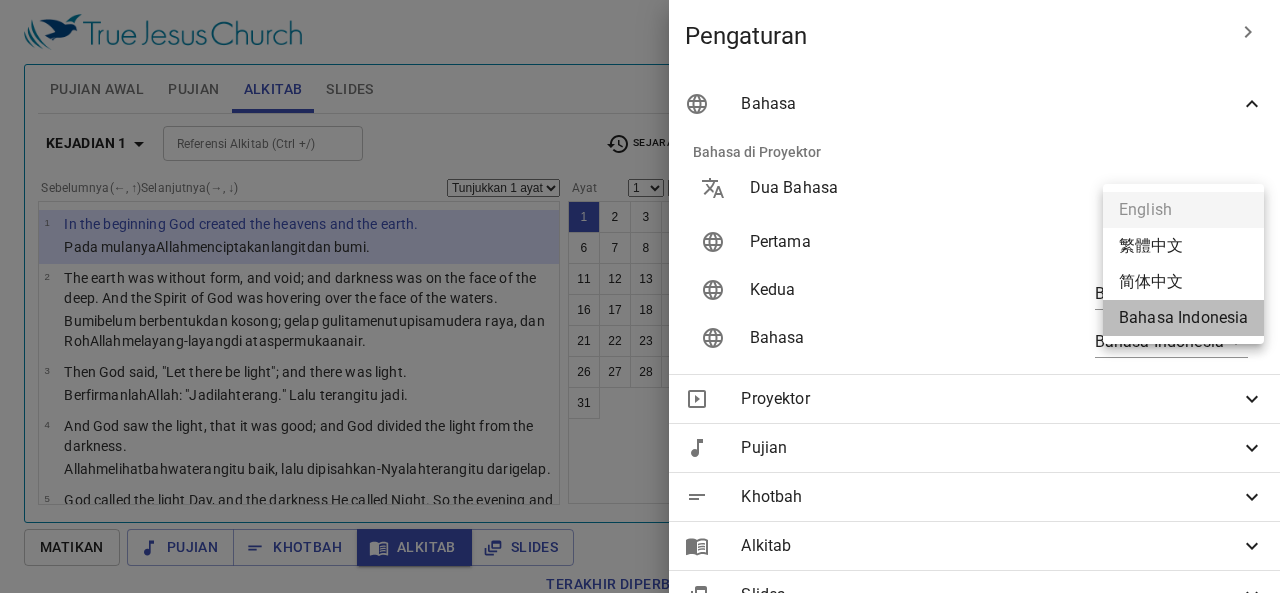 click on "Bahasa Indonesia" at bounding box center (1183, 318) 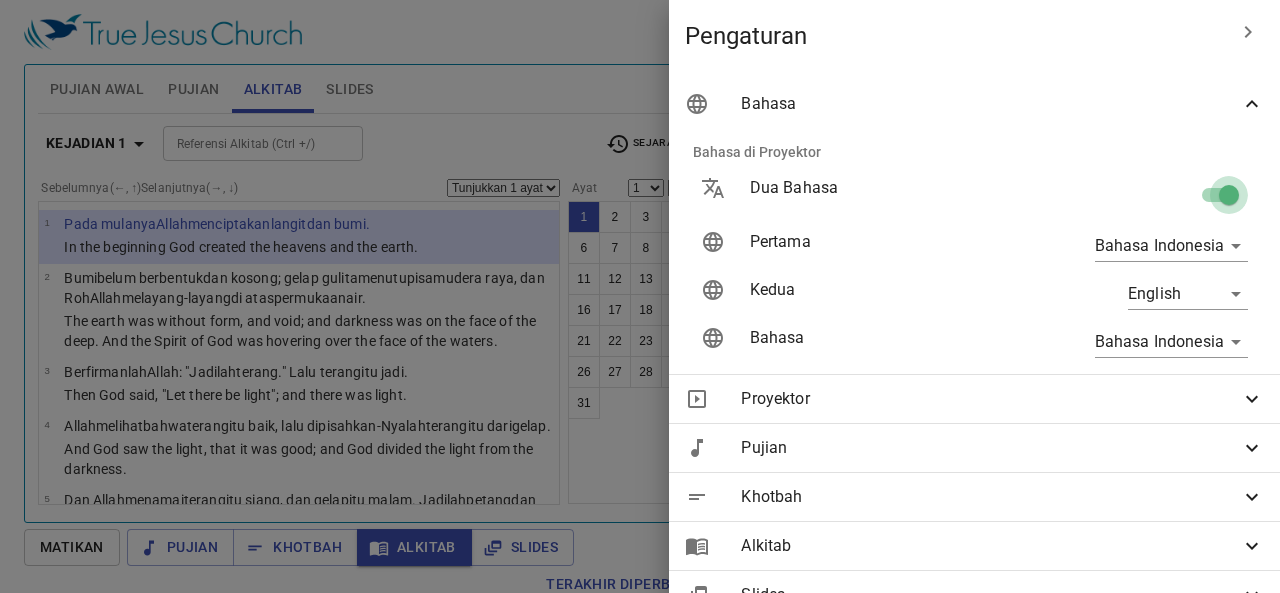click at bounding box center [1229, 199] 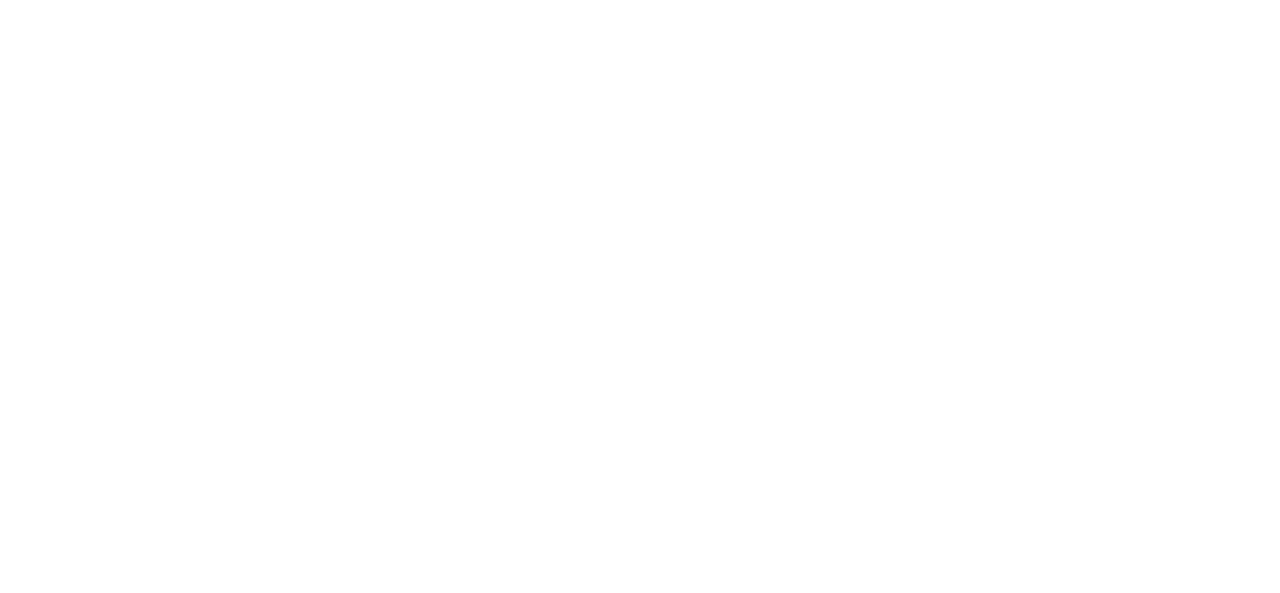 drag, startPoint x: 1186, startPoint y: 197, endPoint x: 810, endPoint y: 293, distance: 388.06186 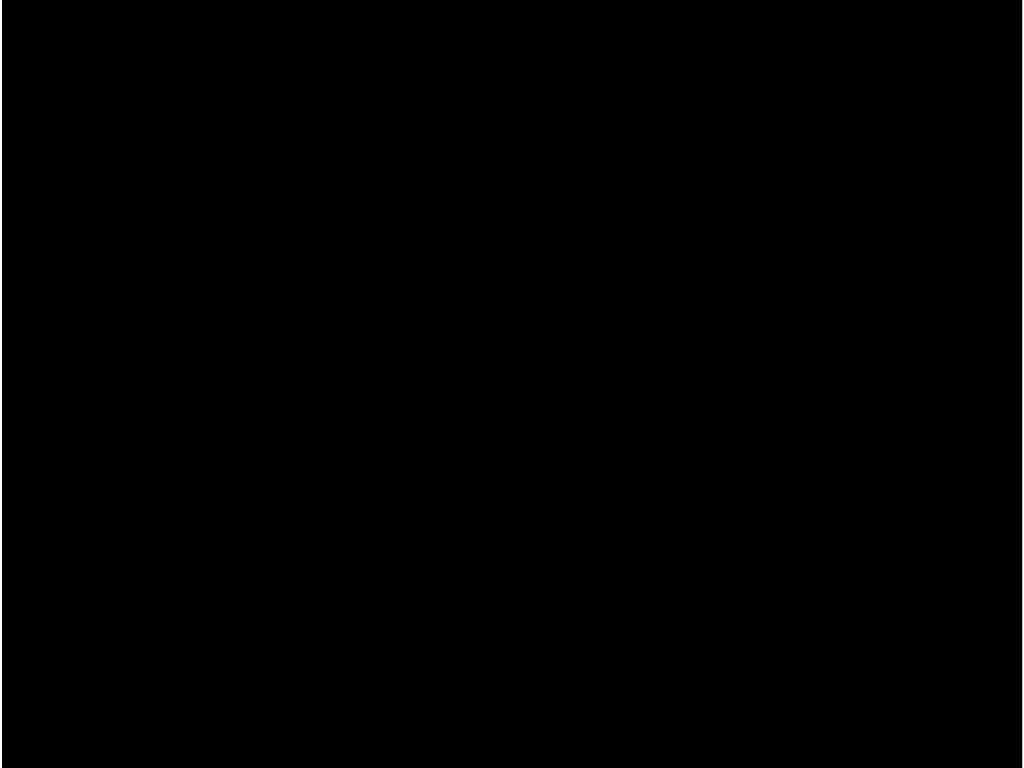 scroll, scrollTop: 0, scrollLeft: 0, axis: both 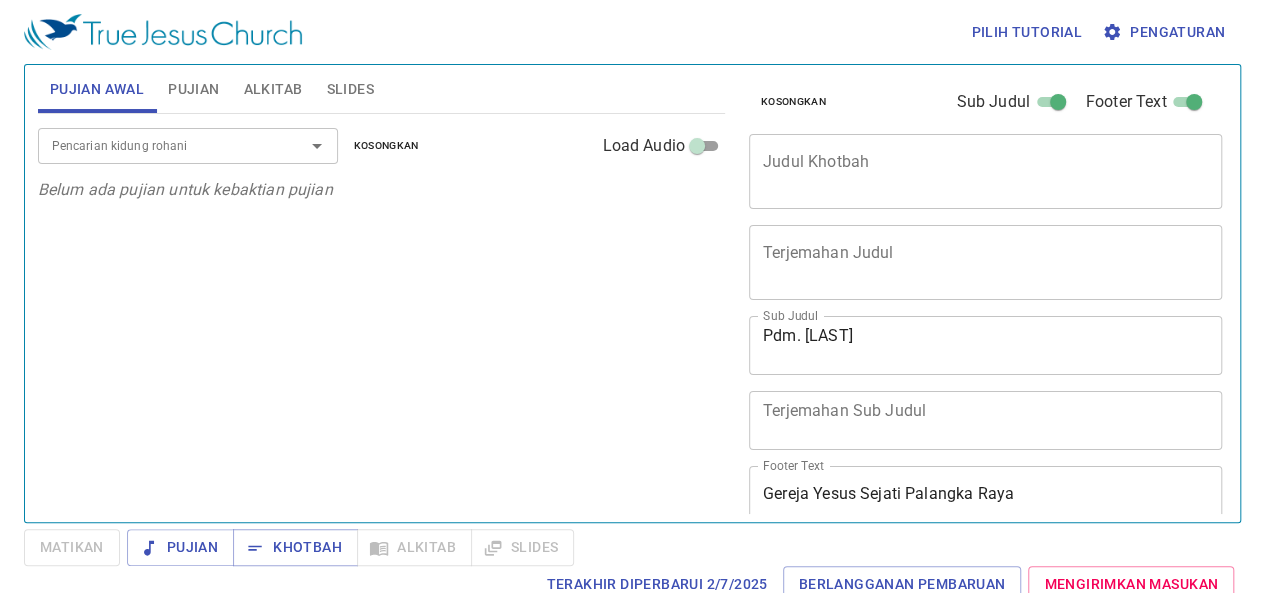 click on "Slides" at bounding box center [349, 89] 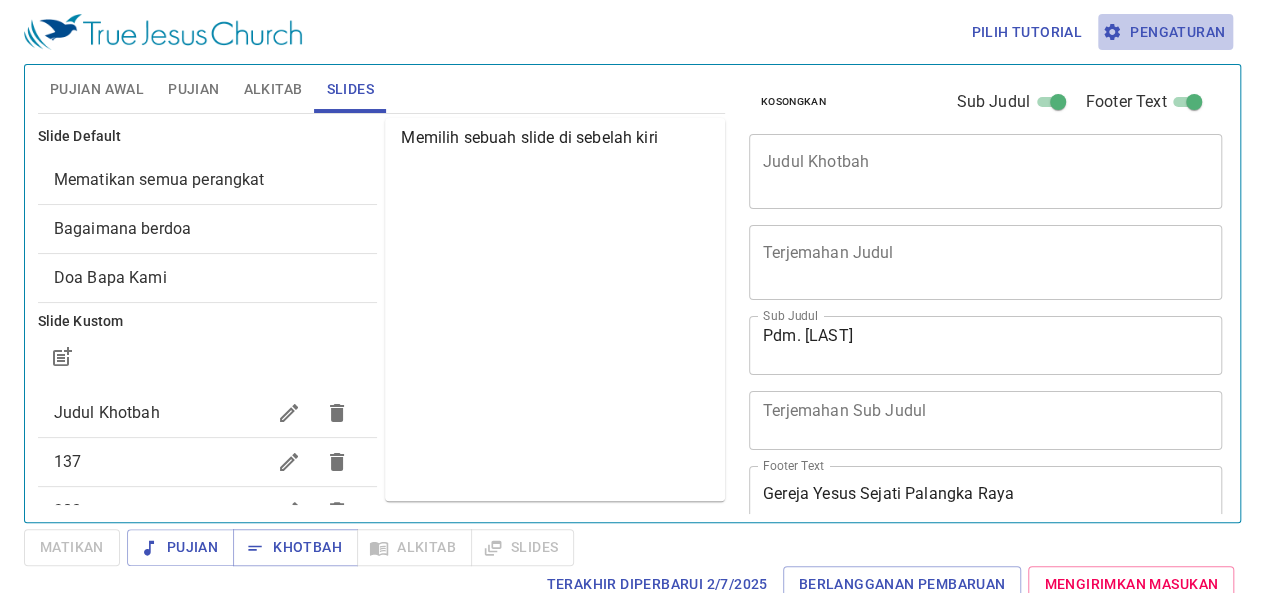 click on "Pengaturan" at bounding box center (1165, 32) 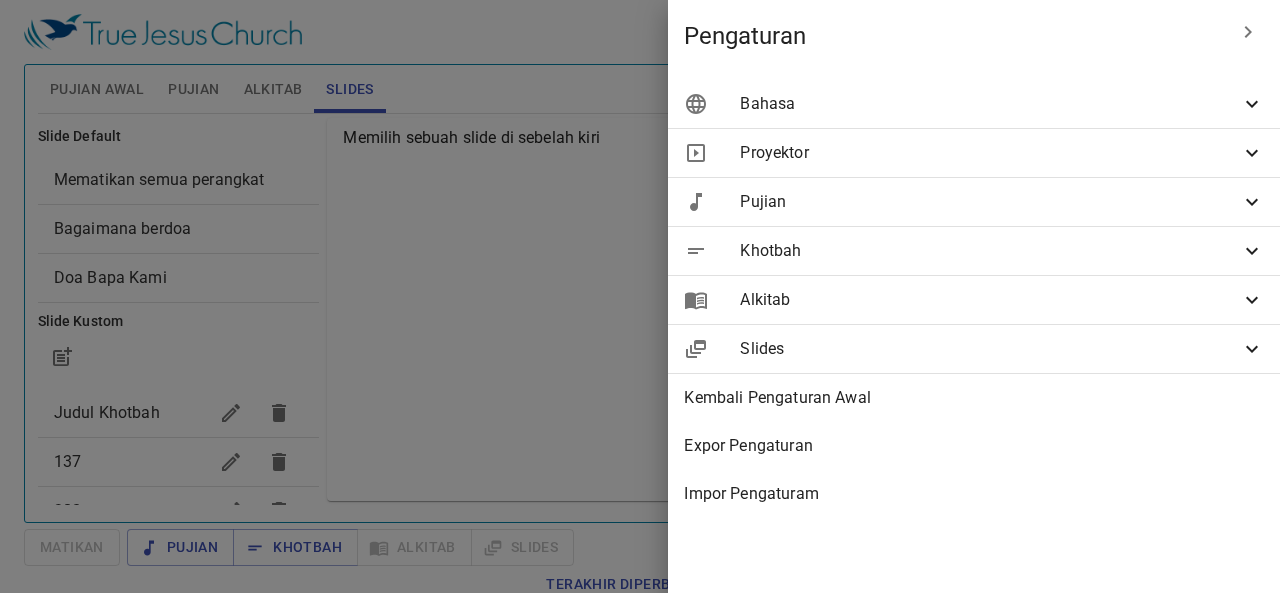 click on "Bahasa" at bounding box center (990, 104) 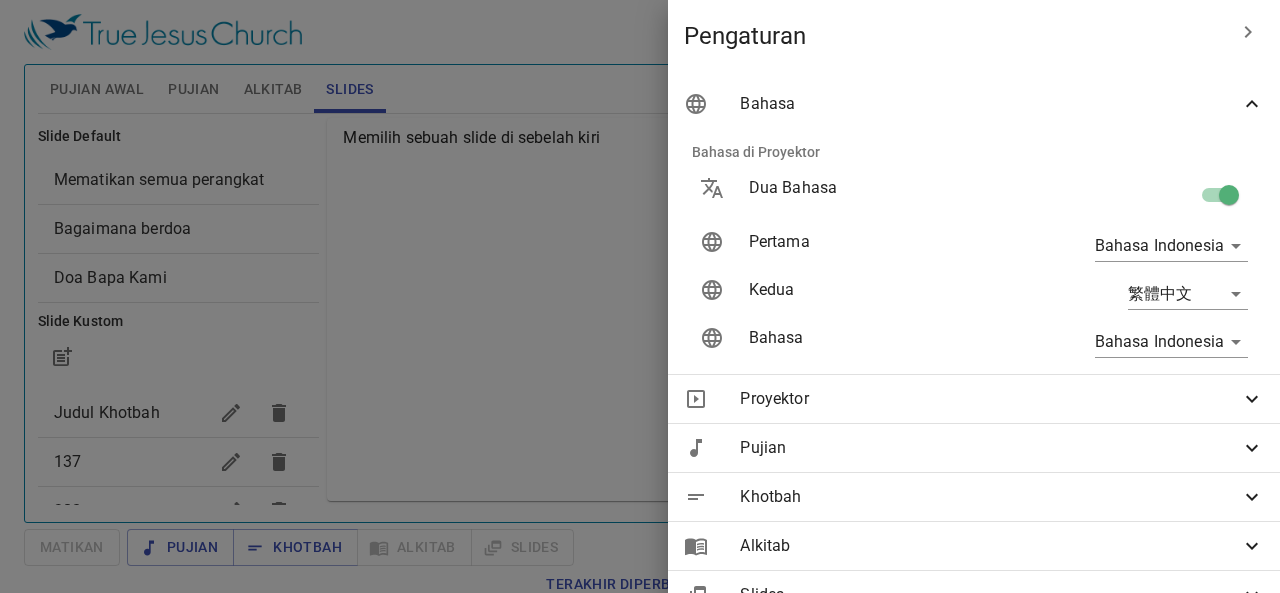 click at bounding box center [1229, 199] 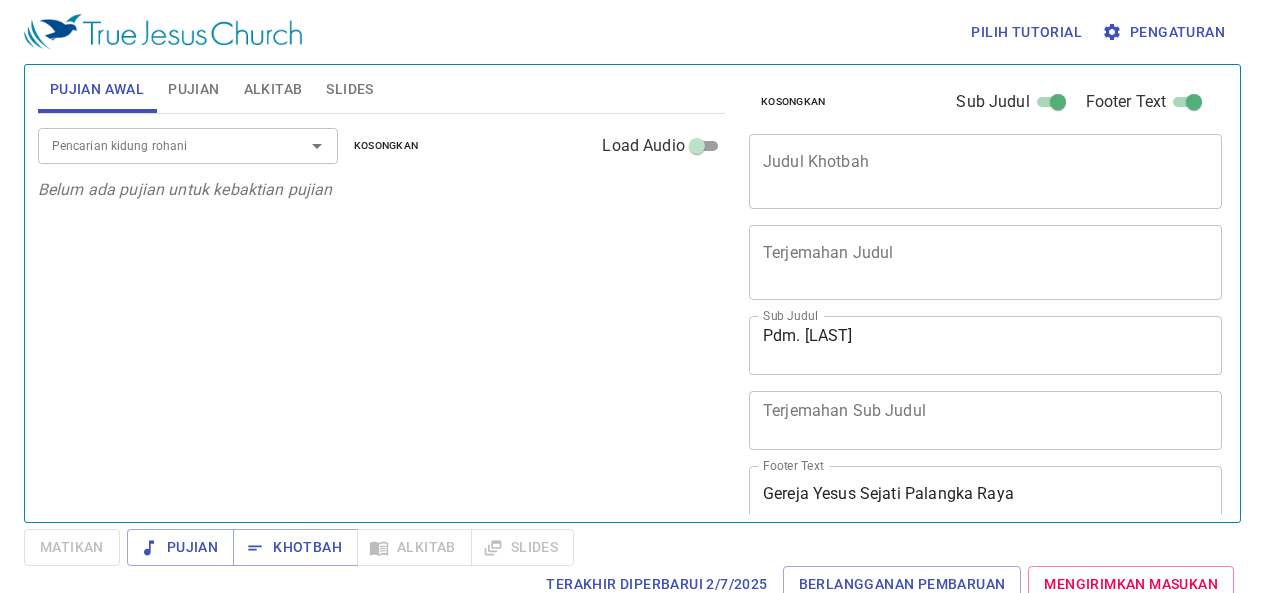scroll, scrollTop: 0, scrollLeft: 0, axis: both 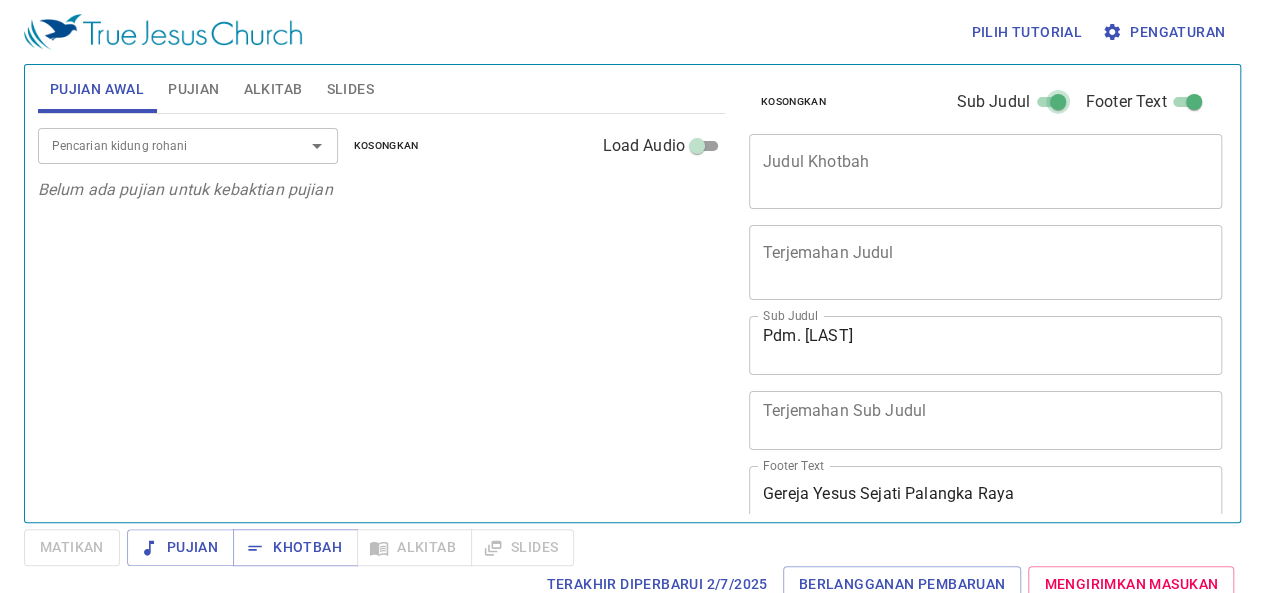 click on "Sub Judul" at bounding box center (1058, 106) 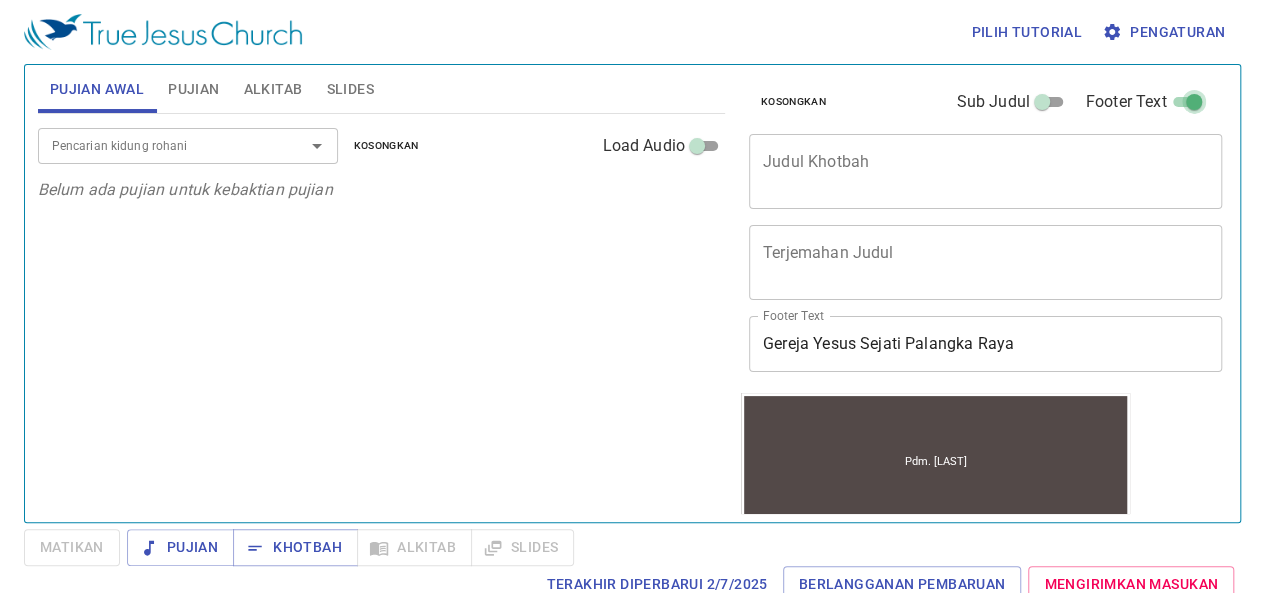 click on "Footer Text" at bounding box center (1194, 106) 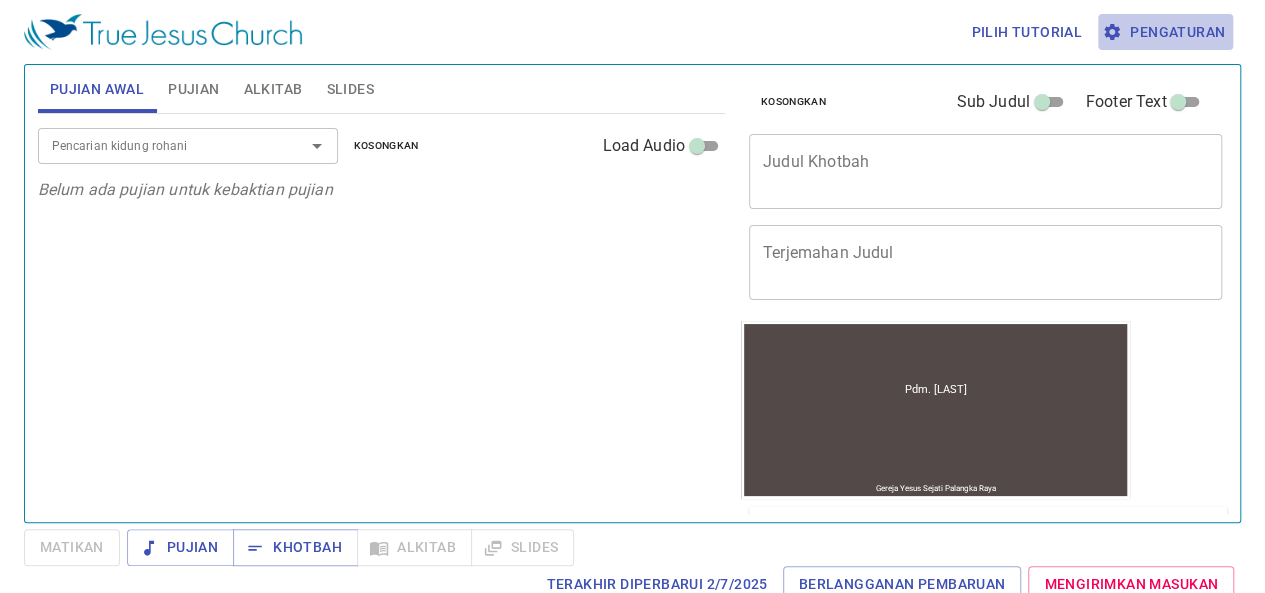click on "Pengaturan" at bounding box center [1165, 32] 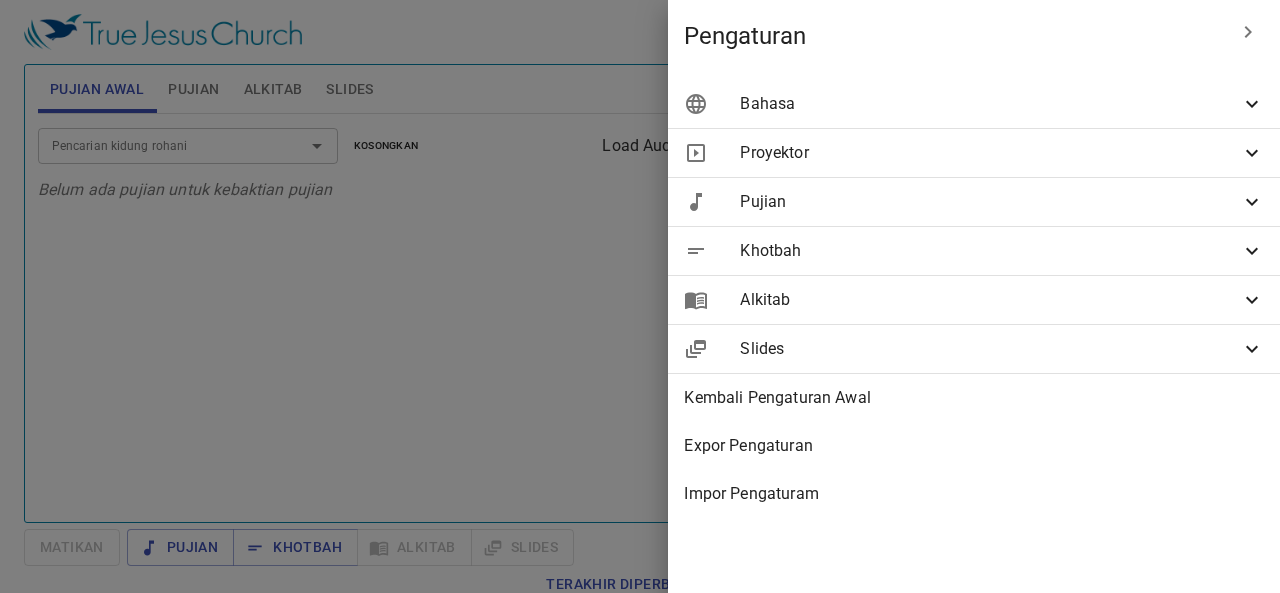 click on "Bahasa" at bounding box center (990, 104) 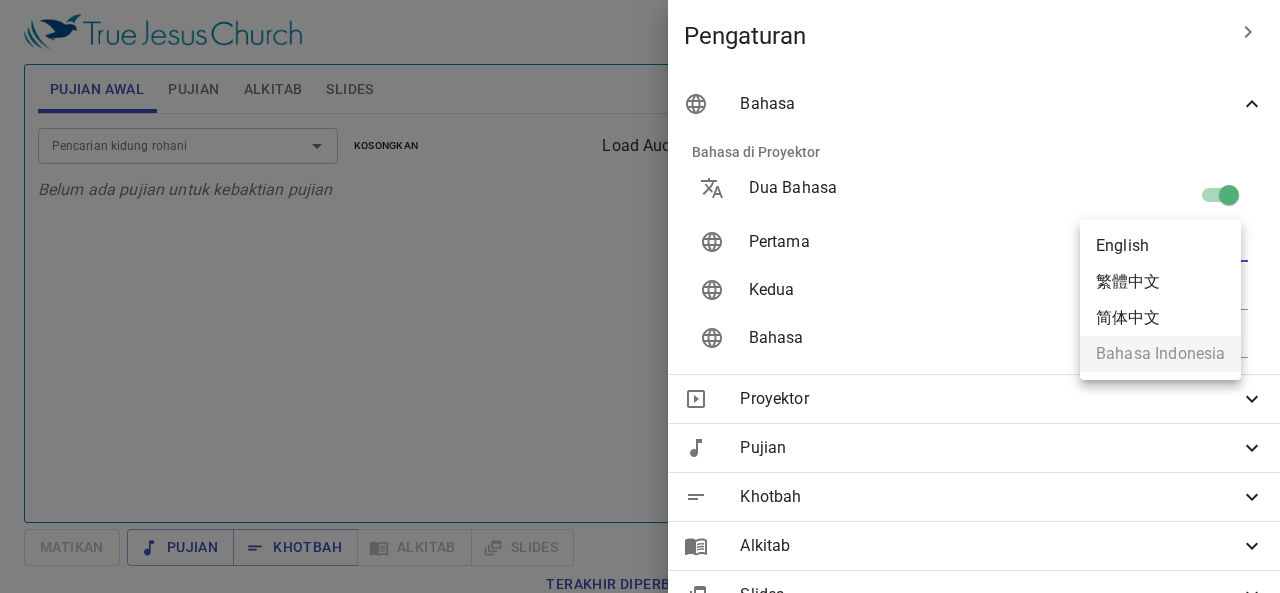 click on "Pilih tutorial Pengaturan Pujian Awal Pujian Alkitab Slides Pencarian kidung rohani Pencarian kidung rohani   Kosongkan Load Audio Belum ada pujian untuk kebaktian pujian Pencarian kidung rohani Pencarian kidung rohani   Kosongkan Load Audio Belum ada pujian untuk khotbah Kejadian 1 Referensi Alkitab (Ctrl +/) Referensi Alkitab (Ctrl +/)   Sejarah Ayat   Sebelumnya  (←, ↑)     Selanjutnya  (→, ↓) Tunjukkan 1 ayat Tunjukkan 2 ayat Tunjukkan 3 ayat Tunjukkan 4 ayat Tunjukkan 5 ayat 1 Pada mulanya  Allah  menciptakan  langit  dan bumi .    In the beginning God created the heavens and the earth. 2 Bumi  belum berbentuk  dan kosong ; gelap gulita  menutupi  samudera raya , dan Roh  Allah  melayang-layang  di atas  permukaan  air .    The earth was without form, and void; and darkness was on the face of the deep. And the Spirit of God was hovering over the face of the waters. 3 Berfirmanlah  Allah : "Jadilah  terang ." Lalu terang  itu jadi .    4 Allah  melihat  bahwa  terang  itu baik gelap" at bounding box center [640, 296] 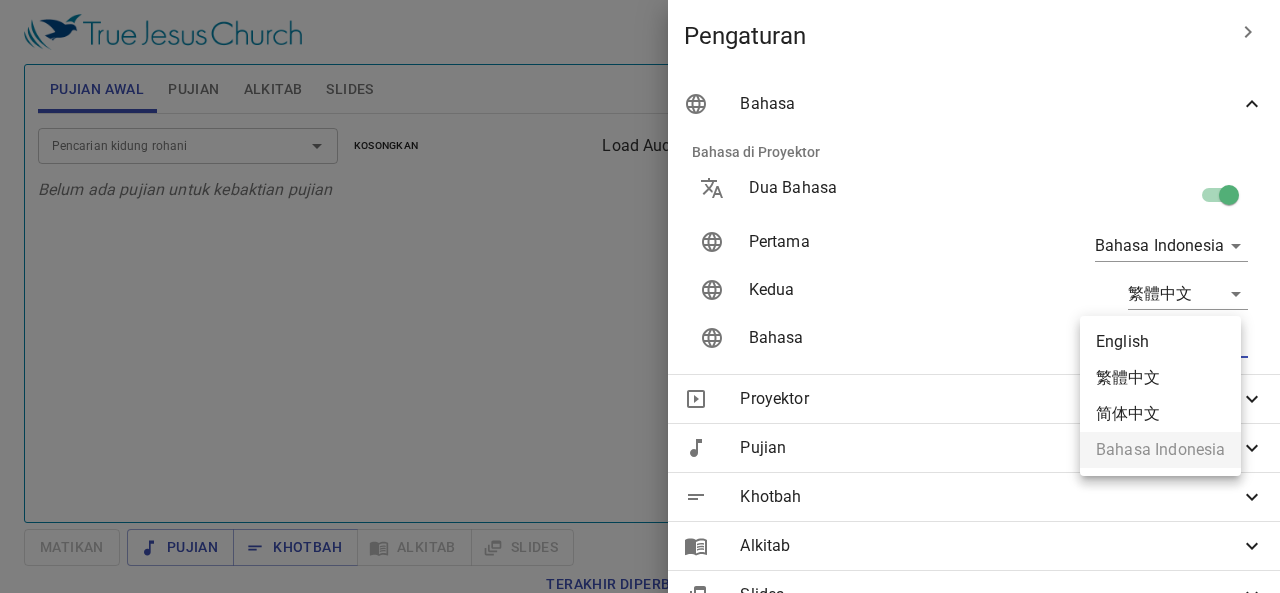 click on "Pilih tutorial Pengaturan Pujian Awal Pujian Alkitab Slides Pencarian kidung rohani Pencarian kidung rohani   Kosongkan Load Audio Belum ada pujian untuk kebaktian pujian Pencarian kidung rohani Pencarian kidung rohani   Kosongkan Load Audio Belum ada pujian untuk khotbah Kejadian 1 Referensi Alkitab (Ctrl +/) Referensi Alkitab (Ctrl +/)   Sejarah Ayat   Sebelumnya  (←, ↑)     Selanjutnya  (→, ↓) Tunjukkan 1 ayat Tunjukkan 2 ayat Tunjukkan 3 ayat Tunjukkan 4 ayat Tunjukkan 5 ayat 1 Pada mulanya  Allah  menciptakan  langit  dan bumi .    In the beginning God created the heavens and the earth. 2 Bumi  belum berbentuk  dan kosong ; gelap gulita  menutupi  samudera raya , dan Roh  Allah  melayang-layang  di atas  permukaan  air .    The earth was without form, and void; and darkness was on the face of the deep. And the Spirit of God was hovering over the face of the waters. 3 Berfirmanlah  Allah : "Jadilah  terang ." Lalu terang  itu jadi .    4 Allah  melihat  bahwa  terang  itu baik gelap" at bounding box center (640, 296) 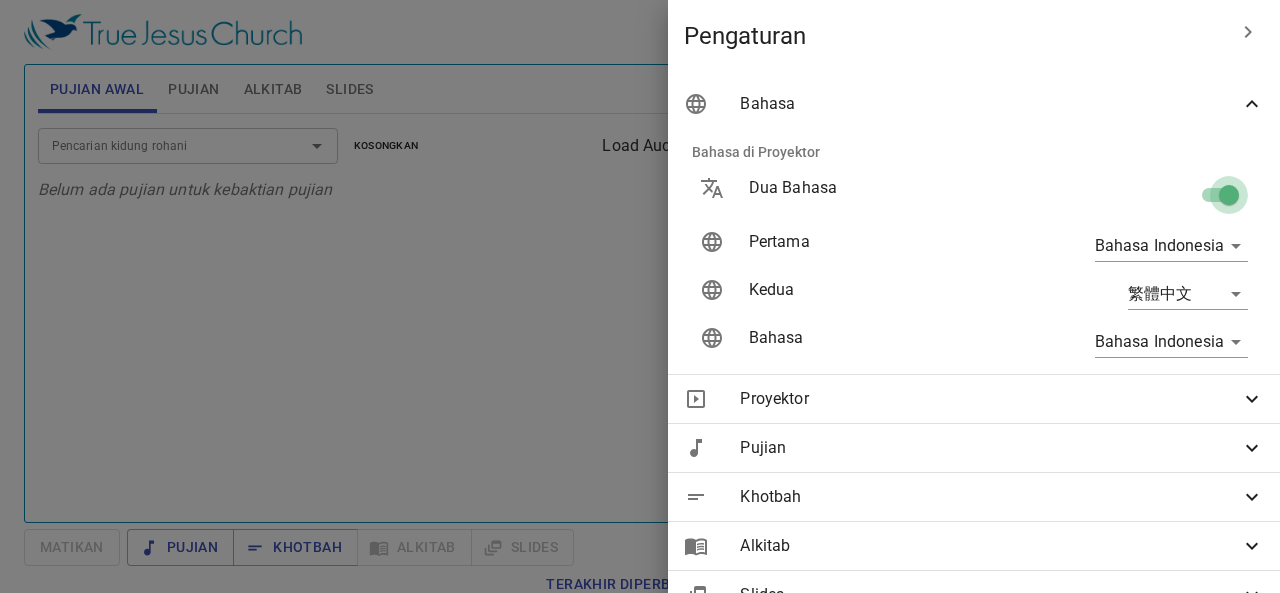 click at bounding box center (1229, 199) 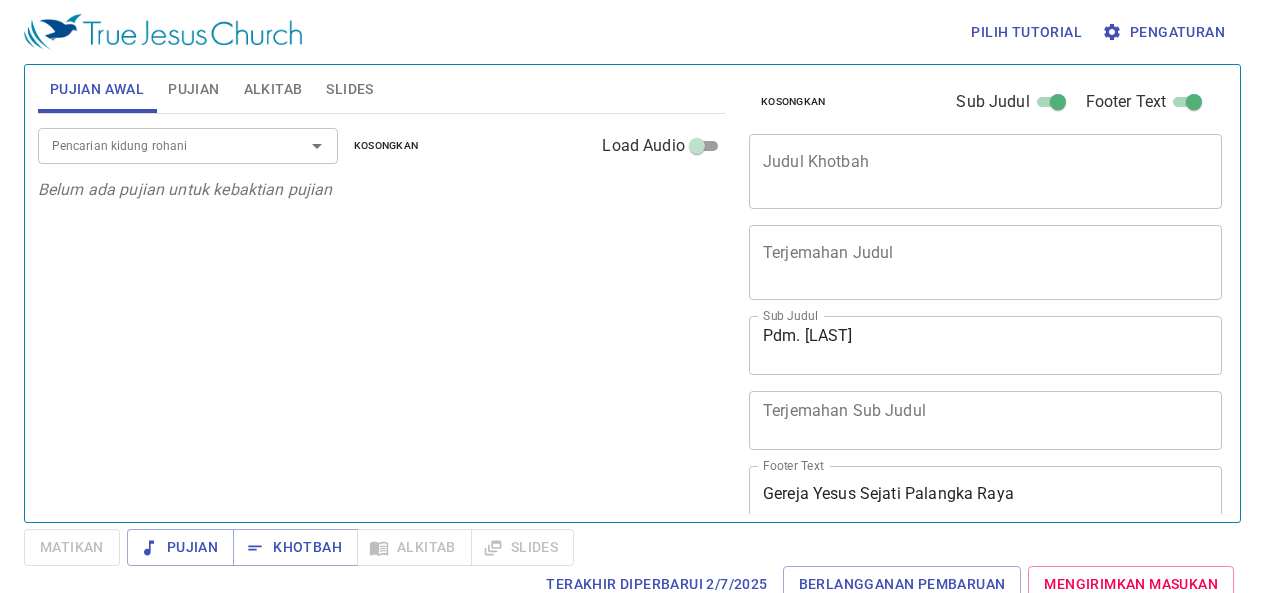 scroll, scrollTop: 0, scrollLeft: 0, axis: both 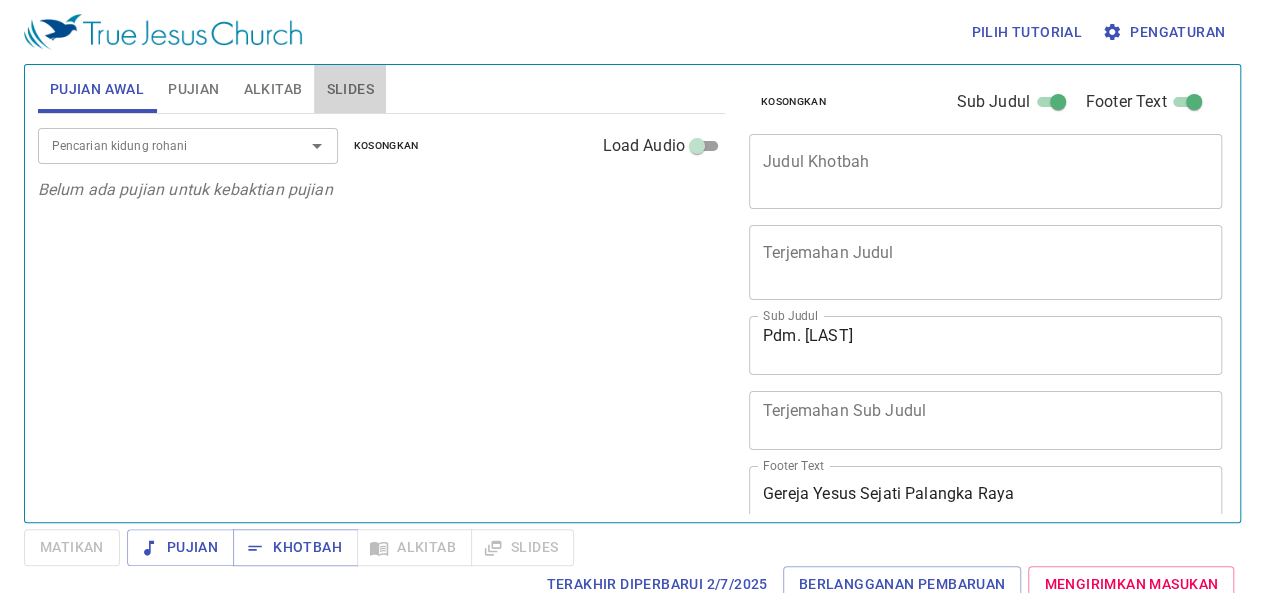 click on "Slides" at bounding box center [349, 89] 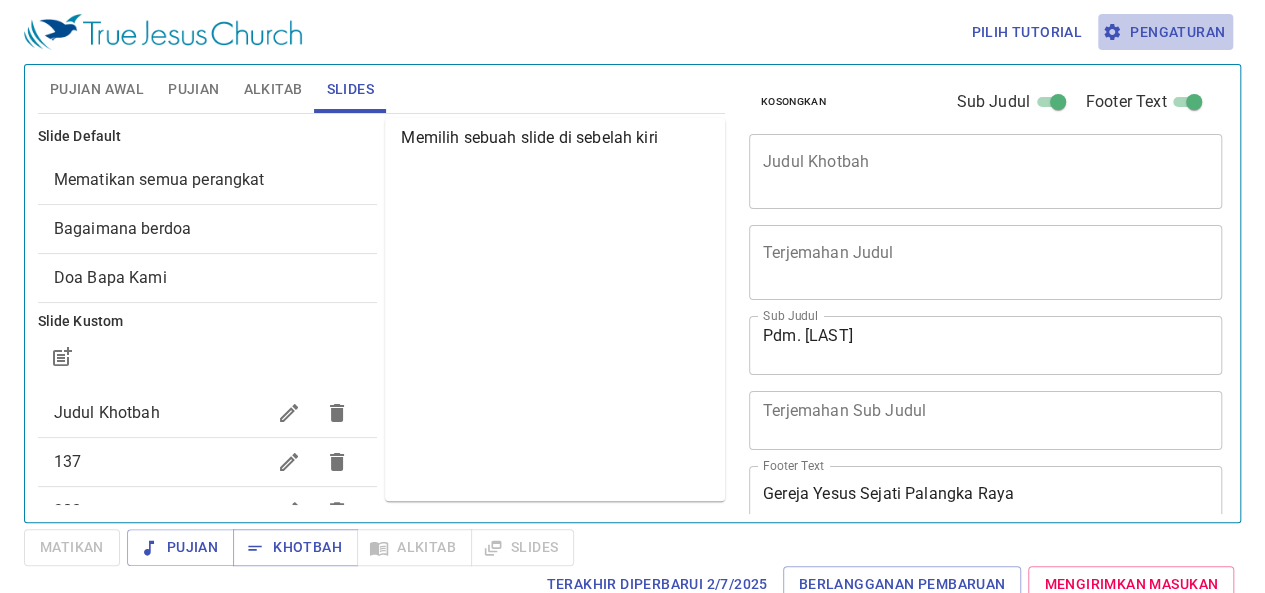 click on "Pengaturan" at bounding box center (1165, 32) 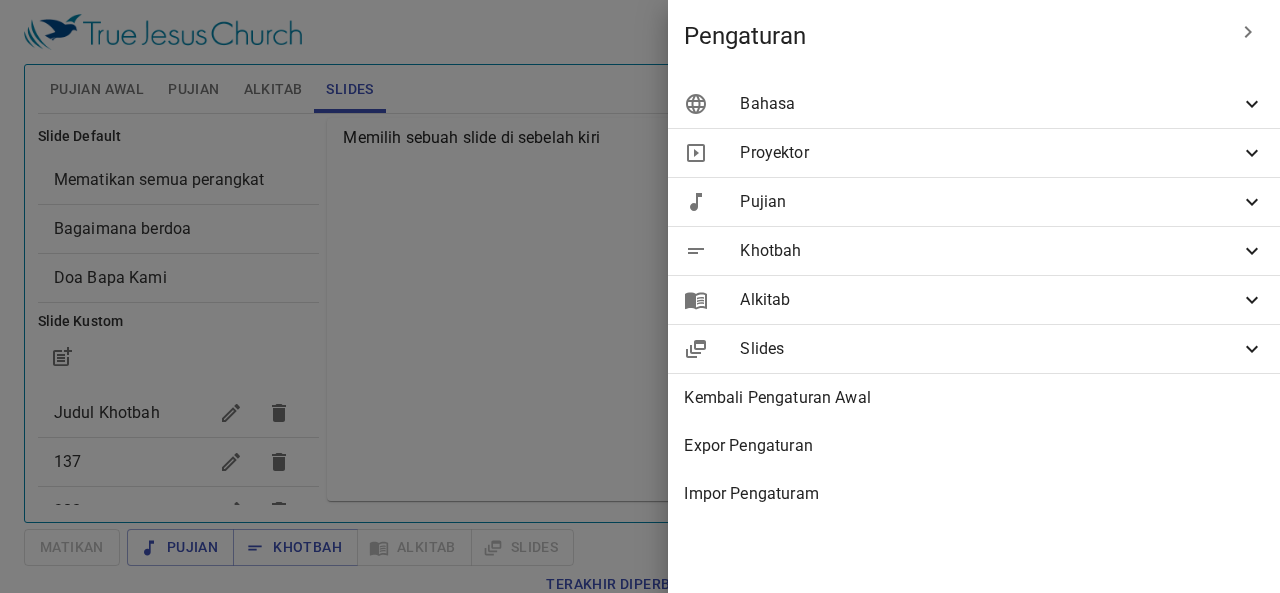 click on "Bahasa" at bounding box center (974, 104) 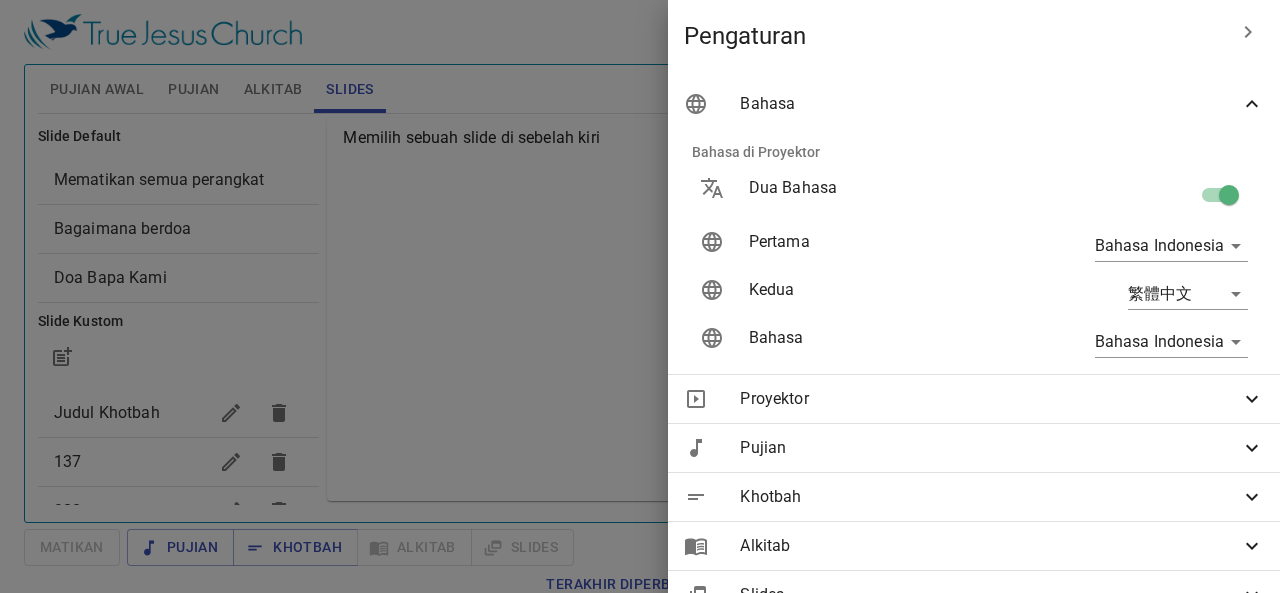 click at bounding box center [1143, 195] 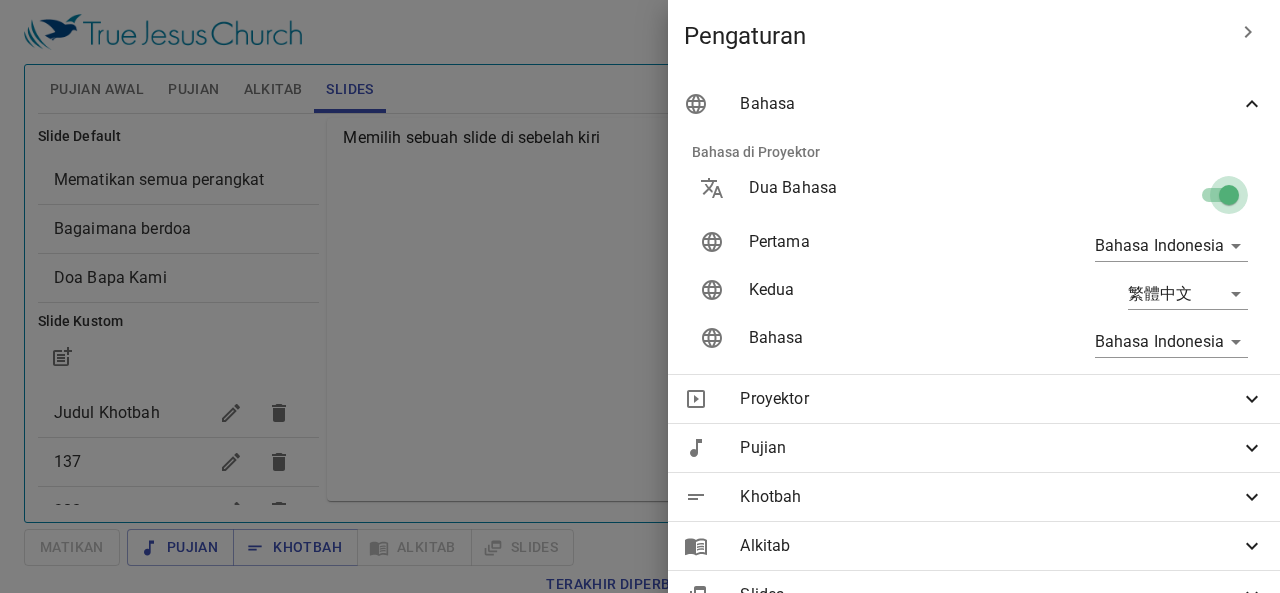 click at bounding box center [1229, 199] 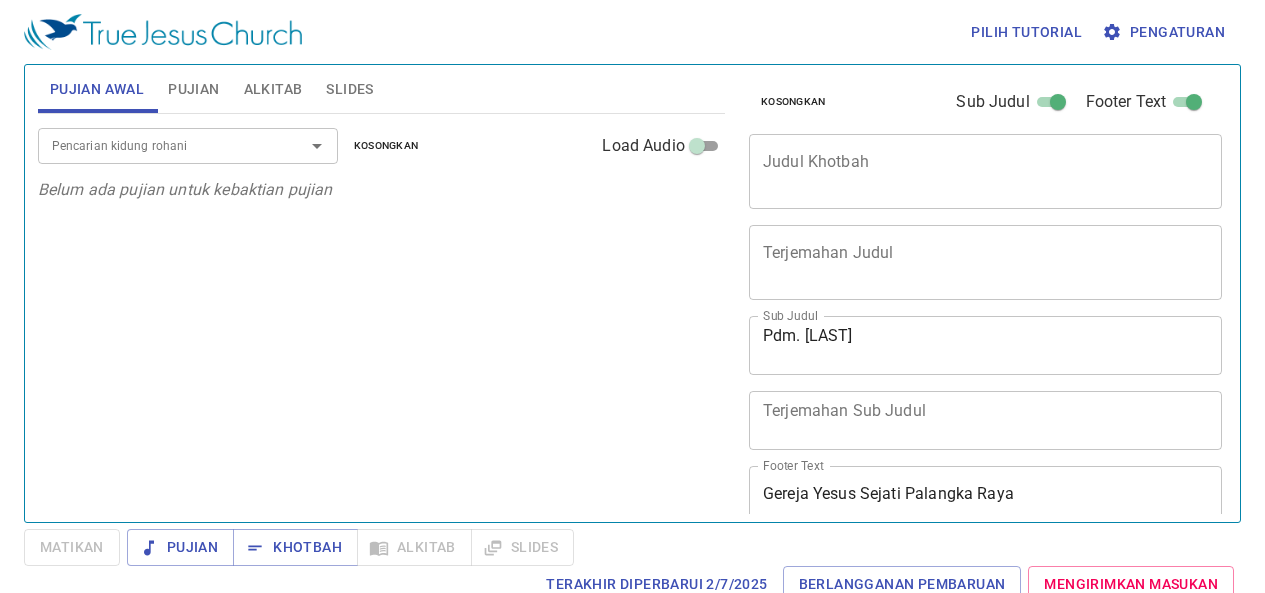 scroll, scrollTop: 0, scrollLeft: 0, axis: both 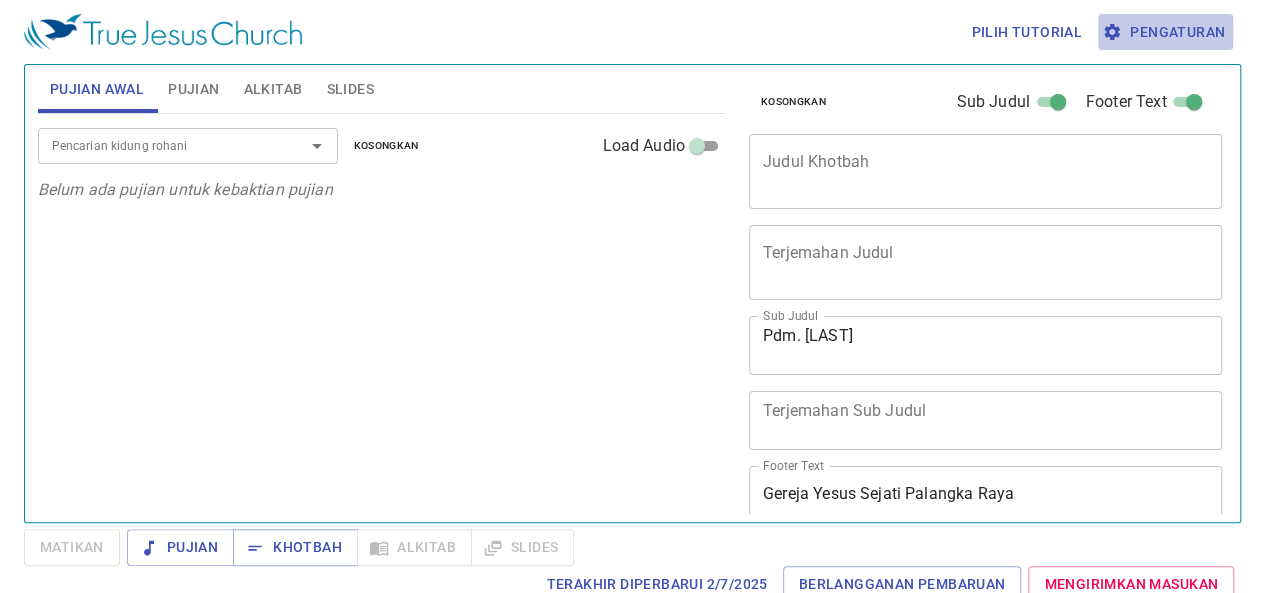 click on "Pengaturan" at bounding box center [1165, 32] 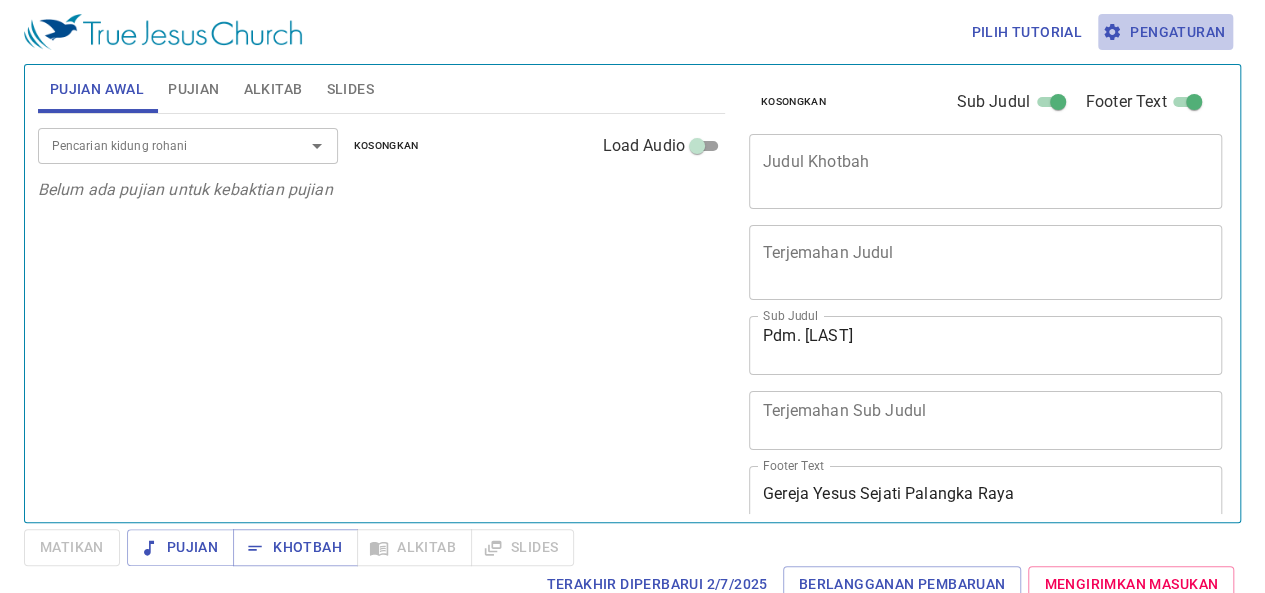 click on "Pengaturan" at bounding box center (1165, 32) 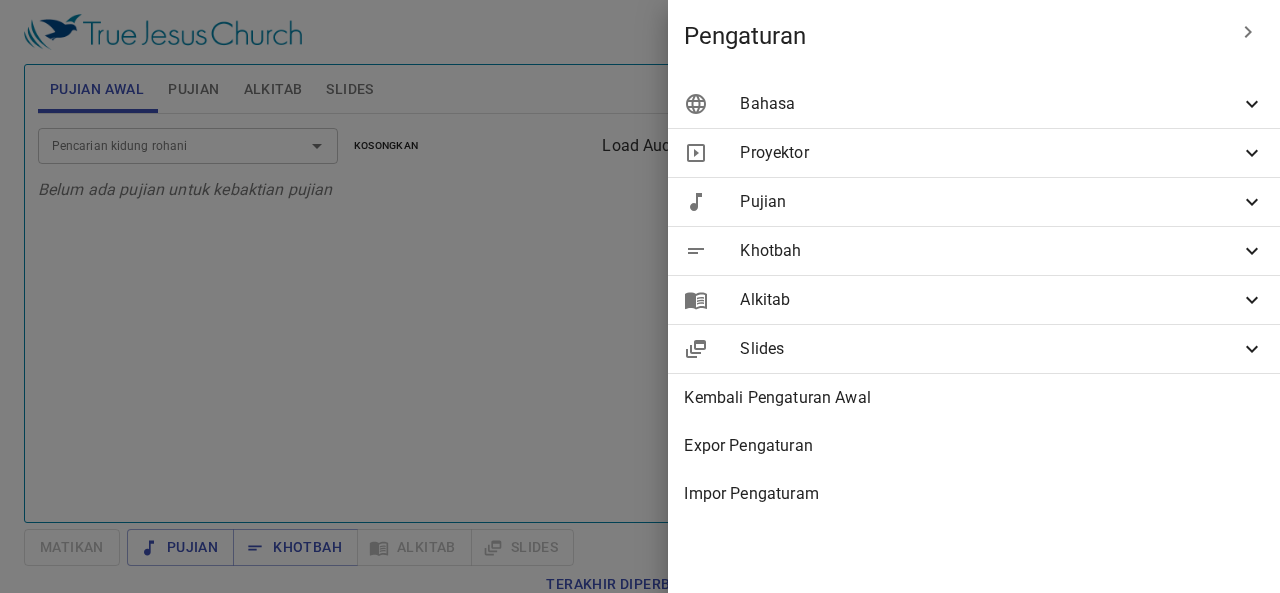 click on "Bahasa" at bounding box center (974, 104) 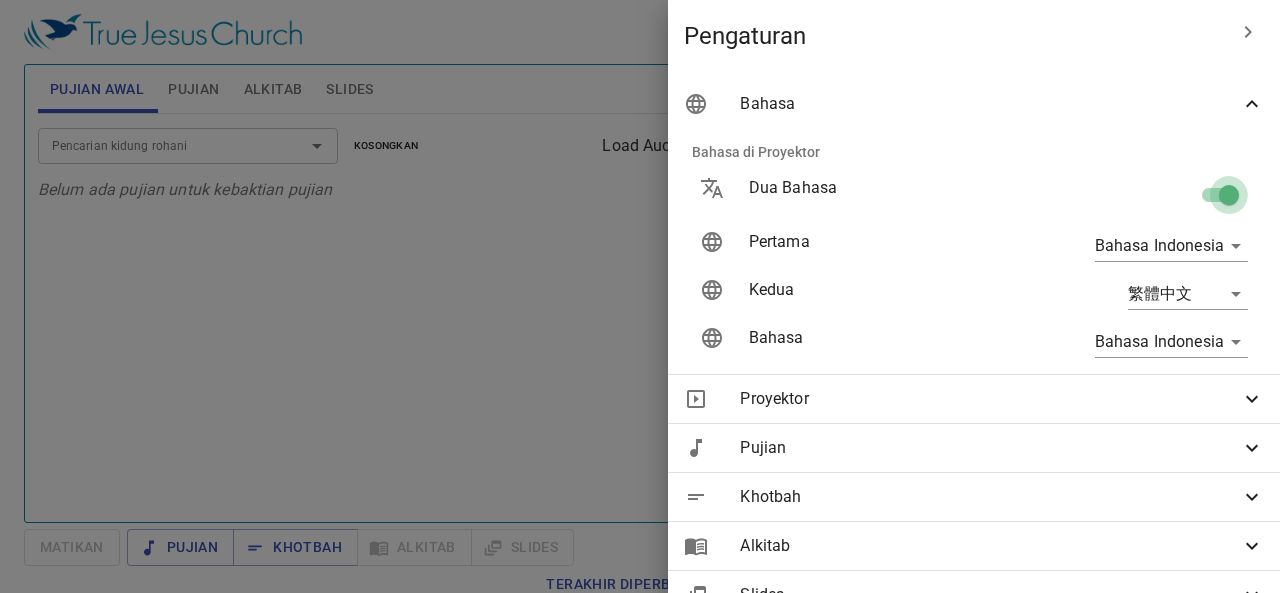 click at bounding box center (1229, 199) 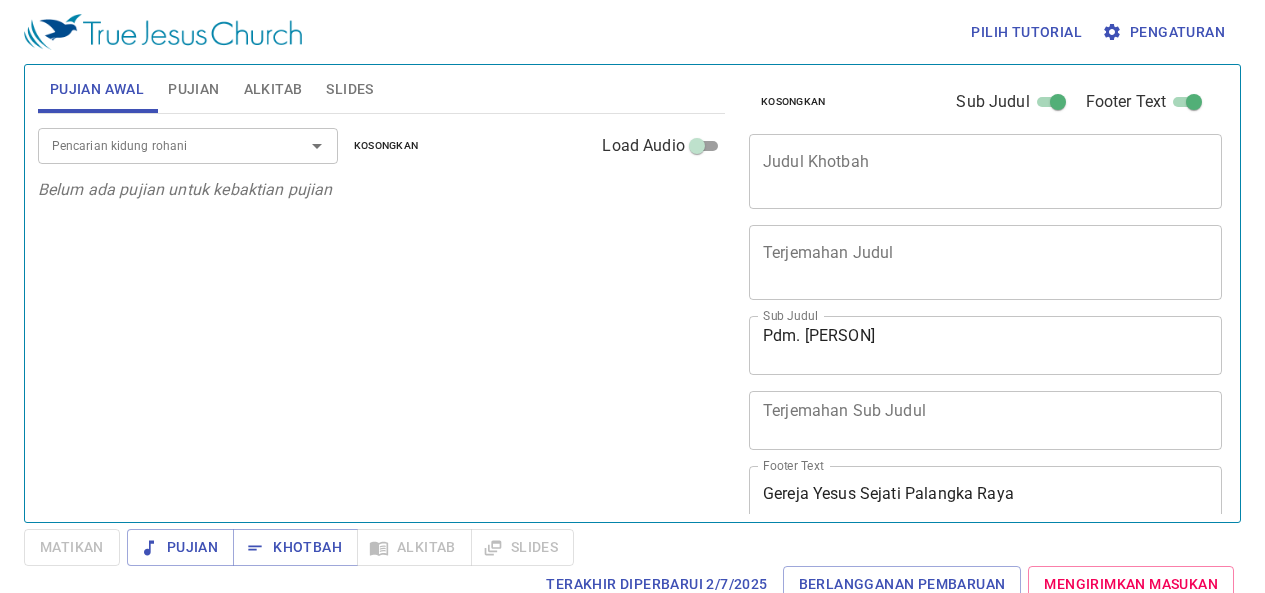 scroll, scrollTop: 0, scrollLeft: 0, axis: both 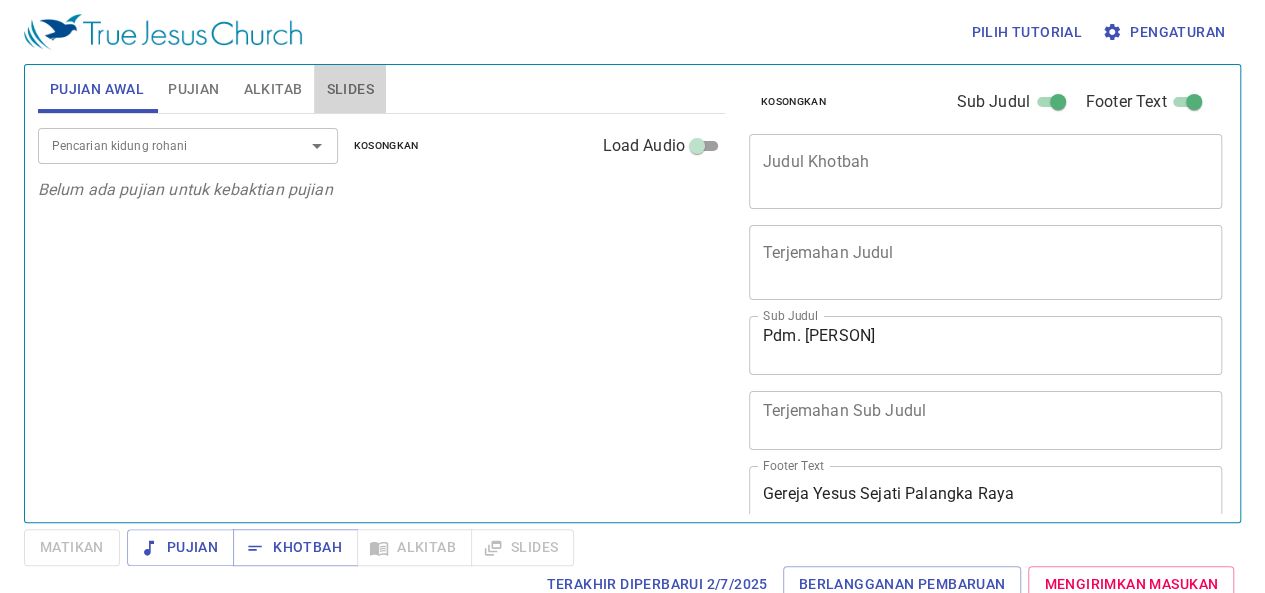 click on "Slides" at bounding box center (349, 89) 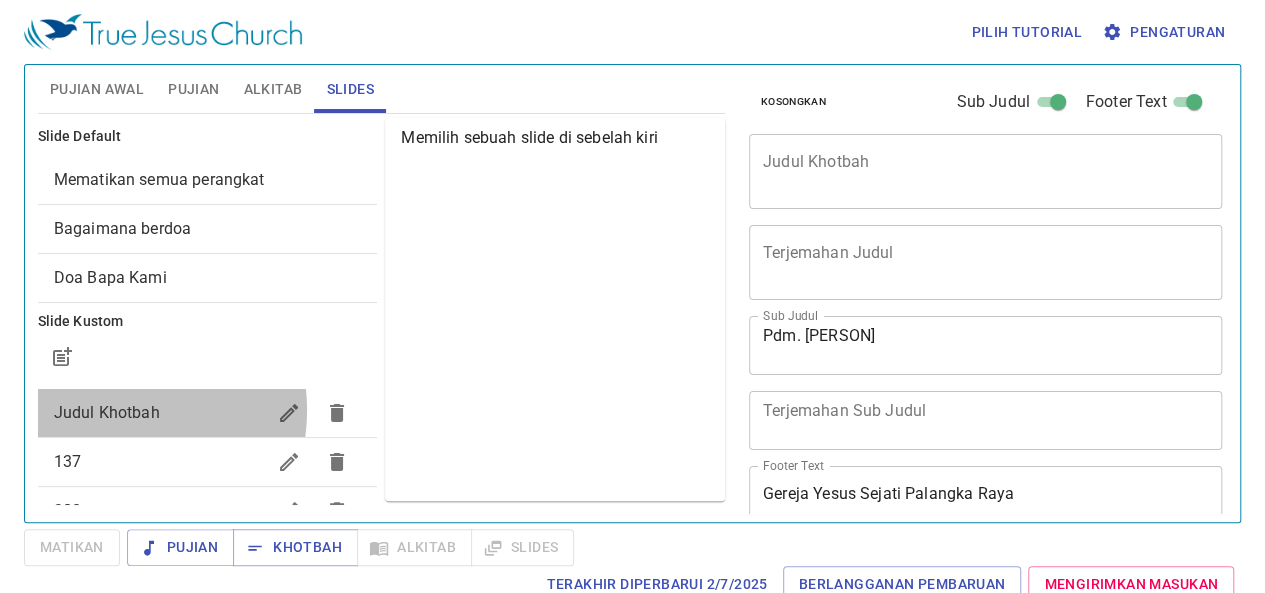 click on "Judul Khotbah" at bounding box center [107, 412] 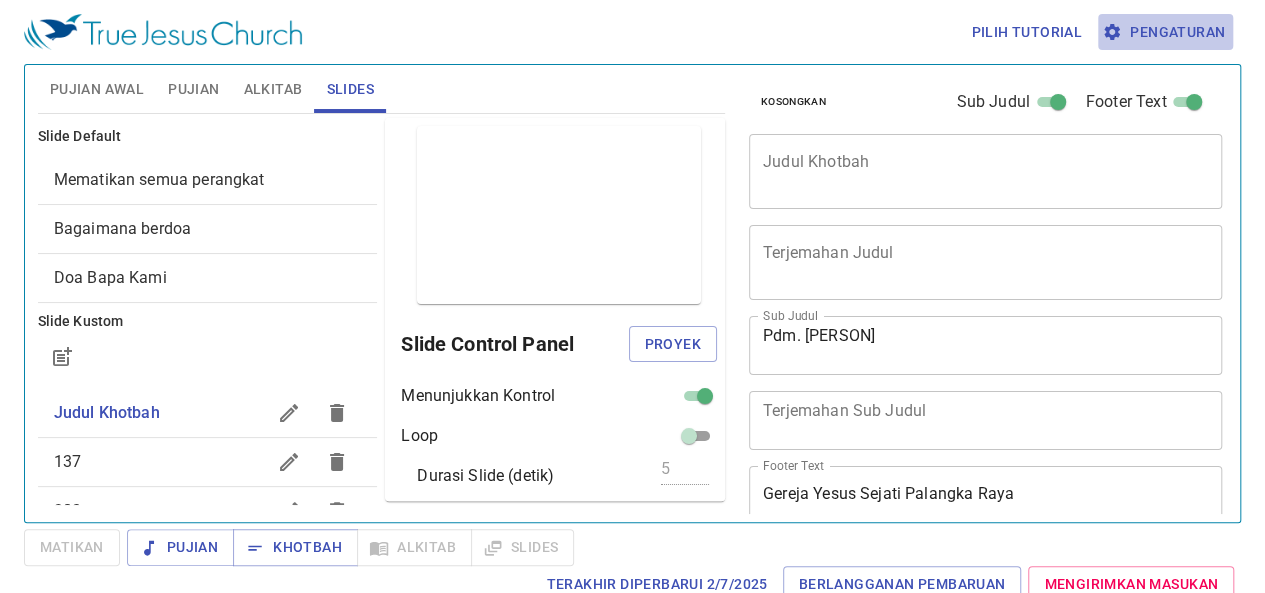 click on "Pengaturan" at bounding box center (1165, 32) 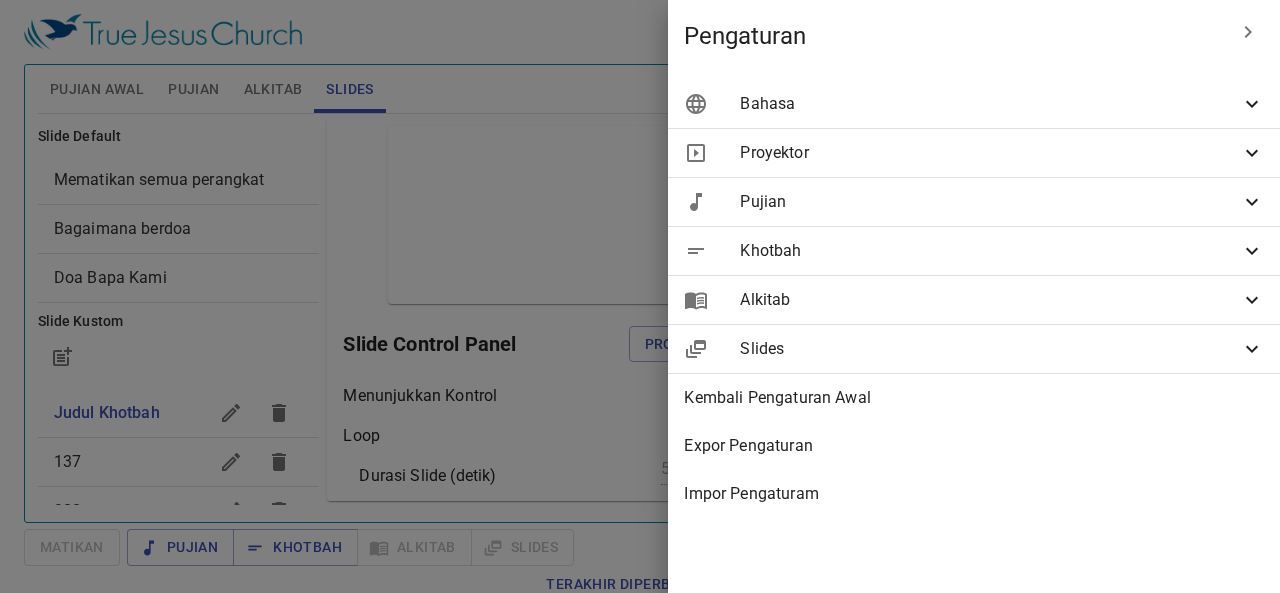 click on "Bahasa" at bounding box center [990, 104] 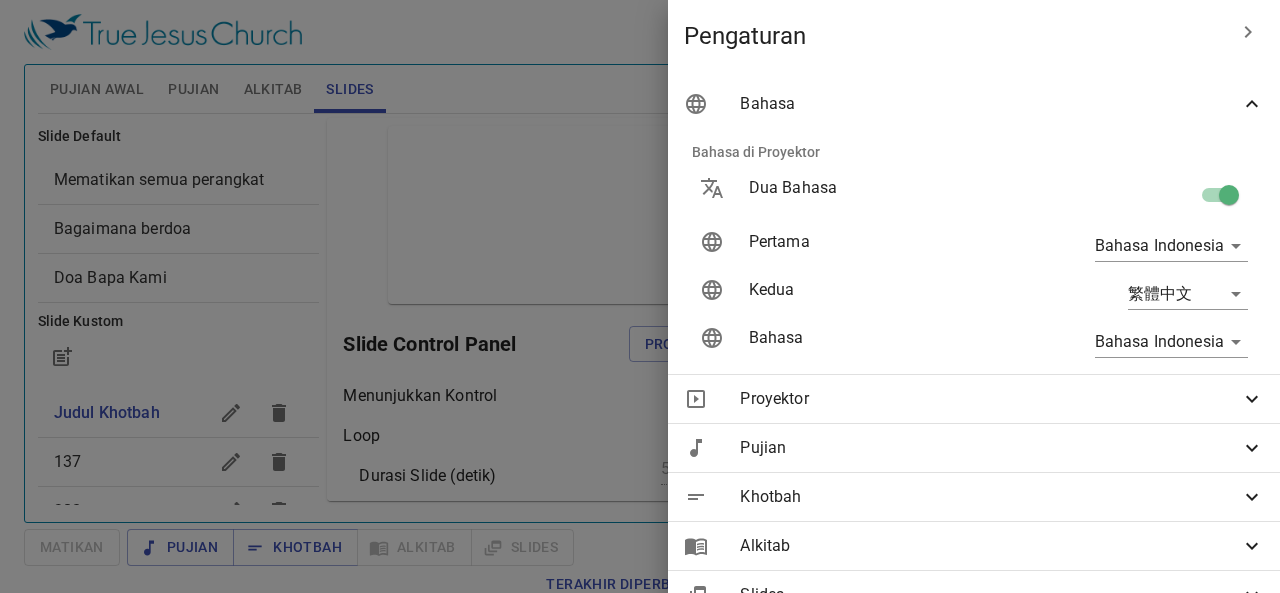 click on "Pilih tutorial Pengaturan Pujian Awal Pujian Alkitab Slides Pencarian kidung rohani Pencarian kidung rohani   Kosongkan Load Audio Belum ada pujian untuk kebaktian pujian Pencarian kidung rohani Pencarian kidung rohani   Kosongkan Load Audio Belum ada pujian untuk khotbah Kejadian 1 Referensi Alkitab (Ctrl +/) Referensi Alkitab (Ctrl +/)   Sejarah Ayat   Sebelumnya  (←, ↑)     Selanjutnya  (→, ↓) Tunjukkan 1 ayat Tunjukkan 2 ayat Tunjukkan 3 ayat Tunjukkan 4 ayat Tunjukkan 5 ayat 1 Pada mulanya  Allah  menciptakan  langit  dan bumi .    In the beginning God created the heavens and the earth. 2 Bumi  belum berbentuk  dan kosong ; gelap gulita  menutupi  samudera raya , dan Roh  Allah  melayang-layang  di atas  permukaan  air .    The earth was without form, and void; and darkness was on the face of the deep. And the Spirit of God was hovering over the face of the waters. 3 Berfirmanlah  Allah : "Jadilah  terang ." Lalu terang  itu jadi .    4 Allah  melihat  bahwa  terang  itu baik gelap" at bounding box center (640, 296) 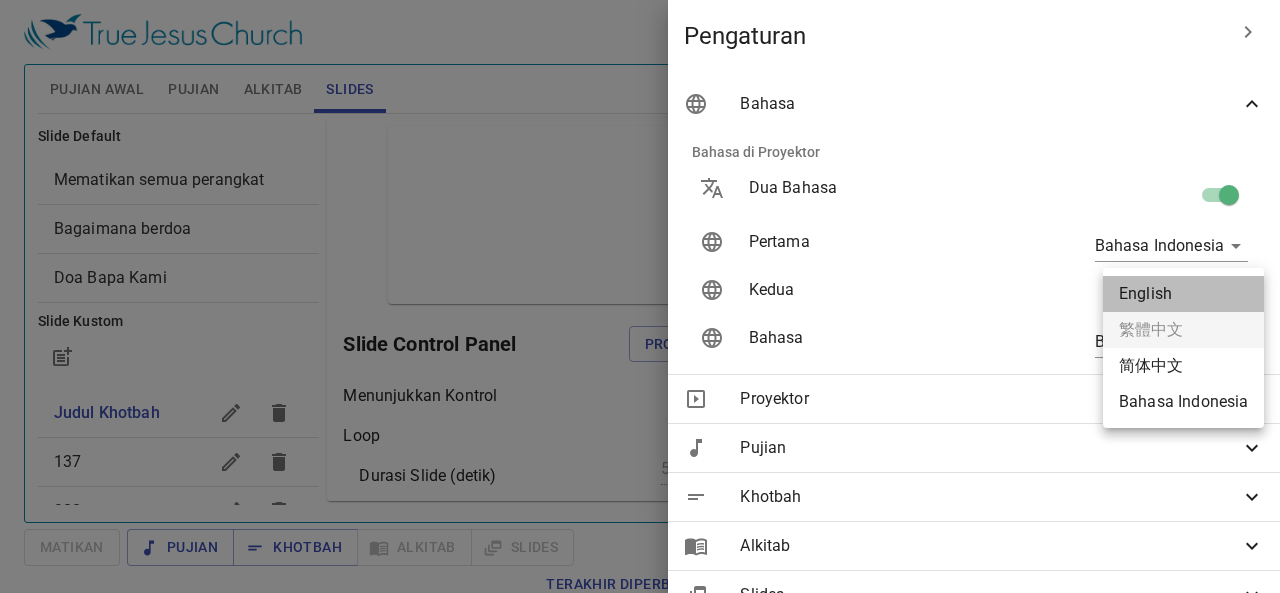 click on "English" at bounding box center [1183, 294] 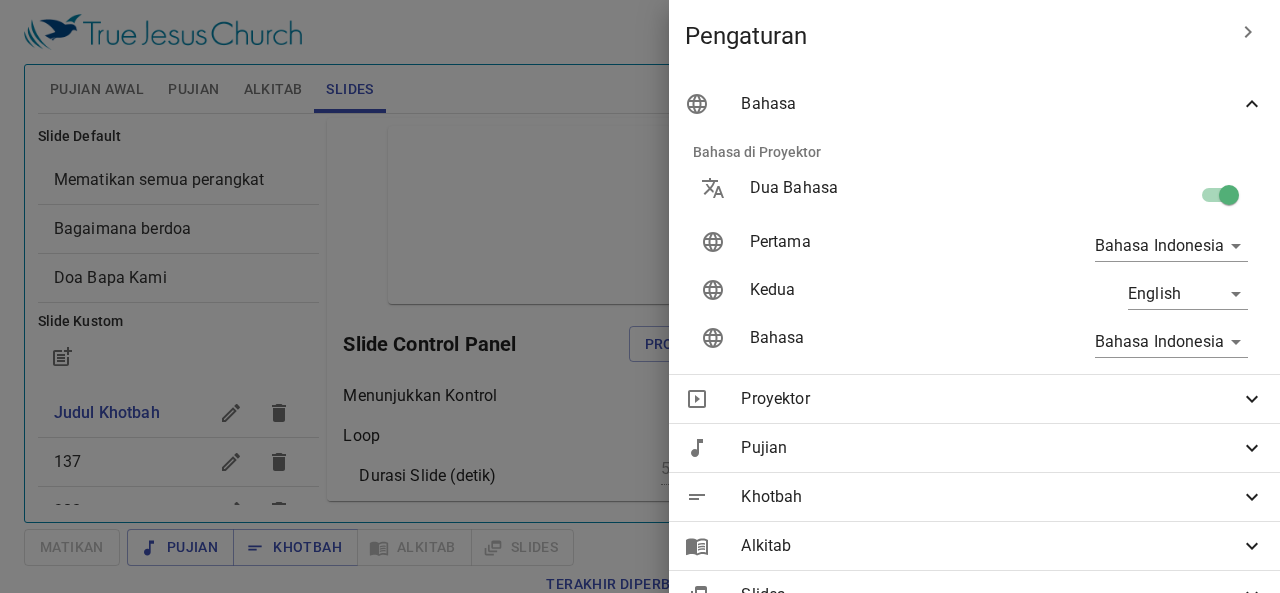 click on "Bahasa di Proyektor" at bounding box center [974, 152] 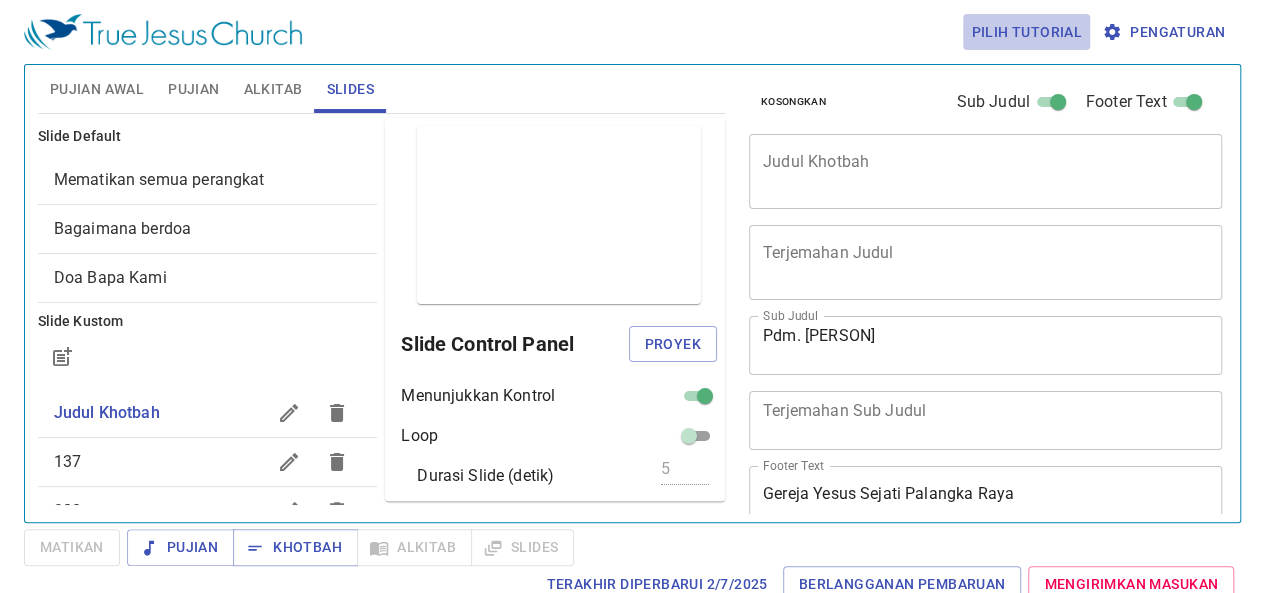 click on "Pilih tutorial" at bounding box center (1026, 32) 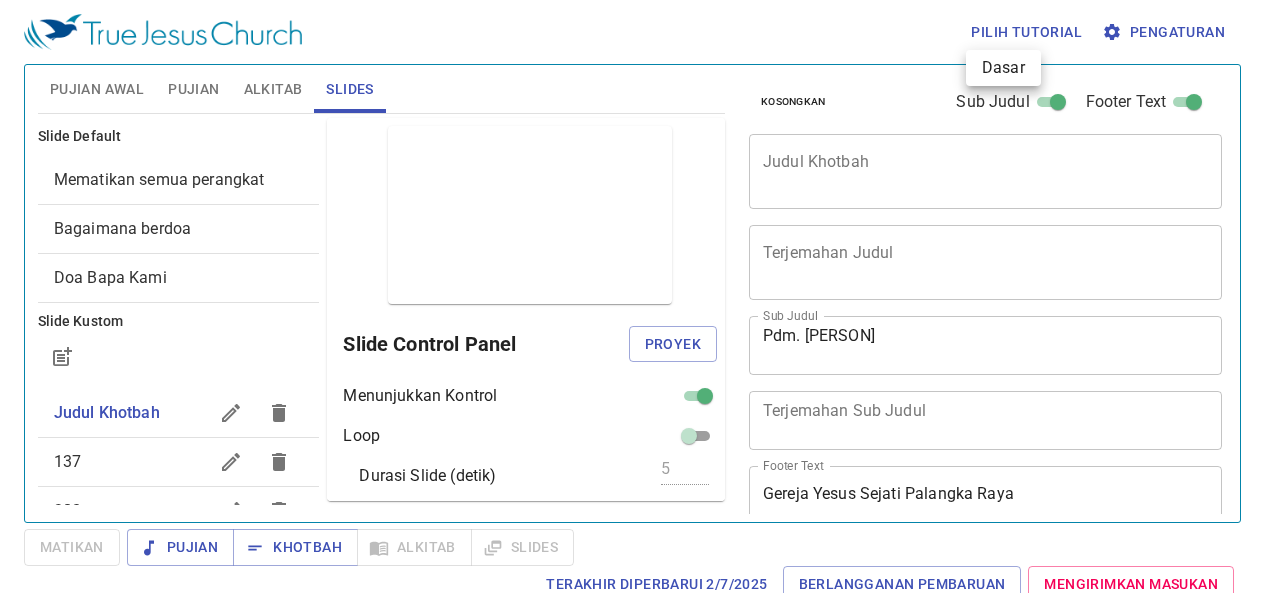 click at bounding box center [640, 296] 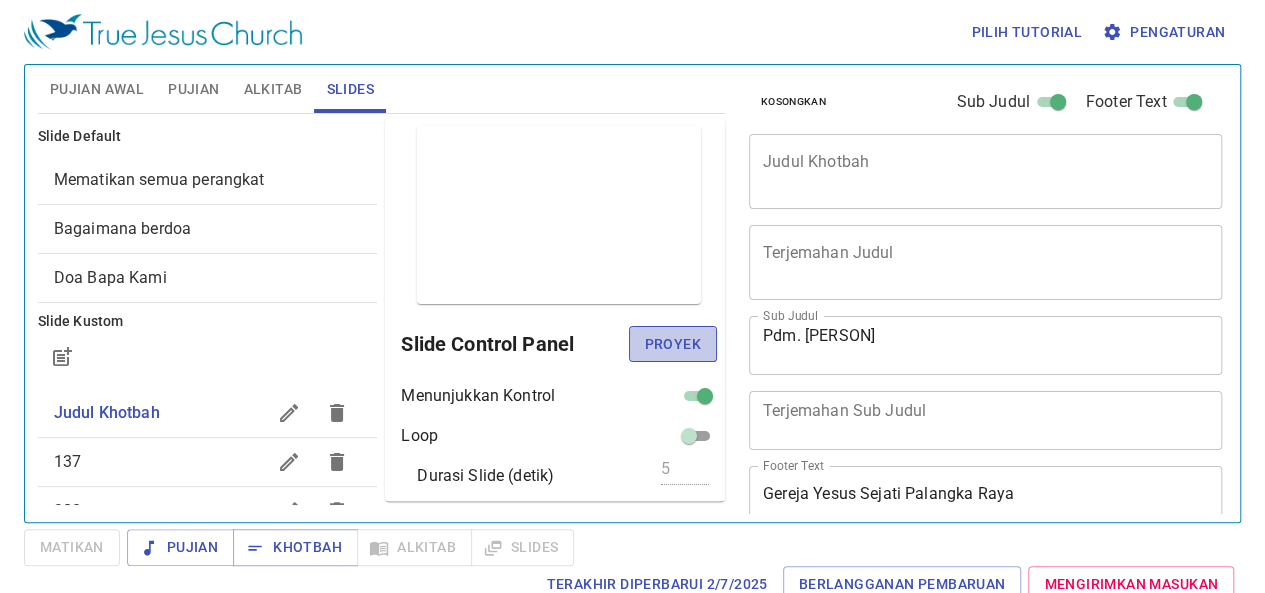 click on "Proyek" at bounding box center [673, 344] 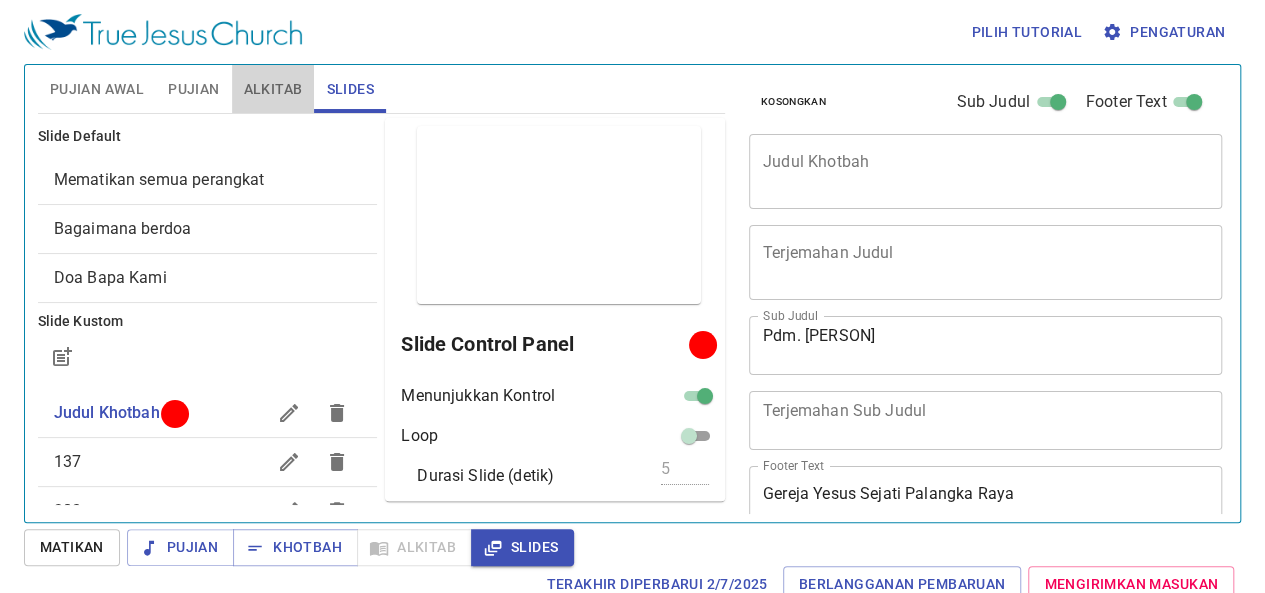 click on "Alkitab" at bounding box center [273, 89] 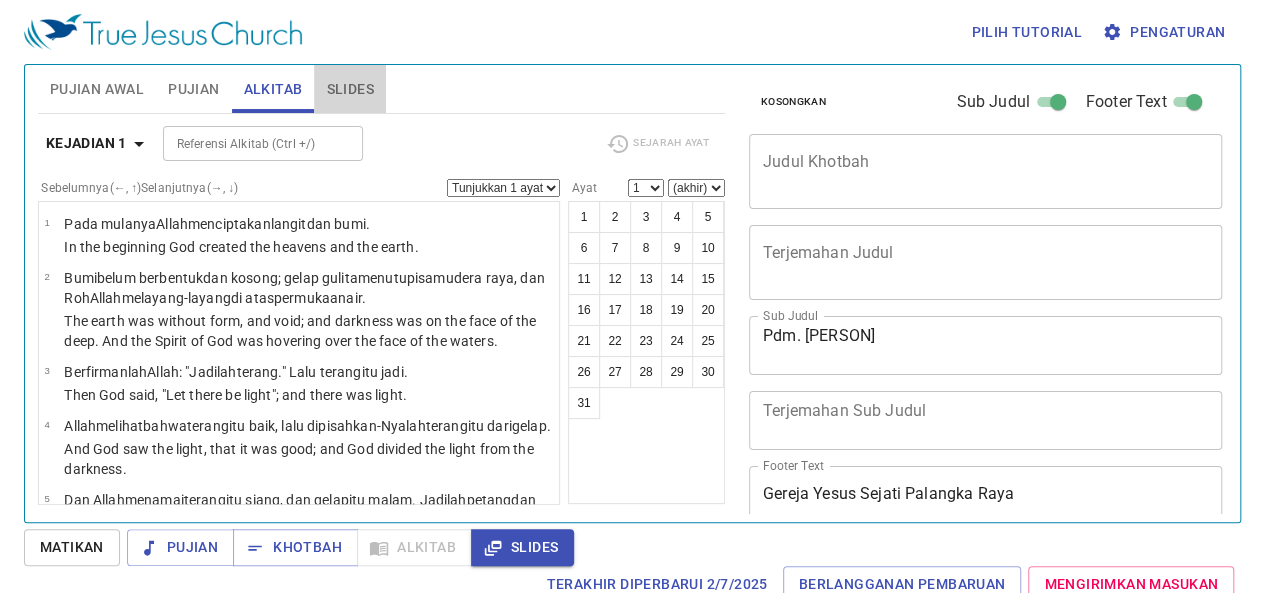 click on "Slides" at bounding box center (349, 89) 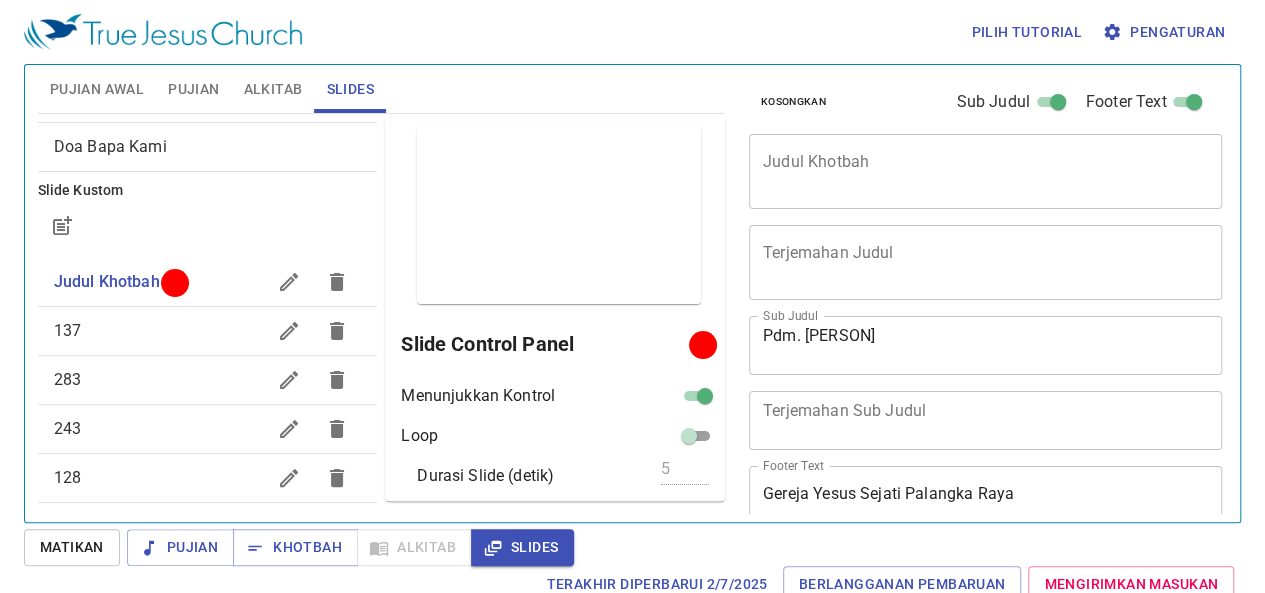 scroll, scrollTop: 136, scrollLeft: 0, axis: vertical 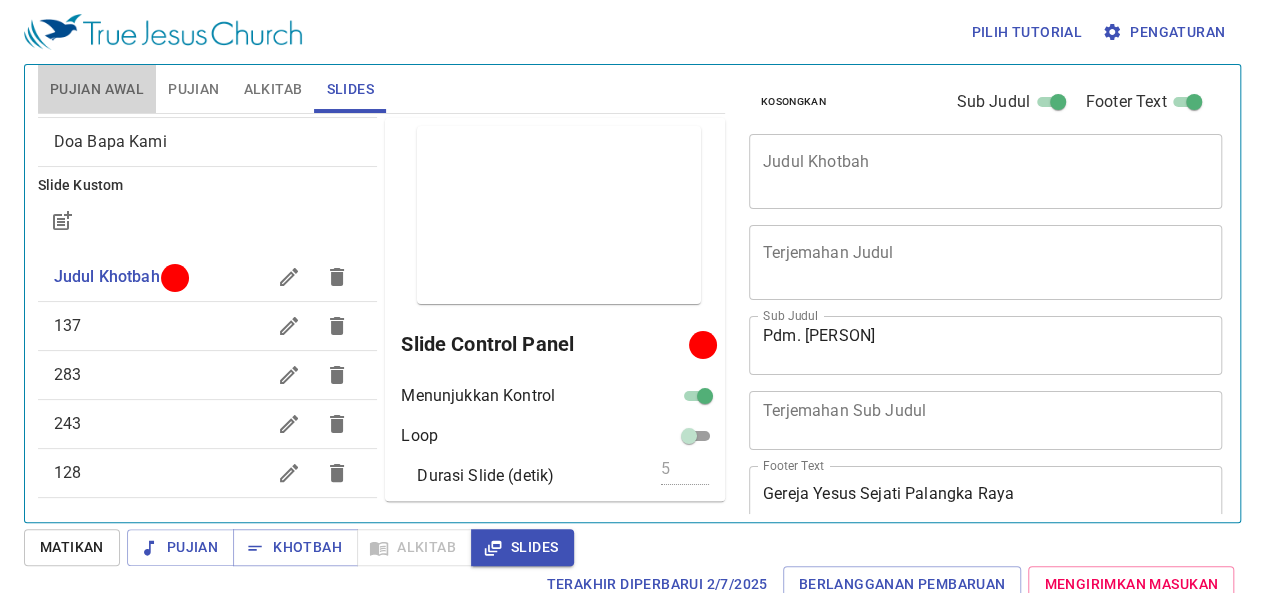 click on "Pujian Awal" at bounding box center [97, 89] 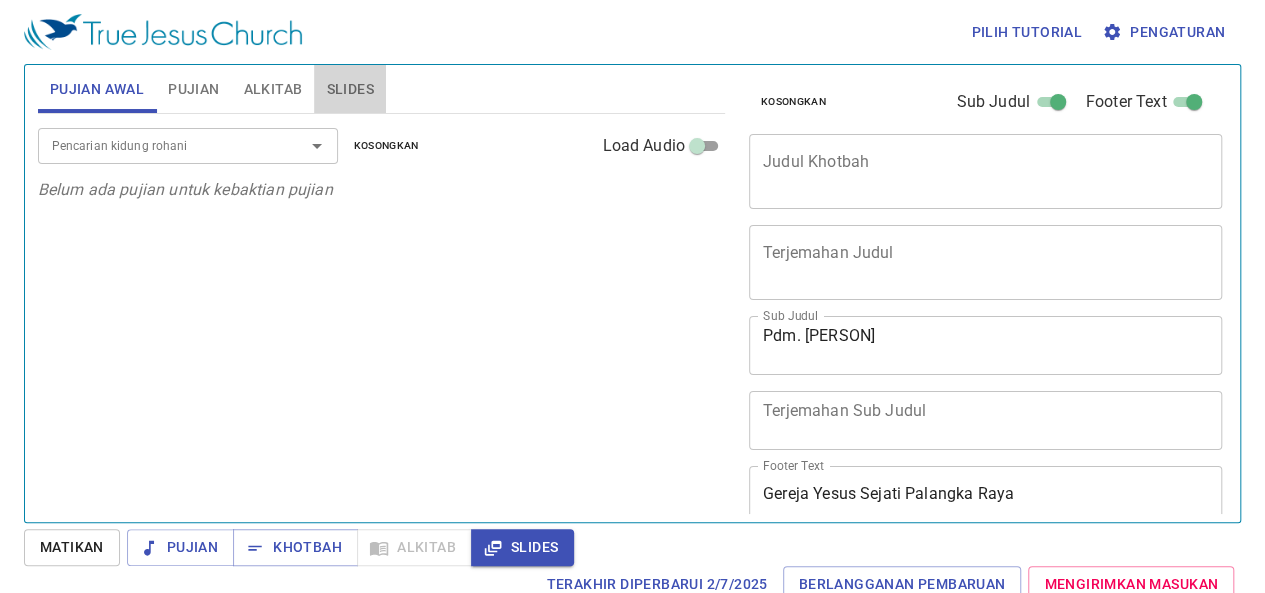 click on "Slides" at bounding box center [349, 89] 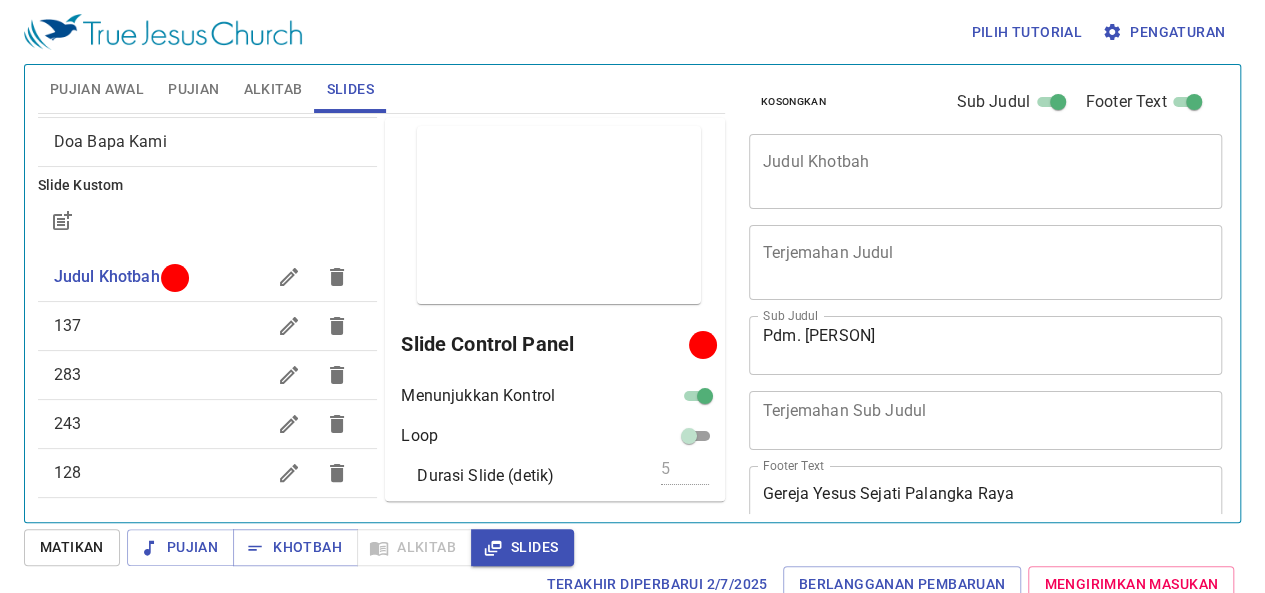 click on "137" at bounding box center (160, 326) 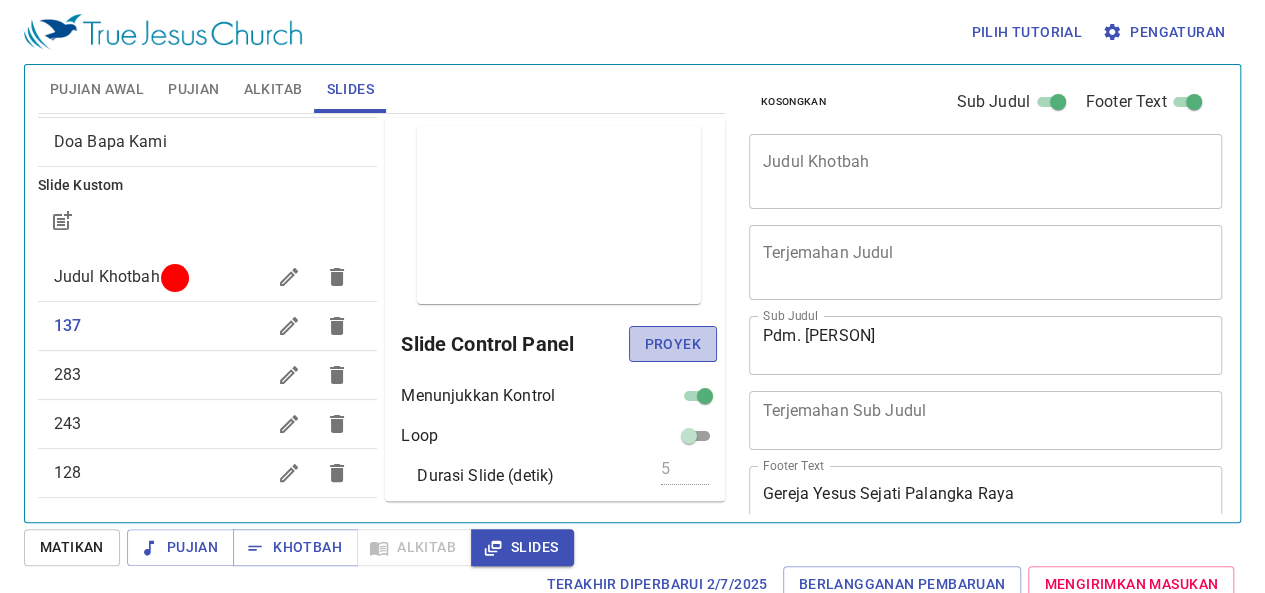 click on "Proyek" at bounding box center [673, 344] 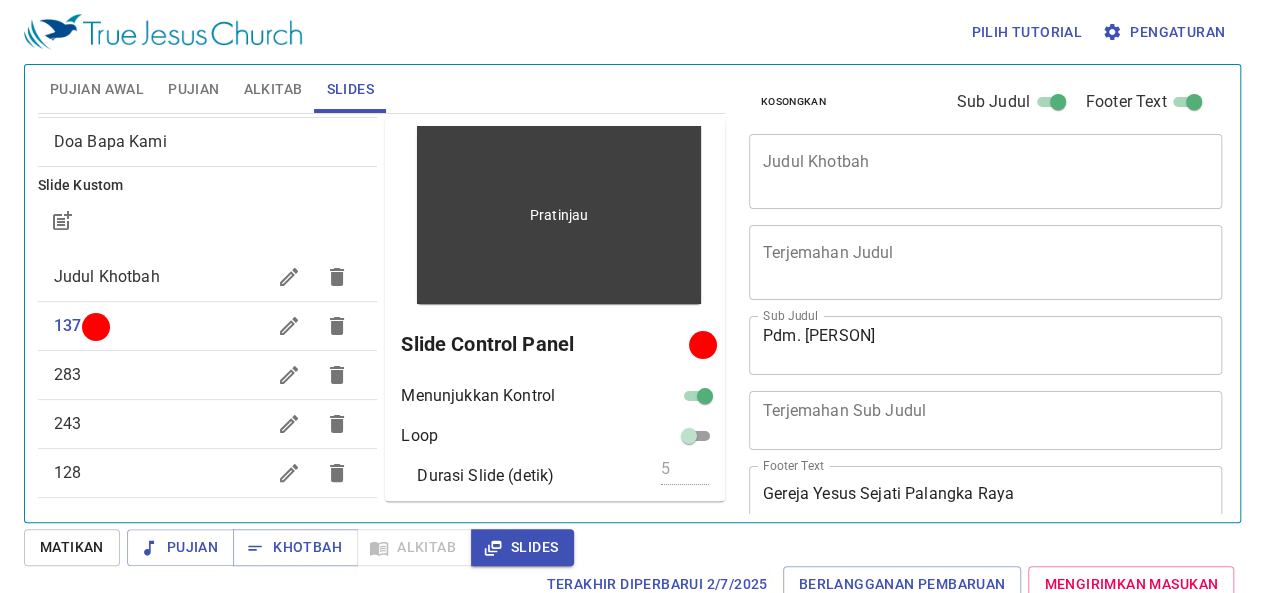click on "Pratinjau" at bounding box center [559, 215] 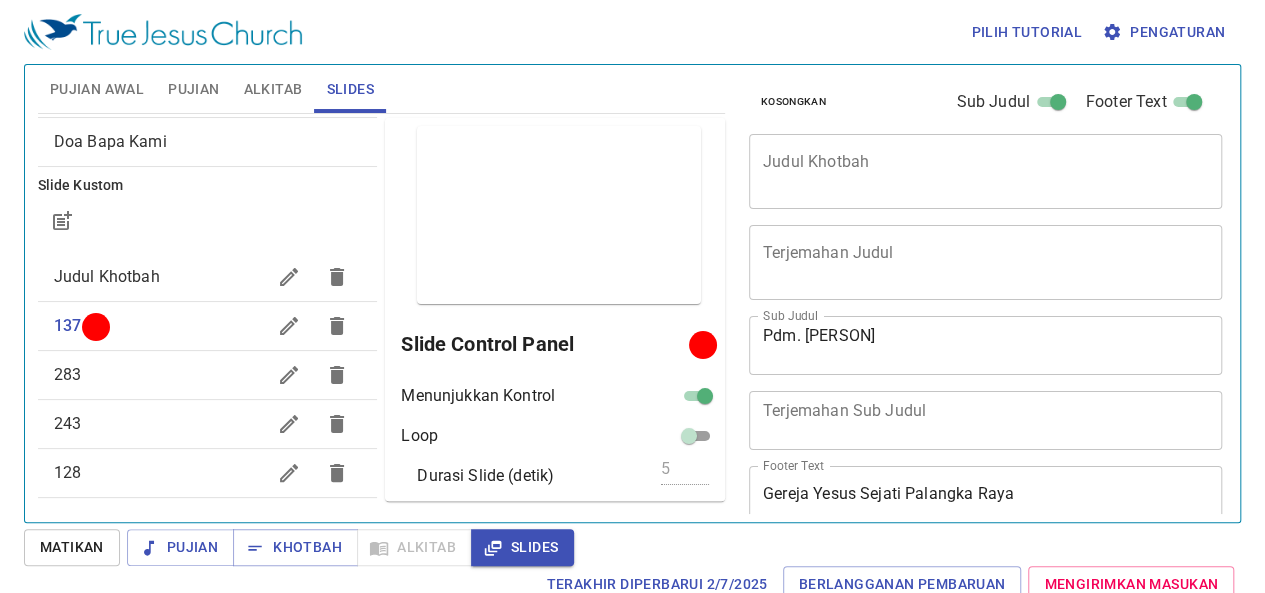 click on "Durasi Slide (detik) 5" at bounding box center (559, 476) 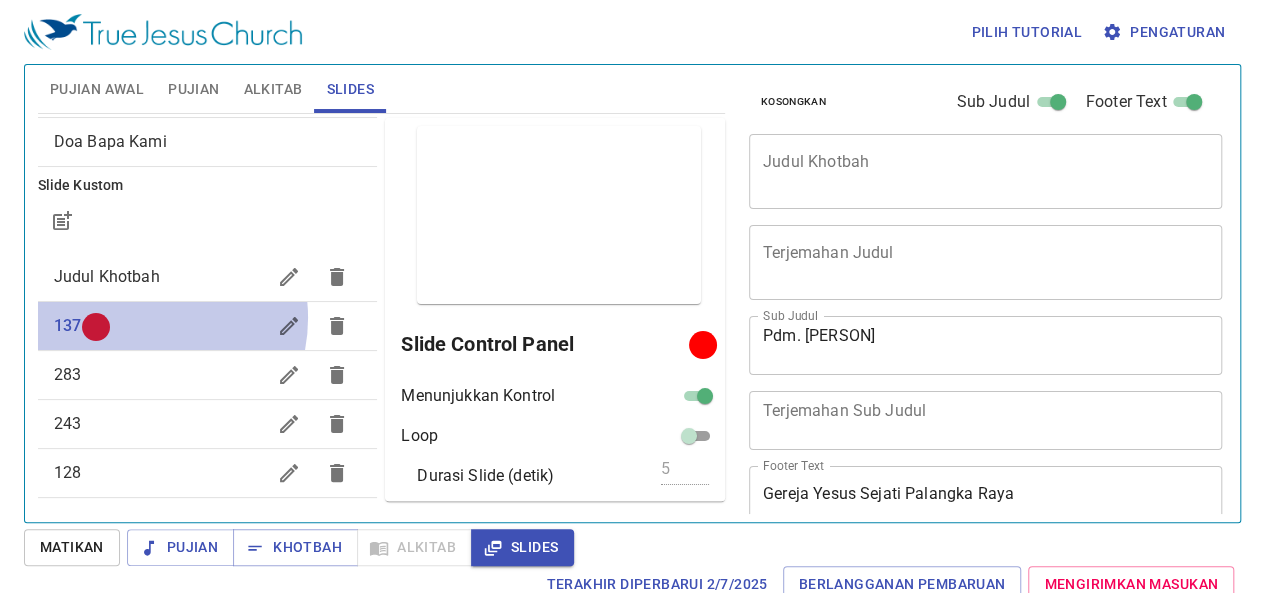 click on "137" at bounding box center [160, 326] 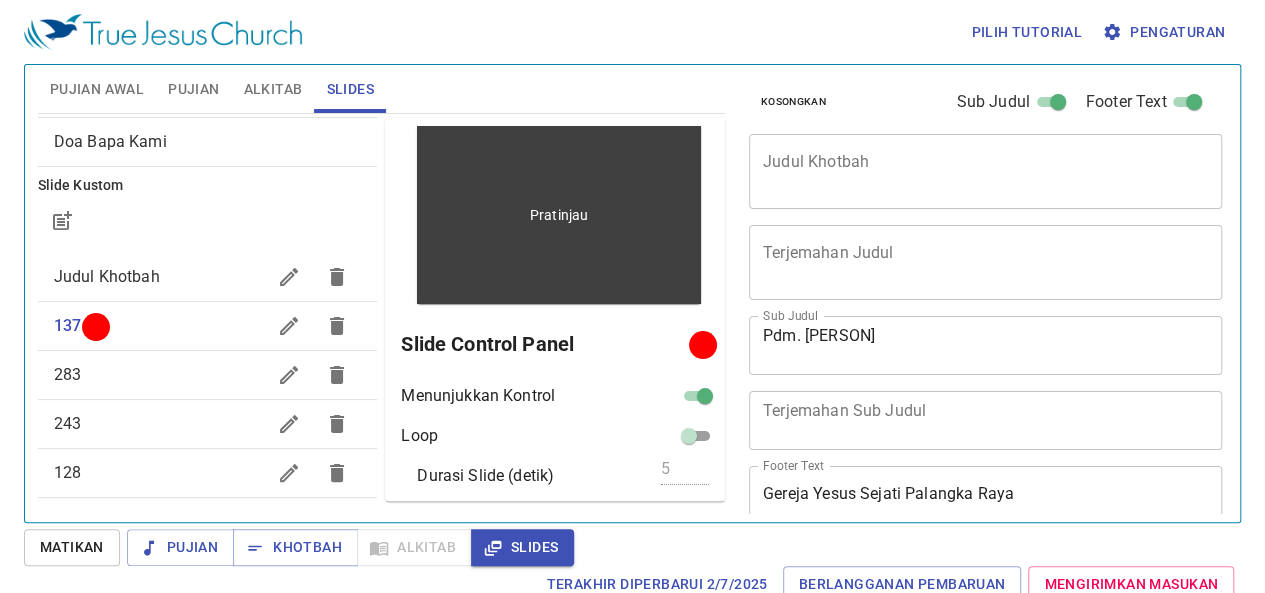 click on "Pratinjau" at bounding box center (559, 215) 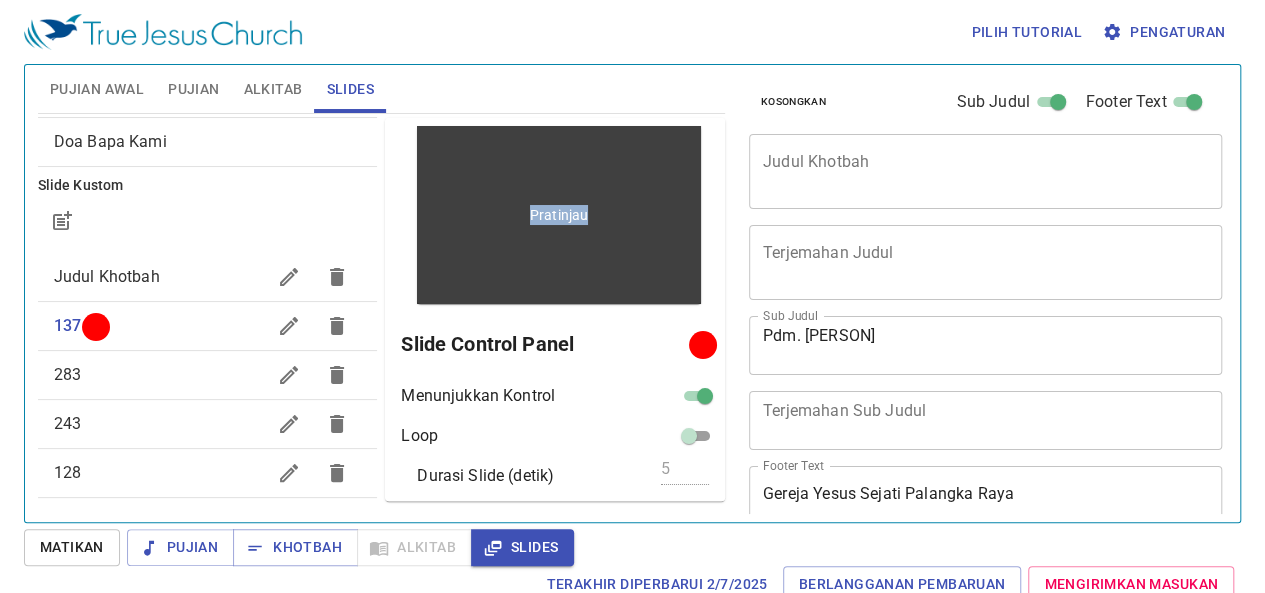 click on "Pratinjau" at bounding box center [559, 215] 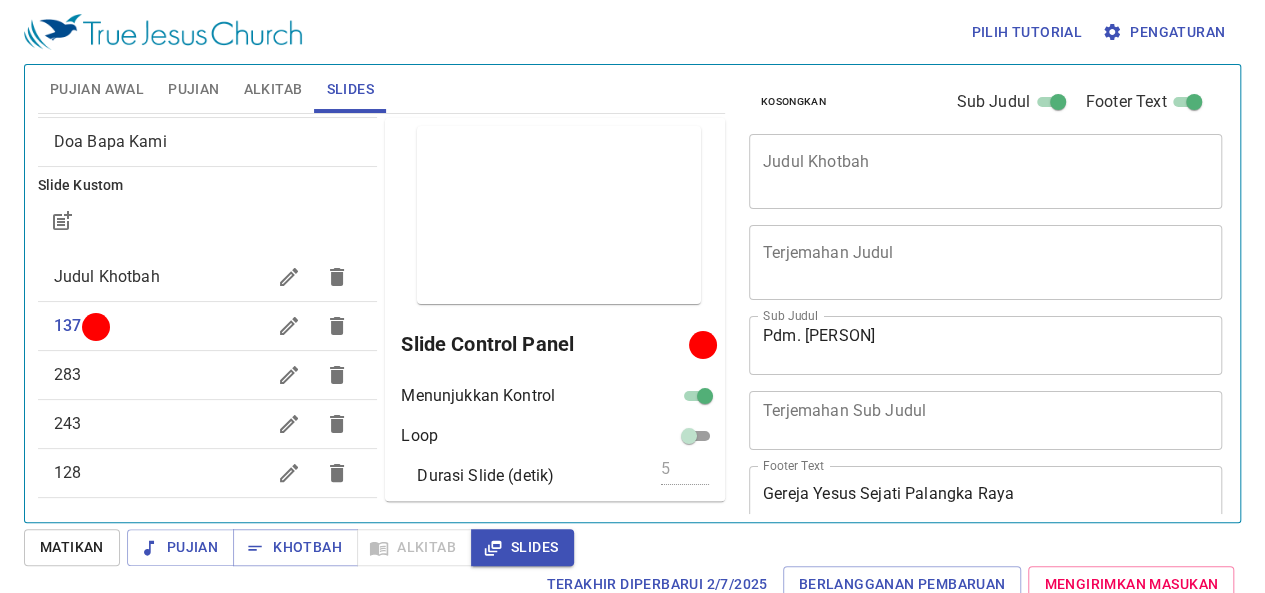click on "Pratinjau Slide Control Panel Menunjukkan Kontrol Loop Durasi Slide (detik) 5 Refresh Simpan" at bounding box center [555, 309] 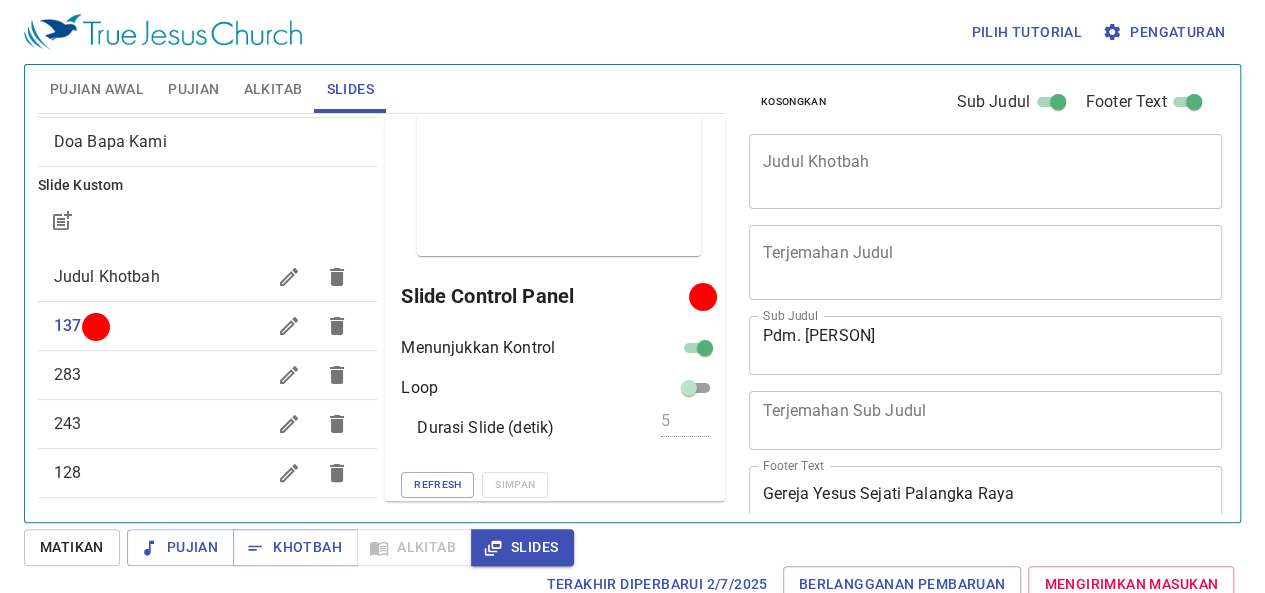 scroll, scrollTop: 51, scrollLeft: 0, axis: vertical 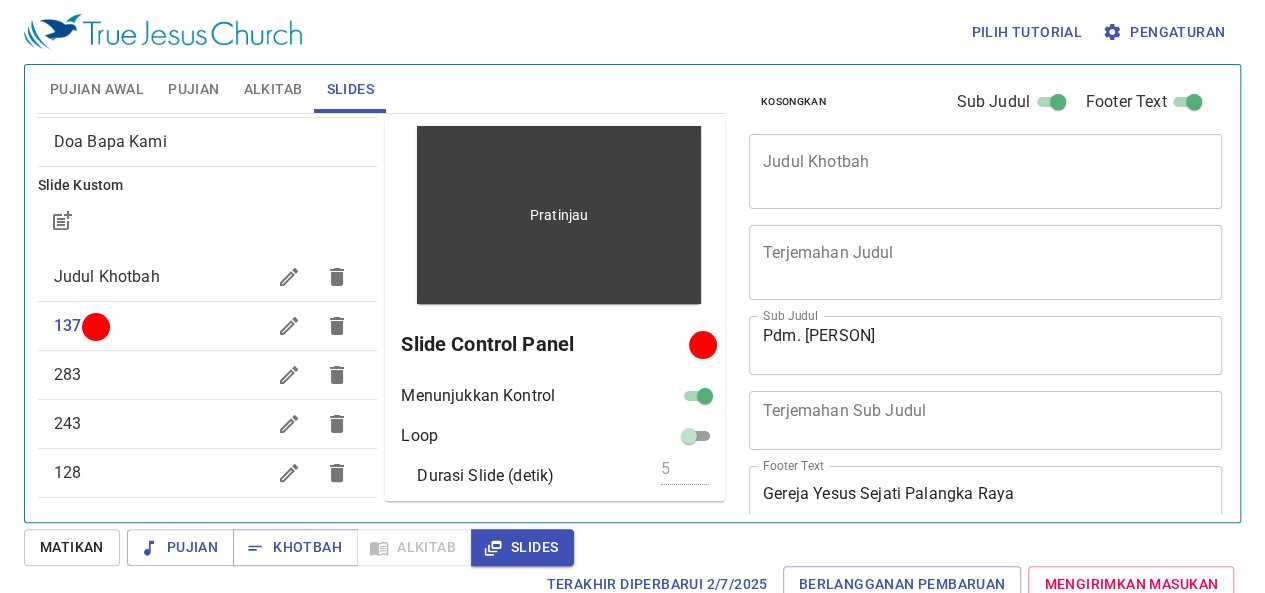 click on "Pratinjau" at bounding box center [559, 215] 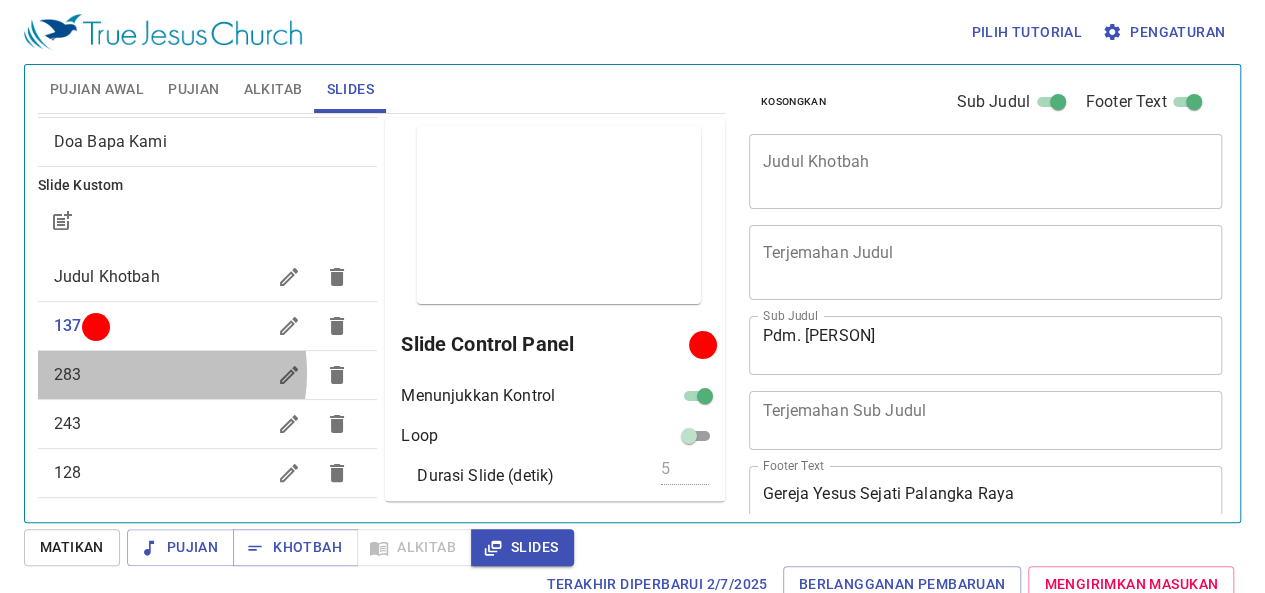 click on "283" at bounding box center (160, 375) 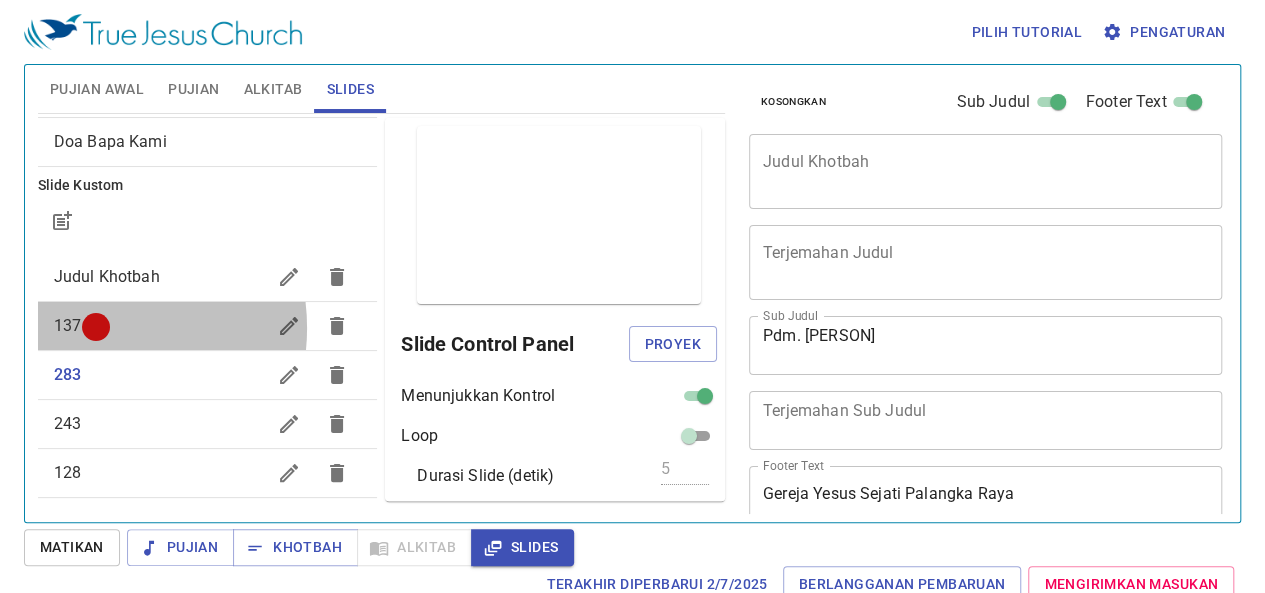 click at bounding box center [96, 326] 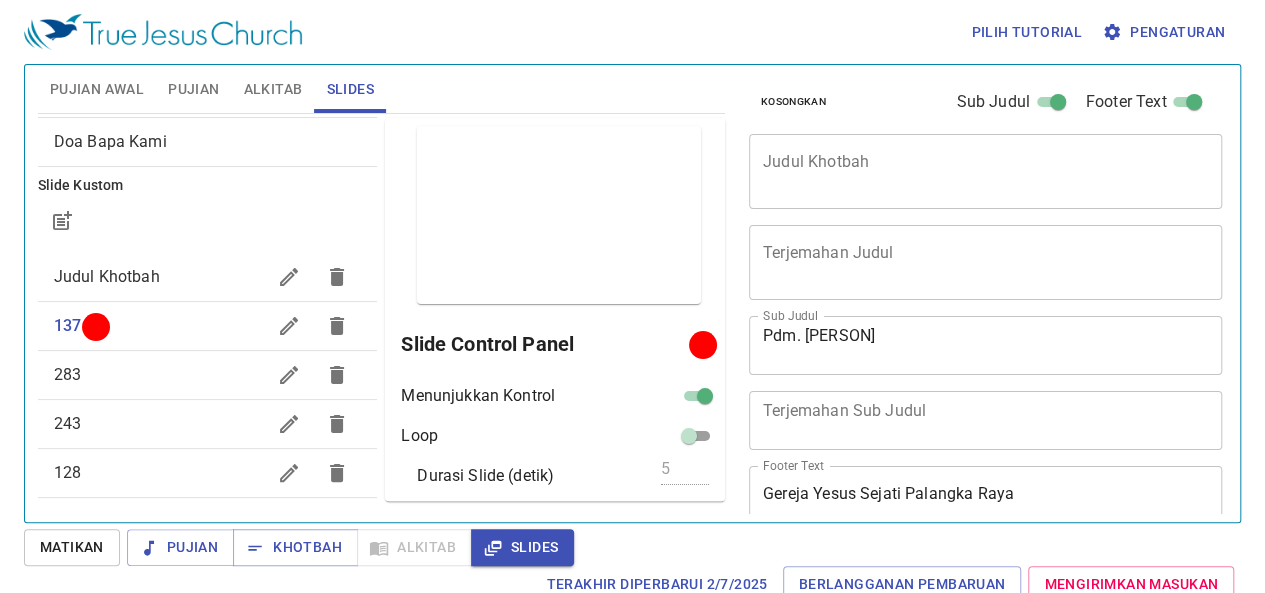 click on "Pujian Awal" at bounding box center [97, 89] 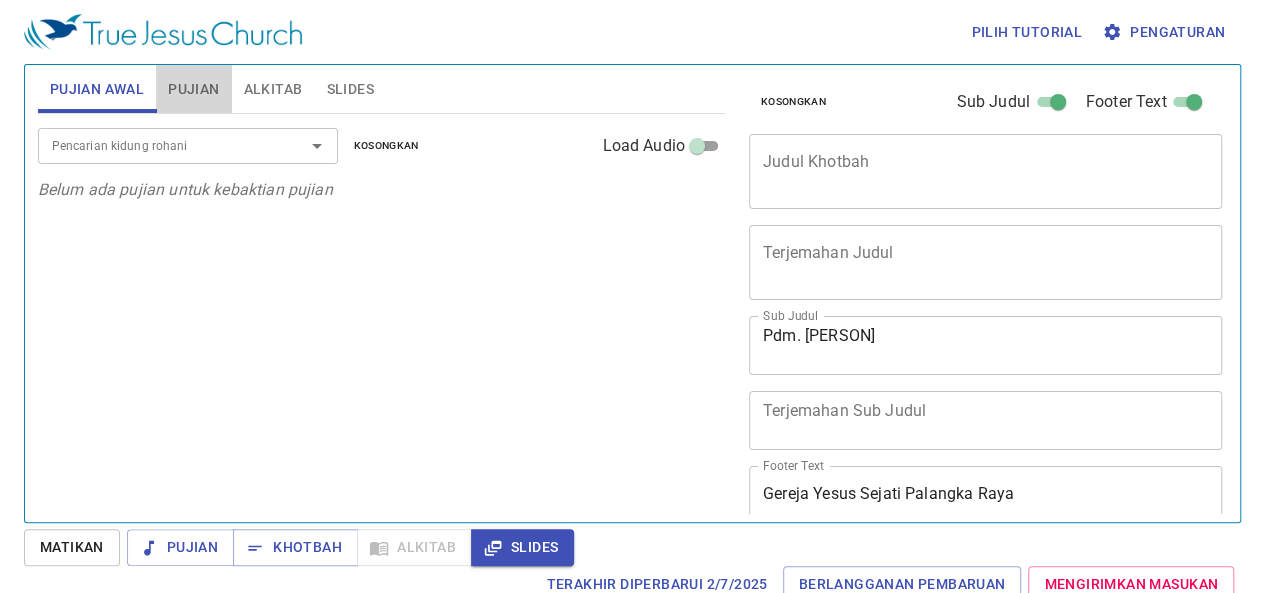 click on "Pujian" at bounding box center (193, 89) 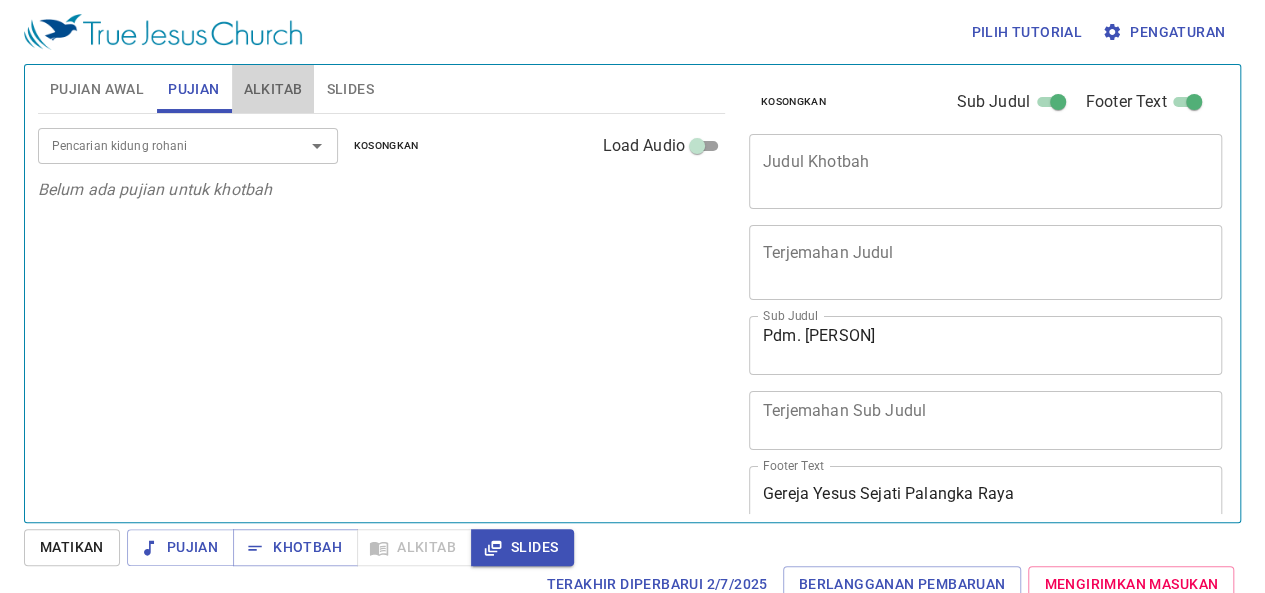 click on "Alkitab" at bounding box center (273, 89) 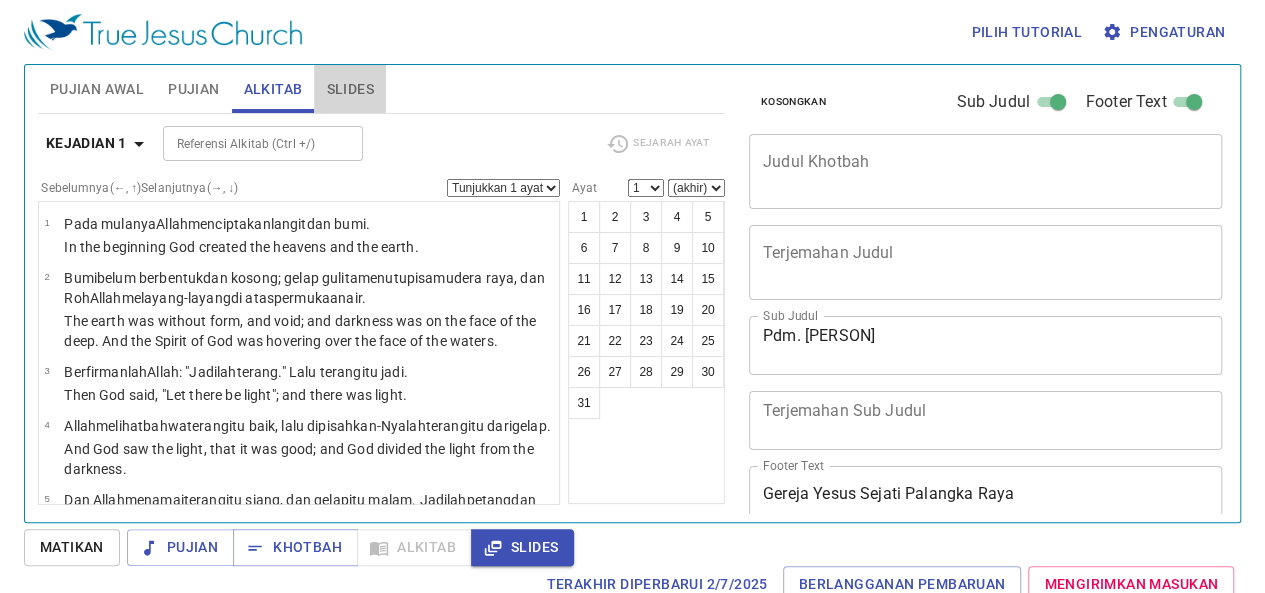click on "Slides" at bounding box center (349, 89) 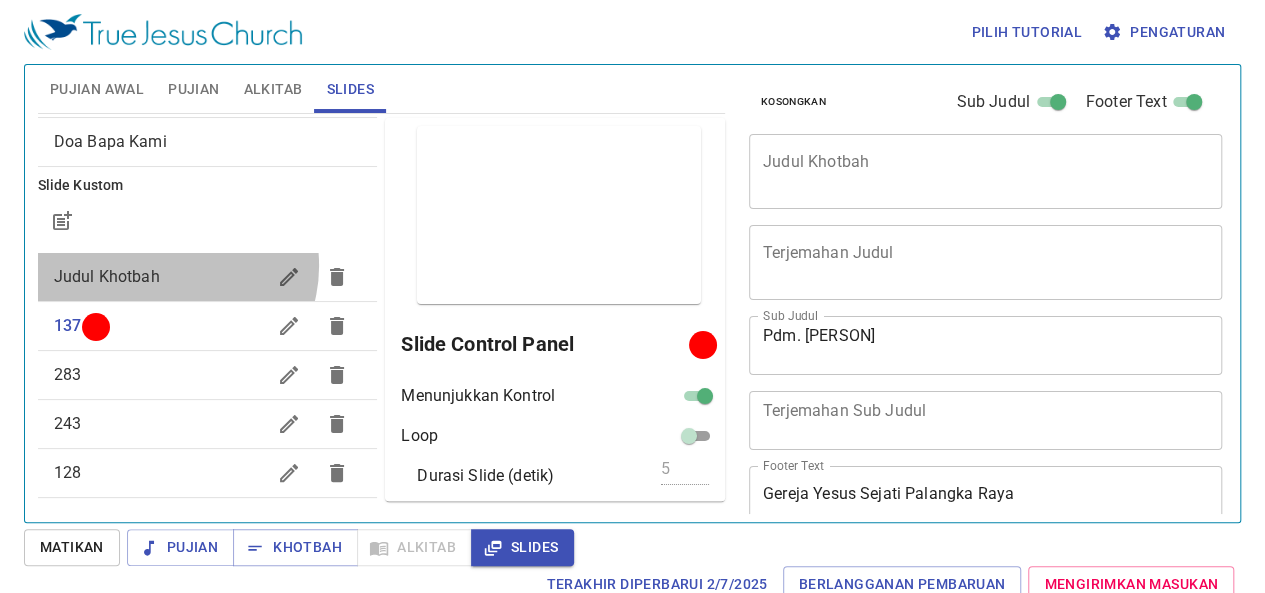 click on "Judul Khotbah" at bounding box center [160, 277] 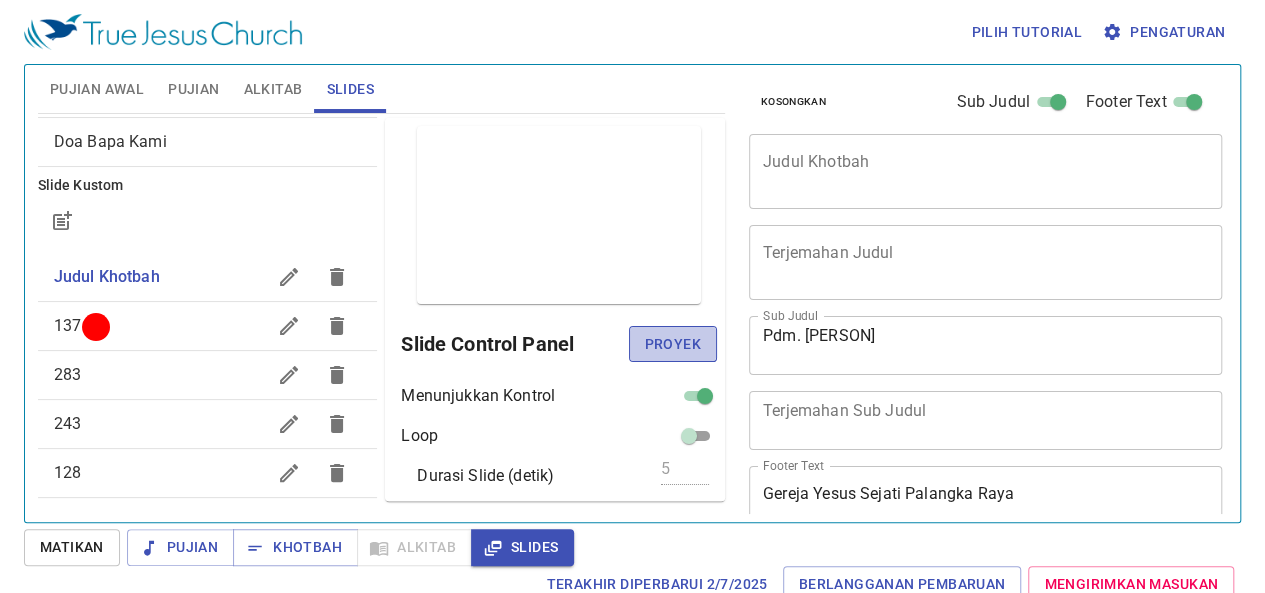 click on "Proyek" at bounding box center [673, 344] 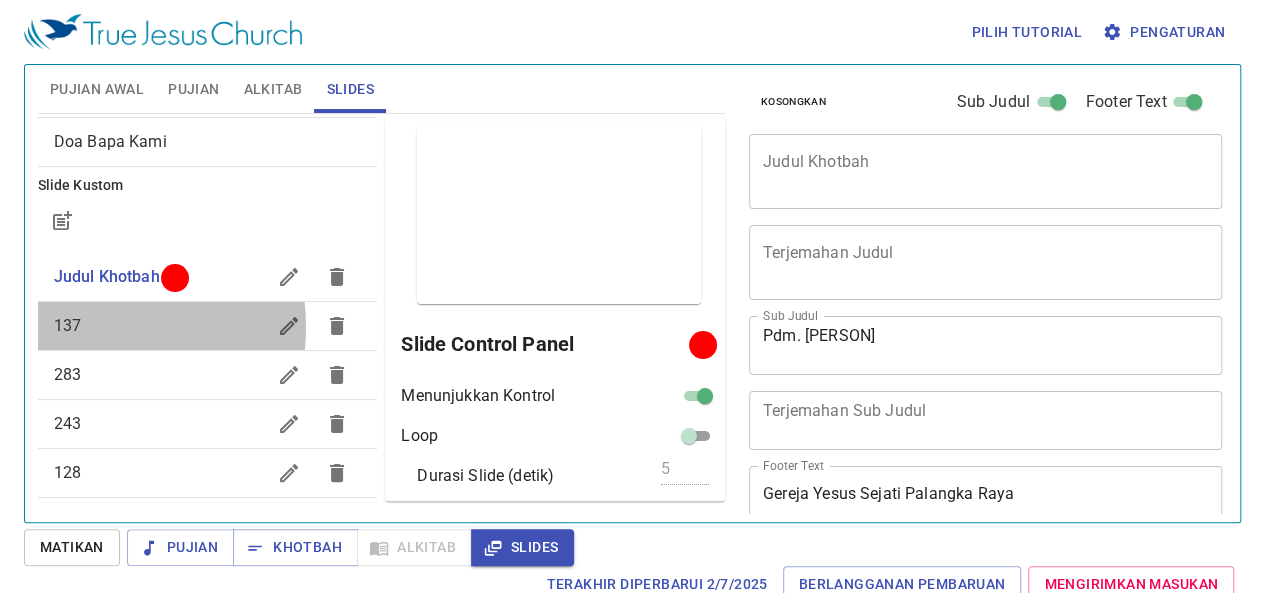click on "137" at bounding box center [160, 326] 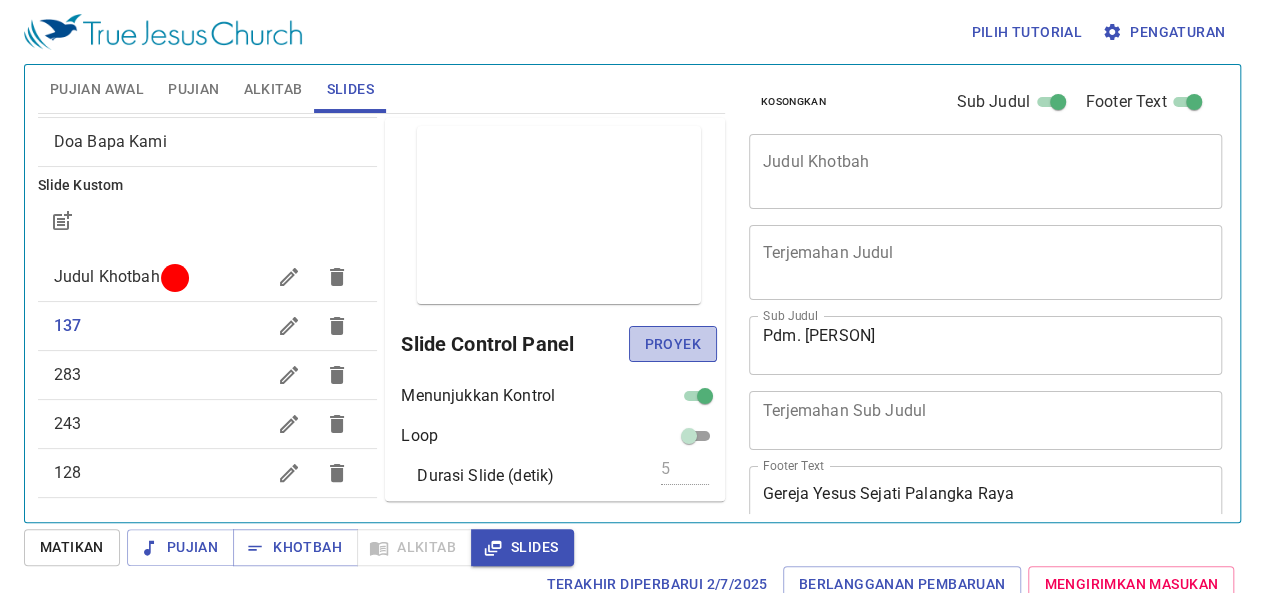 click on "Proyek" at bounding box center (673, 344) 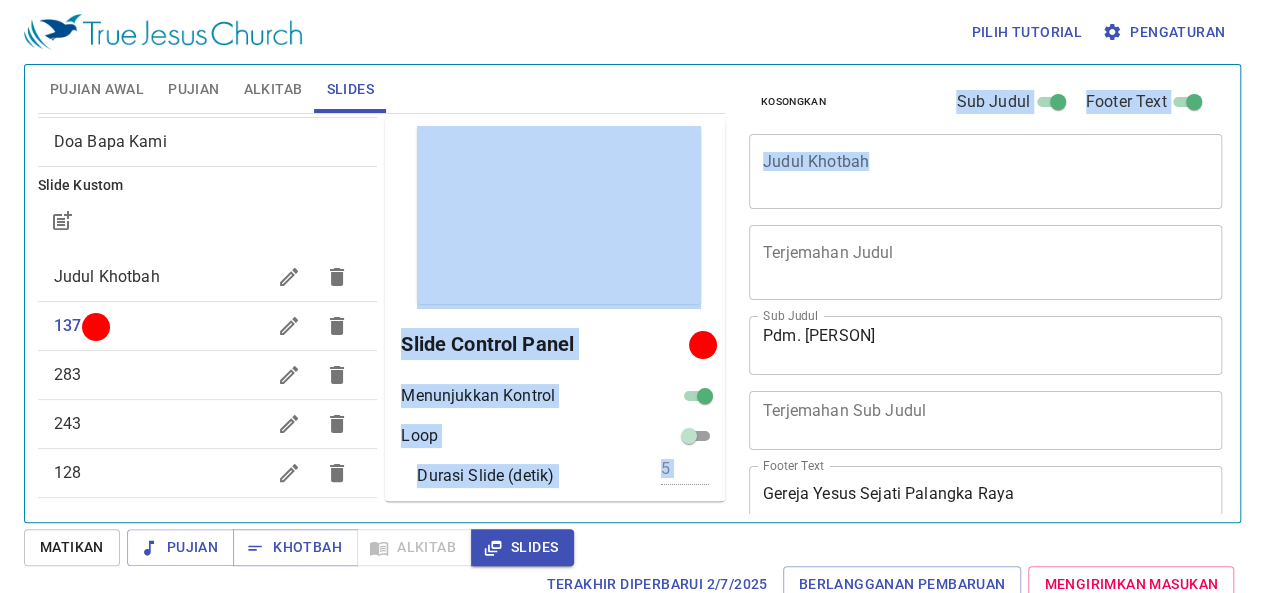 drag, startPoint x: 482, startPoint y: 176, endPoint x: 1962, endPoint y: 129, distance: 1480.7461 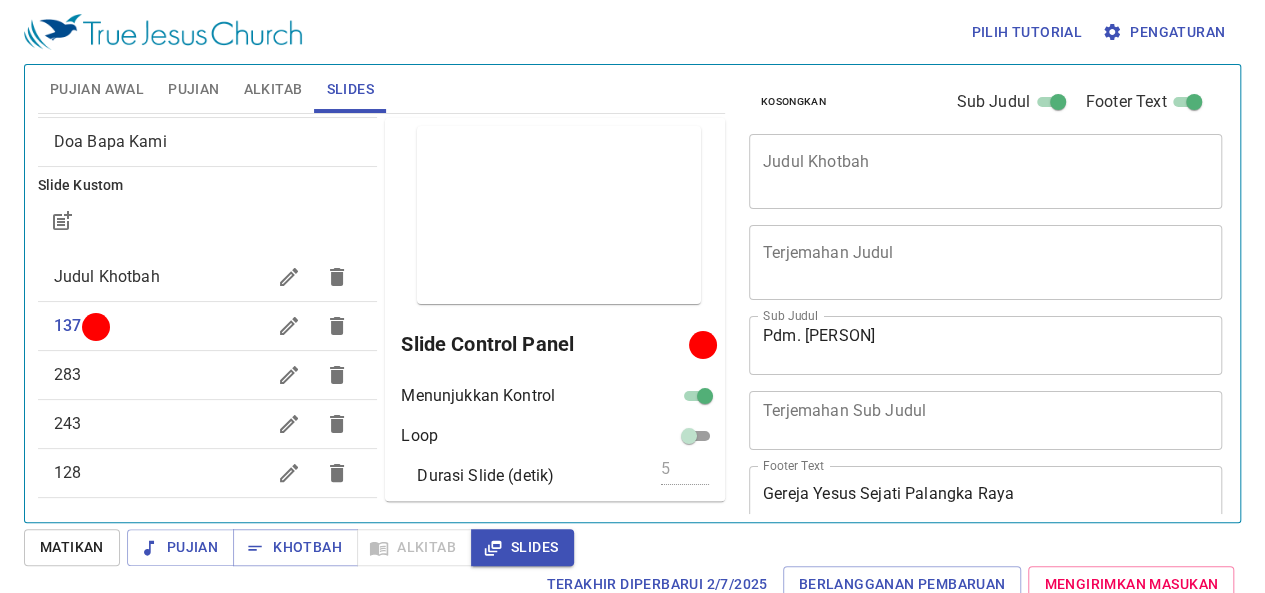 click on "Pilih tutorial Pengaturan" at bounding box center [628, 32] 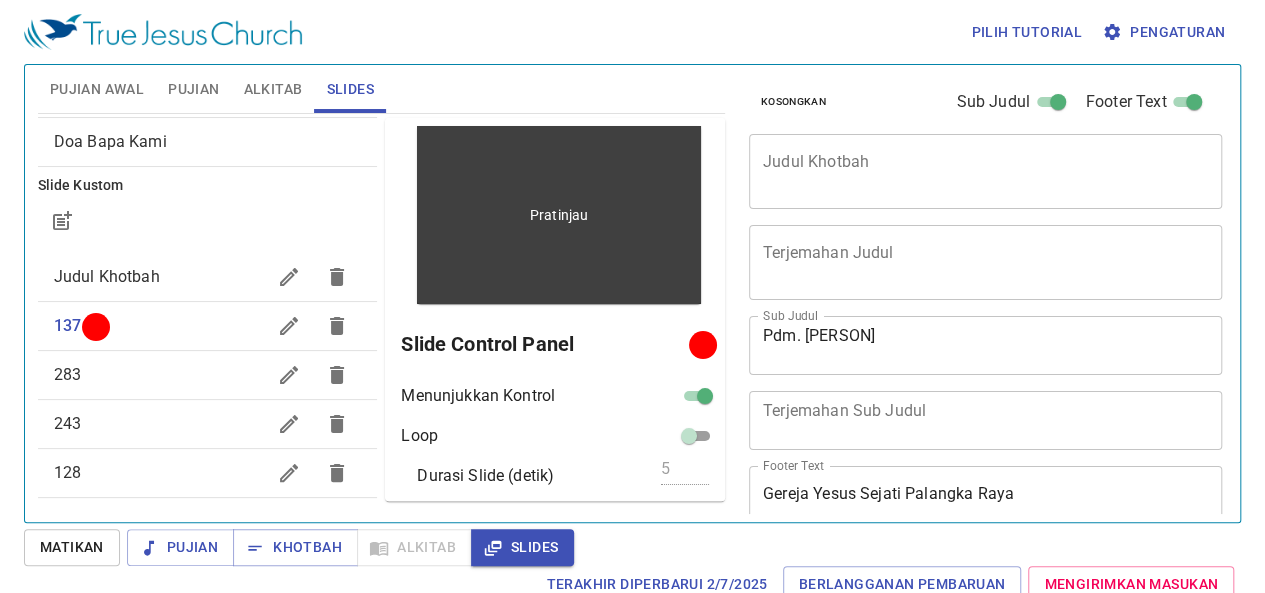 click on "Pratinjau" at bounding box center (559, 215) 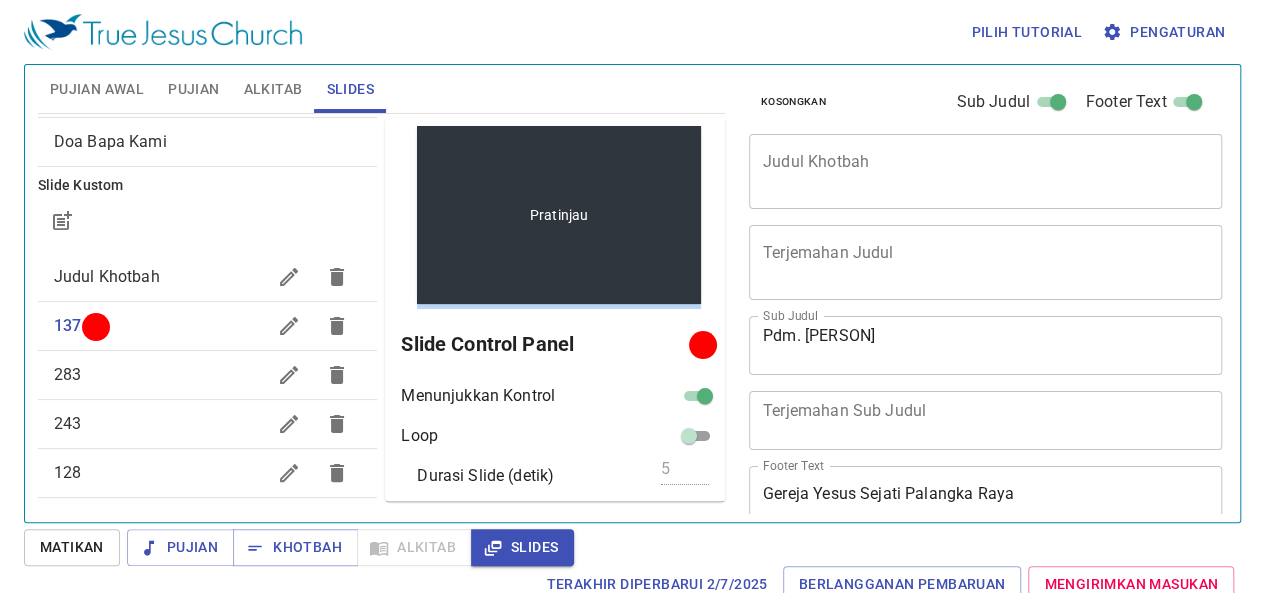 click on "Pratinjau" at bounding box center (559, 215) 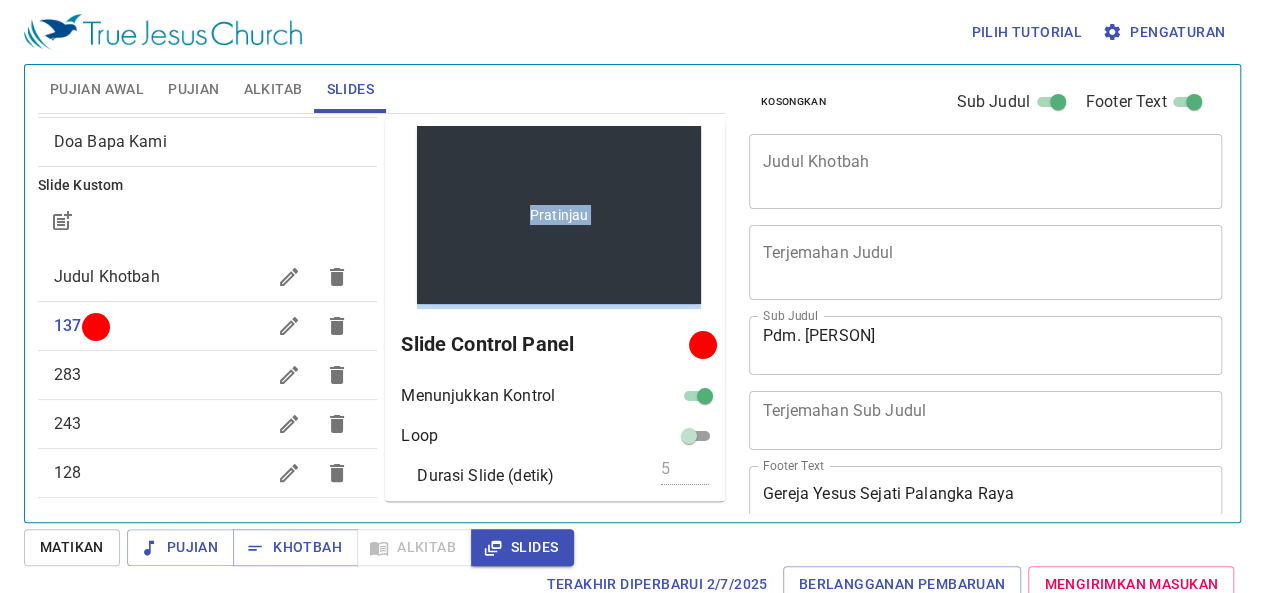 click on "Pratinjau" at bounding box center [559, 215] 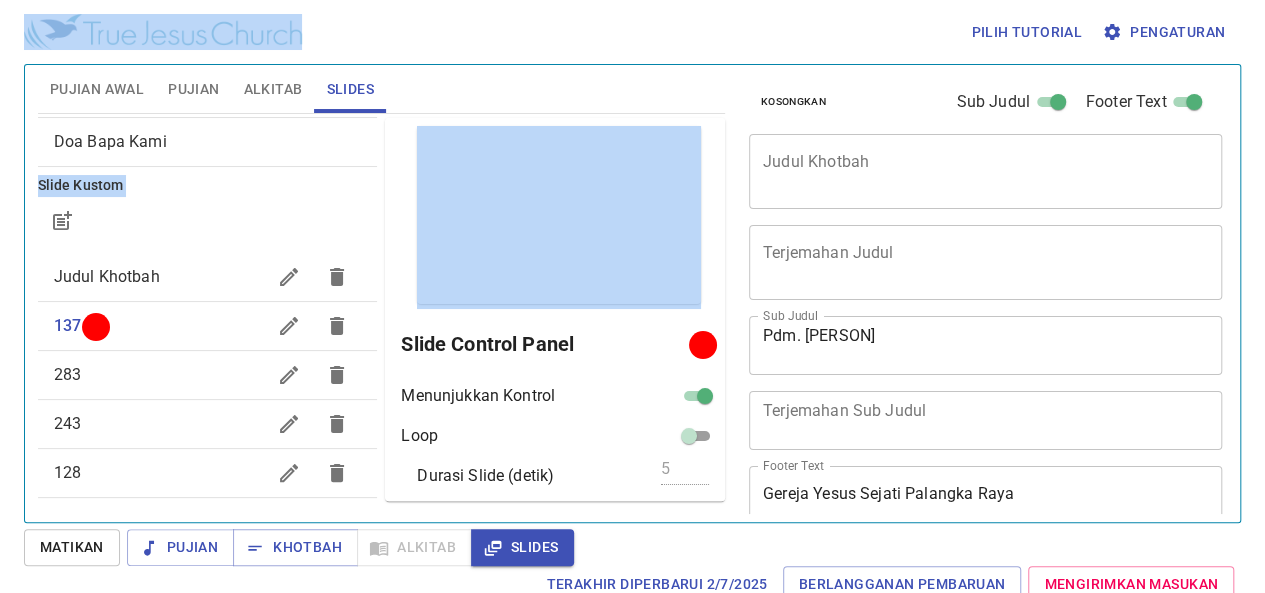 drag, startPoint x: 554, startPoint y: 212, endPoint x: 586, endPoint y: 13, distance: 201.55644 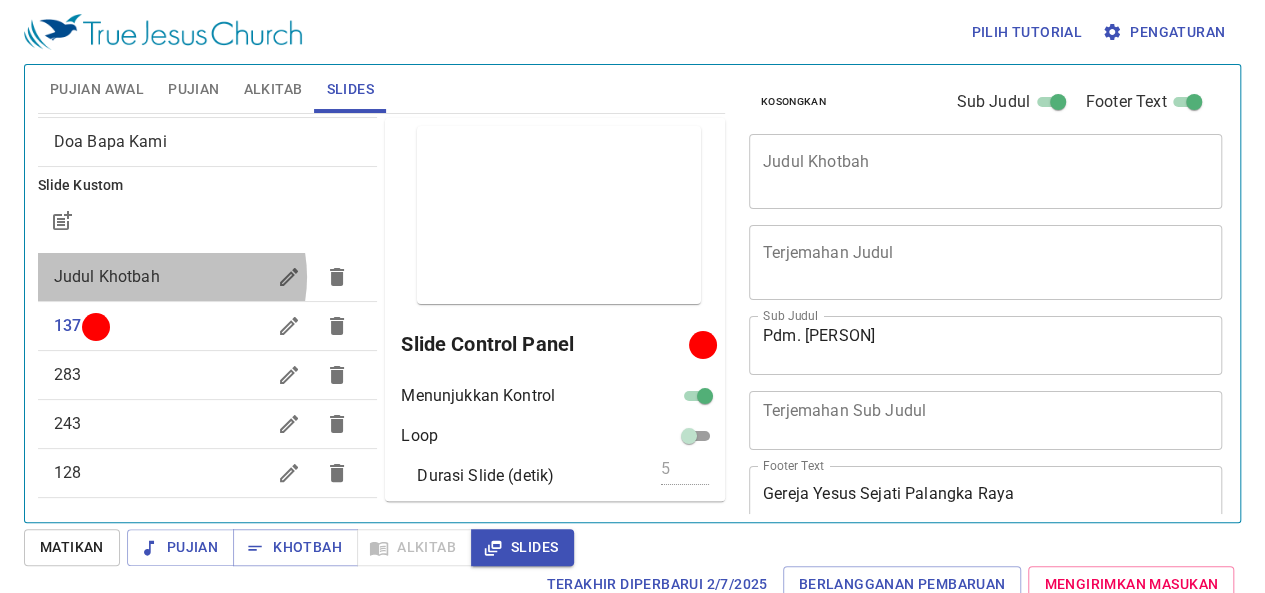 click on "Judul Khotbah" at bounding box center [160, 277] 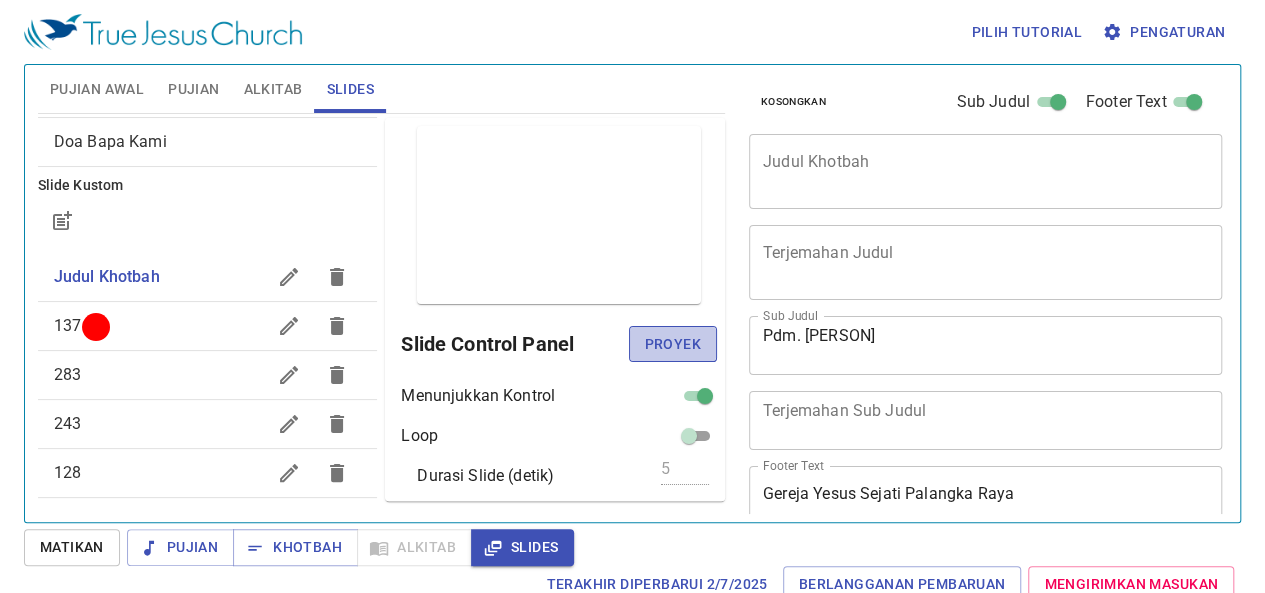 click on "Proyek" at bounding box center (673, 344) 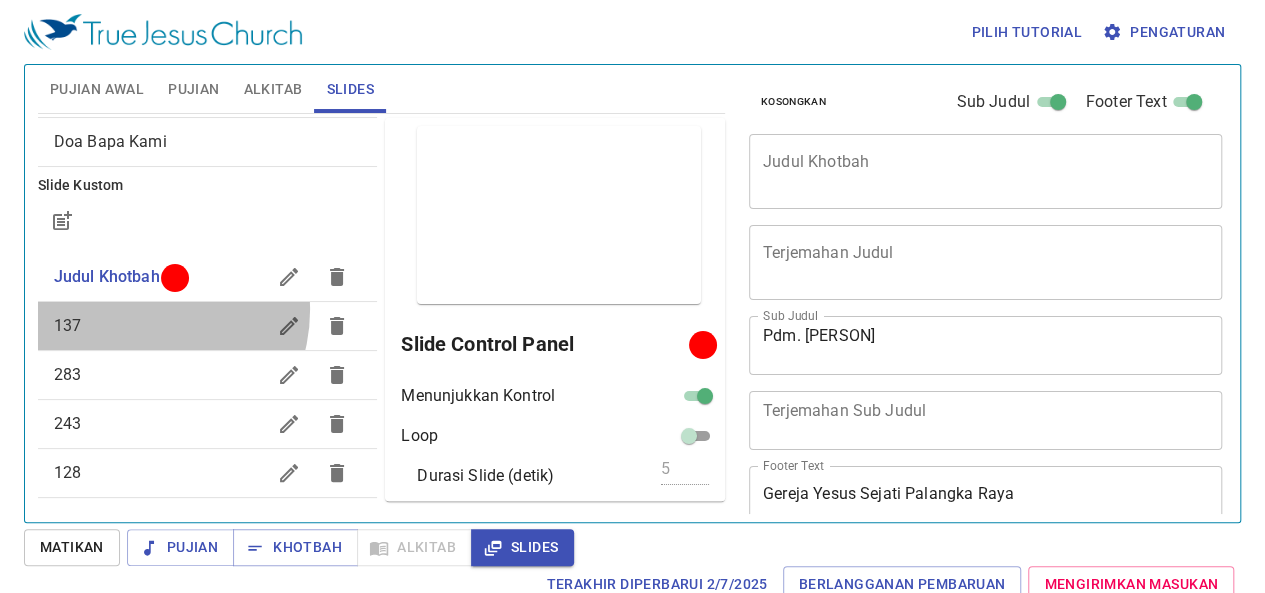 click on "137" at bounding box center (208, 326) 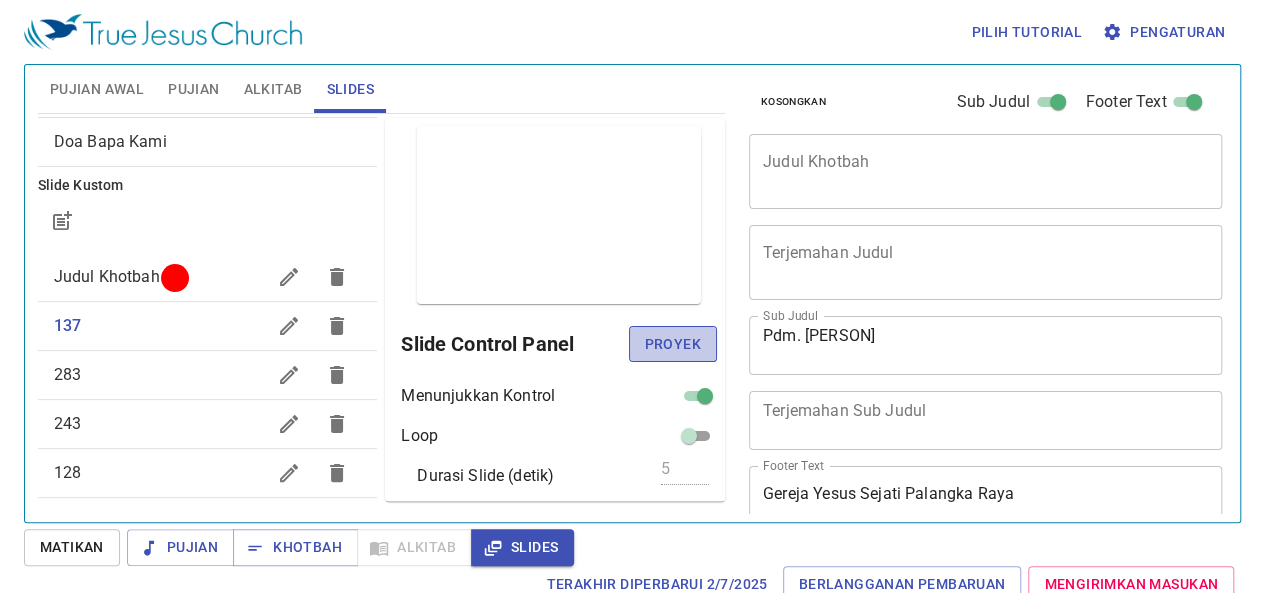 click on "Proyek" at bounding box center (673, 344) 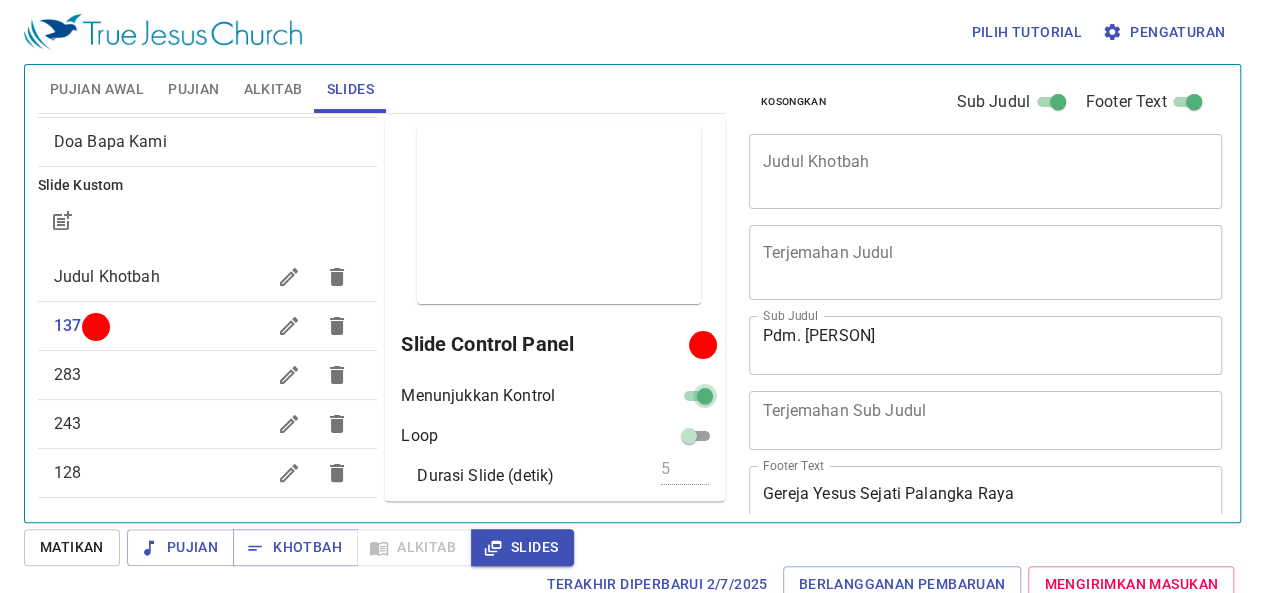 click at bounding box center [705, 400] 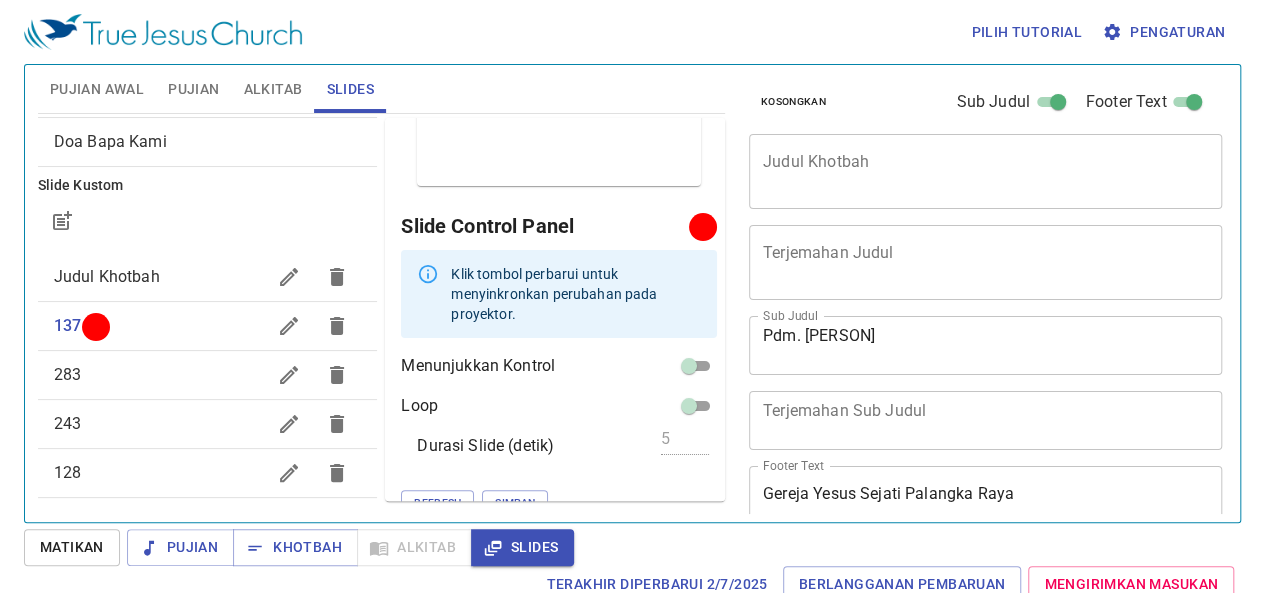 scroll, scrollTop: 119, scrollLeft: 0, axis: vertical 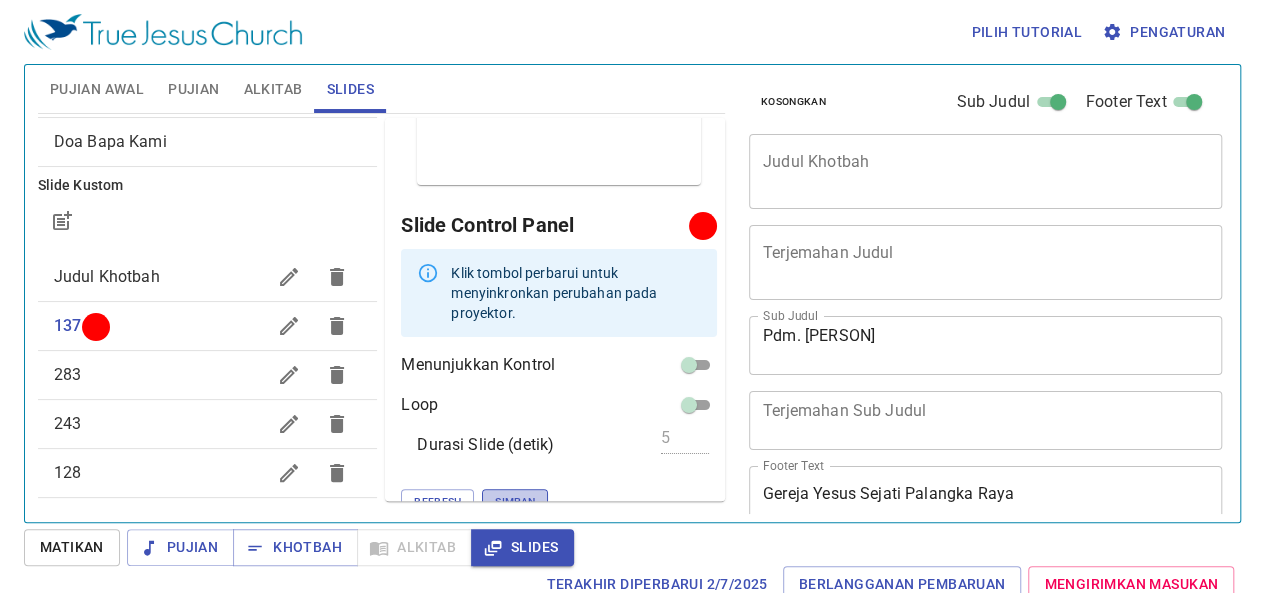 click on "Simpan" at bounding box center (515, 502) 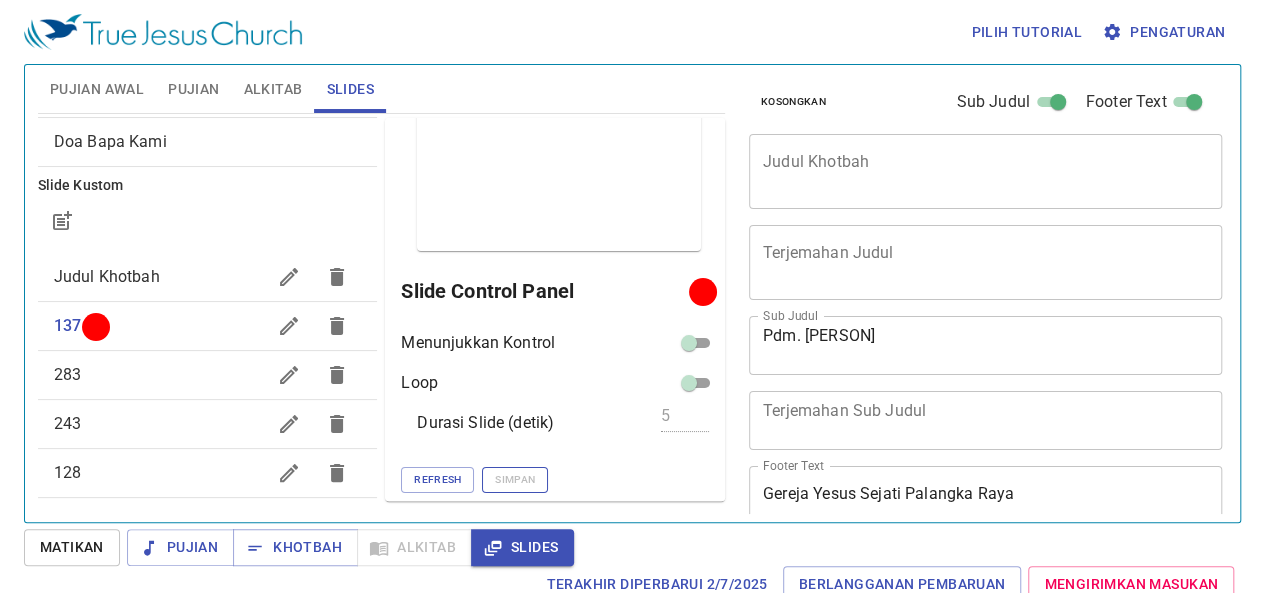 scroll, scrollTop: 51, scrollLeft: 0, axis: vertical 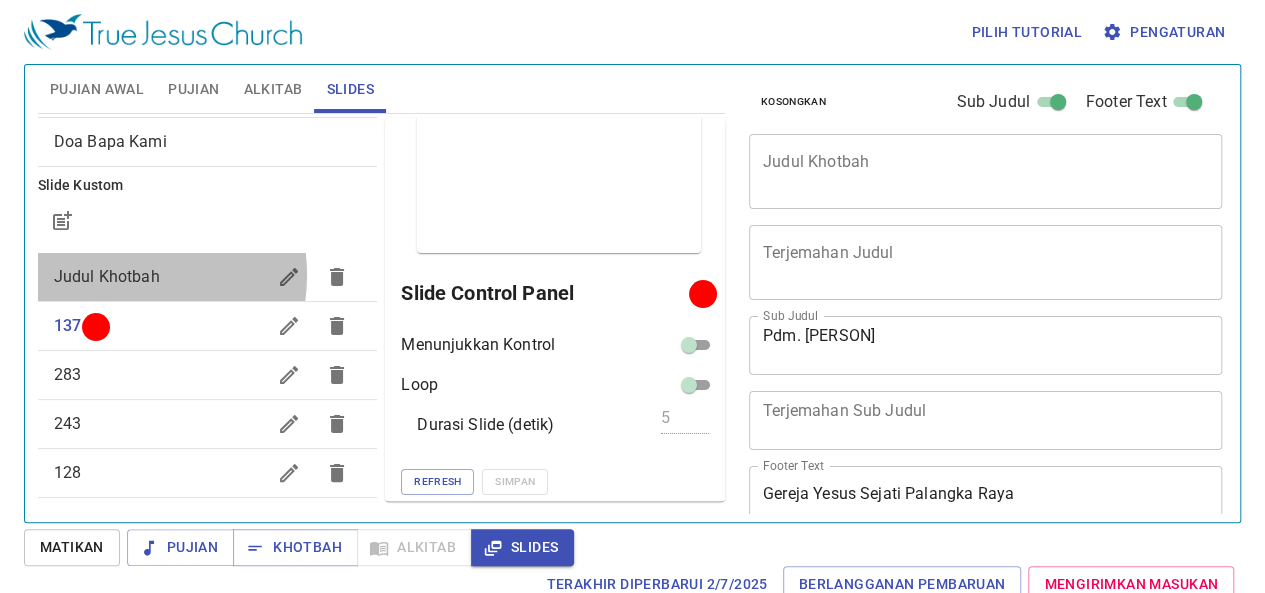 click on "Judul Khotbah" at bounding box center (107, 276) 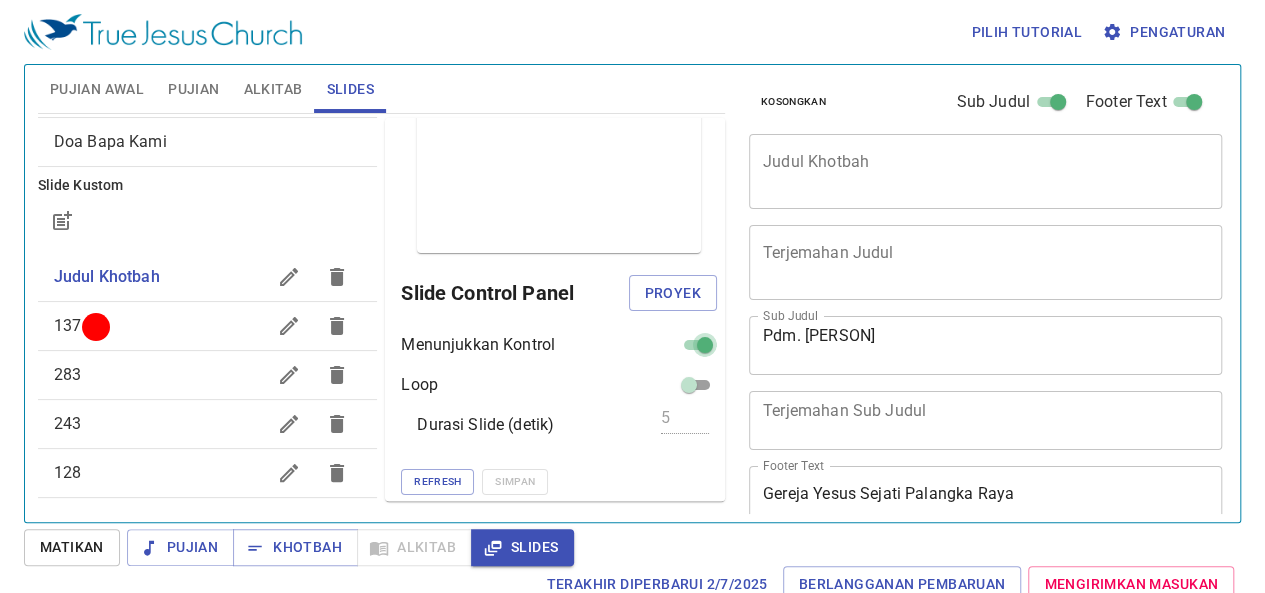 click at bounding box center [705, 349] 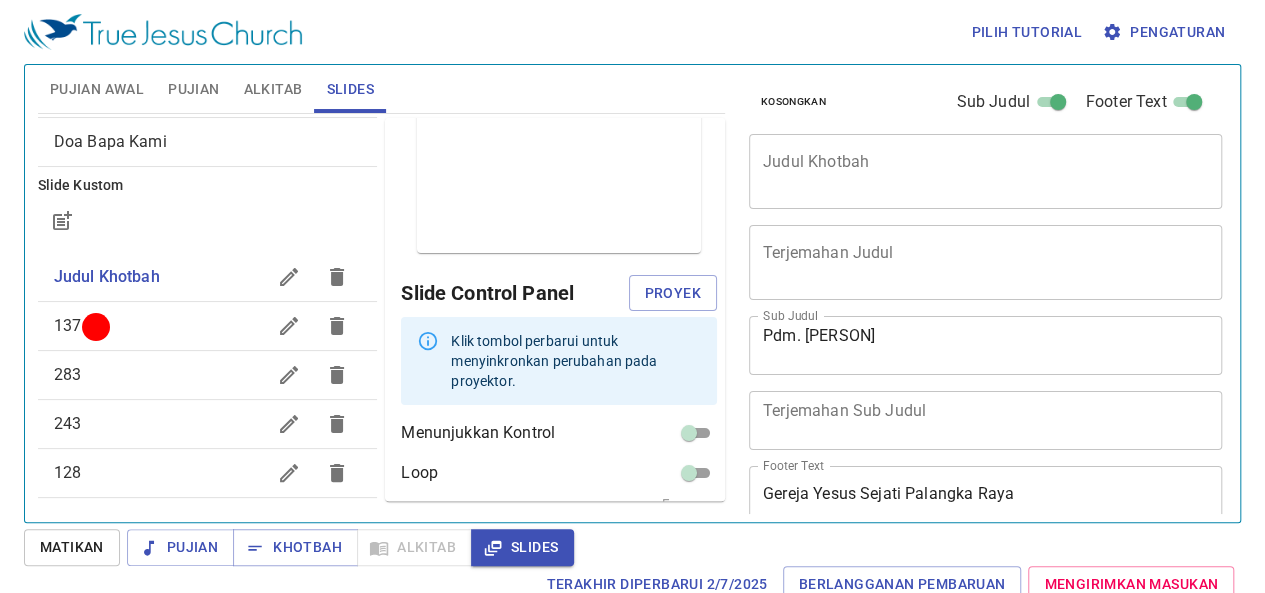 scroll, scrollTop: 119, scrollLeft: 0, axis: vertical 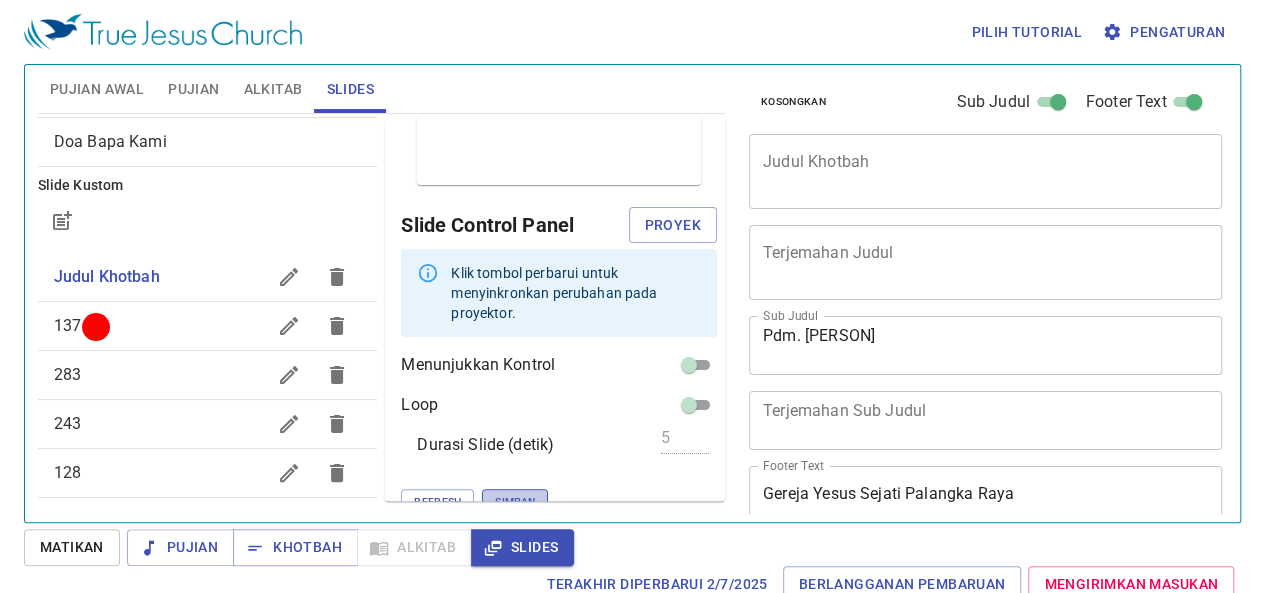 click on "Simpan" at bounding box center [515, 502] 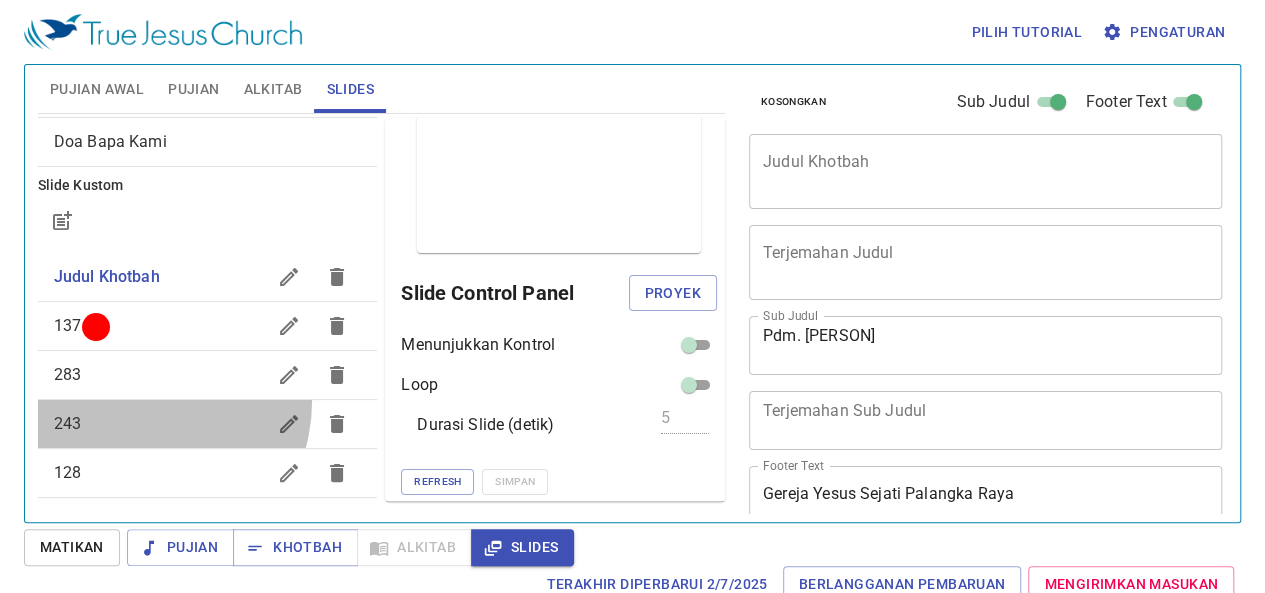 click on "243" at bounding box center [208, 424] 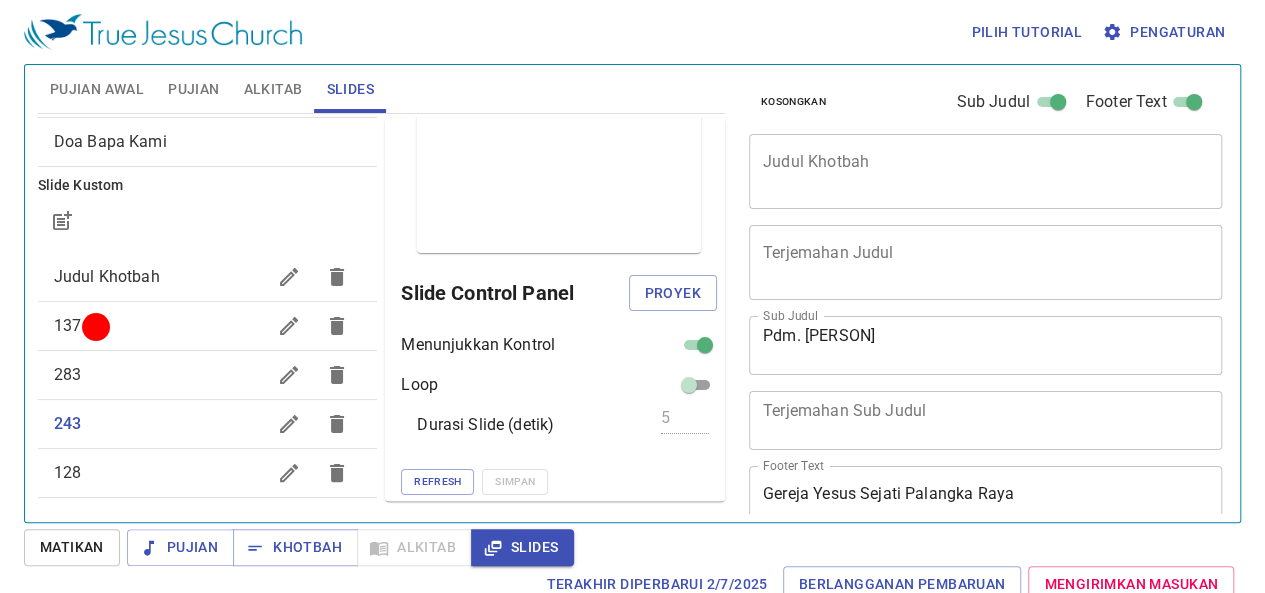 click at bounding box center [697, 345] 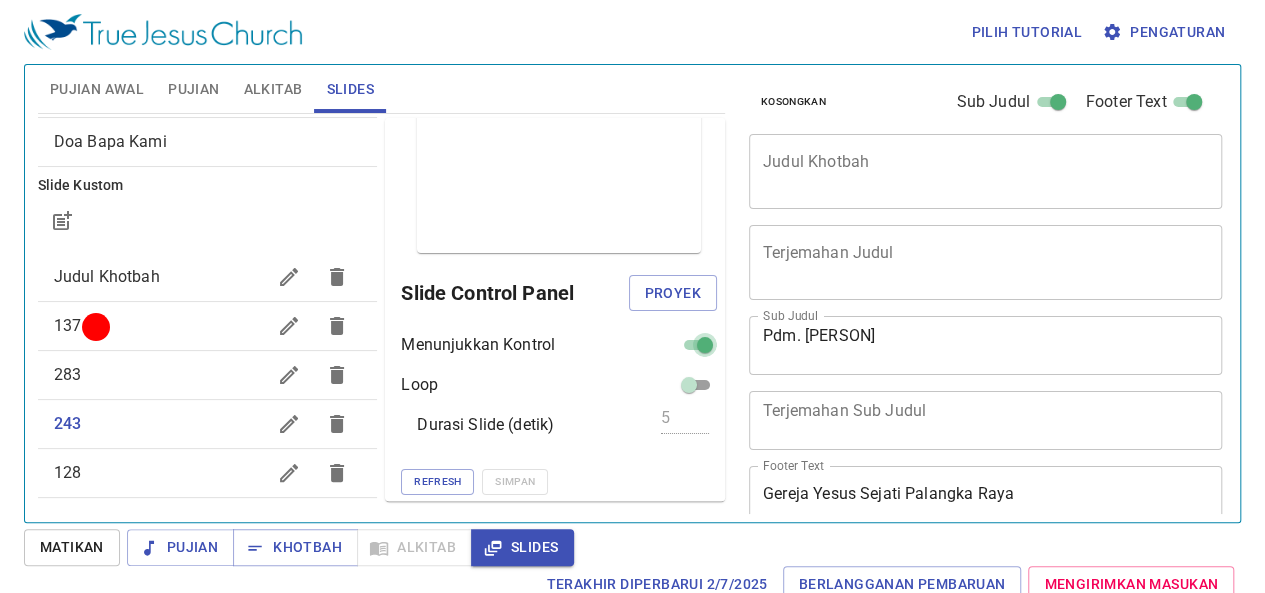 click at bounding box center [705, 349] 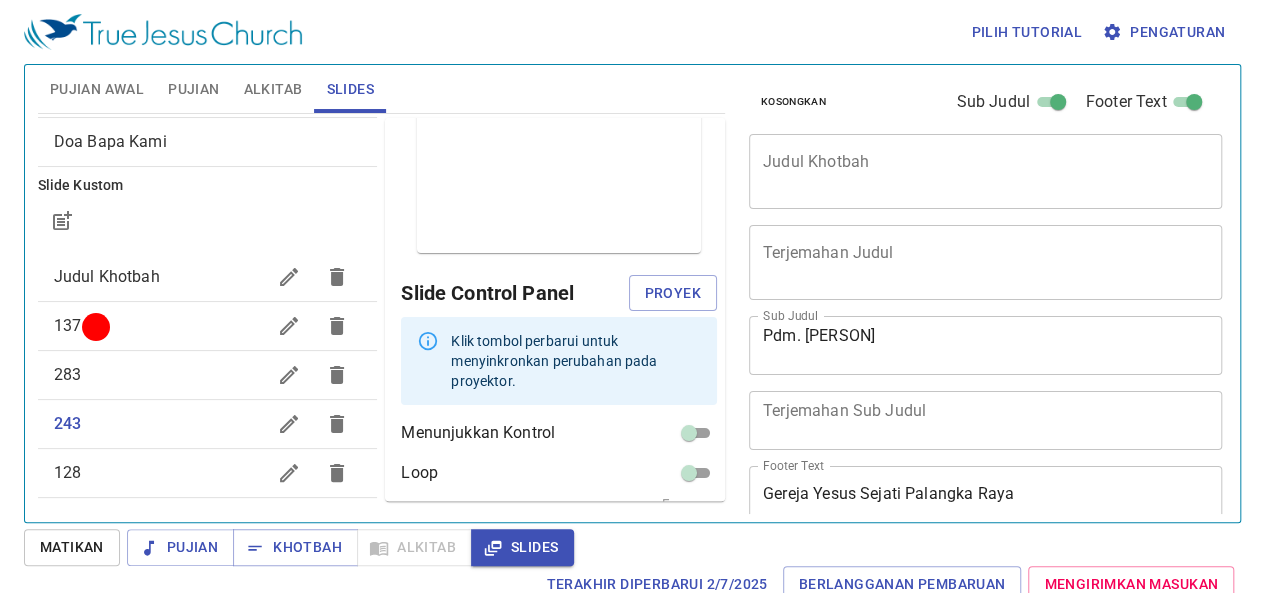 scroll, scrollTop: 119, scrollLeft: 0, axis: vertical 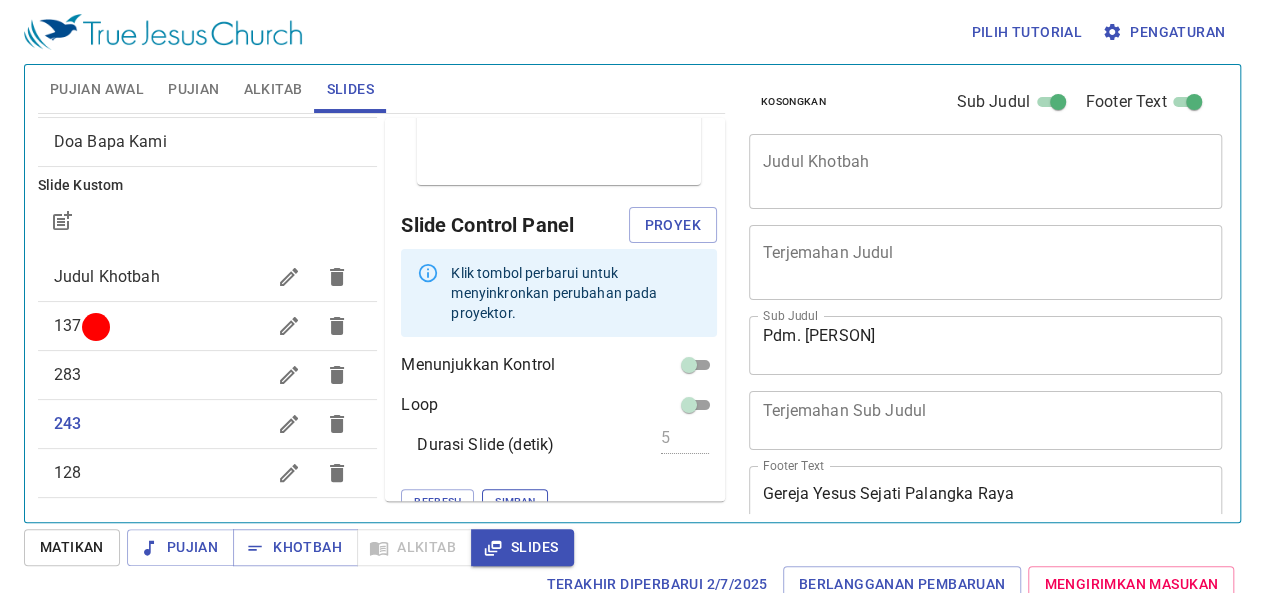 click on "Simpan" at bounding box center [515, 502] 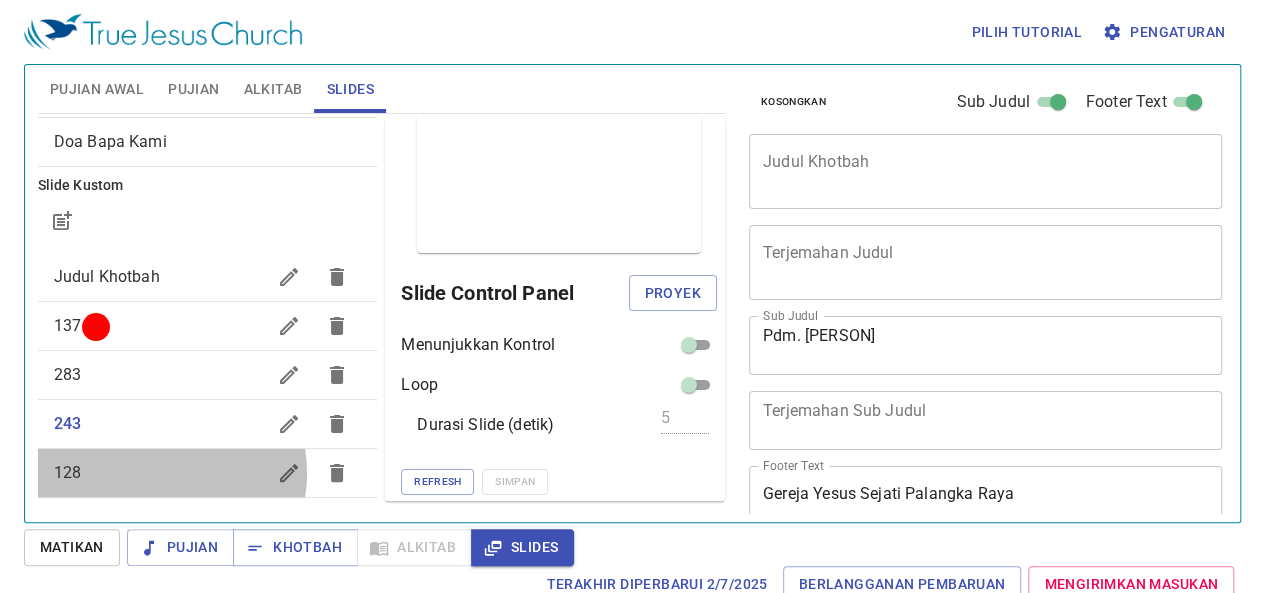 click on "128" at bounding box center (160, 473) 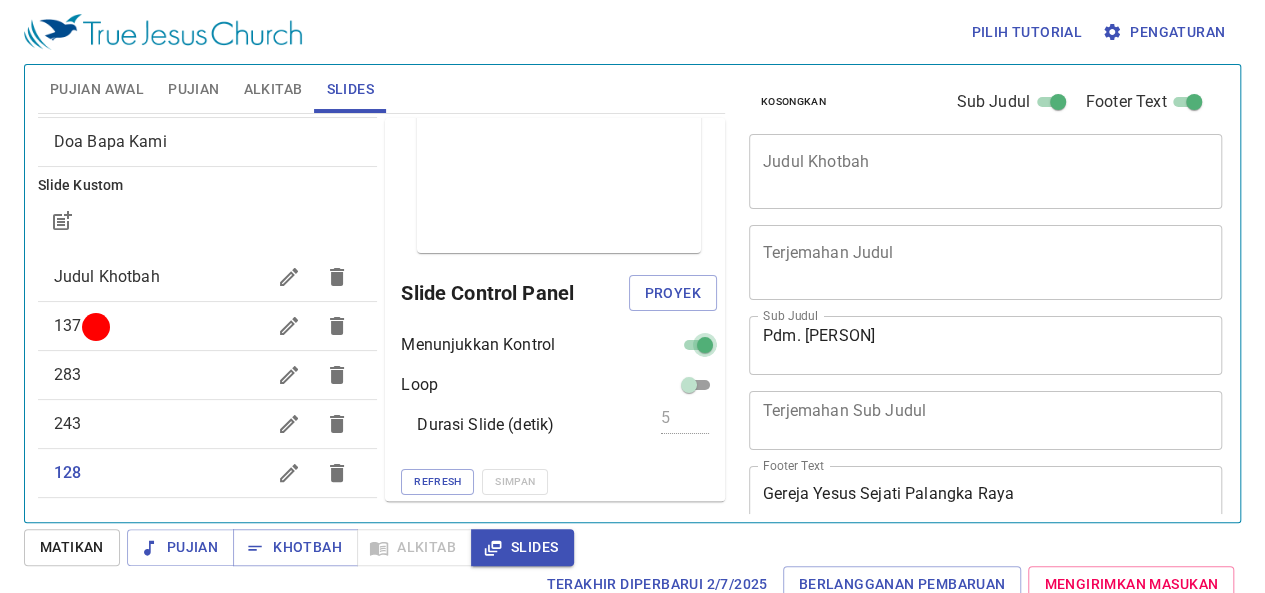 click at bounding box center [705, 349] 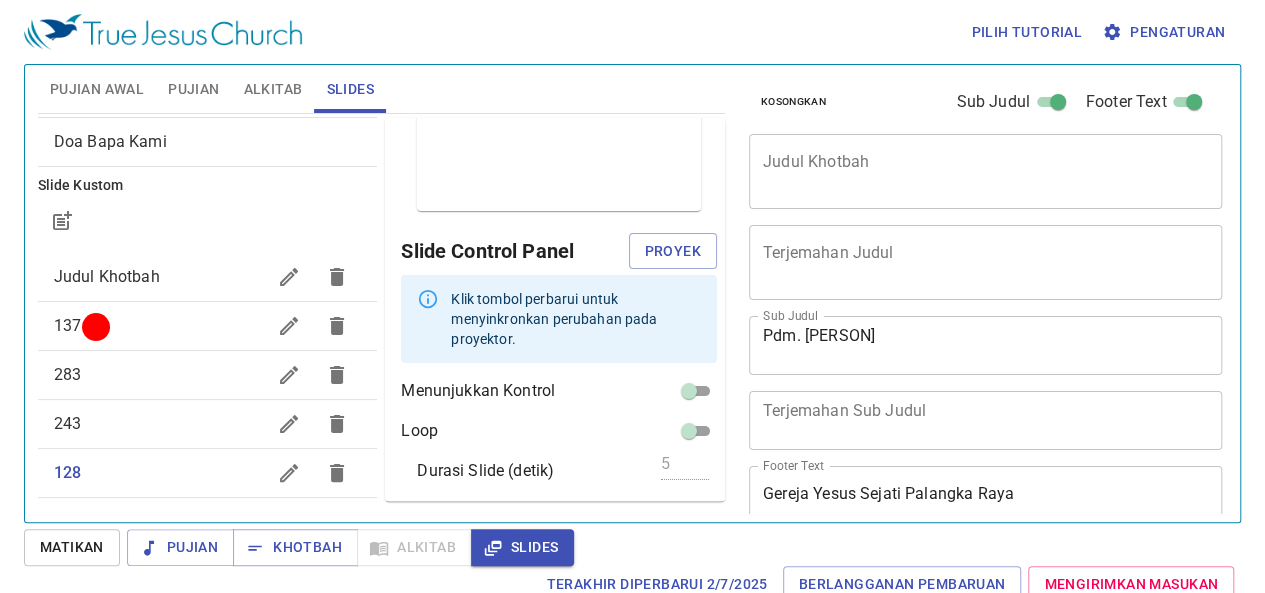scroll, scrollTop: 119, scrollLeft: 0, axis: vertical 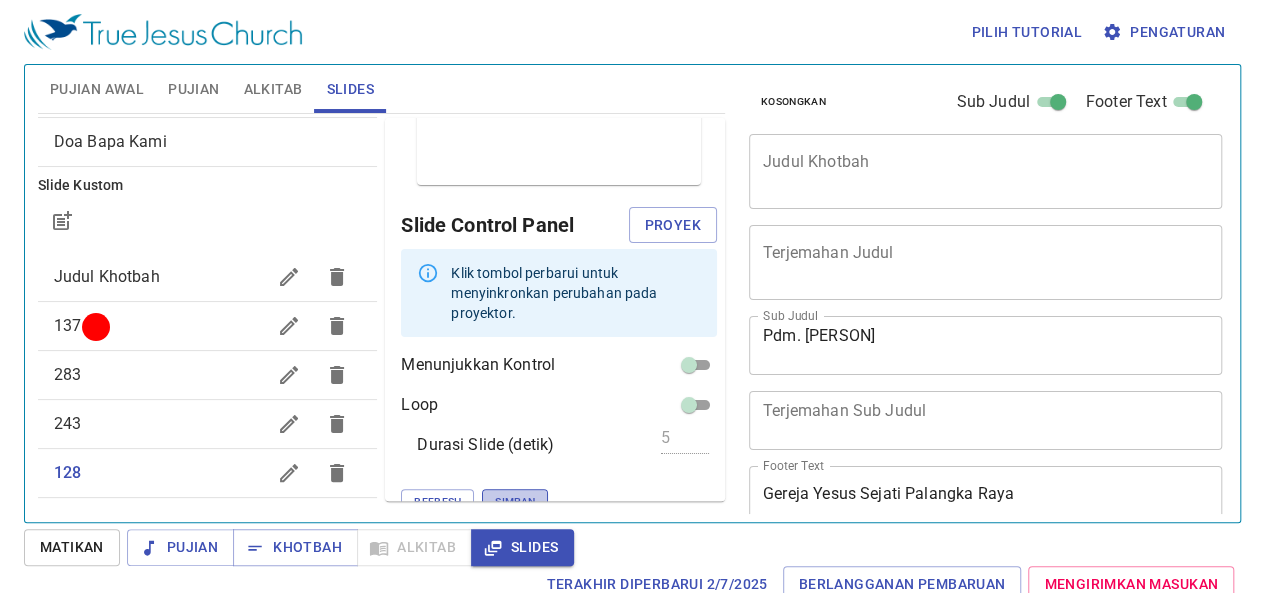 click on "Simpan" at bounding box center (515, 502) 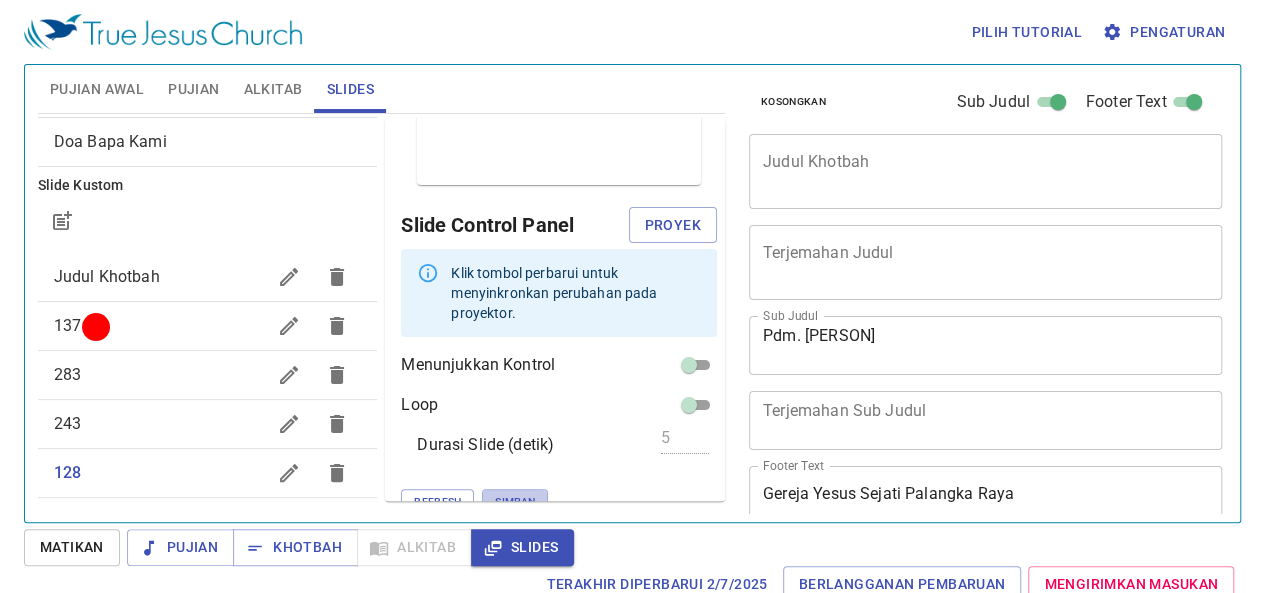 scroll, scrollTop: 51, scrollLeft: 0, axis: vertical 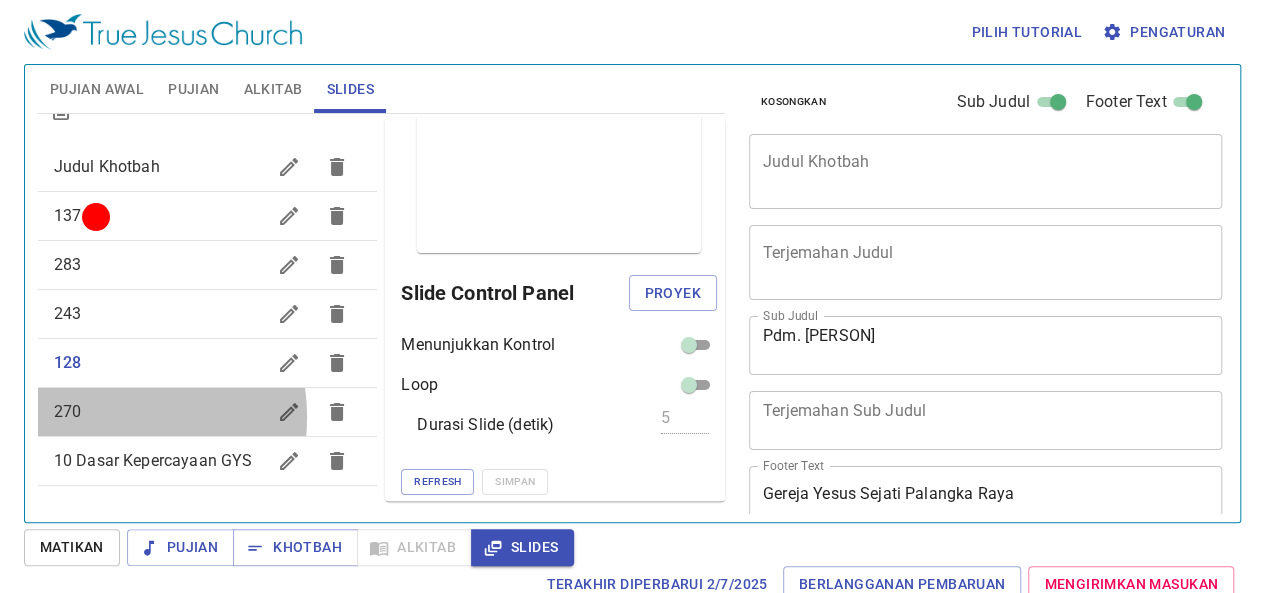 click on "270" at bounding box center (160, 412) 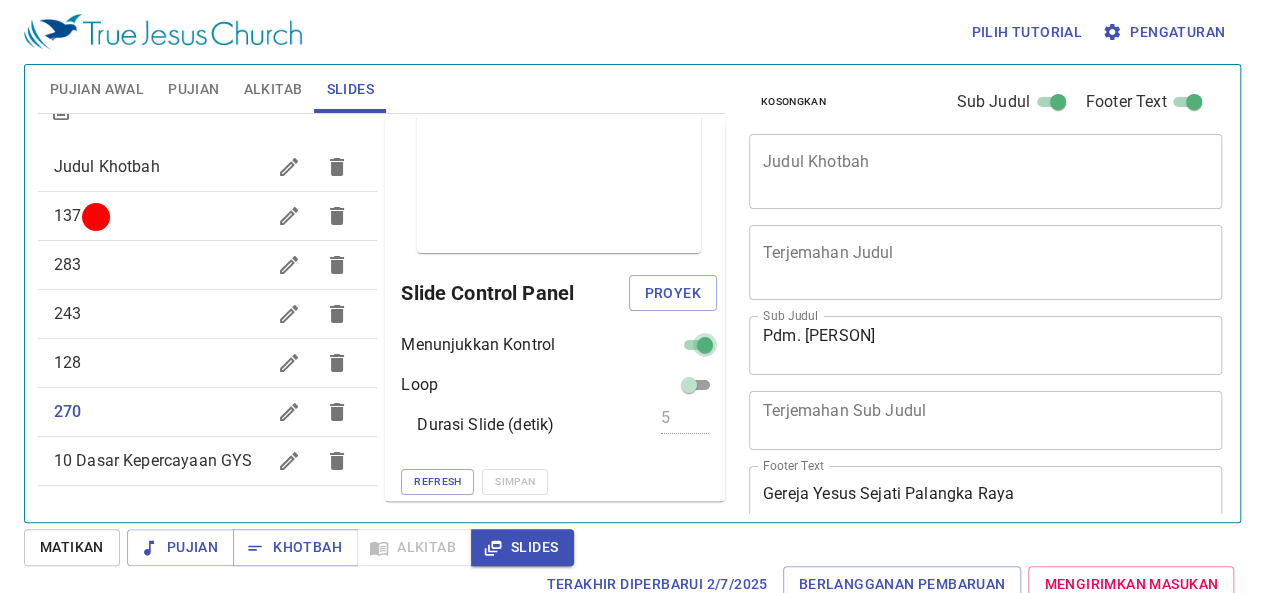 click at bounding box center (705, 349) 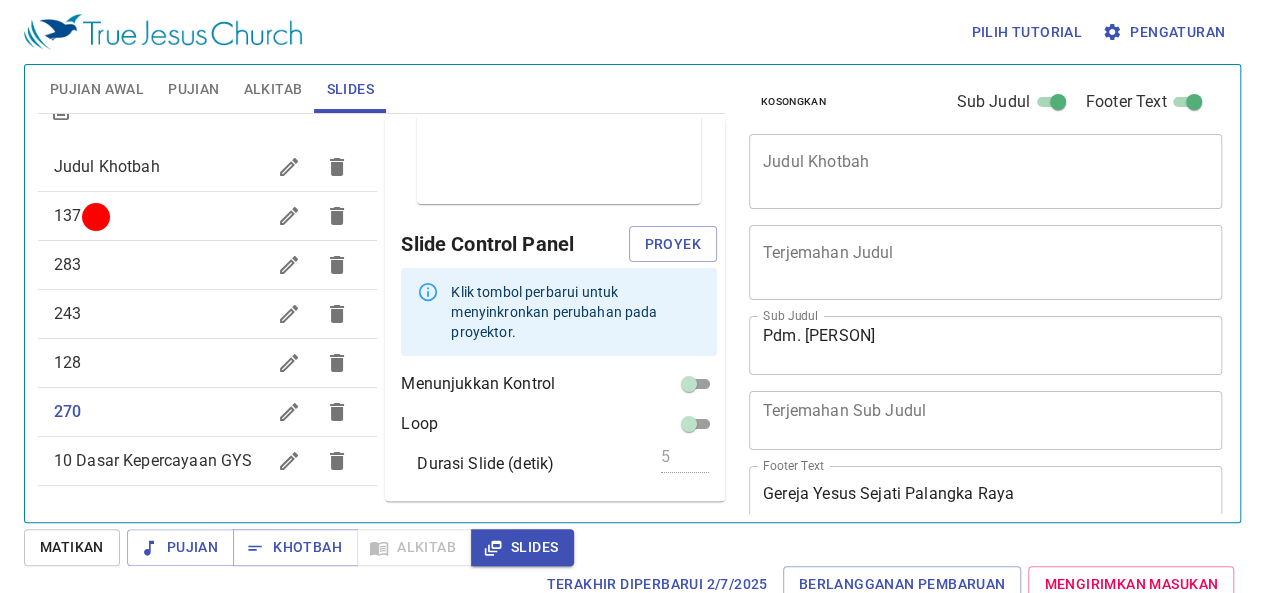scroll, scrollTop: 102, scrollLeft: 0, axis: vertical 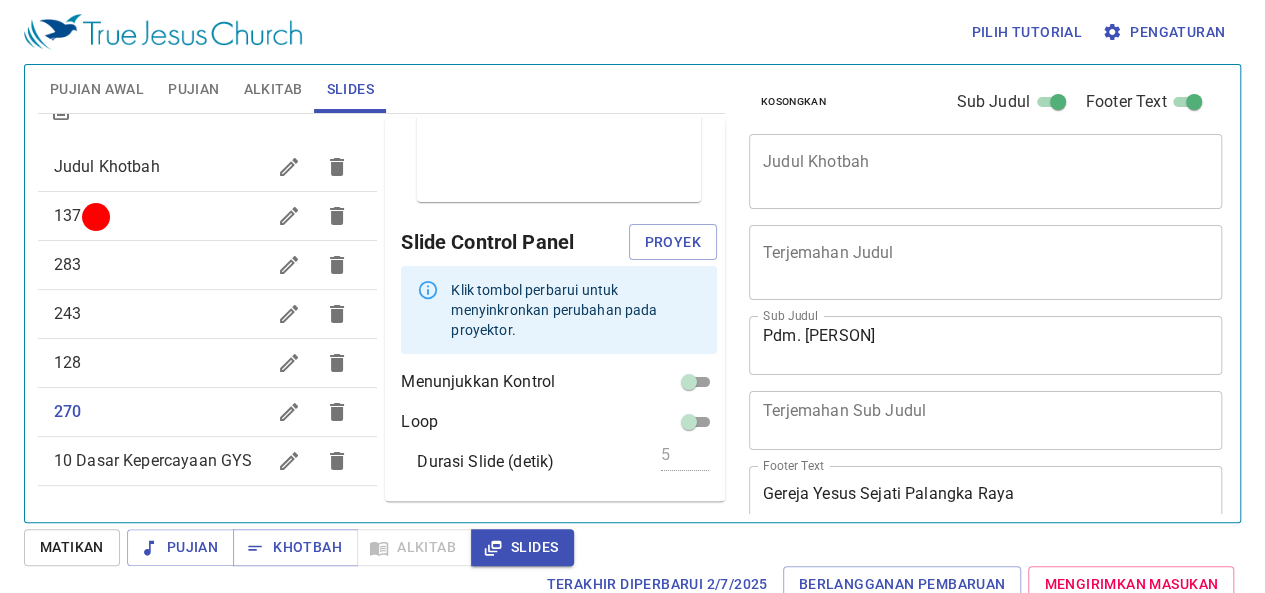 click on "Simpan" at bounding box center [515, 519] 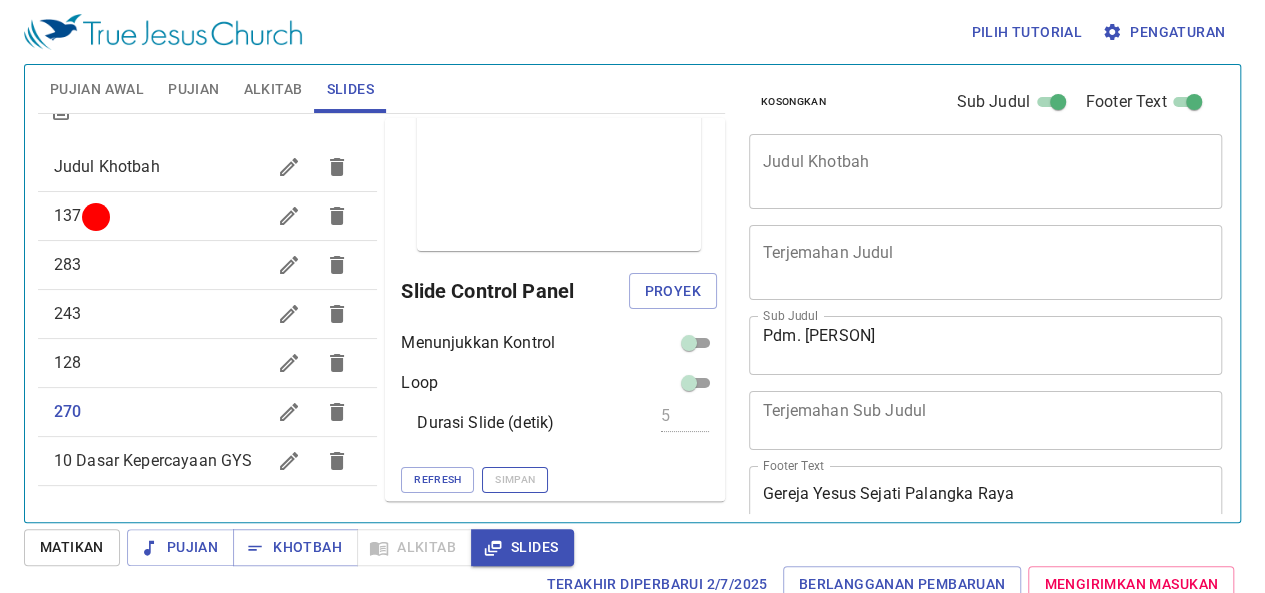 scroll, scrollTop: 51, scrollLeft: 0, axis: vertical 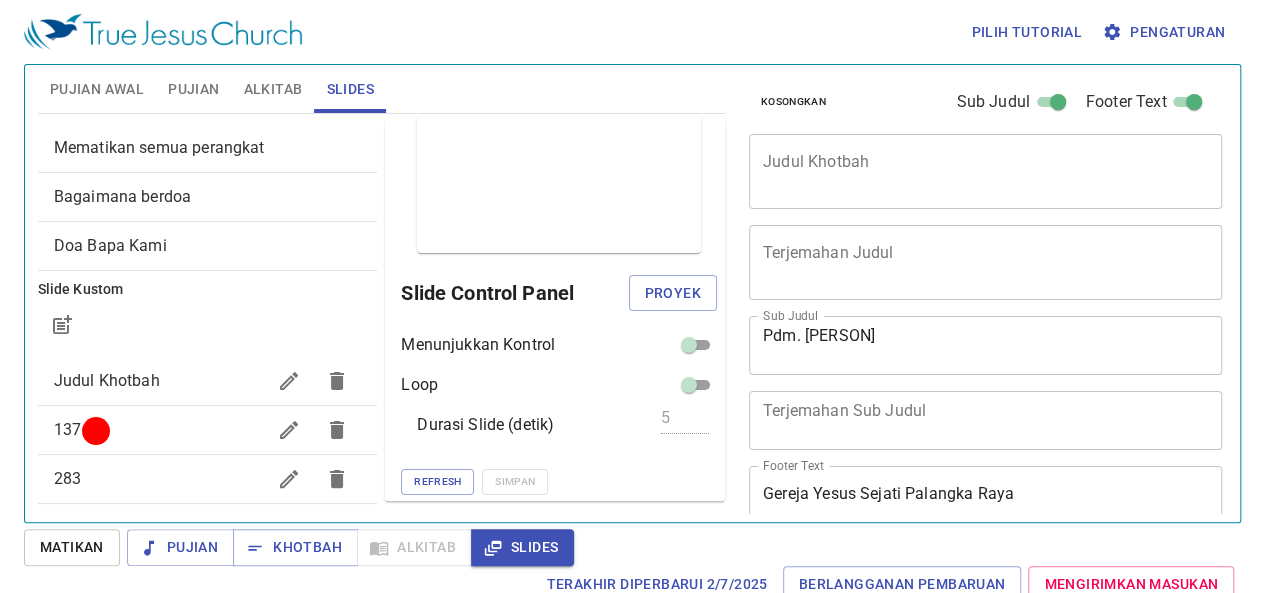 click on "Pratinjau Slide Control Panel Proyek Menunjukkan Kontrol Loop Durasi Slide (detik) 5 Refresh Simpan" at bounding box center (555, 309) 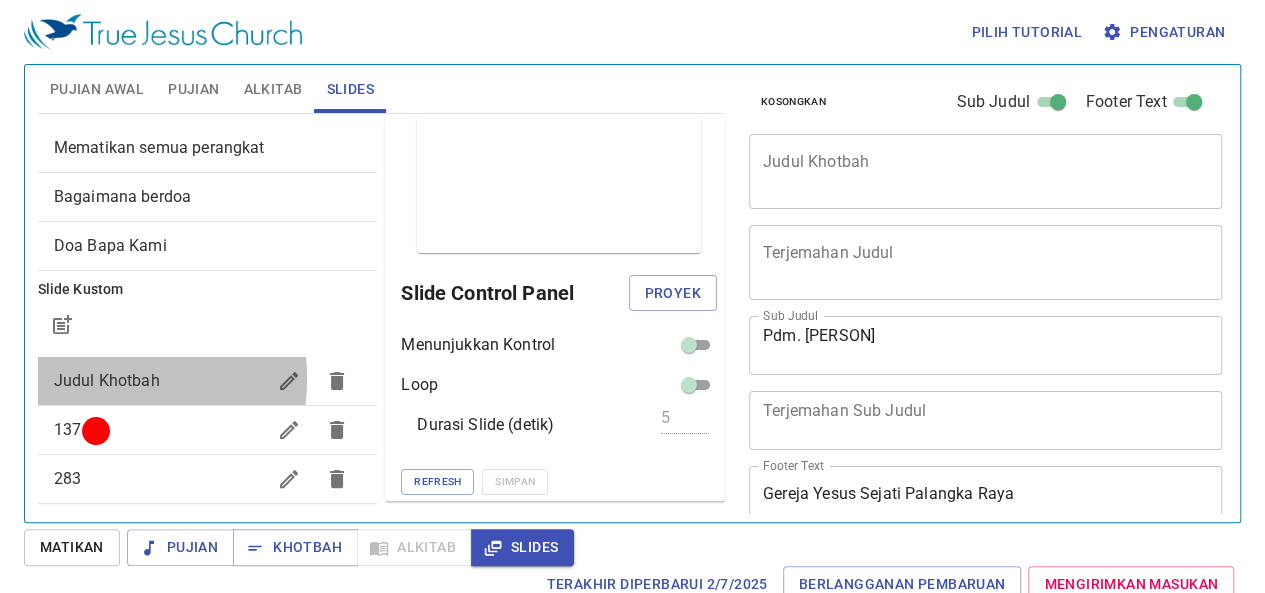 click on "Judul Khotbah" at bounding box center (107, 380) 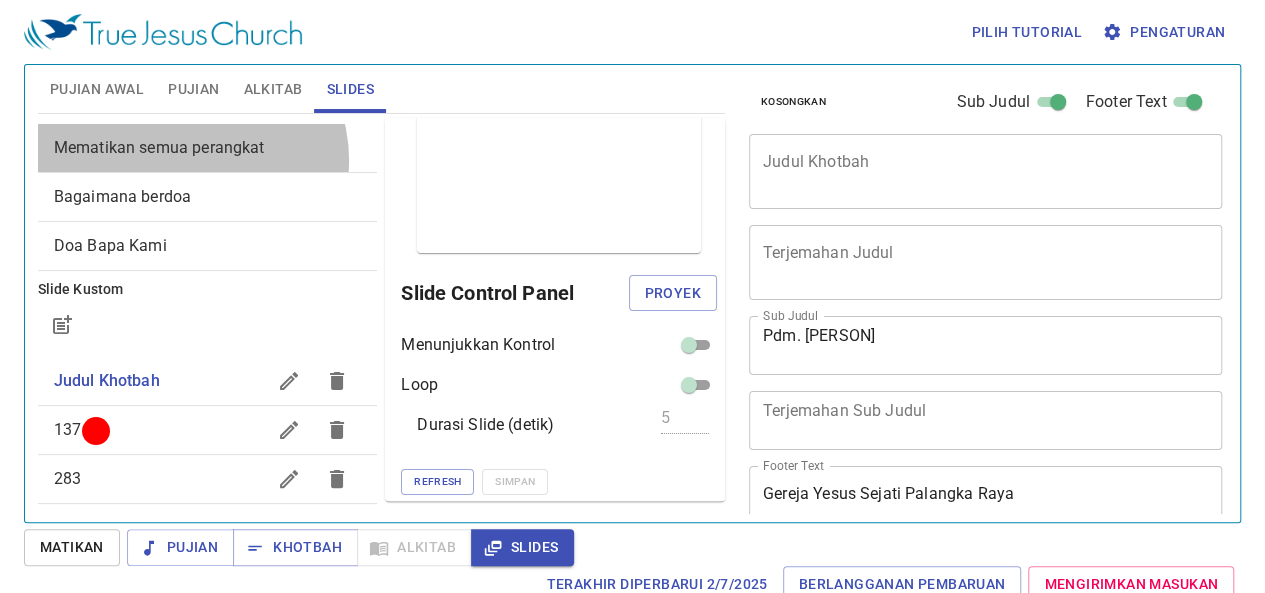 click on "Mematikan semua perangkat" at bounding box center (208, 148) 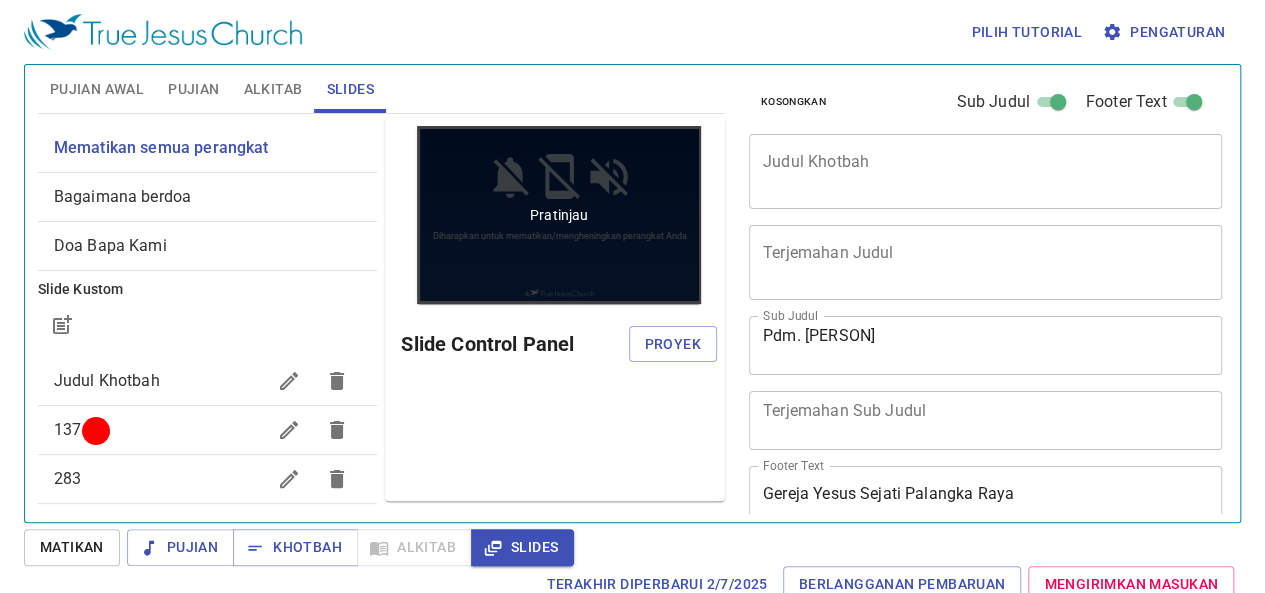 scroll, scrollTop: 0, scrollLeft: 0, axis: both 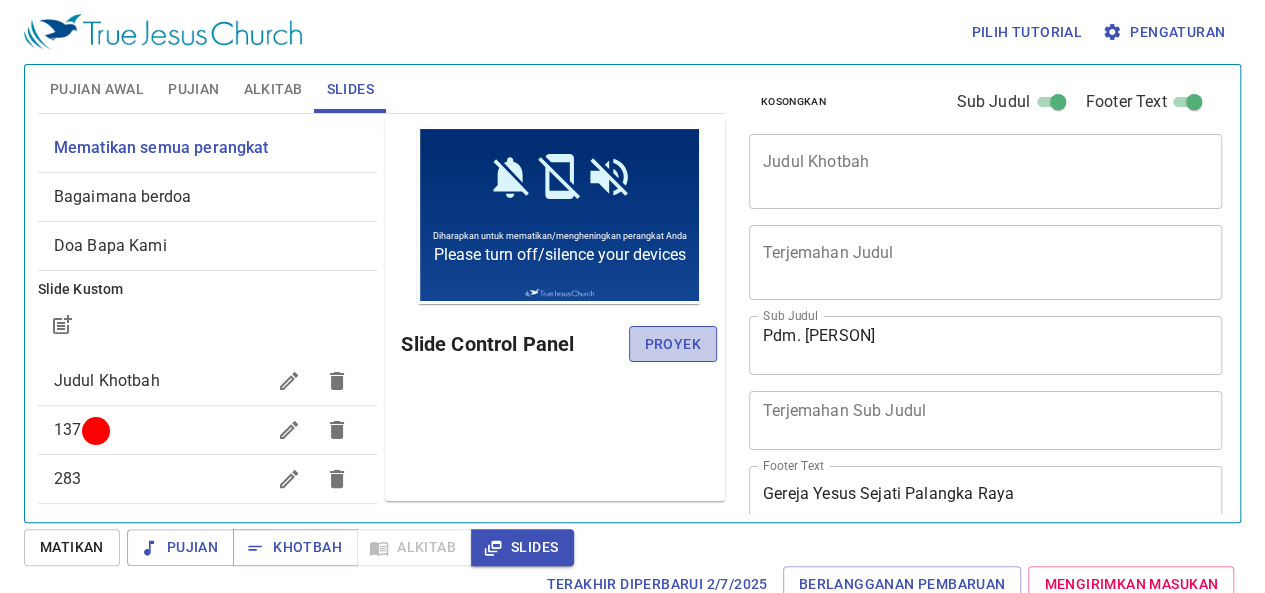 click on "Proyek" at bounding box center (673, 344) 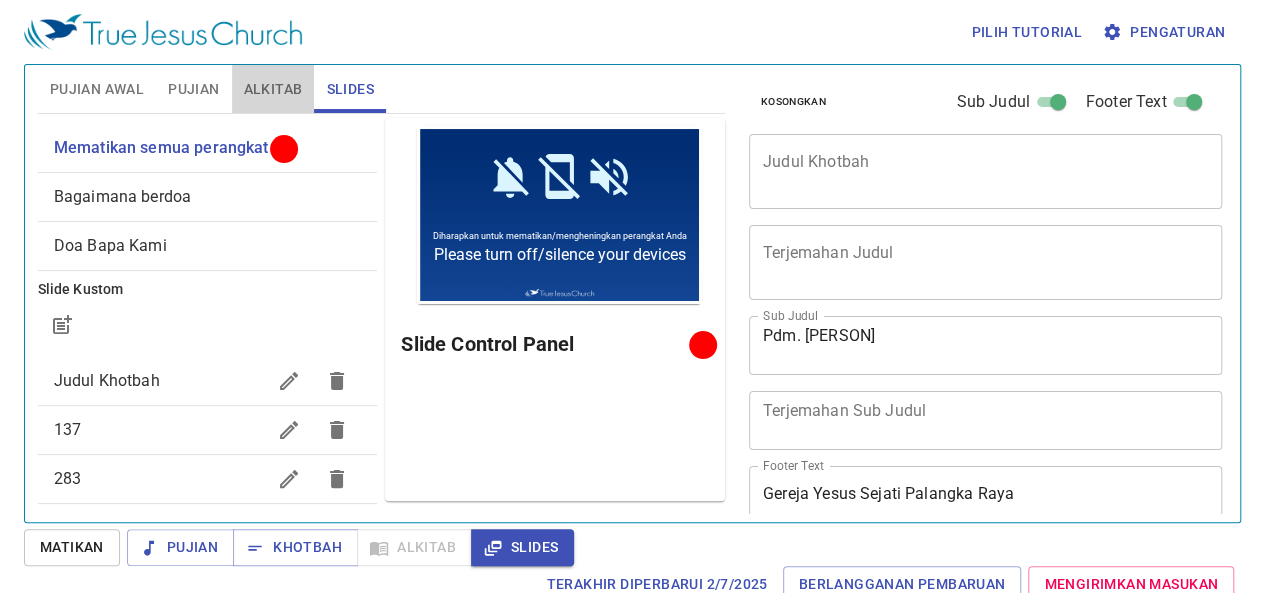 click on "Alkitab" at bounding box center (273, 89) 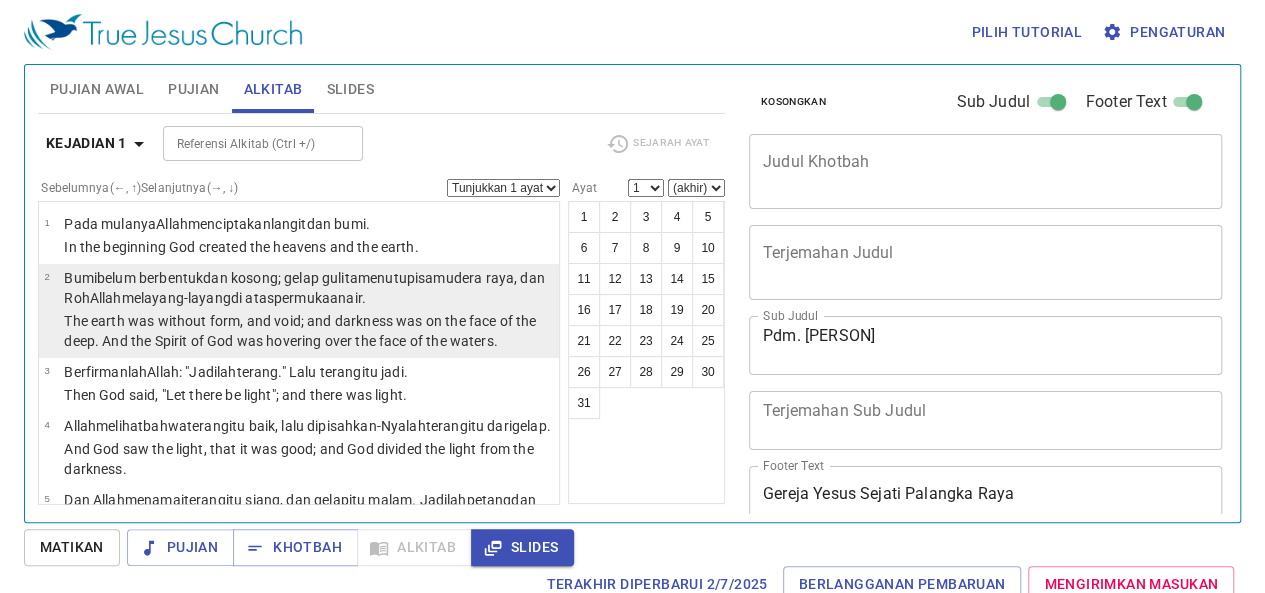 click on "2 Bumi  belum berbentuk  dan kosong ; gelap gulita  menutupi  samudera raya , dan Roh  Allah  melayang-layang  di atas  permukaan  air .    The earth was without form, and void; and darkness was on the face of the deep. And the Spirit of God was hovering over the face of the waters." at bounding box center (299, 311) 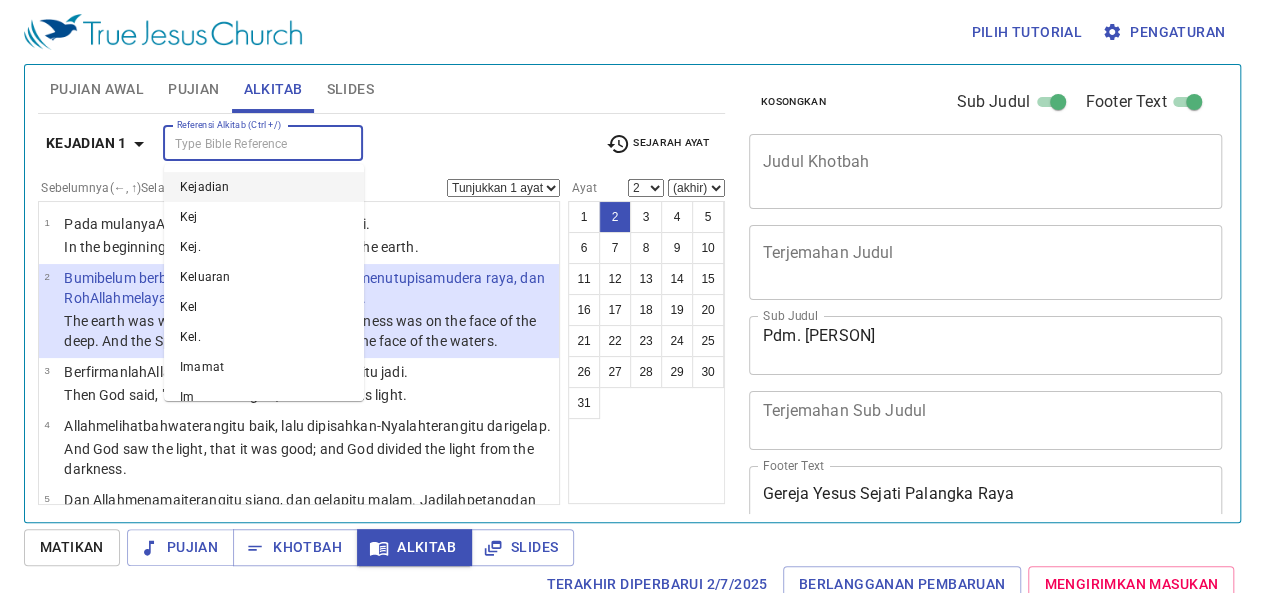 click on "Referensi Alkitab (Ctrl +/)" at bounding box center (246, 143) 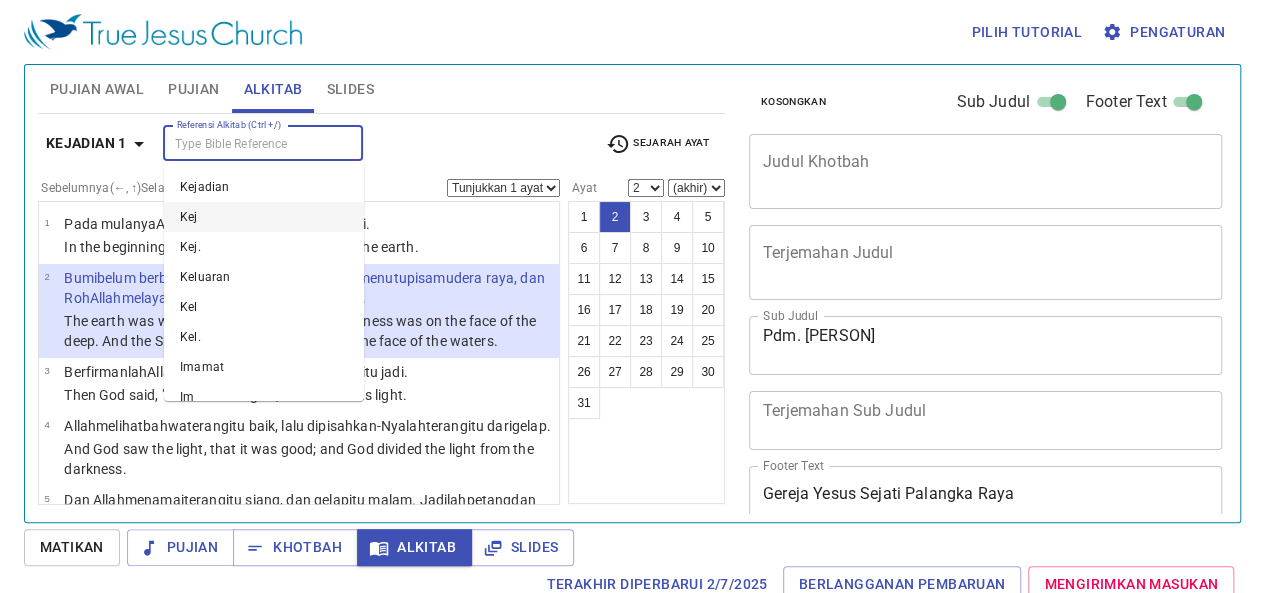 click on "Kej" at bounding box center [264, 217] 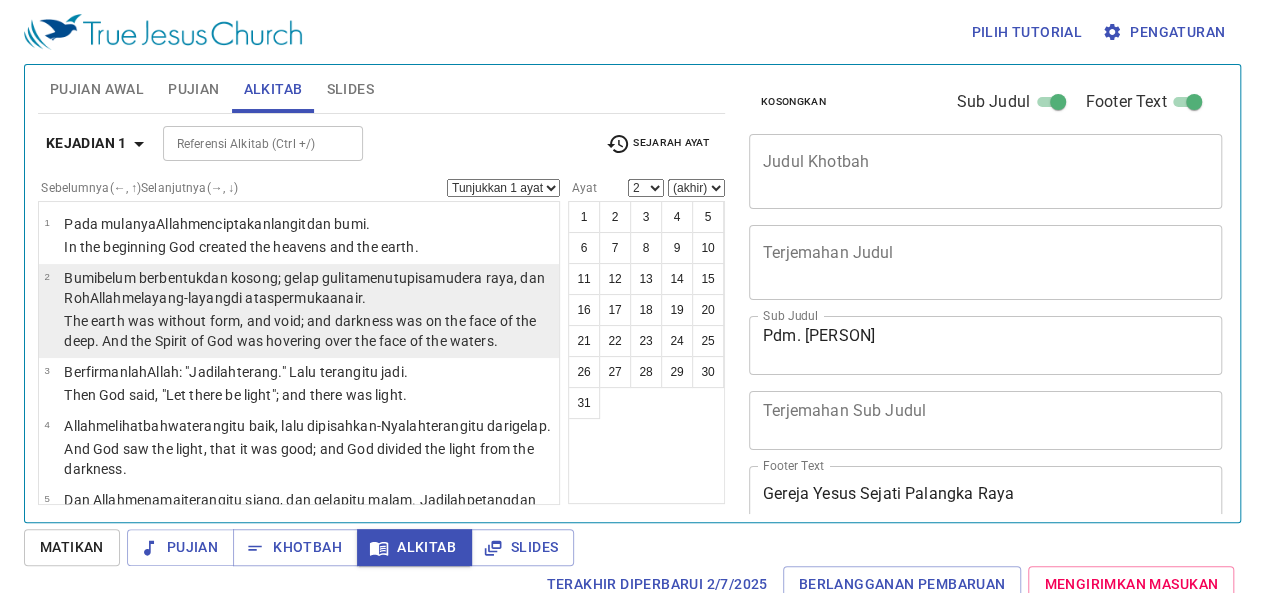 click on "Bumi  belum berbentuk  dan kosong ; gelap gulita  menutupi  samudera raya , dan Roh  Allah  melayang-layang  di atas  permukaan  air ." at bounding box center [308, 288] 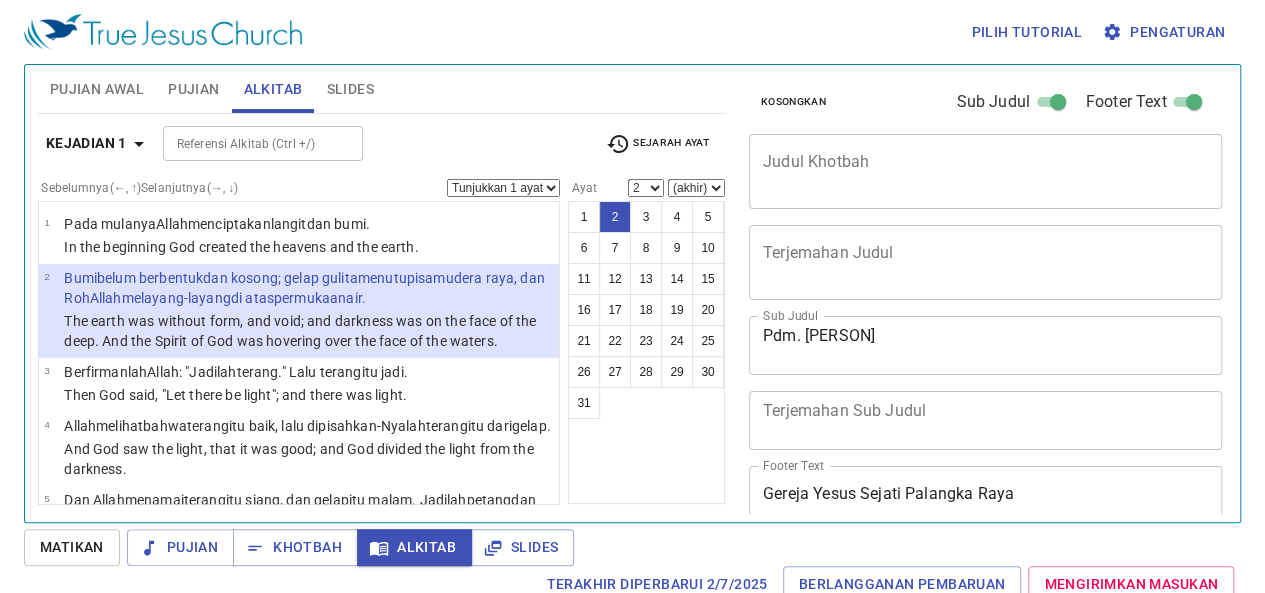 click on "belum berbentuk  dan kosong ; gelap gulita  menutupi  samudera raya , dan Roh  Allah  melayang-layang  di atas  permukaan  air ." at bounding box center [304, 288] 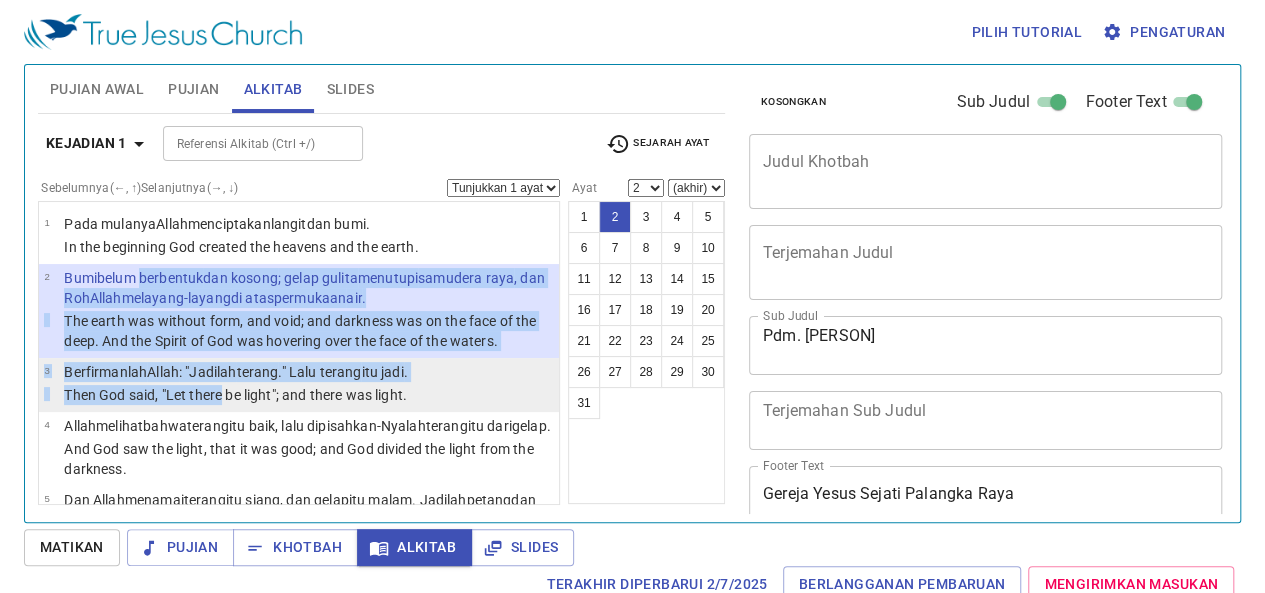 drag, startPoint x: 194, startPoint y: 271, endPoint x: 196, endPoint y: 396, distance: 125.016 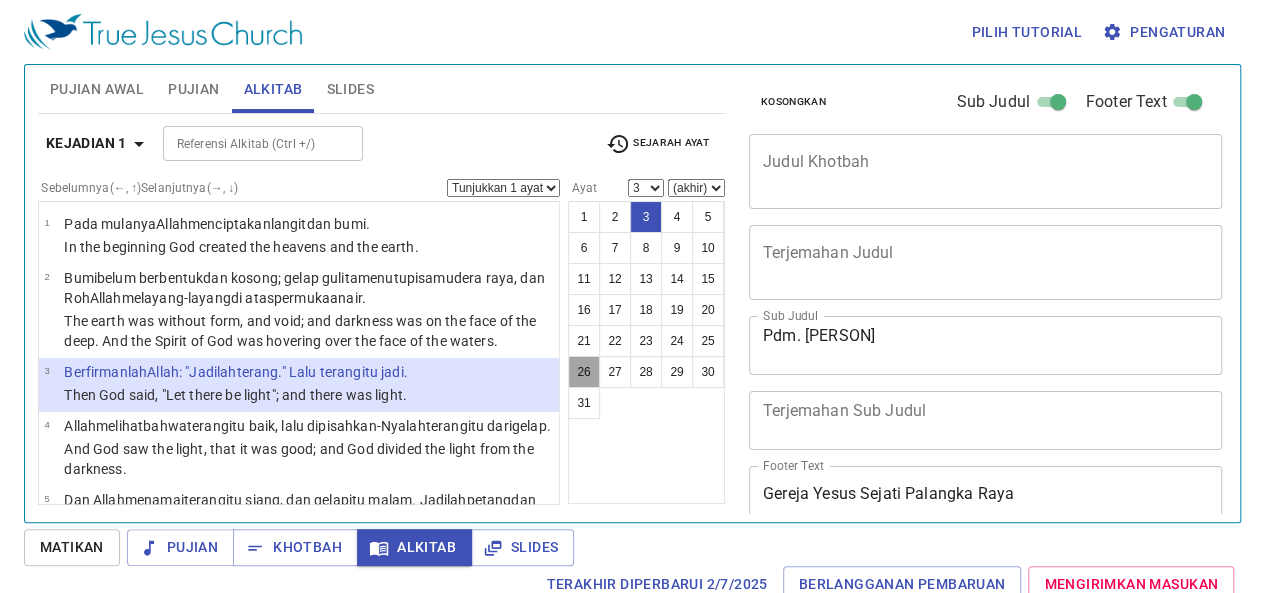click on "26" at bounding box center [584, 372] 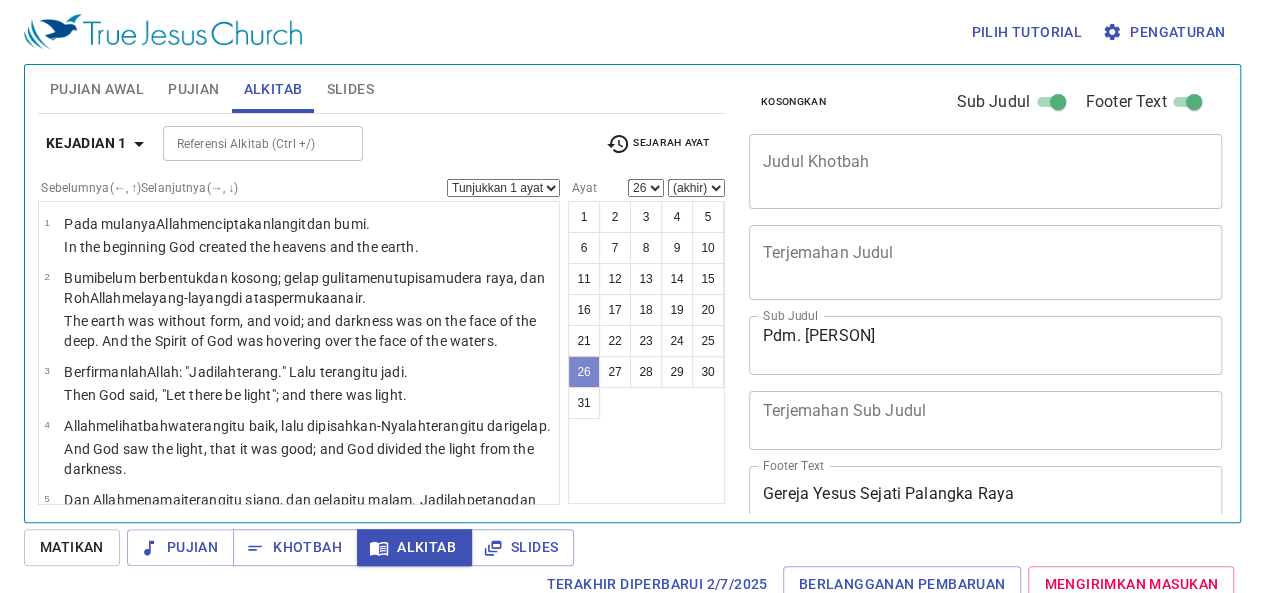 scroll, scrollTop: 9, scrollLeft: 0, axis: vertical 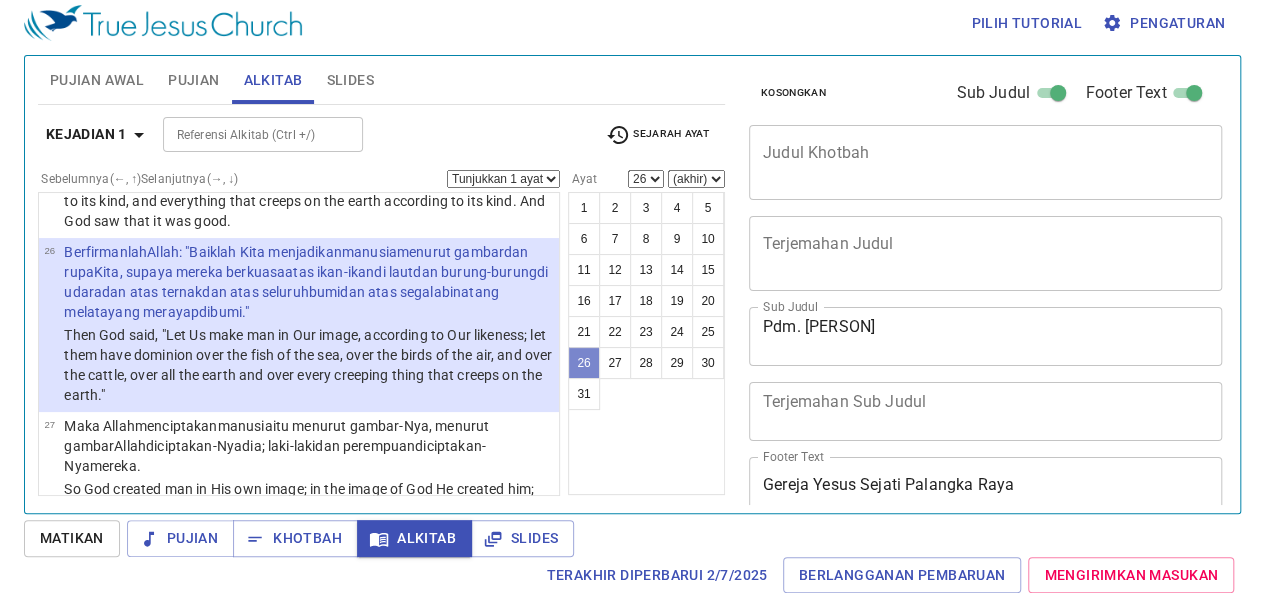 click on "26" at bounding box center [584, 363] 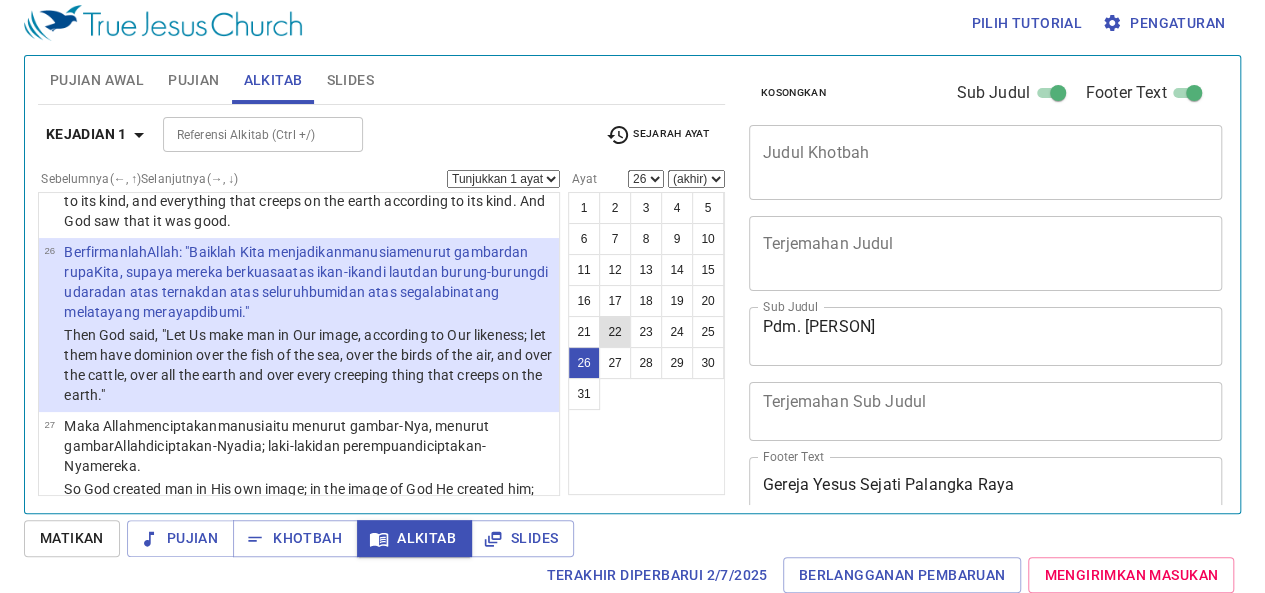 click on "22" at bounding box center [615, 332] 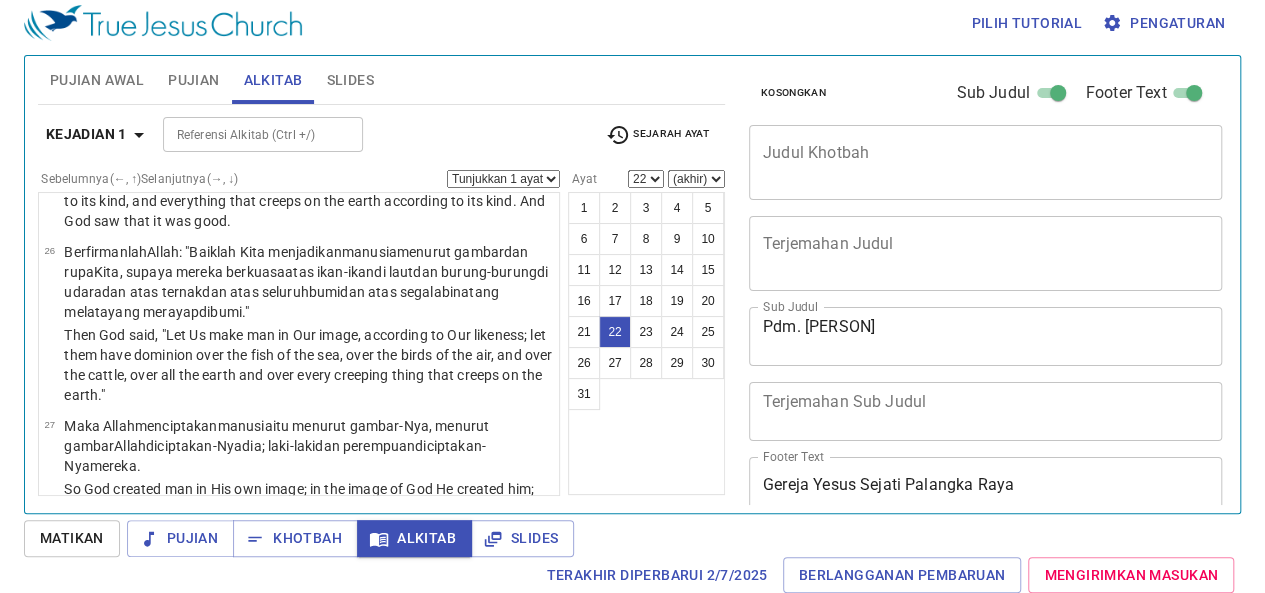 scroll, scrollTop: 1947, scrollLeft: 0, axis: vertical 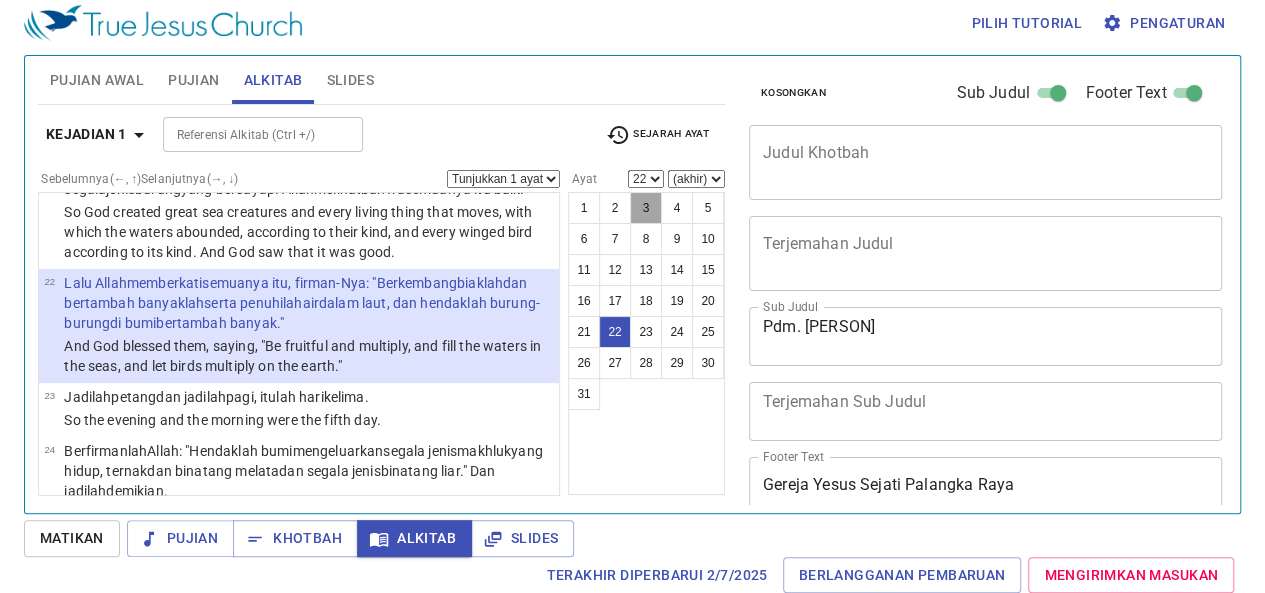 click on "3" at bounding box center (646, 208) 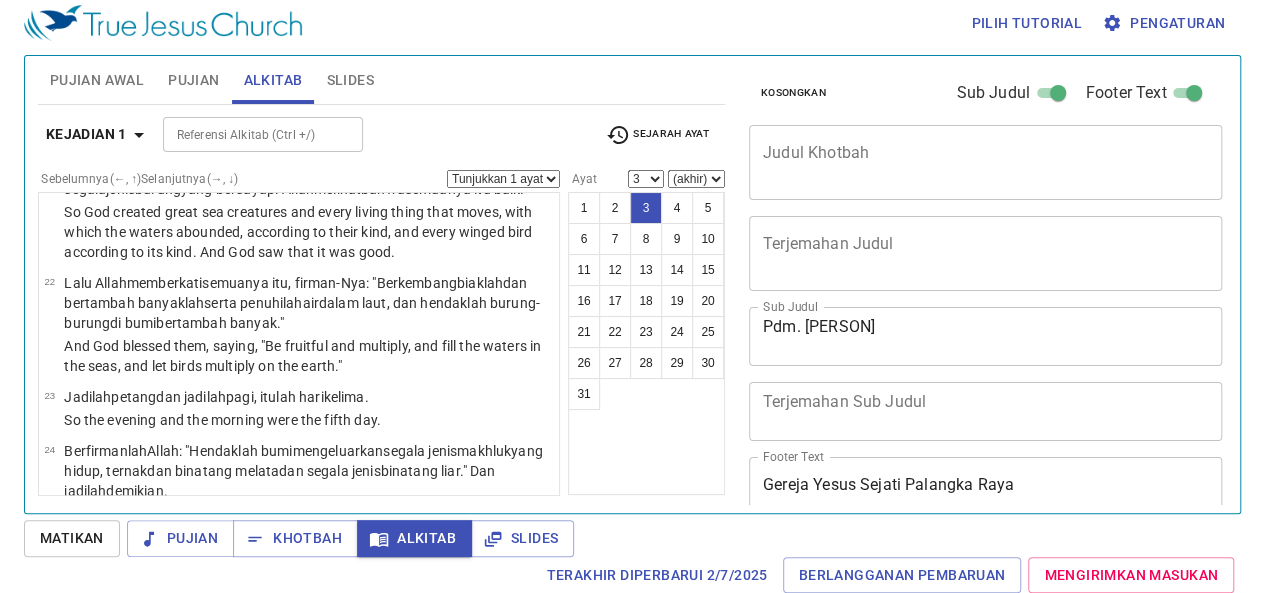 scroll, scrollTop: 31, scrollLeft: 0, axis: vertical 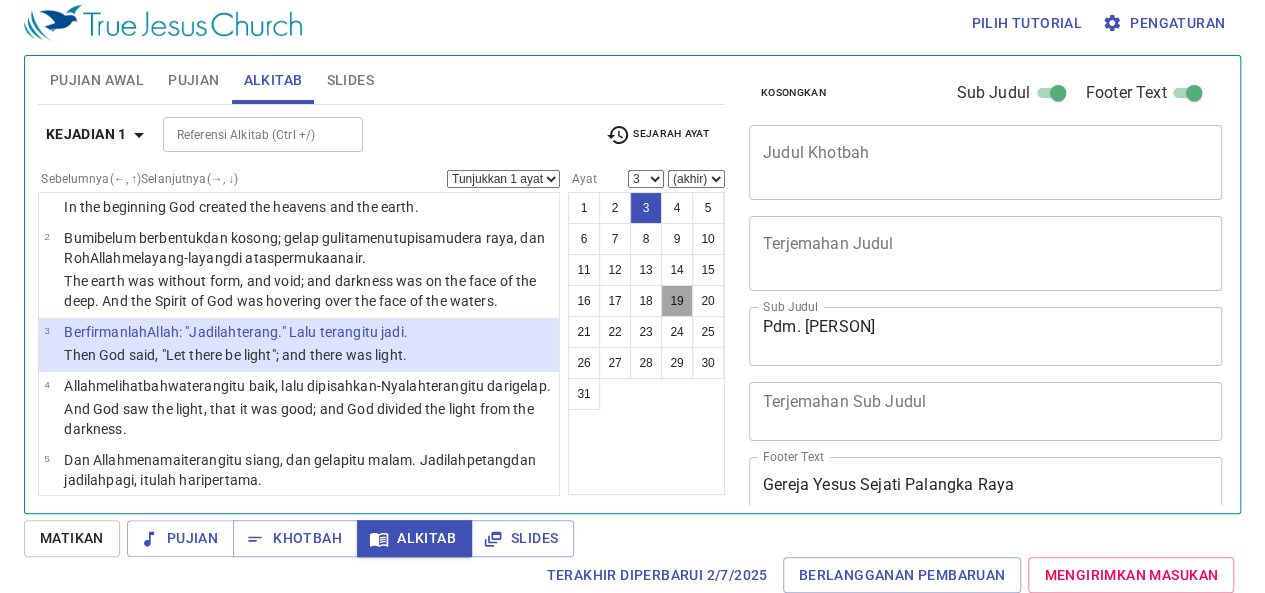 click on "19" at bounding box center [677, 301] 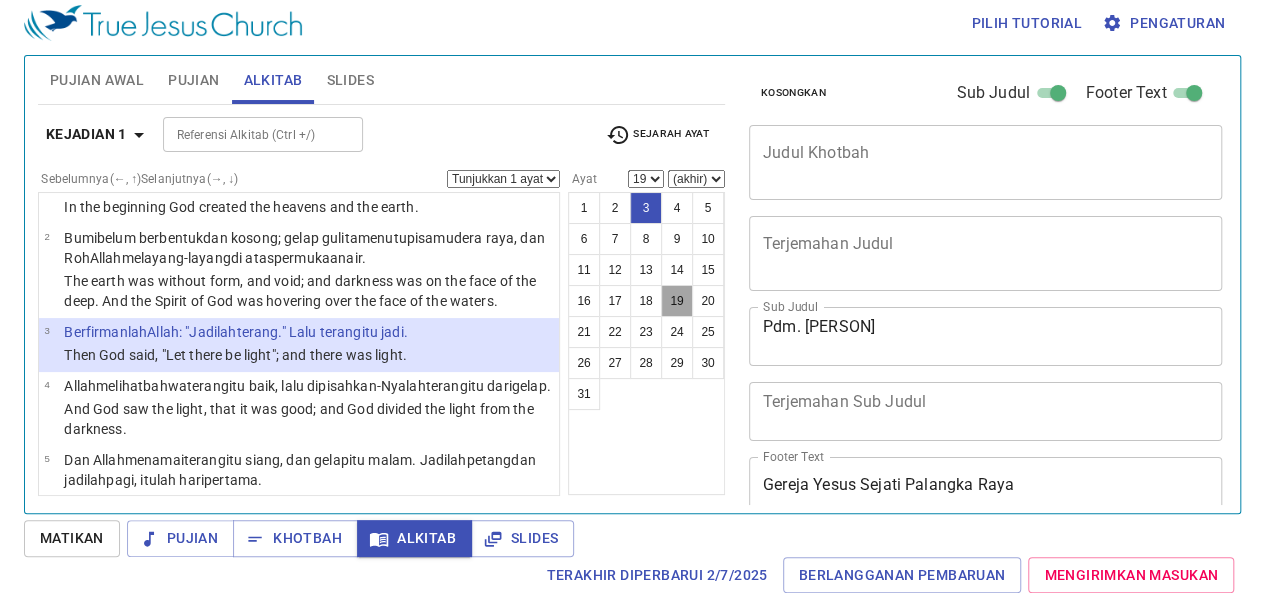 scroll, scrollTop: 1615, scrollLeft: 0, axis: vertical 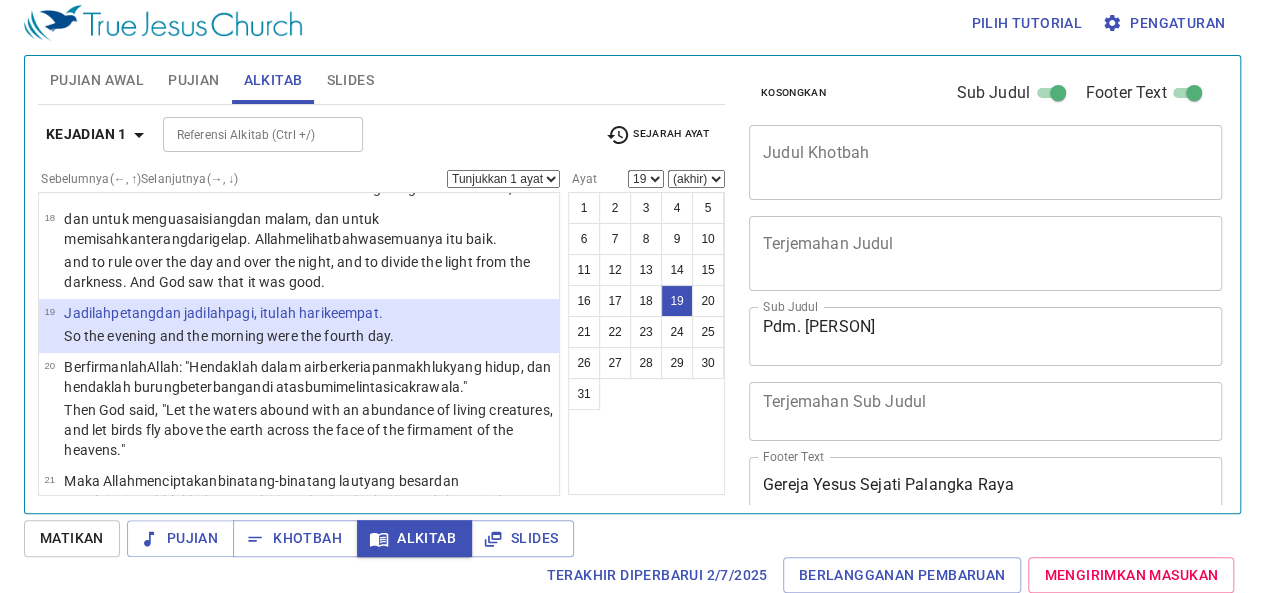 click on "Pdm. Iwan x Sub Judul" at bounding box center [985, 336] 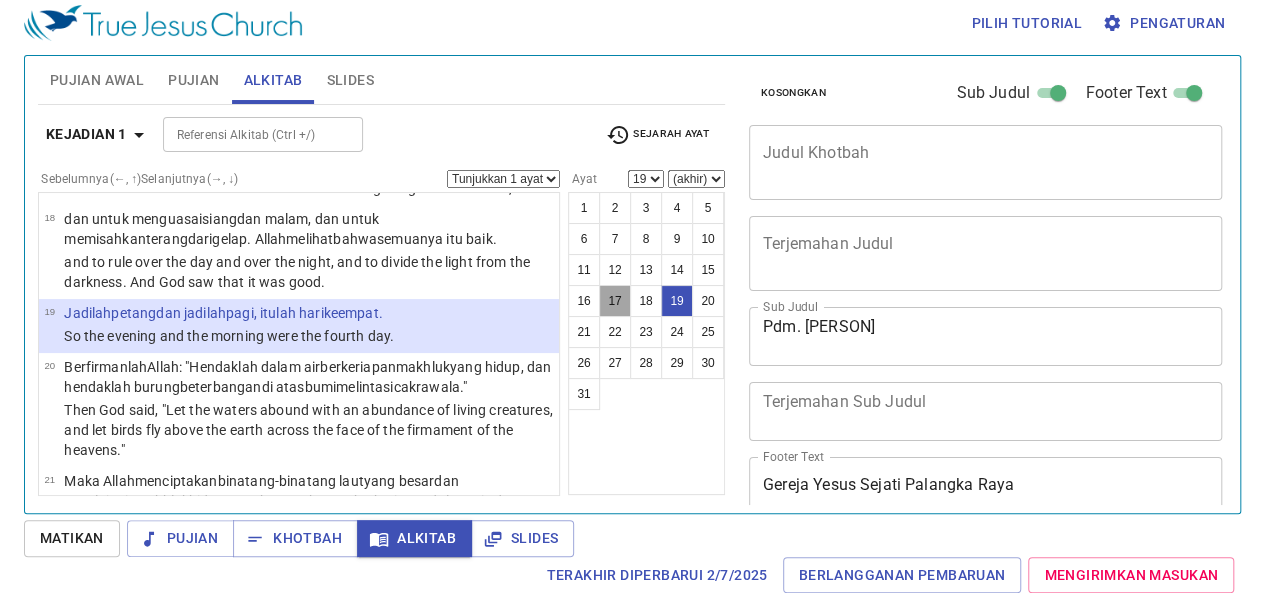click on "17" at bounding box center [615, 301] 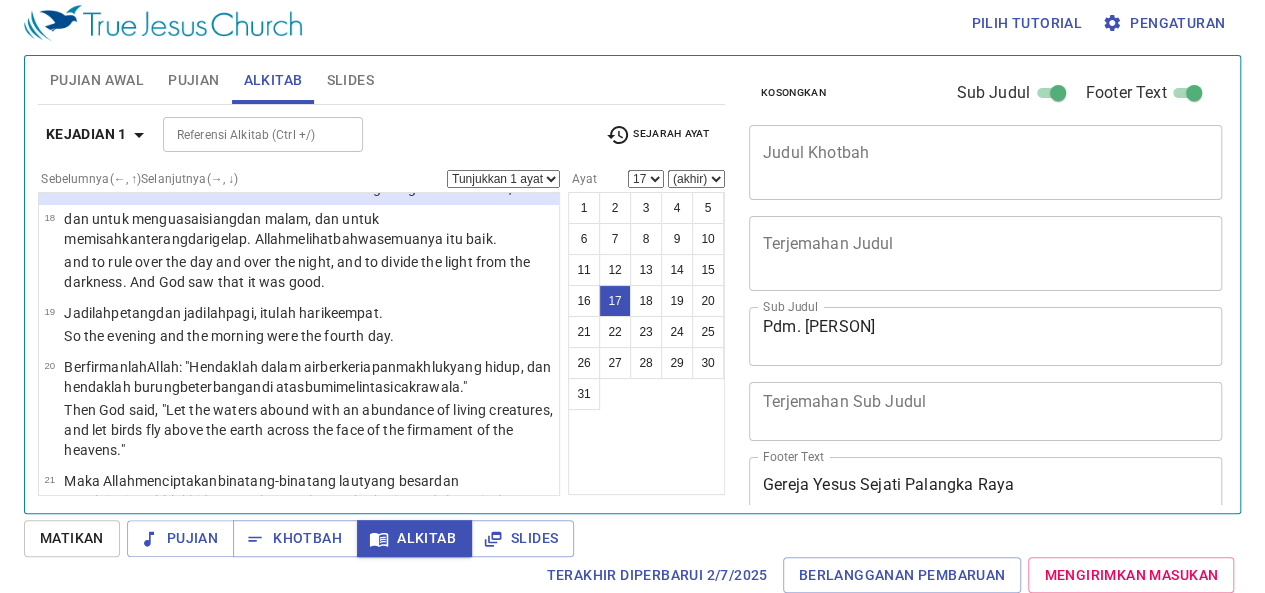 scroll, scrollTop: 1467, scrollLeft: 0, axis: vertical 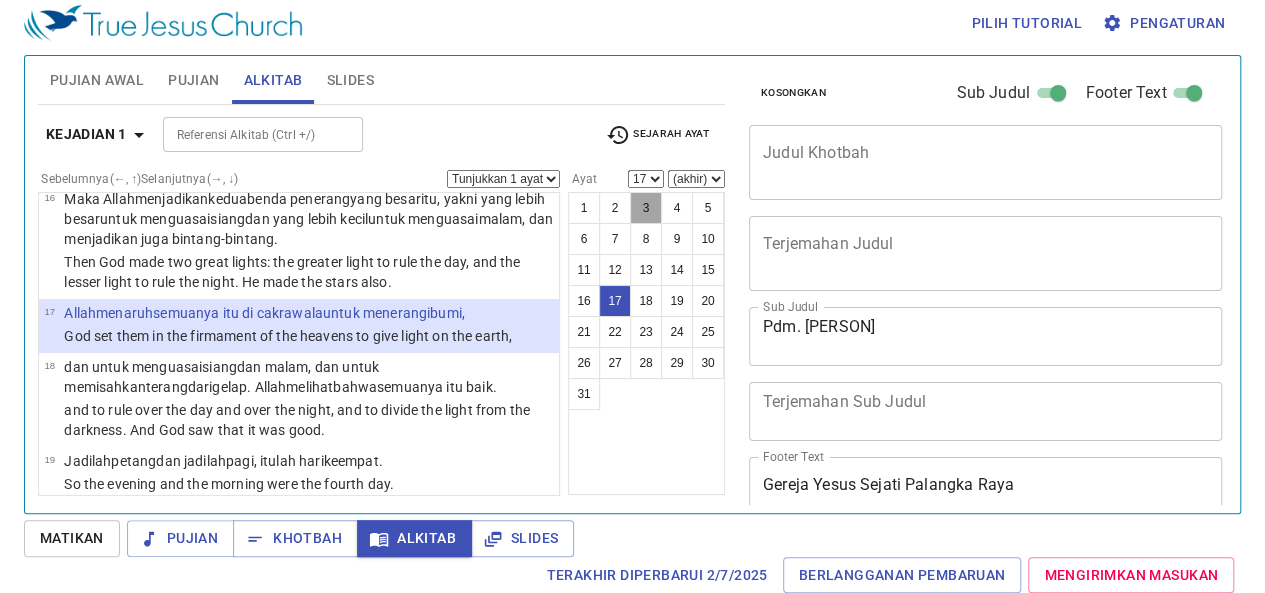 click on "3" at bounding box center (646, 208) 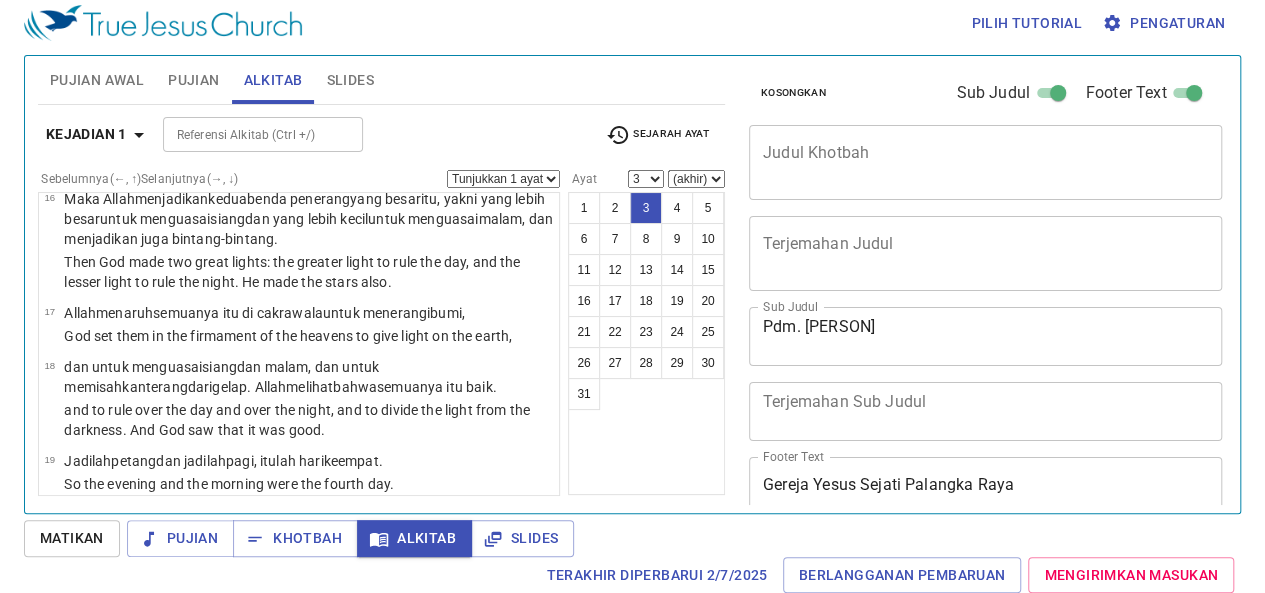 scroll, scrollTop: 31, scrollLeft: 0, axis: vertical 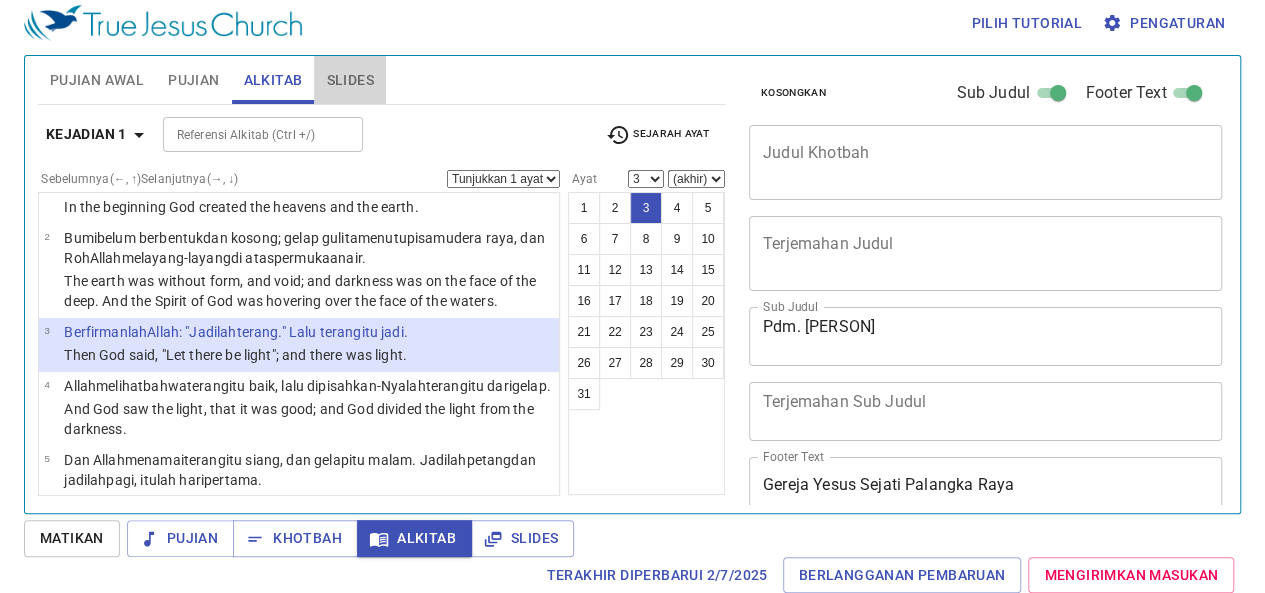 click on "Slides" at bounding box center (349, 80) 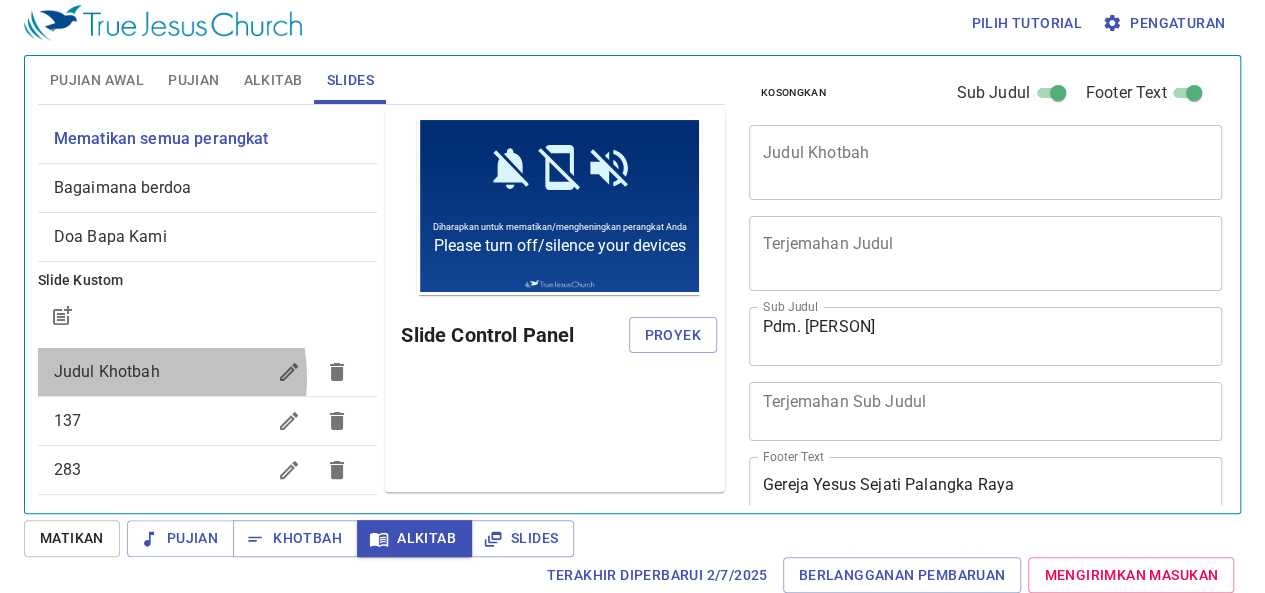 click on "Judul Khotbah" at bounding box center (107, 371) 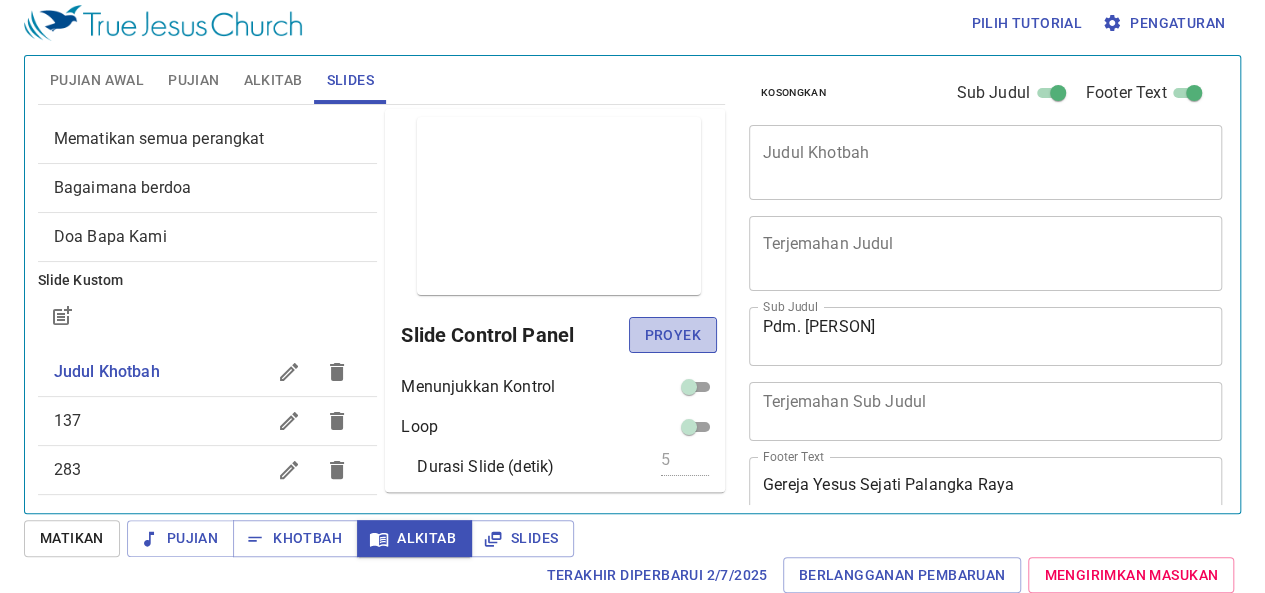 click on "Proyek" at bounding box center [673, 335] 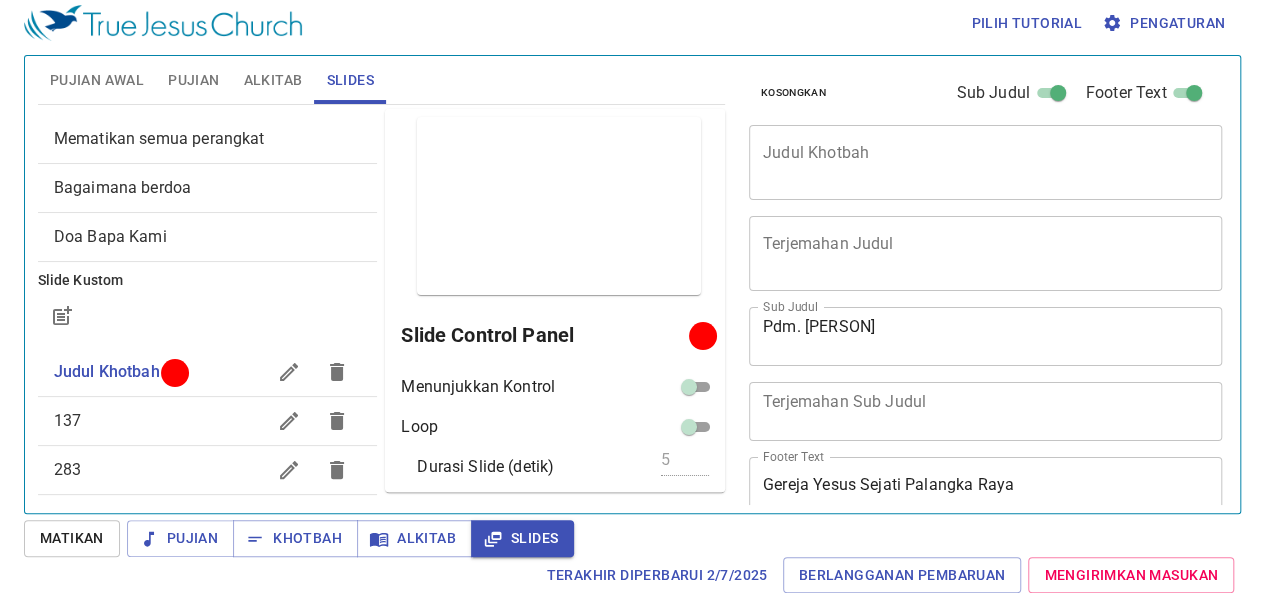 scroll, scrollTop: 0, scrollLeft: 0, axis: both 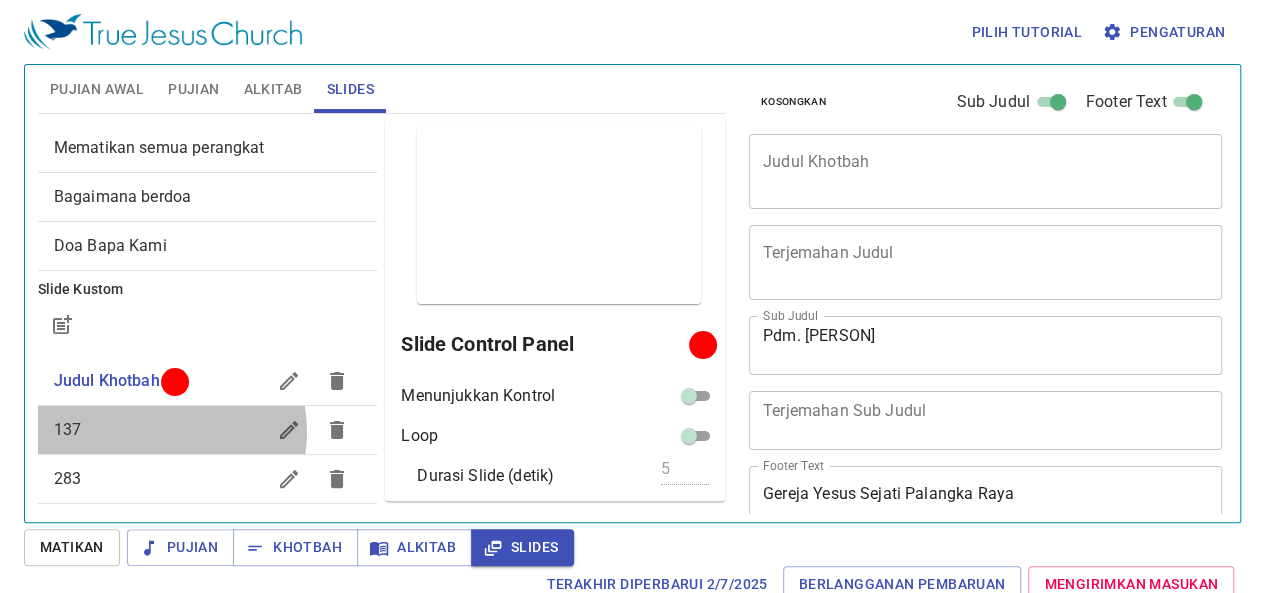click on "137" at bounding box center [160, 430] 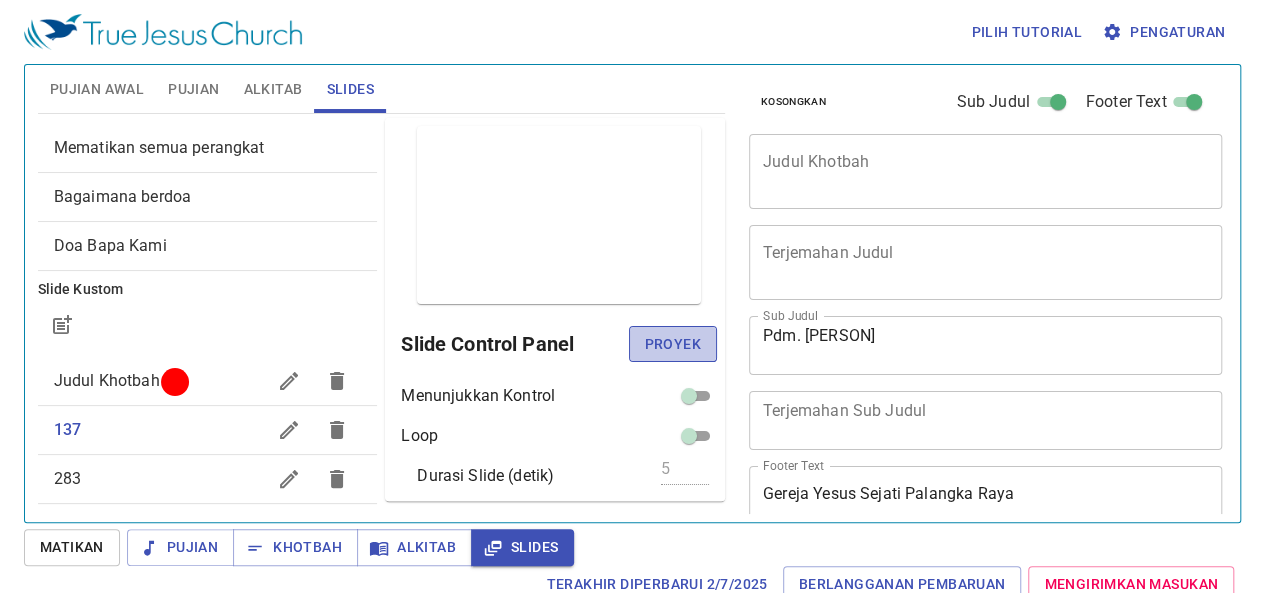 click on "Proyek" at bounding box center (673, 344) 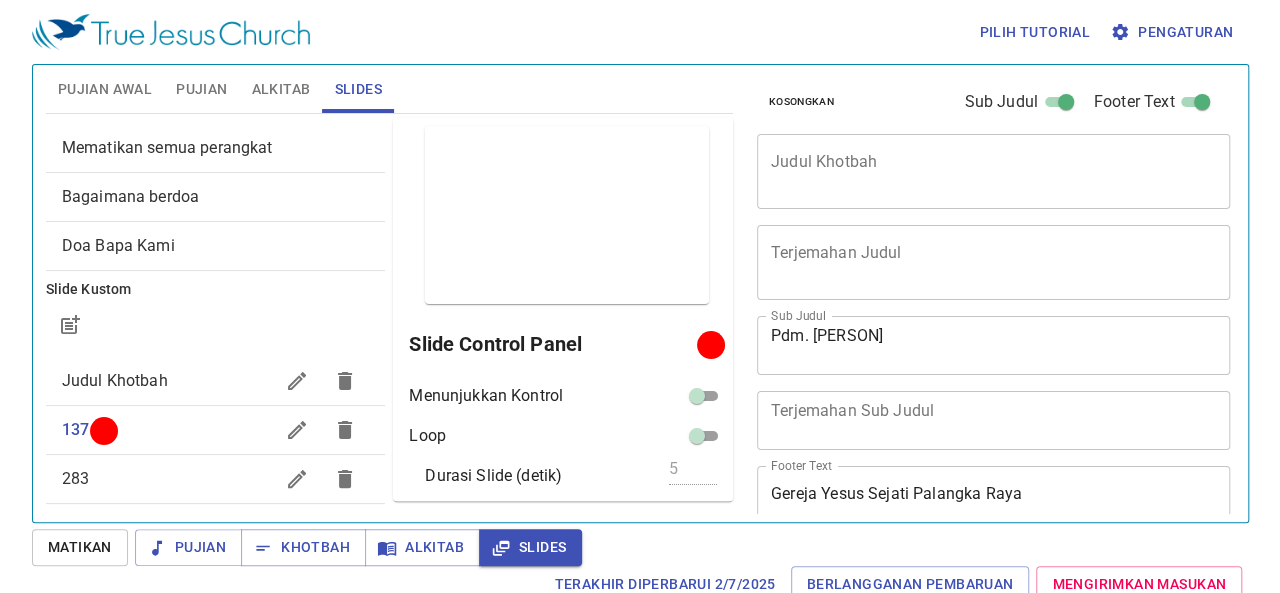 scroll, scrollTop: 72, scrollLeft: 0, axis: vertical 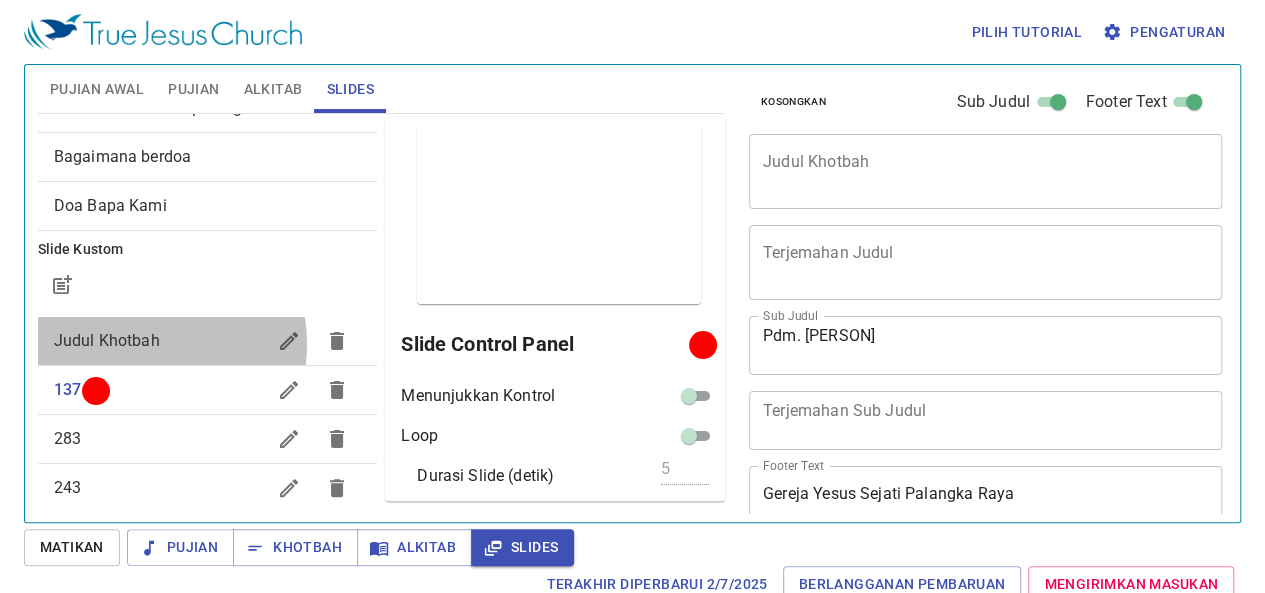 click on "Judul Khotbah" at bounding box center [107, 340] 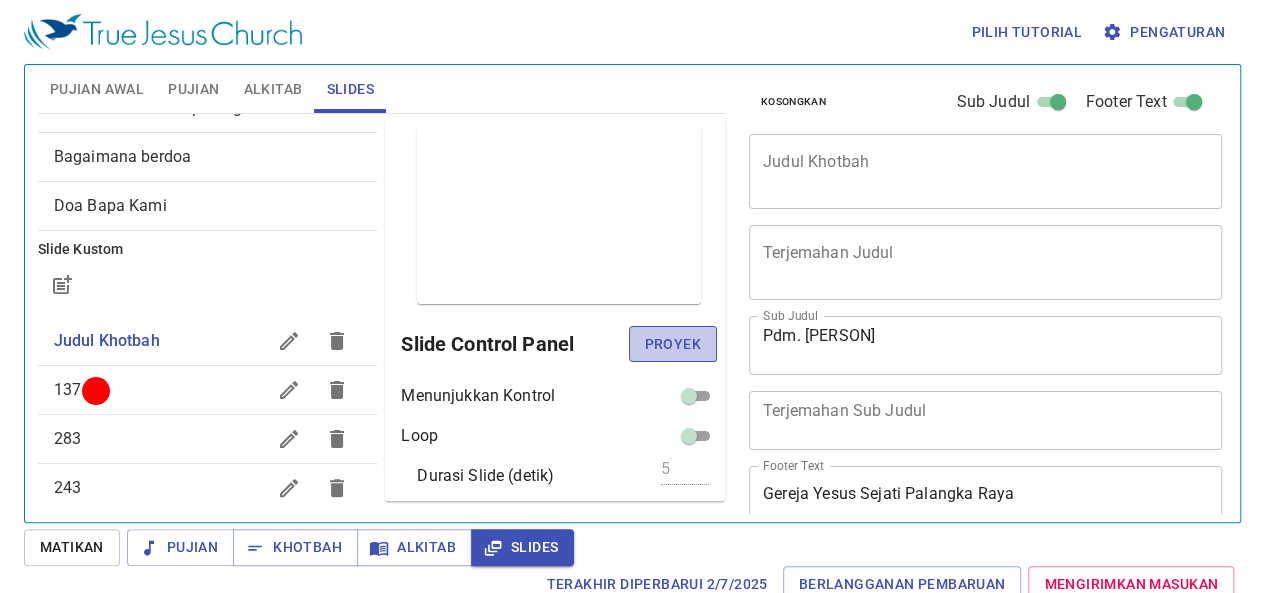 click on "Proyek" at bounding box center (673, 344) 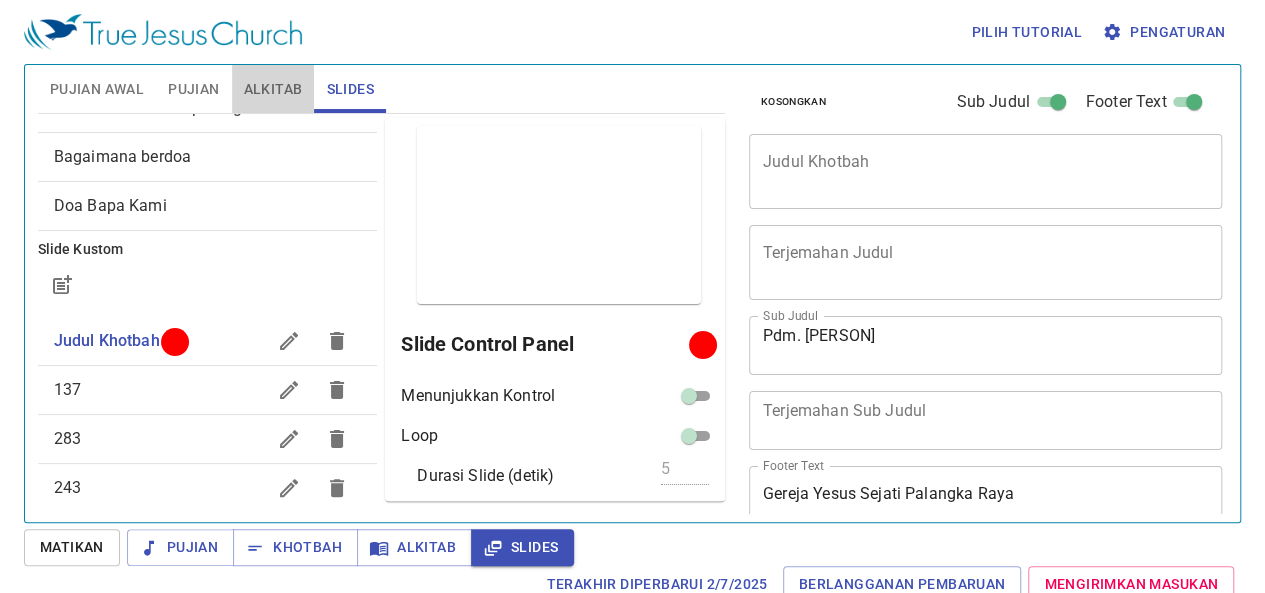 click on "Alkitab" at bounding box center (273, 89) 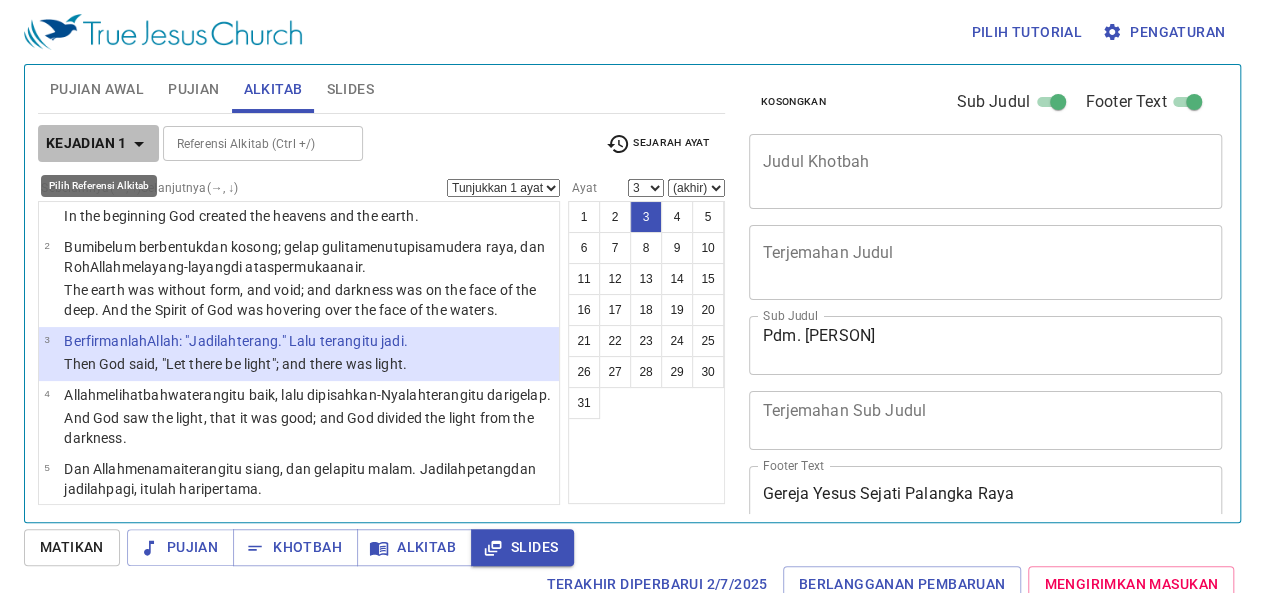 click on "Kejadian 1" at bounding box center (86, 143) 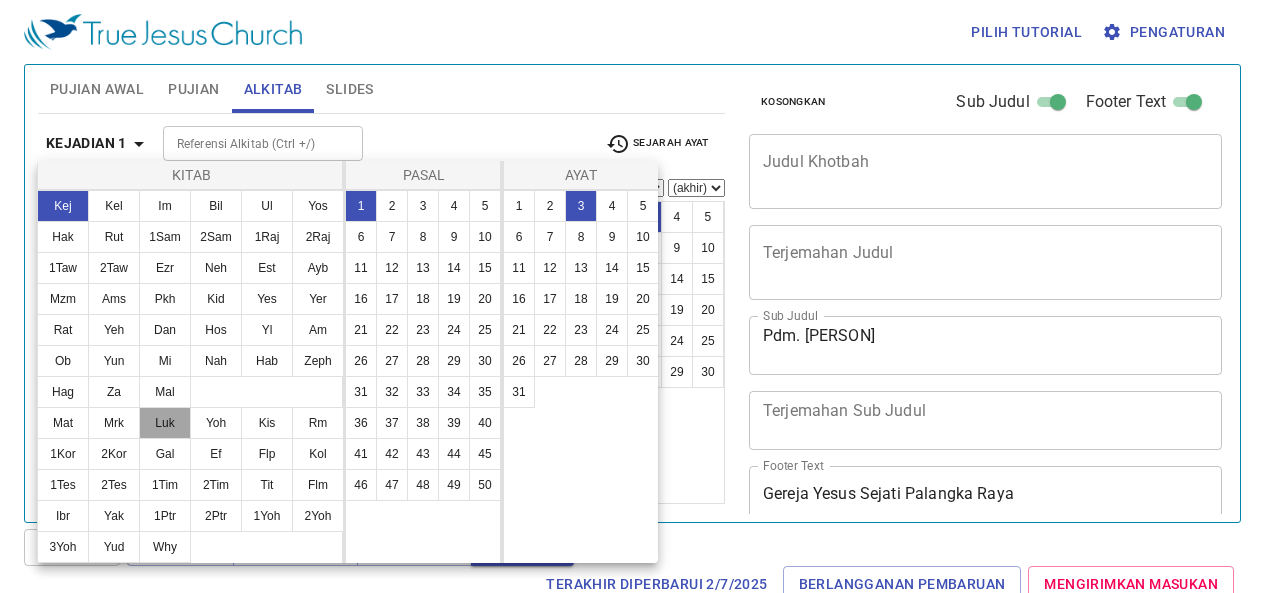 click on "Luk" at bounding box center (165, 423) 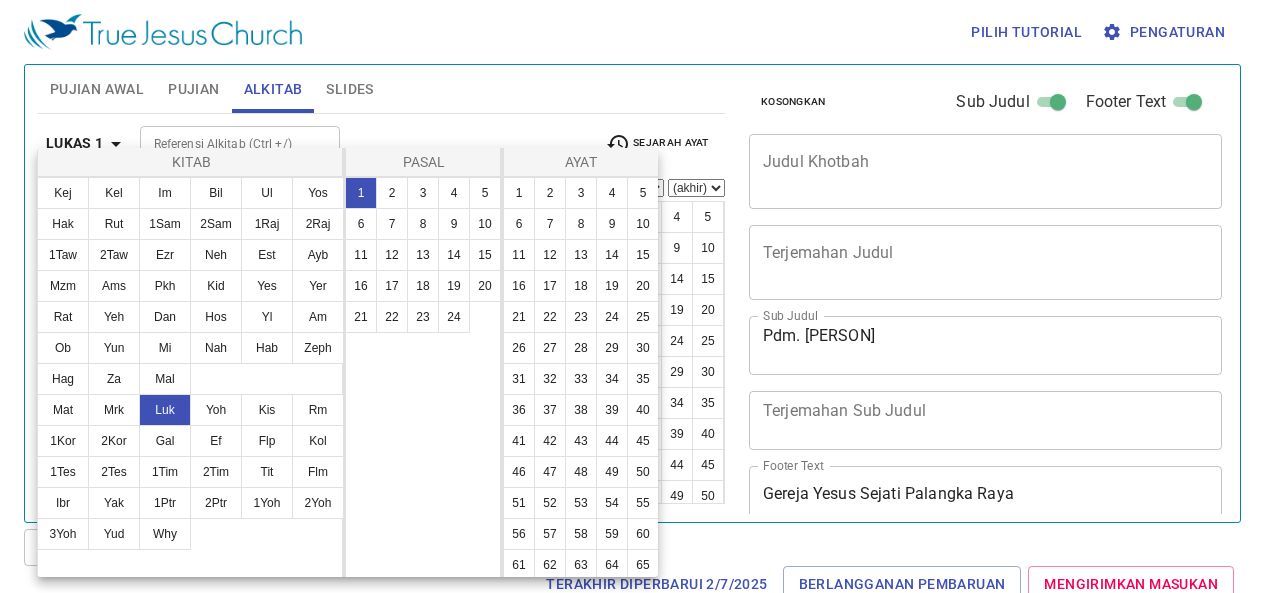 scroll, scrollTop: 0, scrollLeft: 0, axis: both 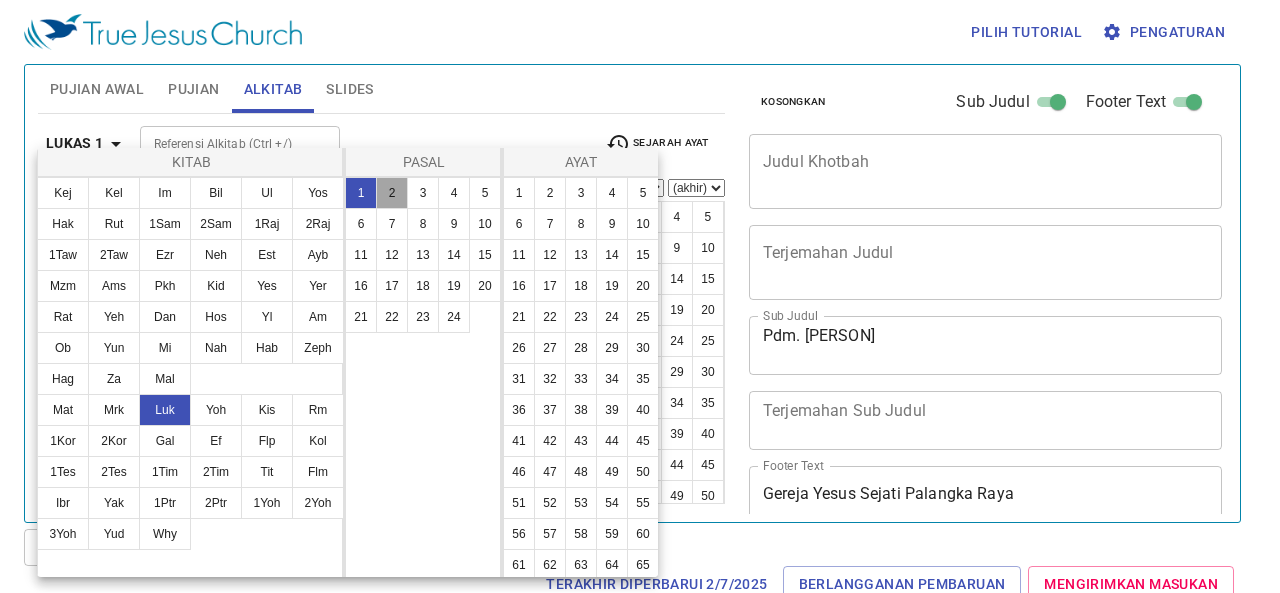 click on "2" at bounding box center (392, 193) 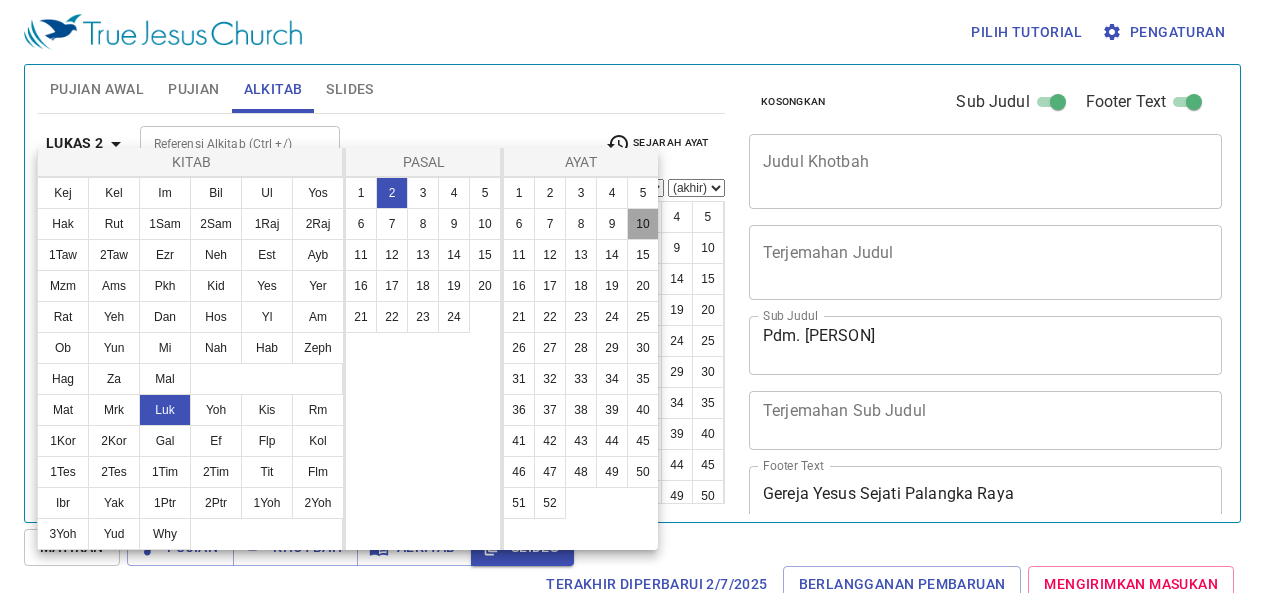click on "10" at bounding box center (643, 224) 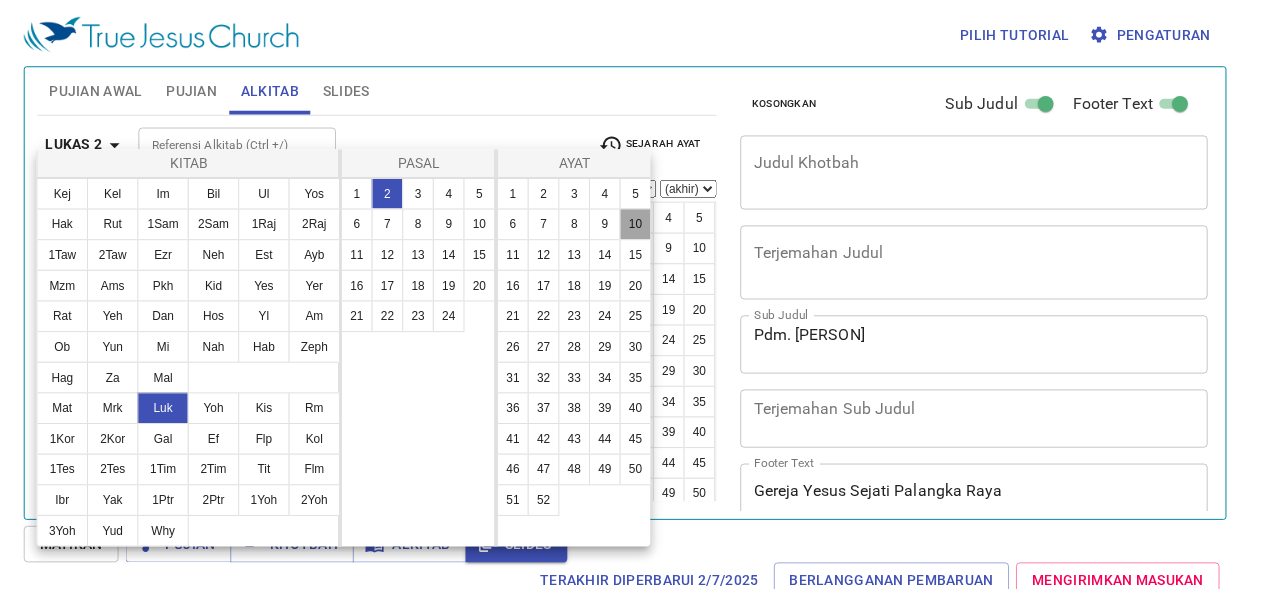 scroll, scrollTop: 9, scrollLeft: 0, axis: vertical 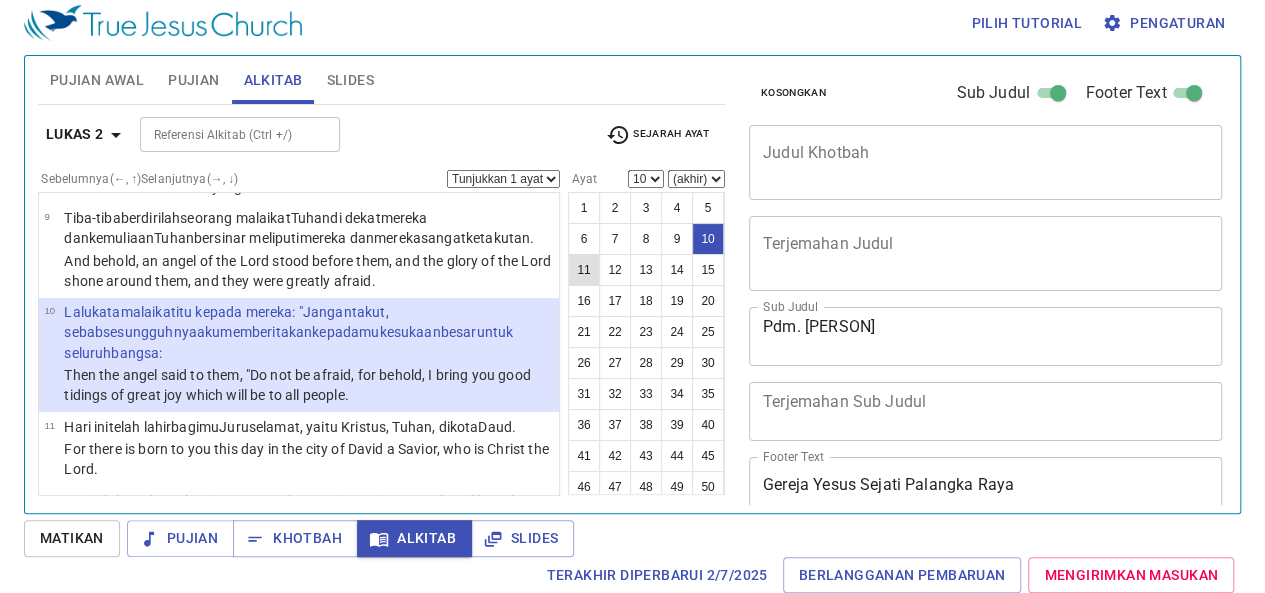 click on "11" at bounding box center (584, 270) 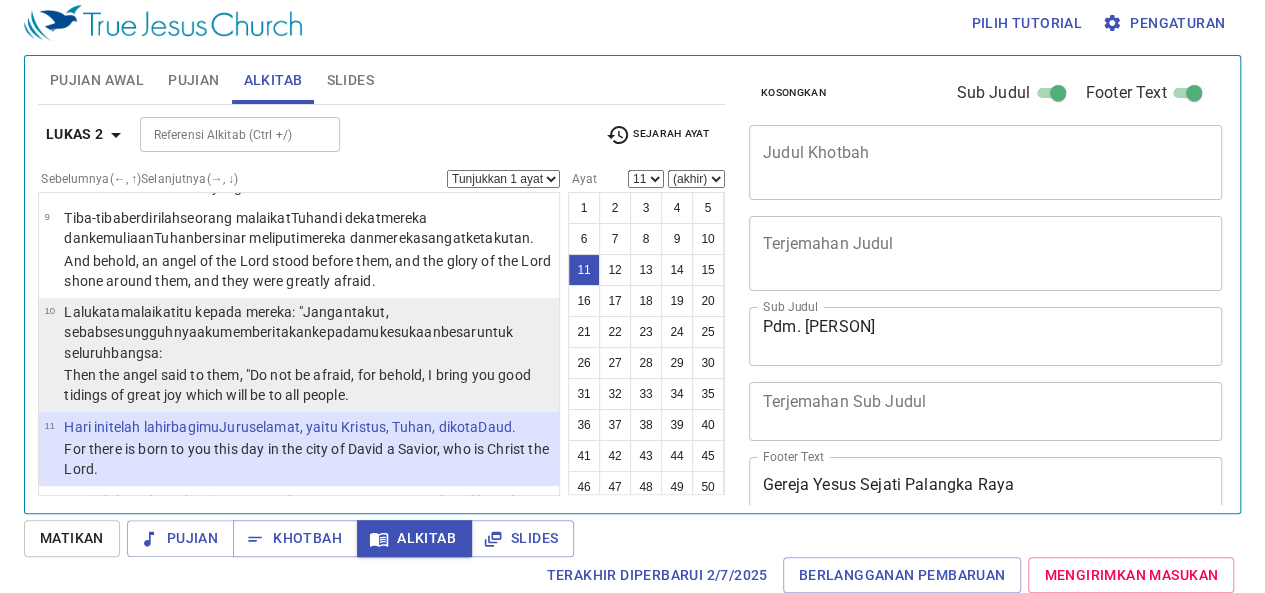 click on "Then the angel said to them, "Do not be afraid, for behold, I bring you good tidings of great joy which will be to all people." at bounding box center (308, 385) 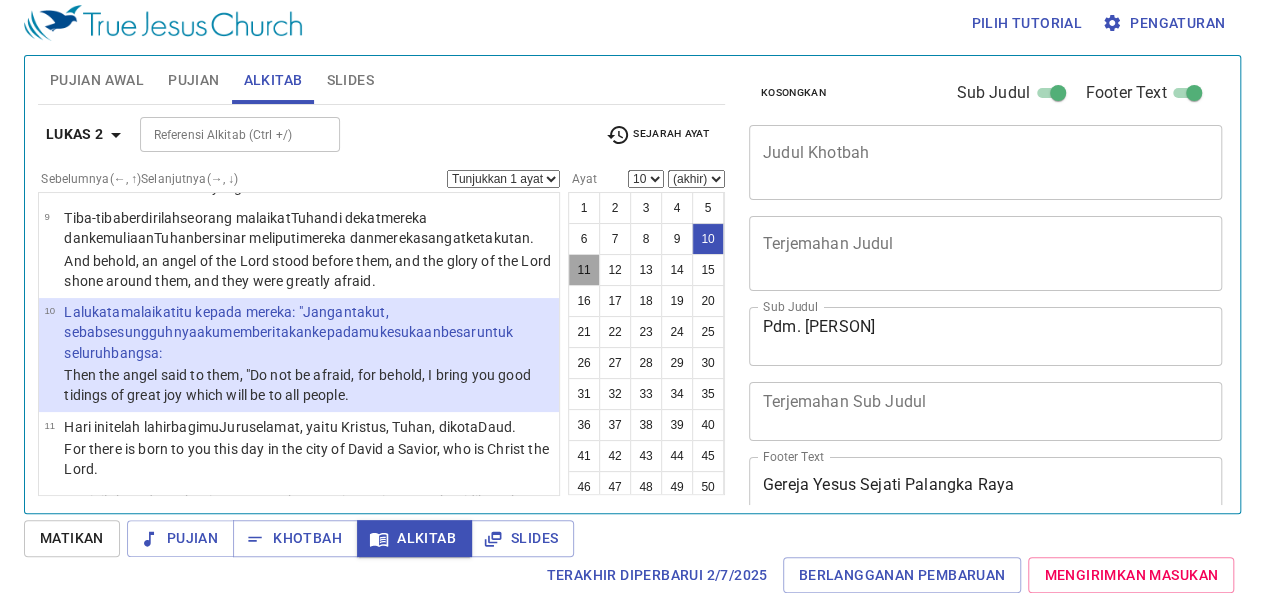 click on "11" at bounding box center [584, 270] 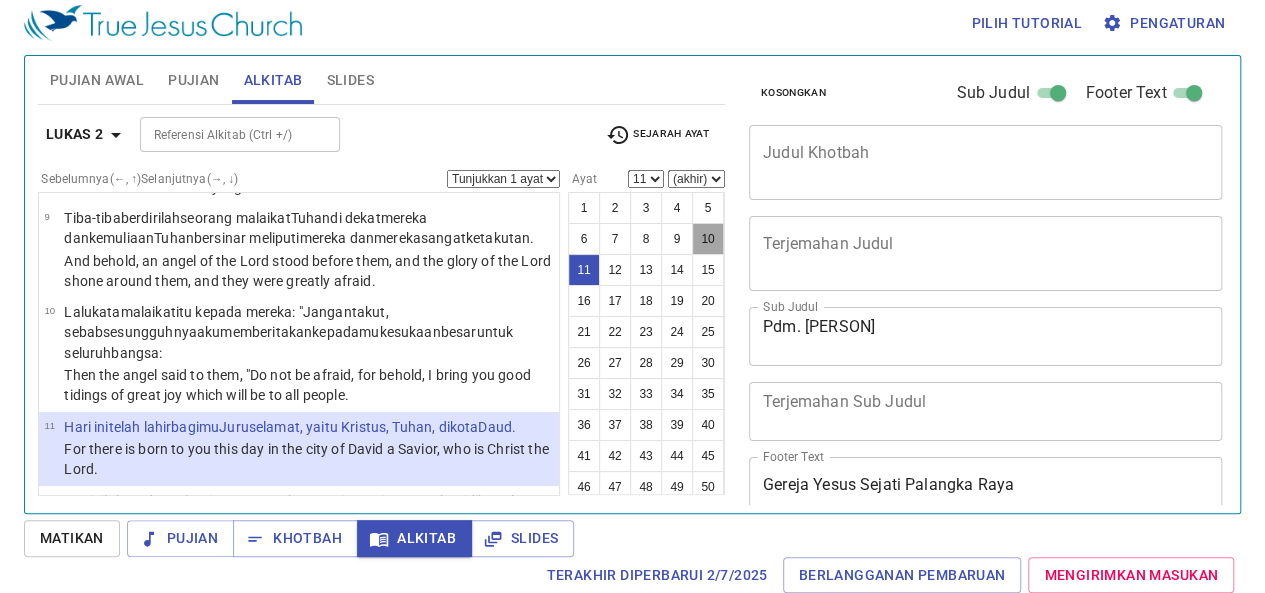 click on "10" at bounding box center (708, 239) 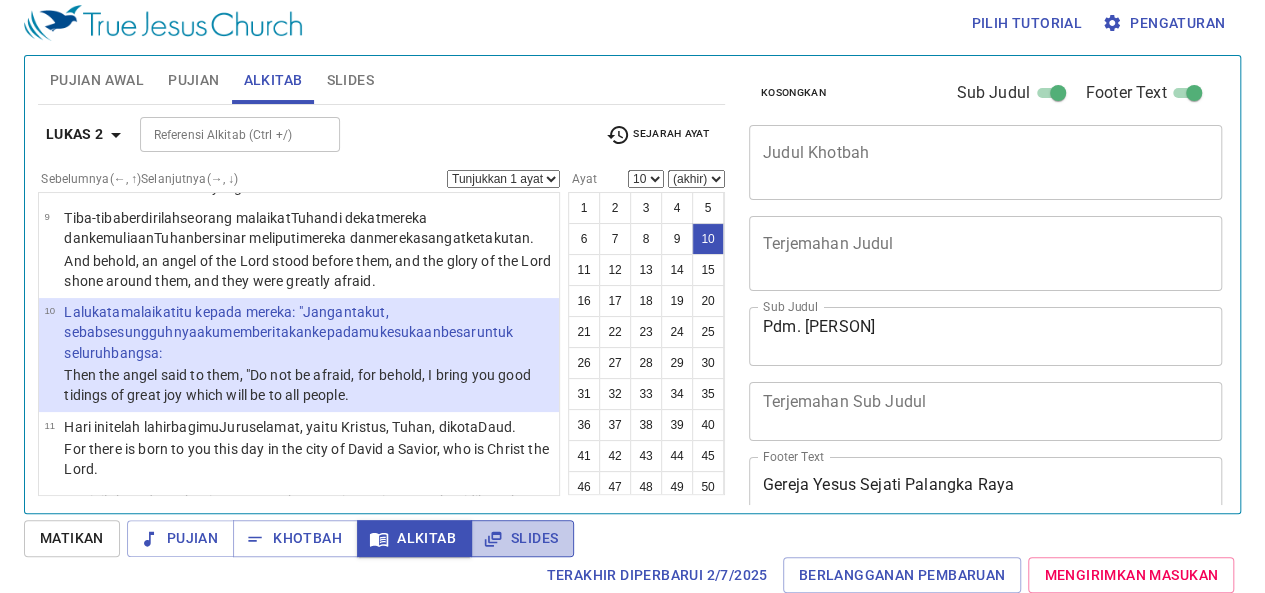click on "Slides" at bounding box center (522, 538) 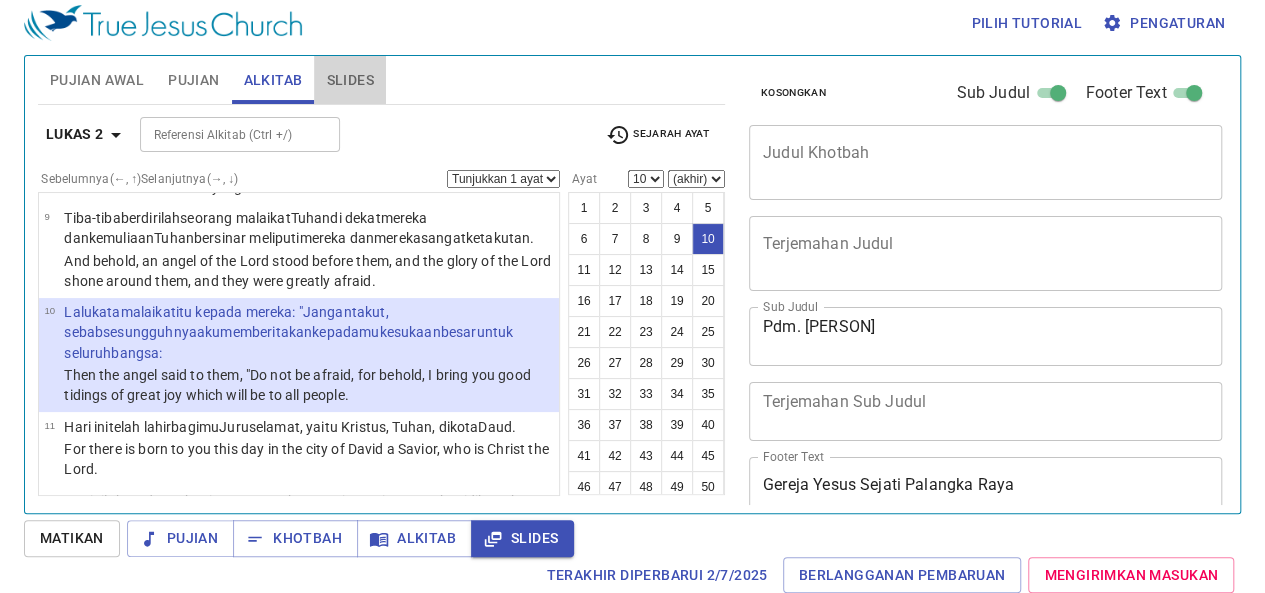 click on "Slides" at bounding box center (349, 80) 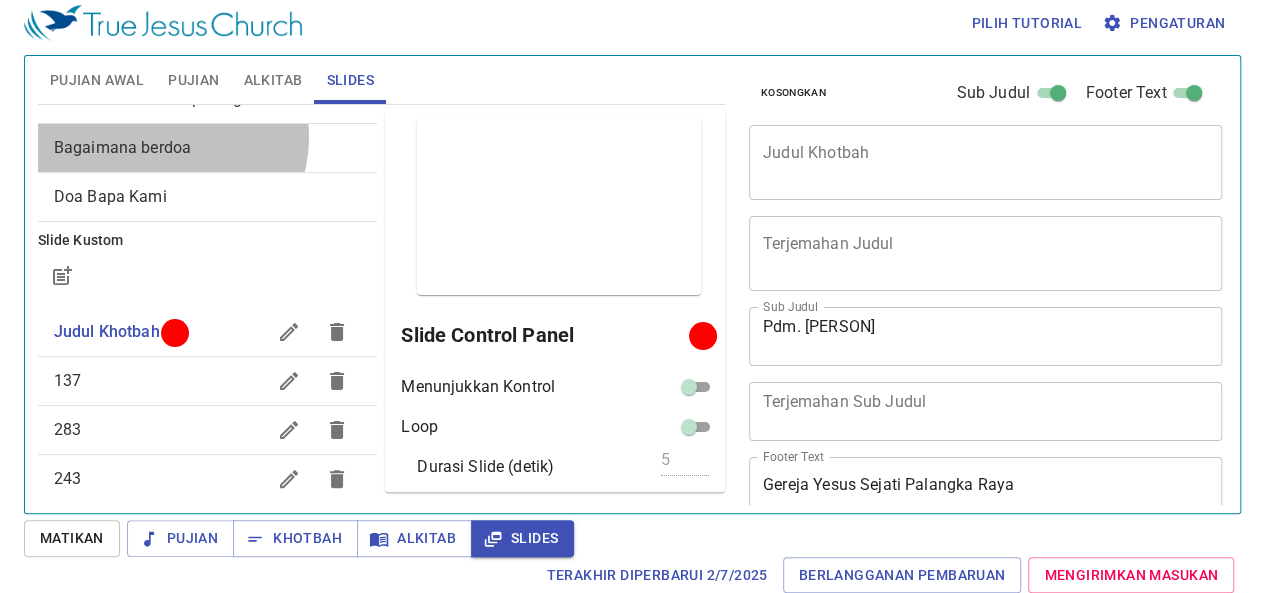 click on "Bagaimana berdoa" at bounding box center [122, 147] 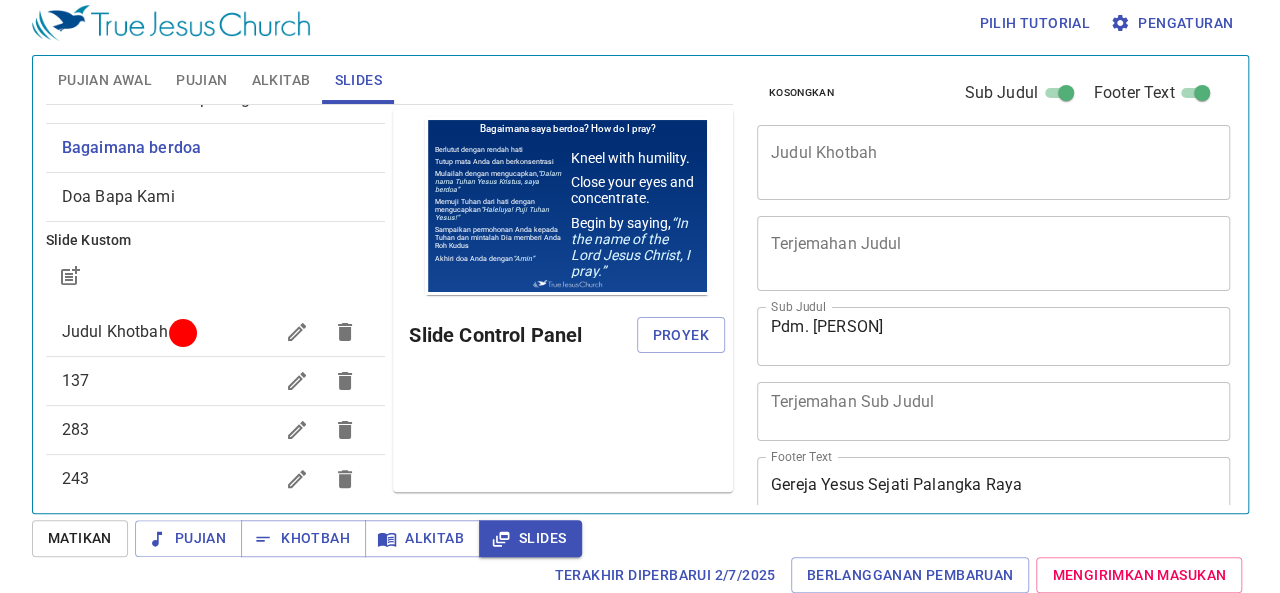 scroll, scrollTop: 0, scrollLeft: 0, axis: both 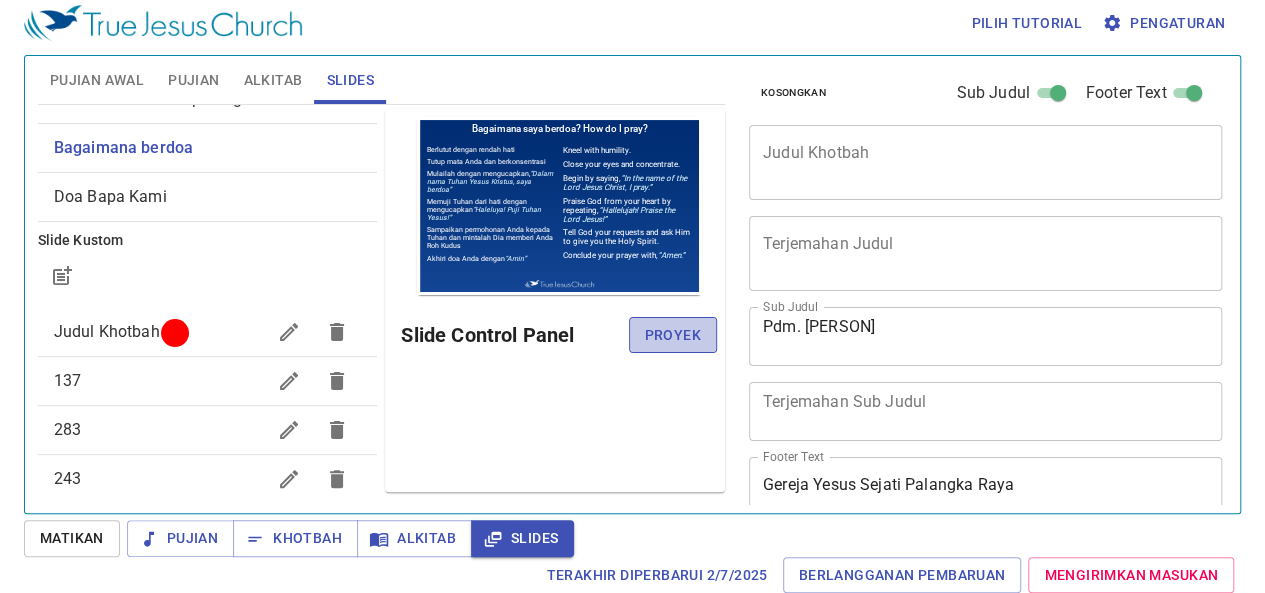 click on "Proyek" at bounding box center [673, 335] 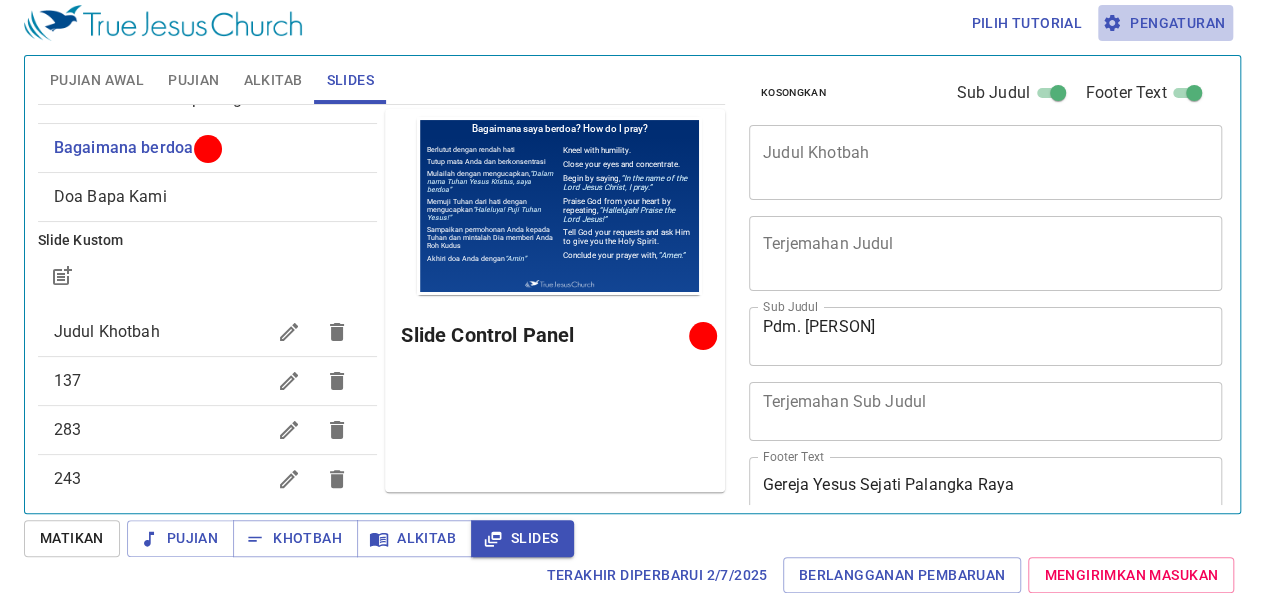click on "Pengaturan" at bounding box center (1165, 23) 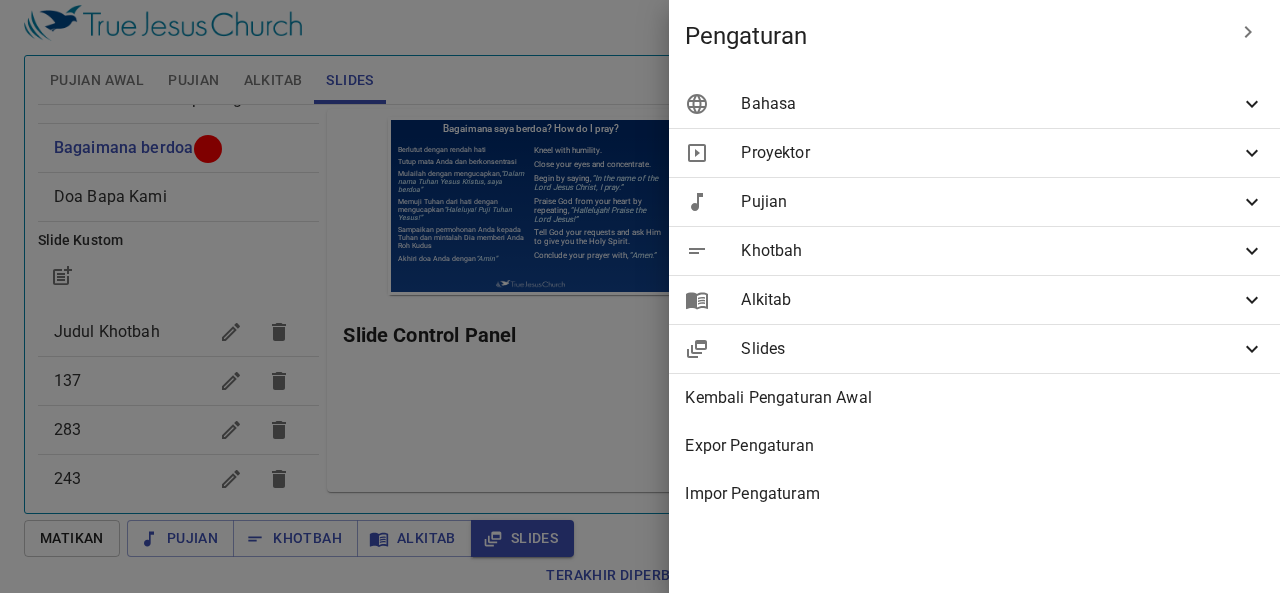 click on "Bahasa" at bounding box center [974, 104] 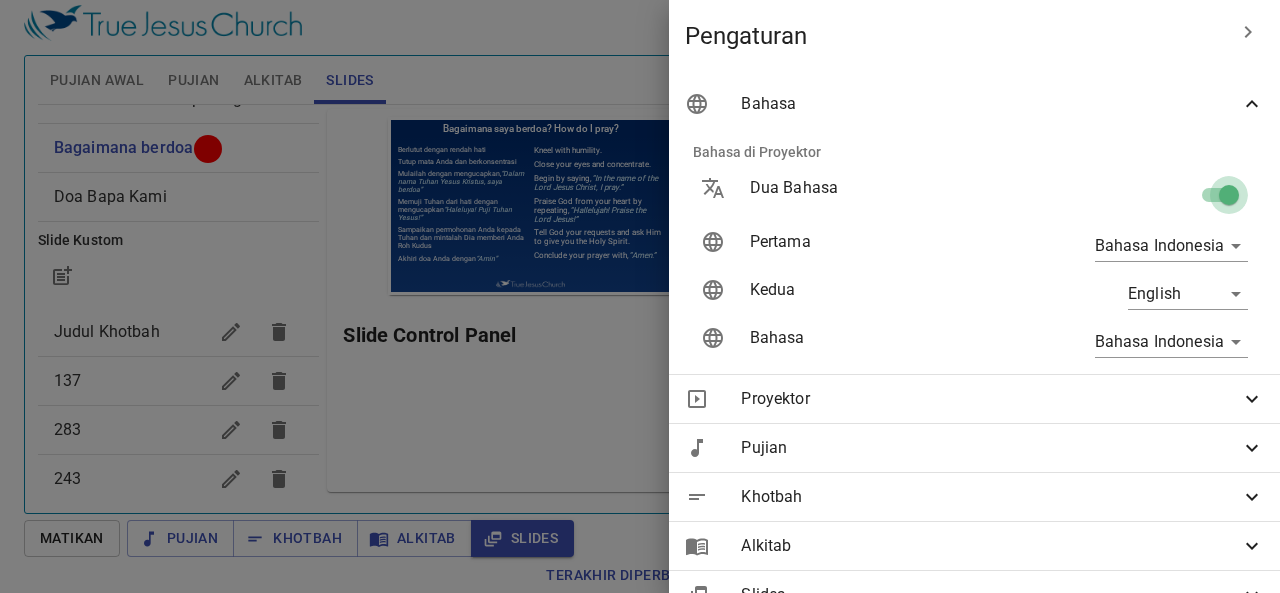 click at bounding box center (1229, 199) 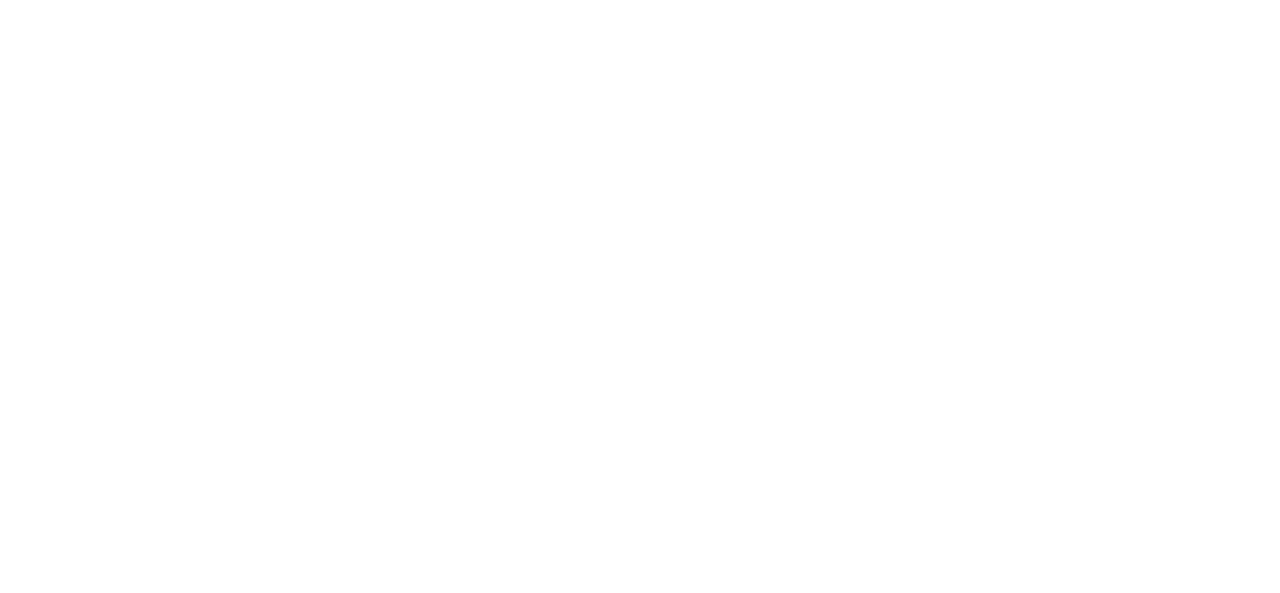 scroll, scrollTop: 0, scrollLeft: 0, axis: both 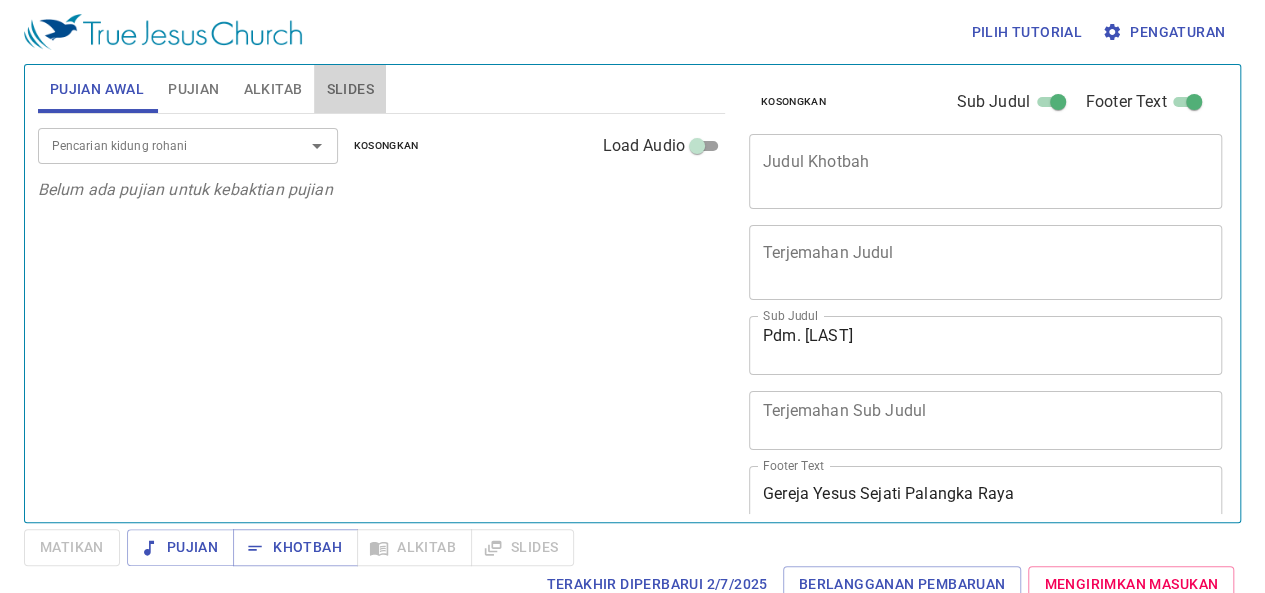 click on "Slides" at bounding box center [349, 89] 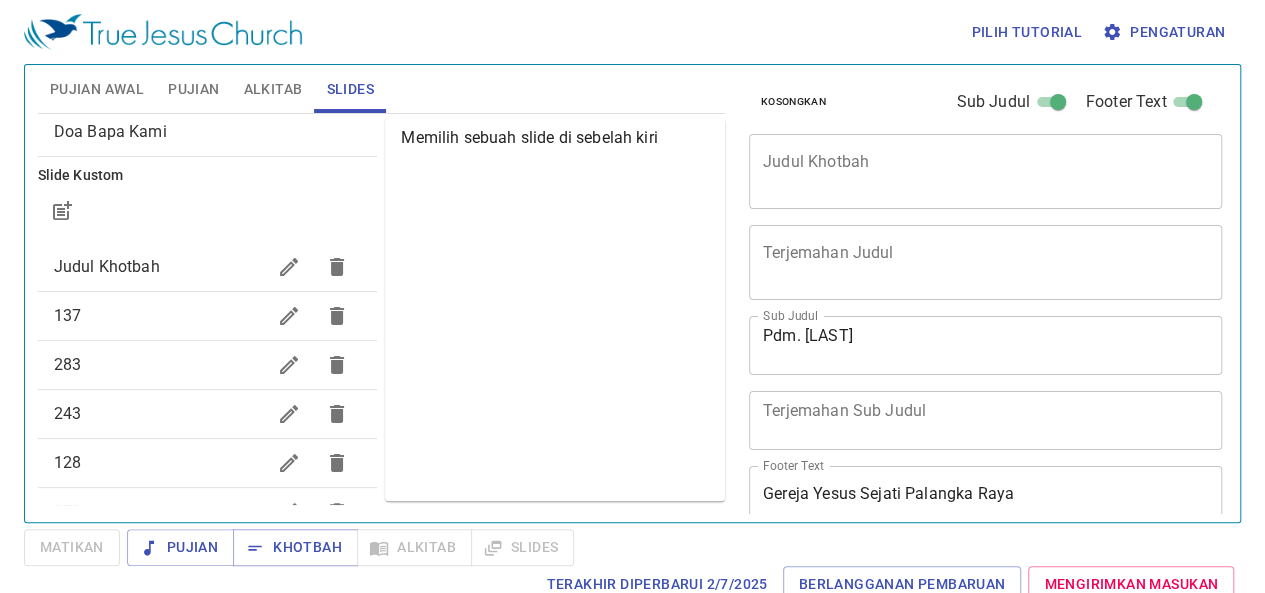 scroll, scrollTop: 186, scrollLeft: 0, axis: vertical 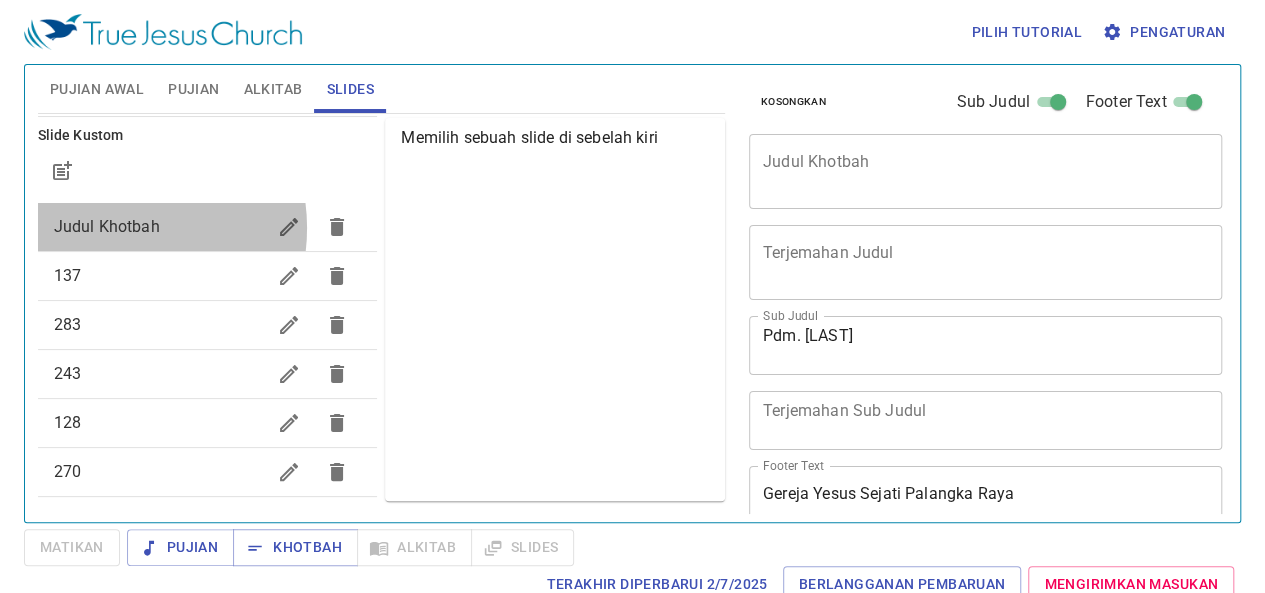 click on "Judul Khotbah" at bounding box center [107, 226] 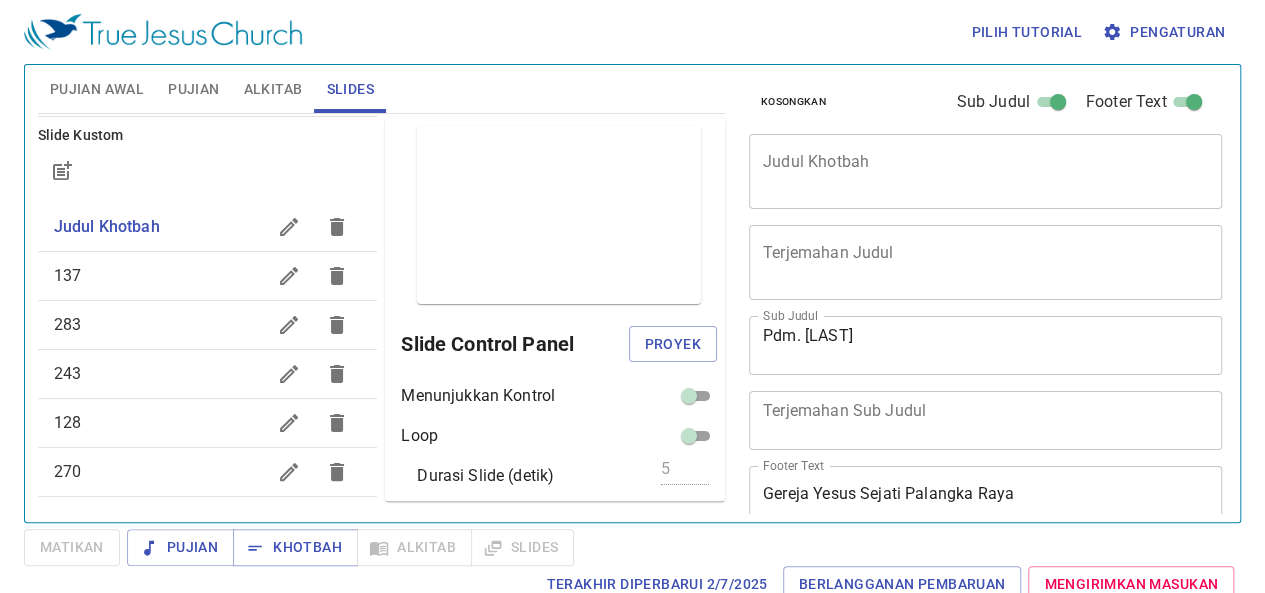 scroll, scrollTop: 270, scrollLeft: 0, axis: vertical 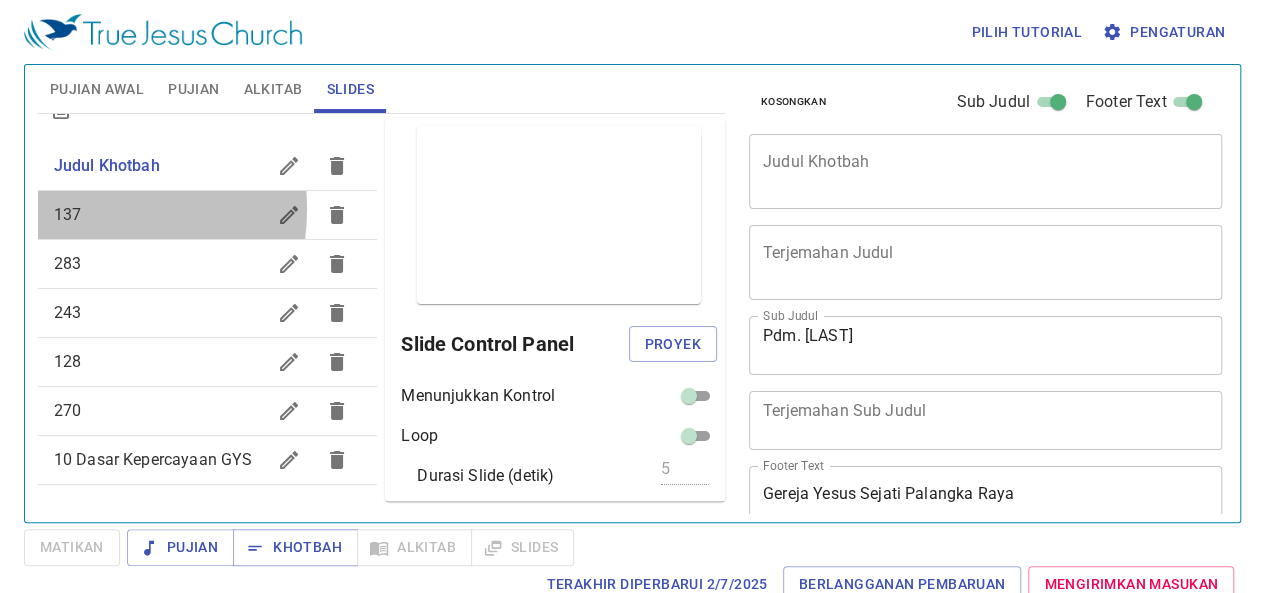 click on "137" at bounding box center [67, 214] 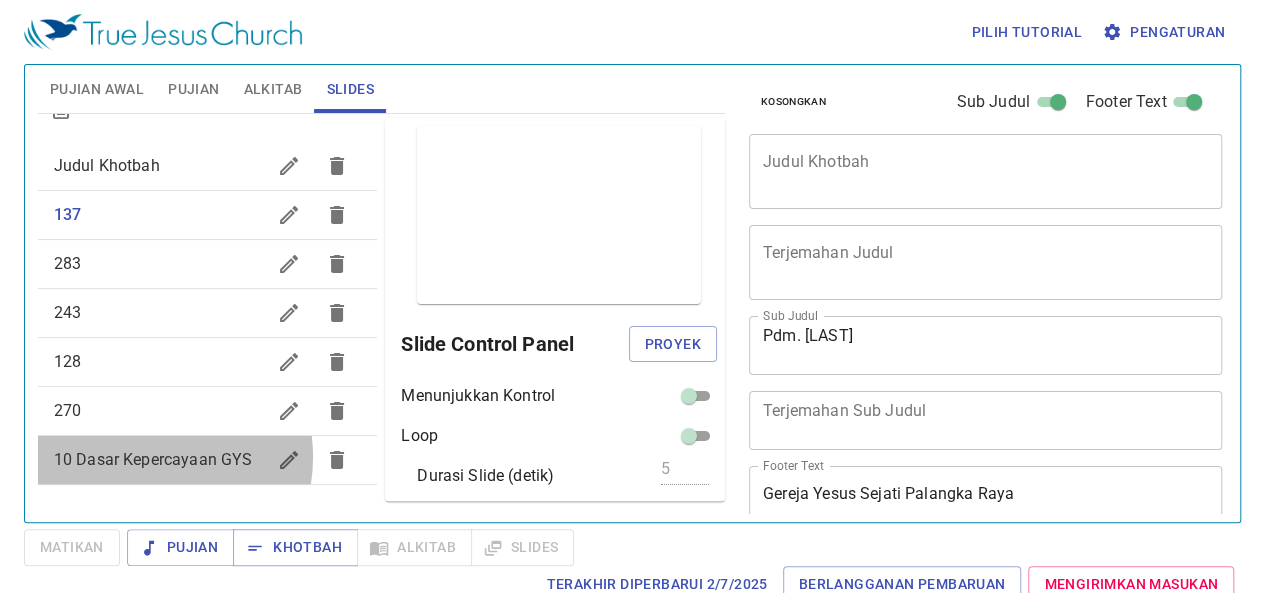 click on "10 Dasar Kepercayaan GYS" at bounding box center (160, 460) 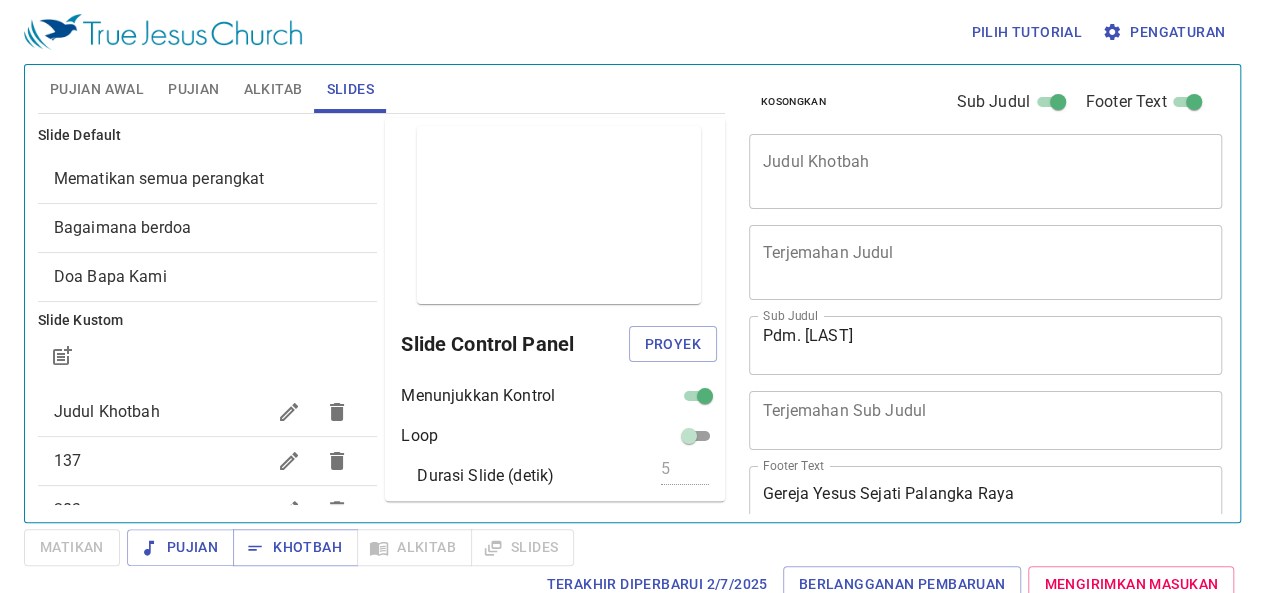 scroll, scrollTop: 0, scrollLeft: 0, axis: both 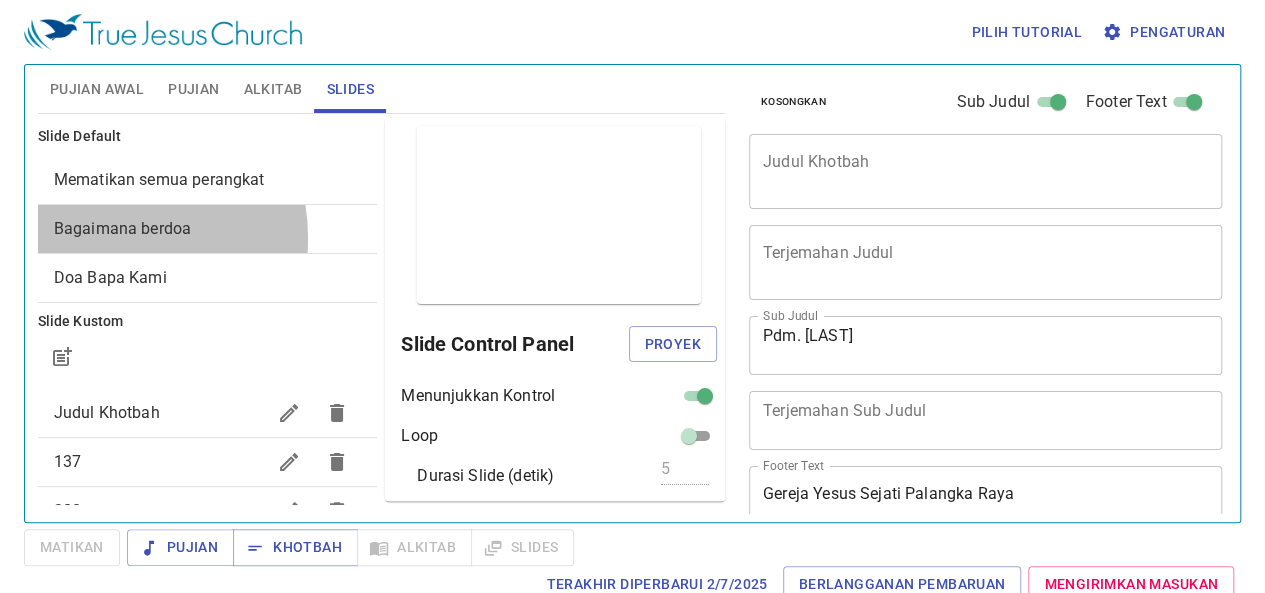 click on "Bagaimana berdoa" at bounding box center (208, 229) 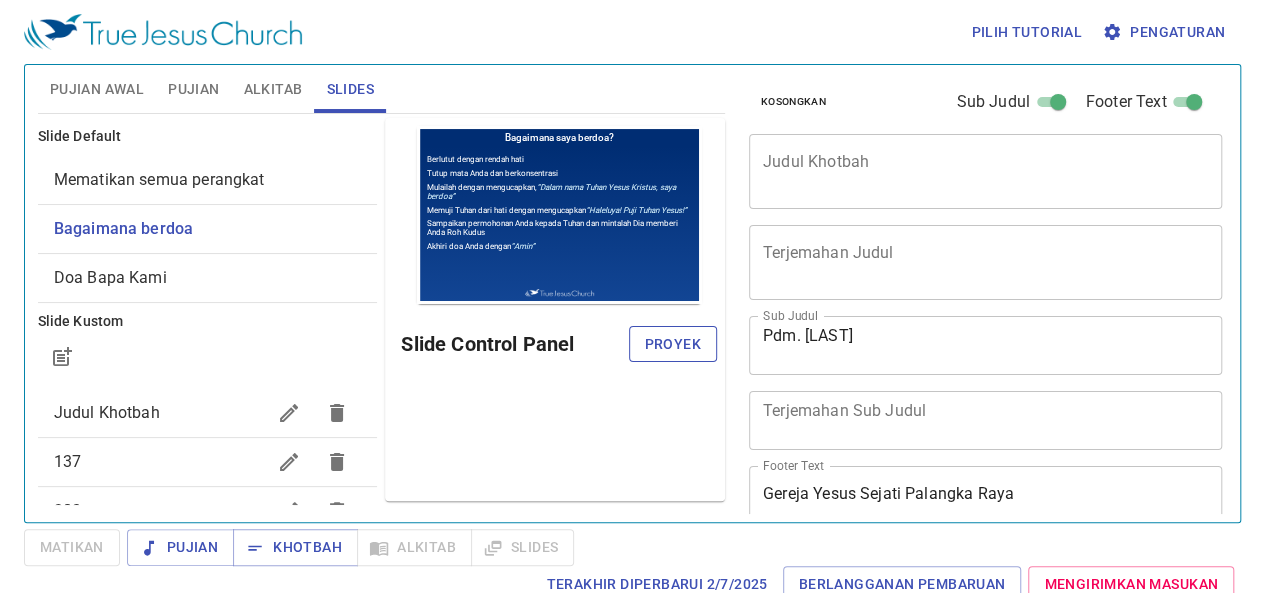 scroll, scrollTop: 0, scrollLeft: 0, axis: both 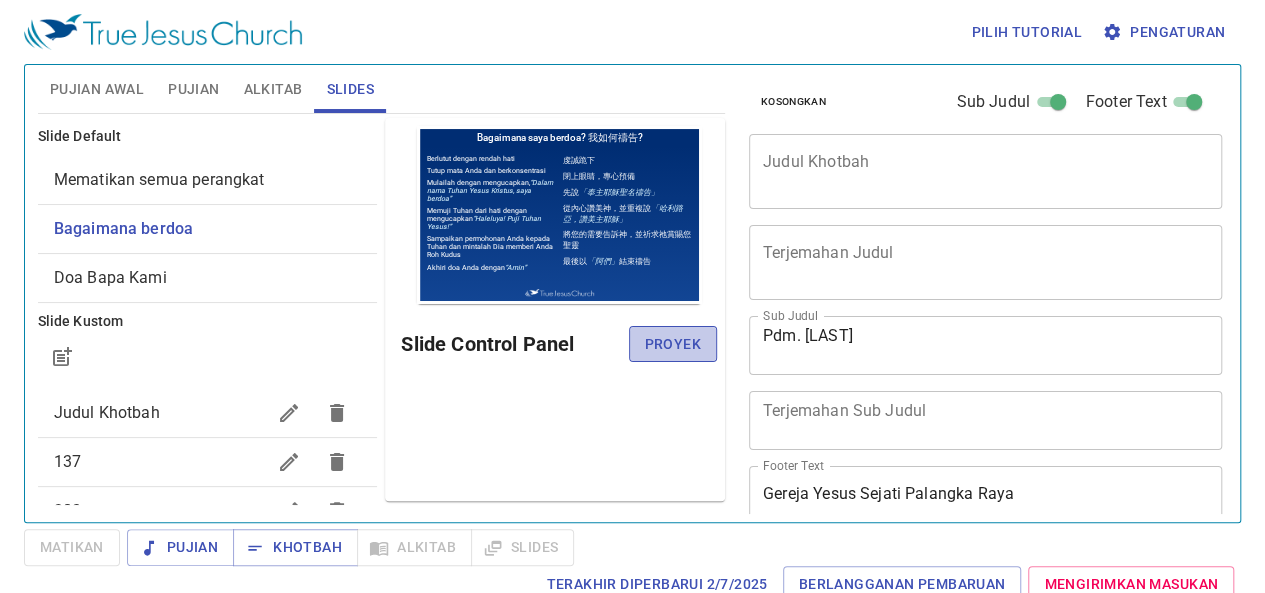 click on "Proyek" at bounding box center [673, 344] 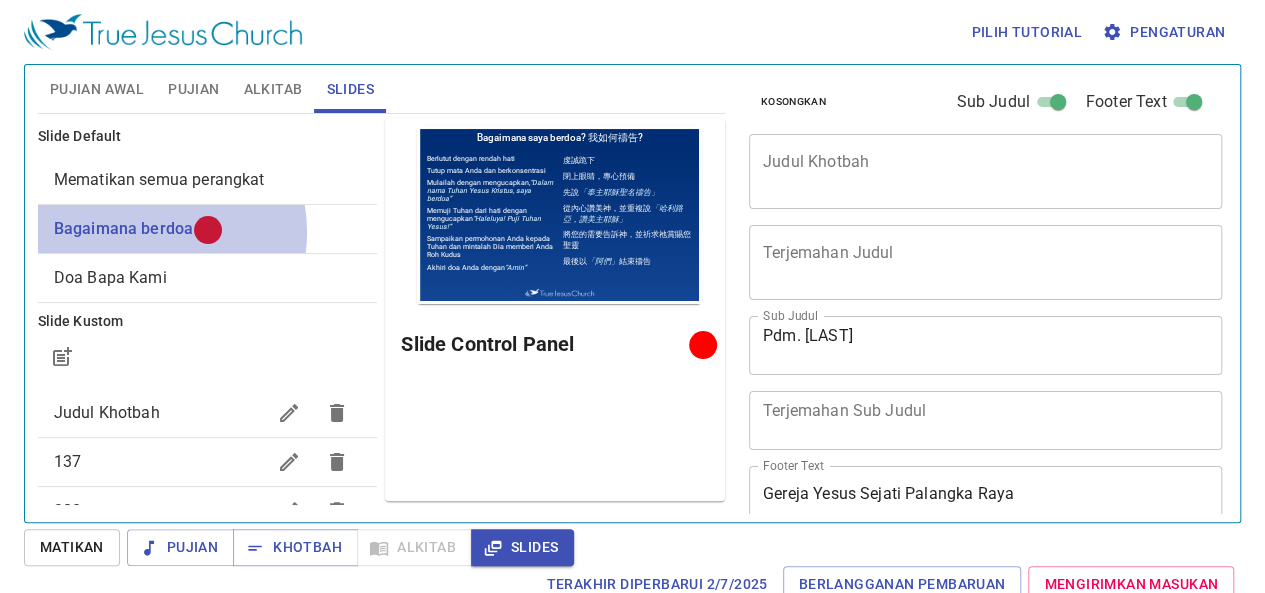 click on "Bagaimana berdoa" at bounding box center (123, 228) 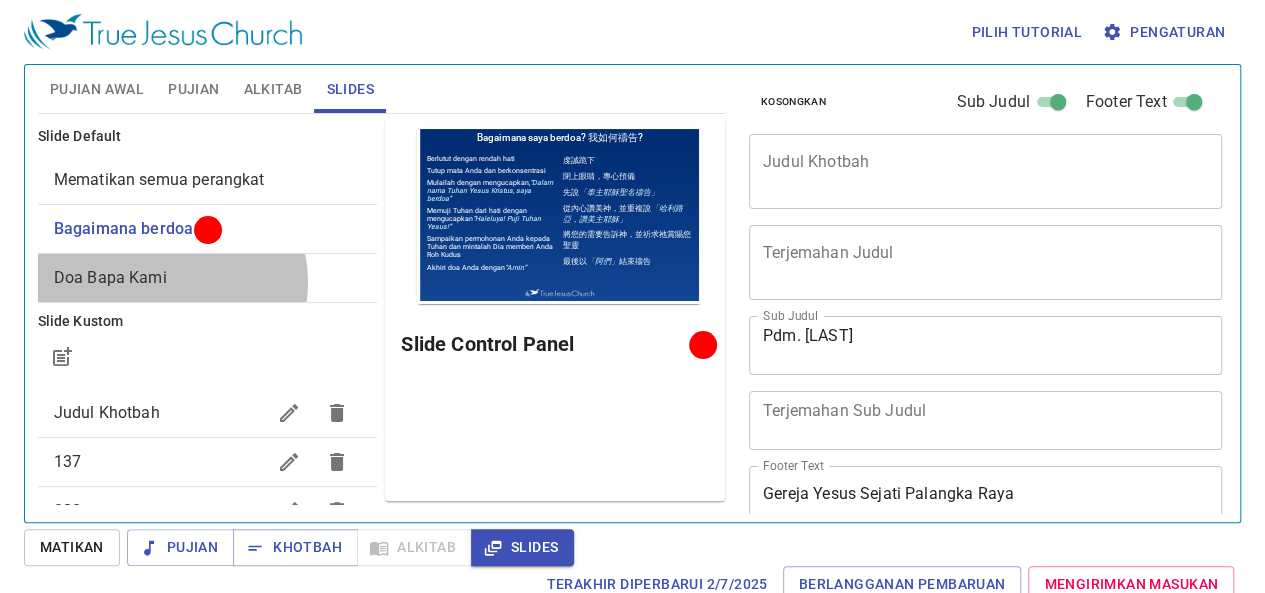 click on "Doa Bapa Kami" at bounding box center (208, 278) 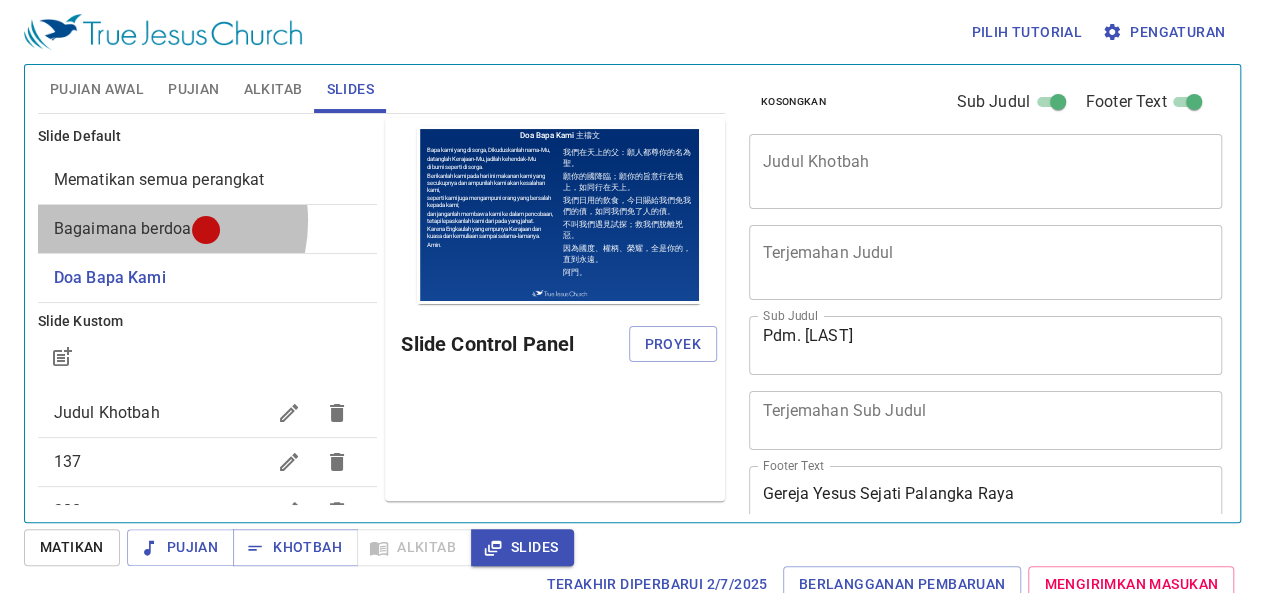 click on "Bagaimana berdoa" at bounding box center [122, 228] 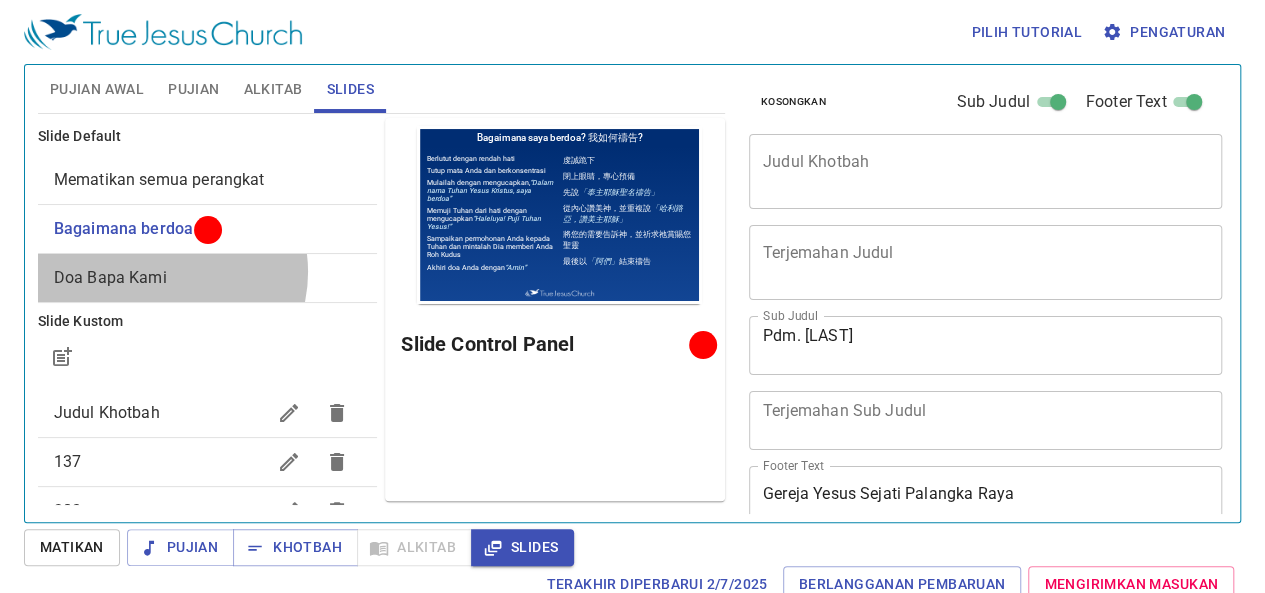 click on "Doa Bapa Kami" at bounding box center [110, 277] 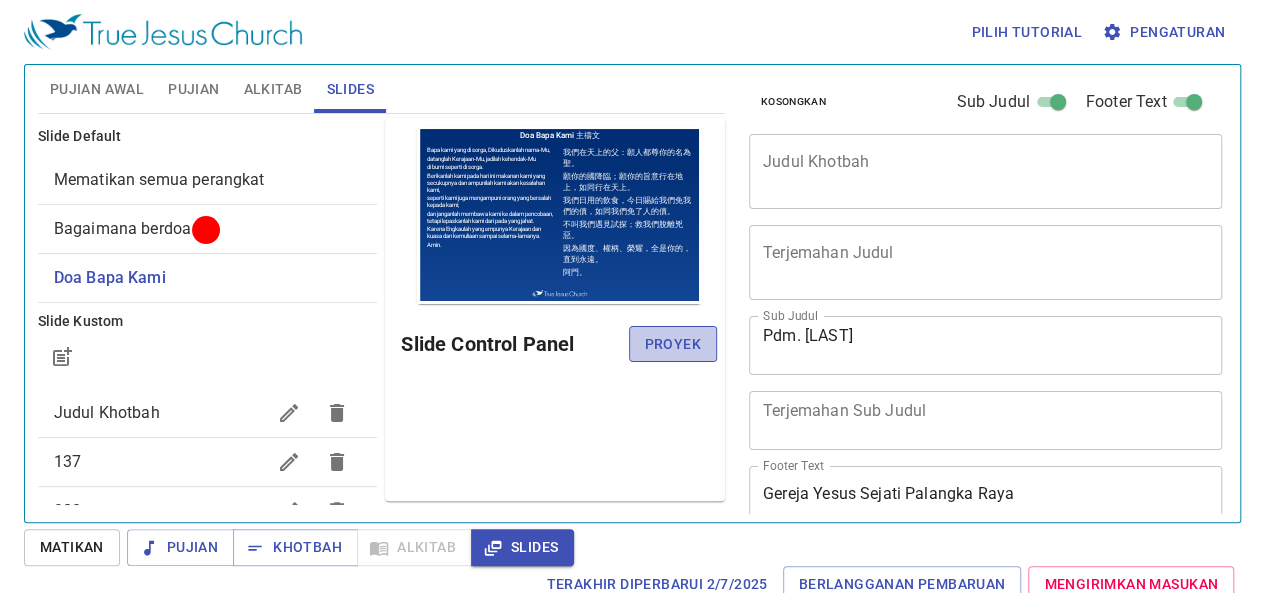 click on "Proyek" at bounding box center [673, 344] 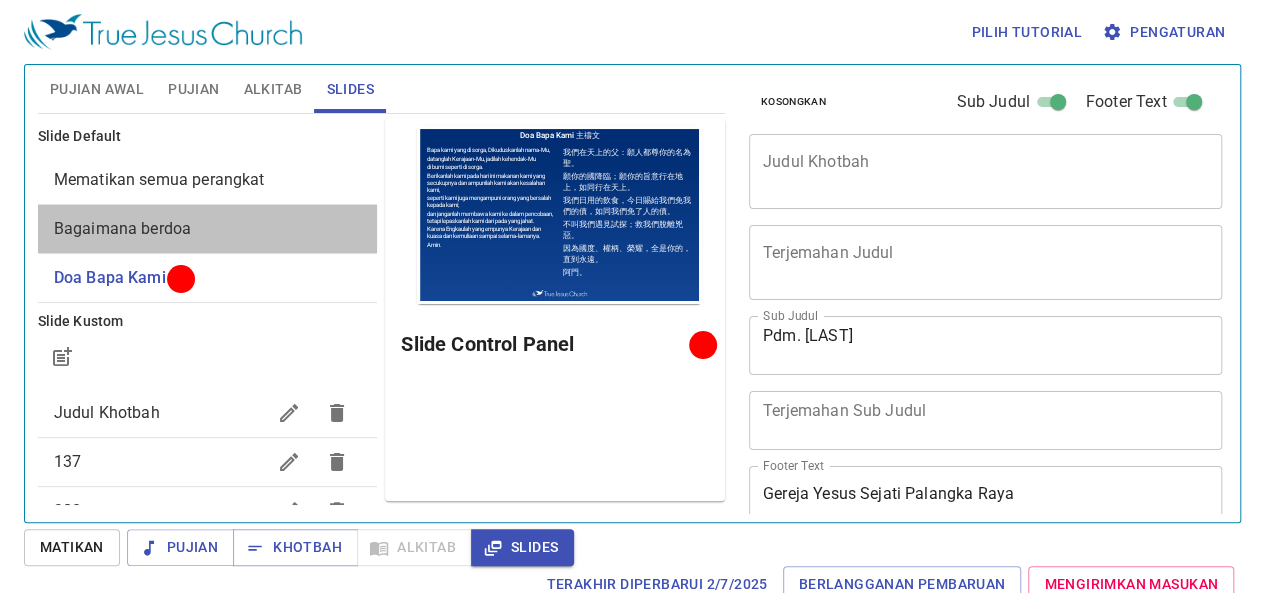 click on "Bagaimana berdoa" at bounding box center [208, 229] 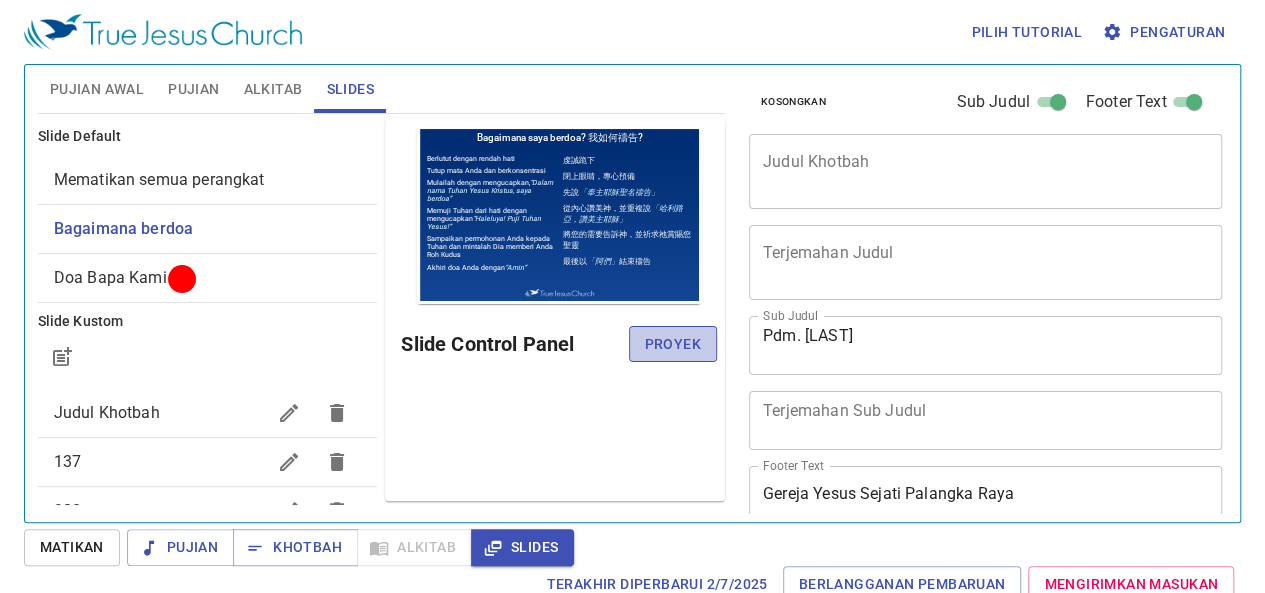 click on "Proyek" at bounding box center (673, 344) 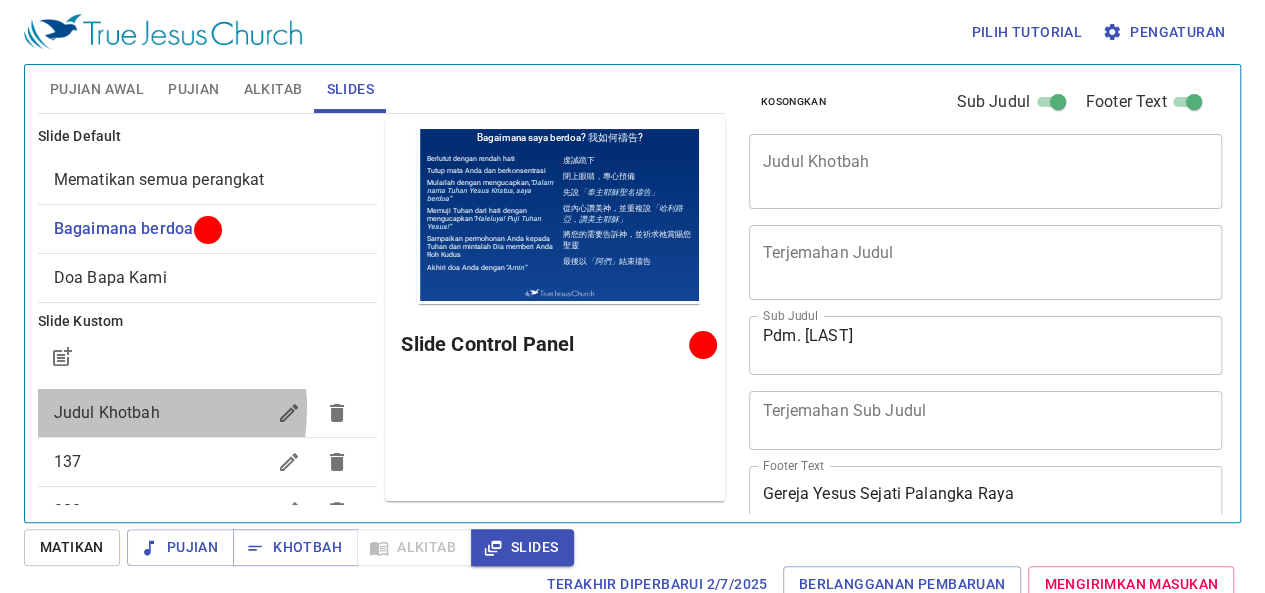 click on "Judul Khotbah" at bounding box center (107, 412) 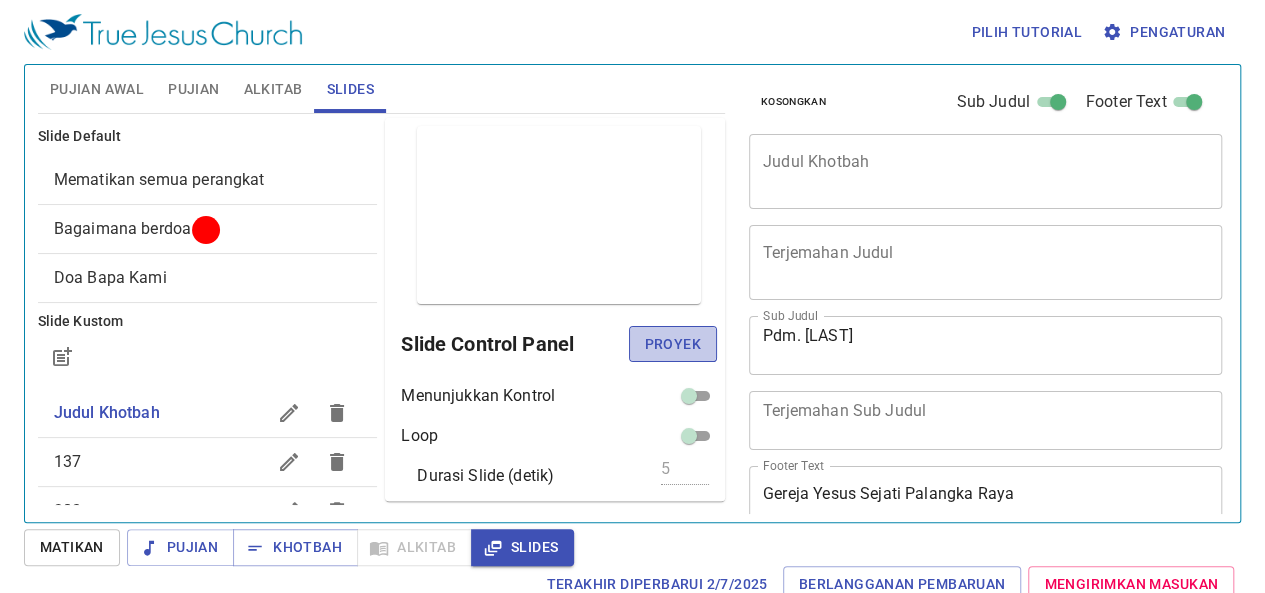 click on "Proyek" at bounding box center [673, 344] 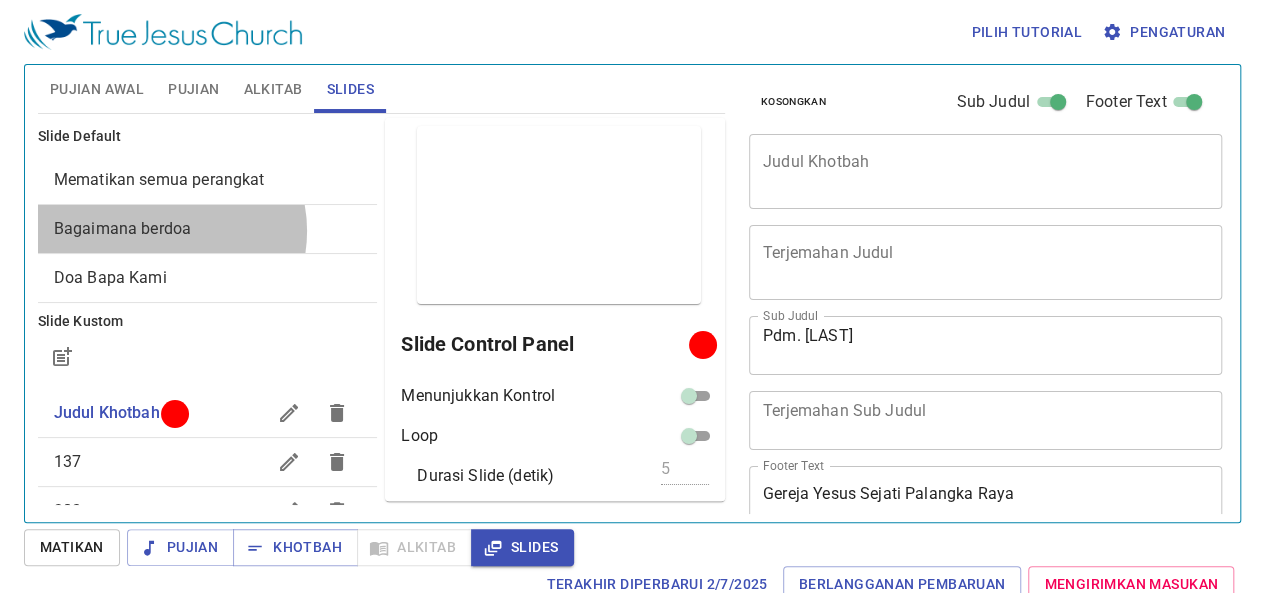 click on "Bagaimana berdoa" at bounding box center [122, 228] 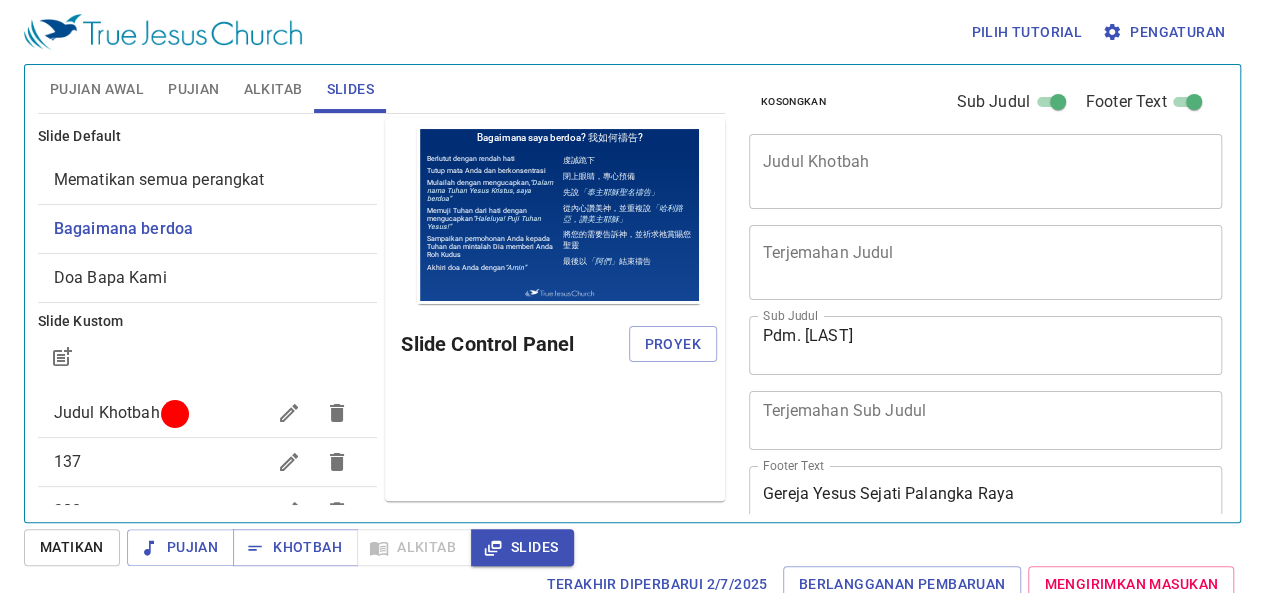 scroll, scrollTop: 0, scrollLeft: 0, axis: both 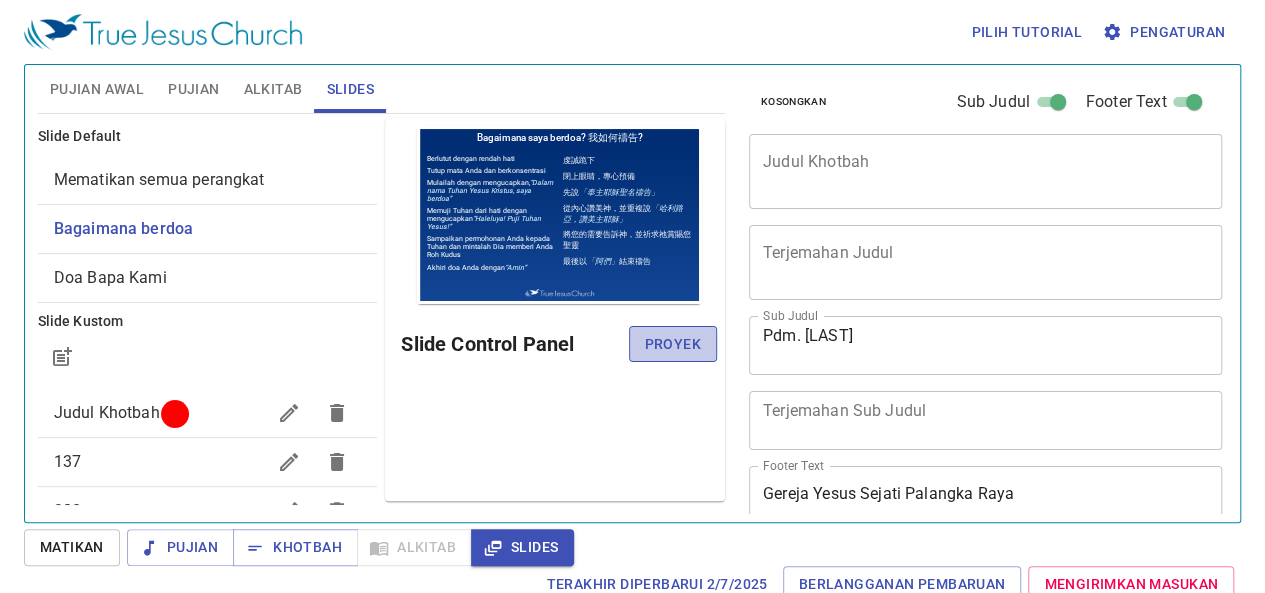 click on "Proyek" at bounding box center [673, 344] 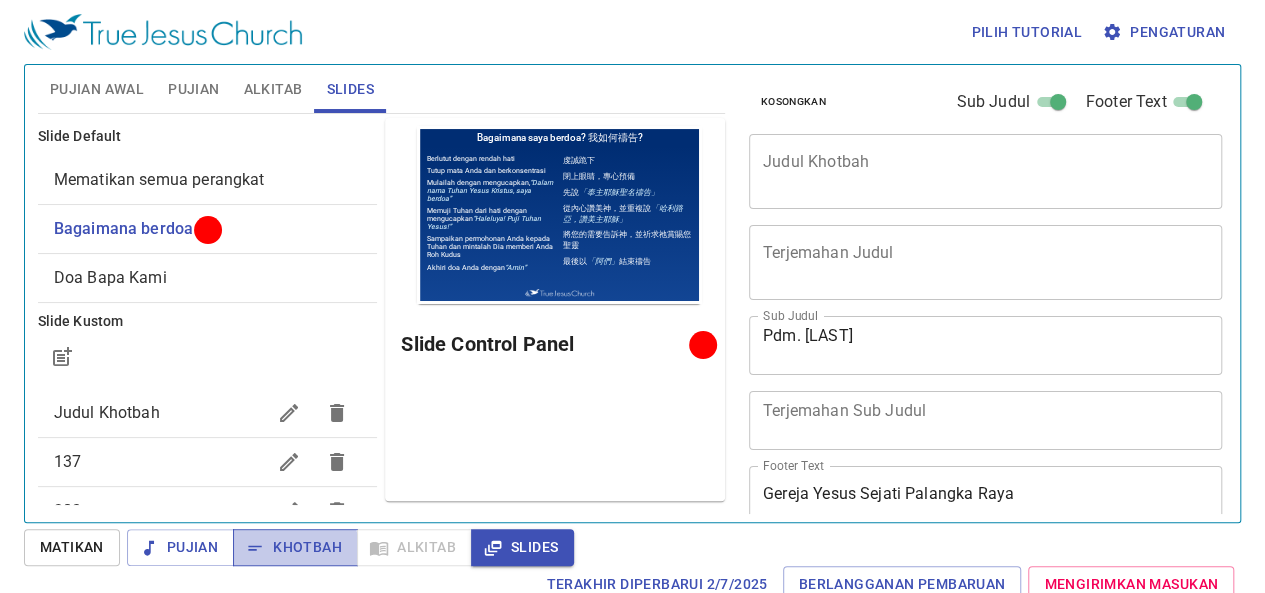 click on "Khotbah" at bounding box center [295, 547] 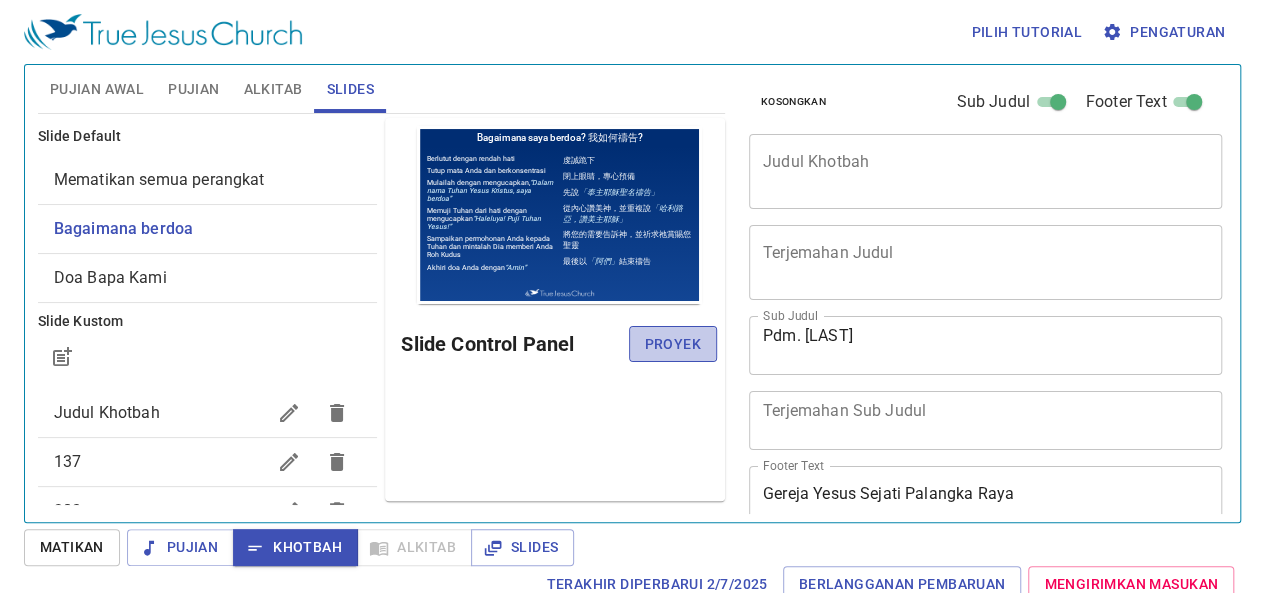 click on "Proyek" at bounding box center [673, 344] 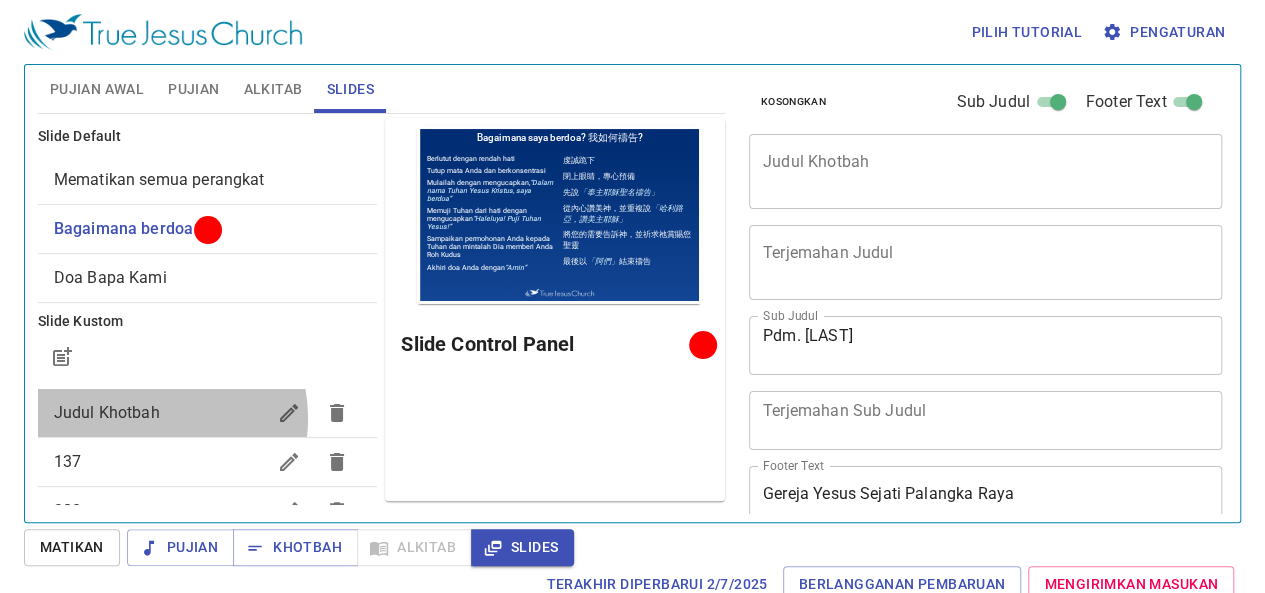 click on "Judul Khotbah" at bounding box center [107, 412] 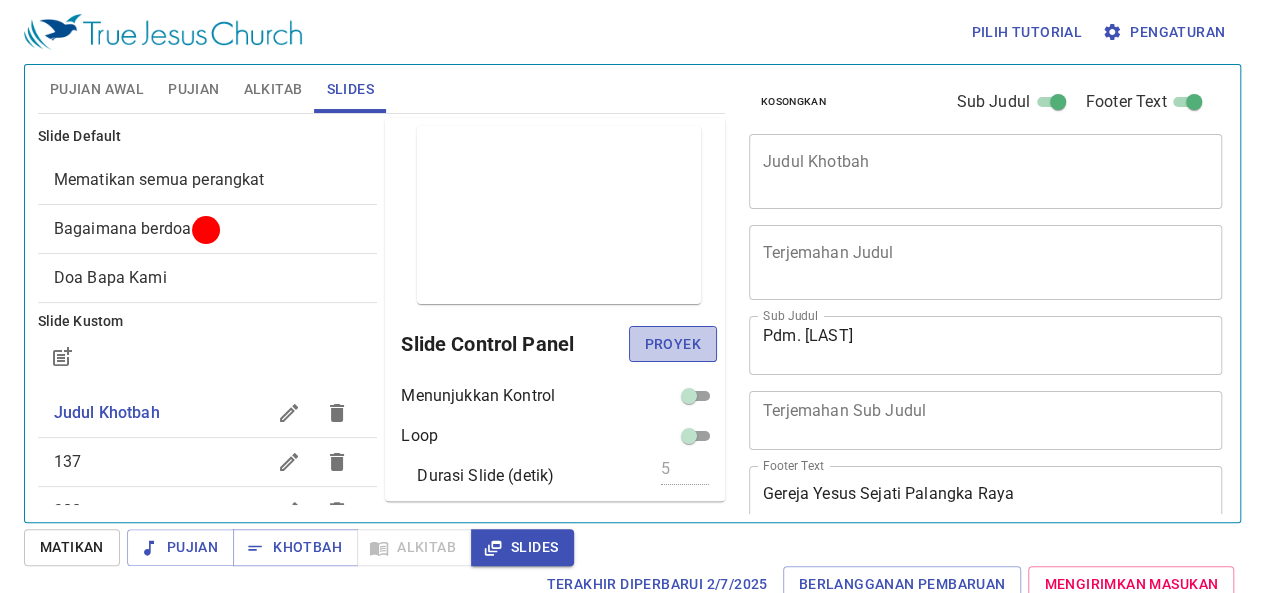 click on "Proyek" at bounding box center [673, 344] 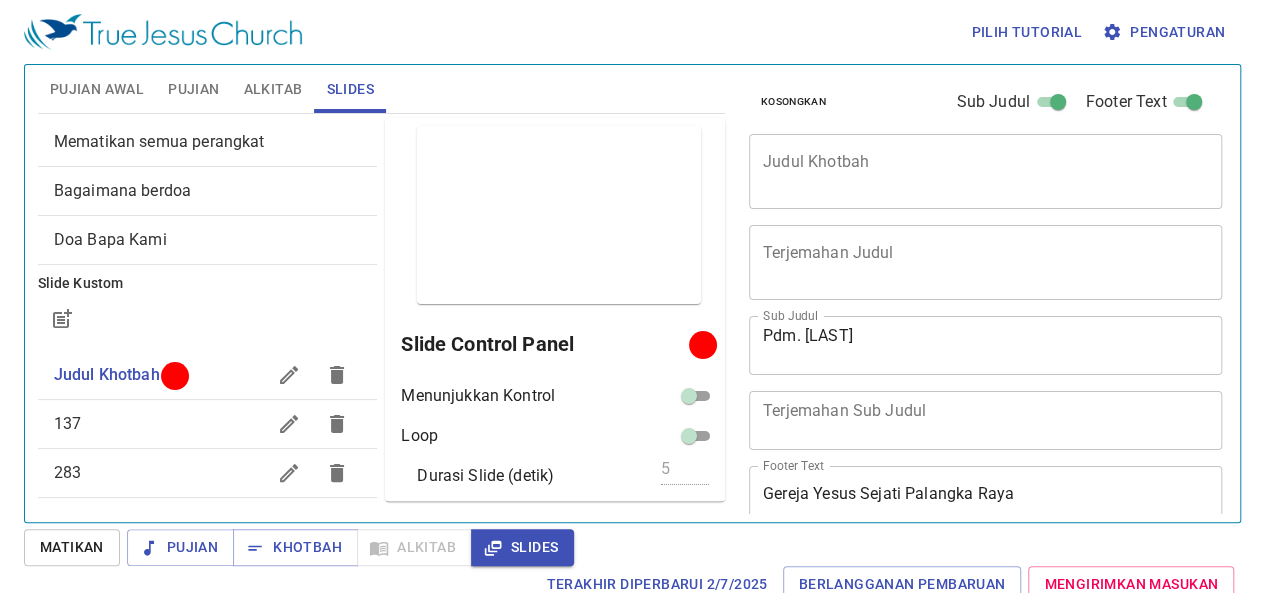 scroll, scrollTop: 0, scrollLeft: 0, axis: both 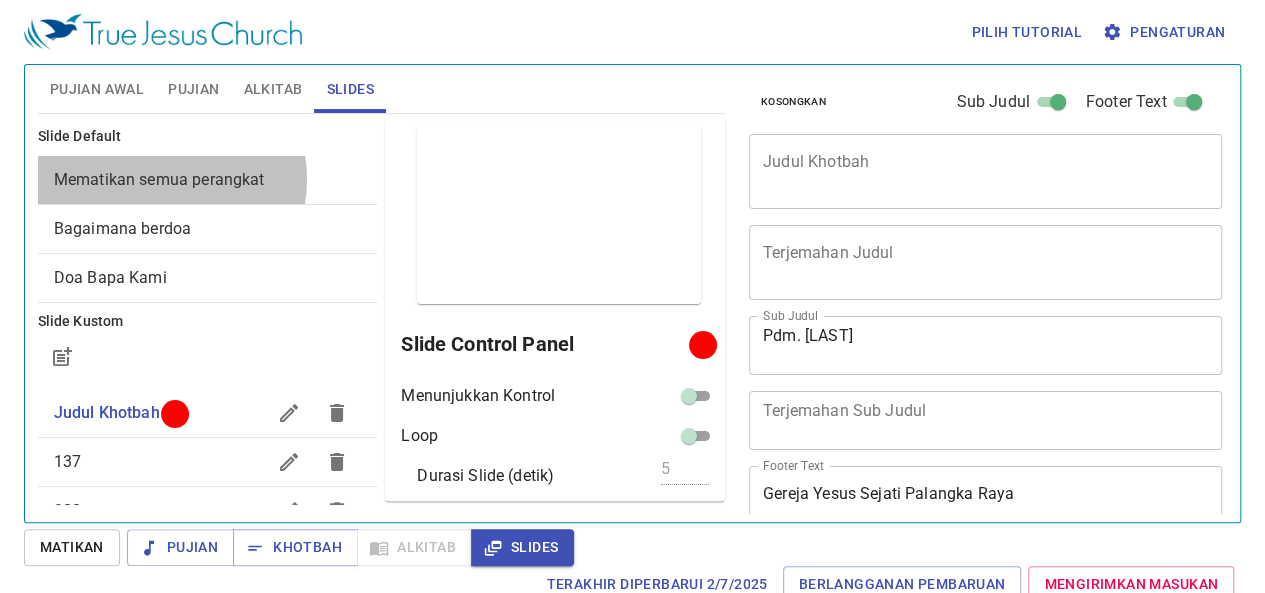 click on "Mematikan semua perangkat" at bounding box center [159, 179] 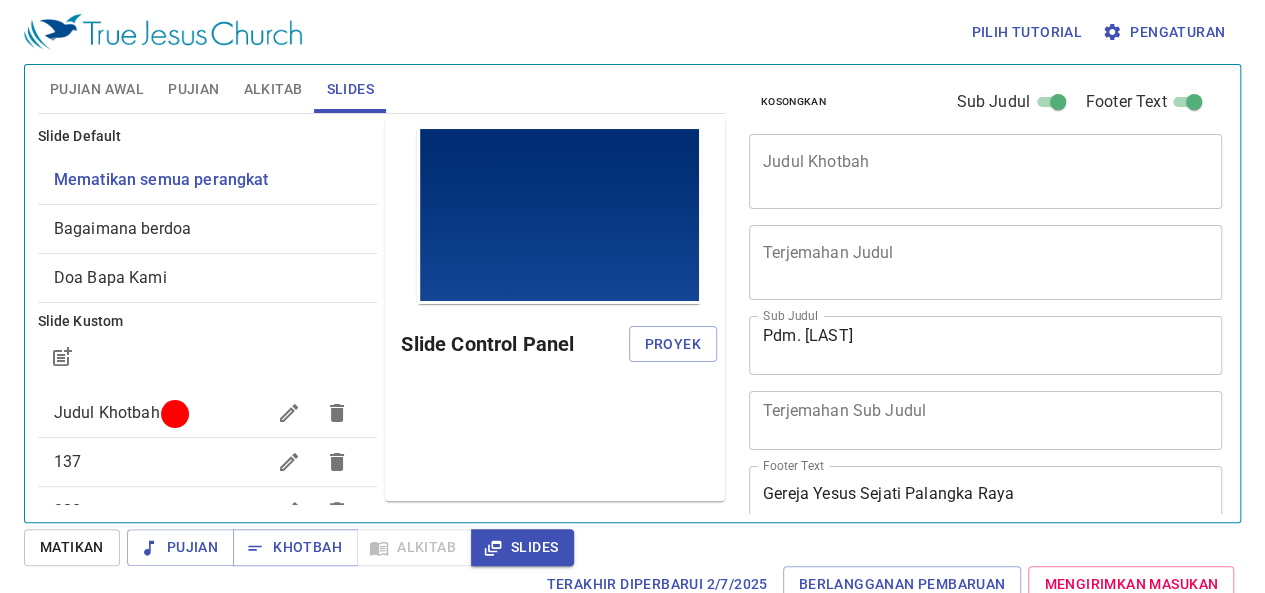 scroll, scrollTop: 0, scrollLeft: 0, axis: both 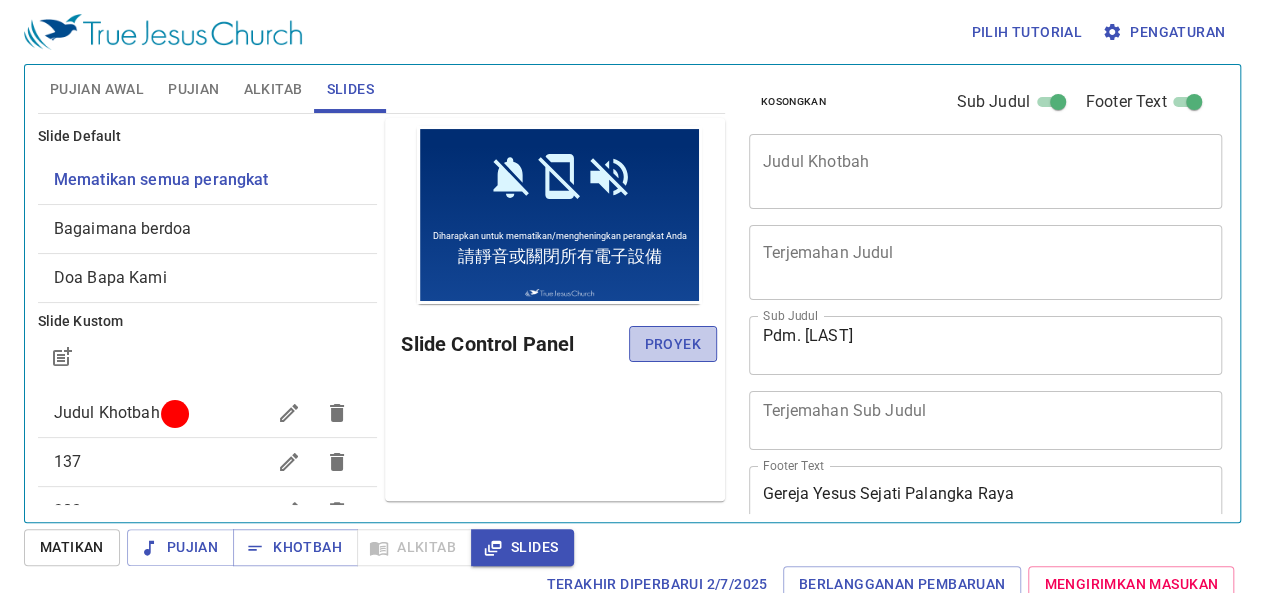 click on "Proyek" at bounding box center [673, 344] 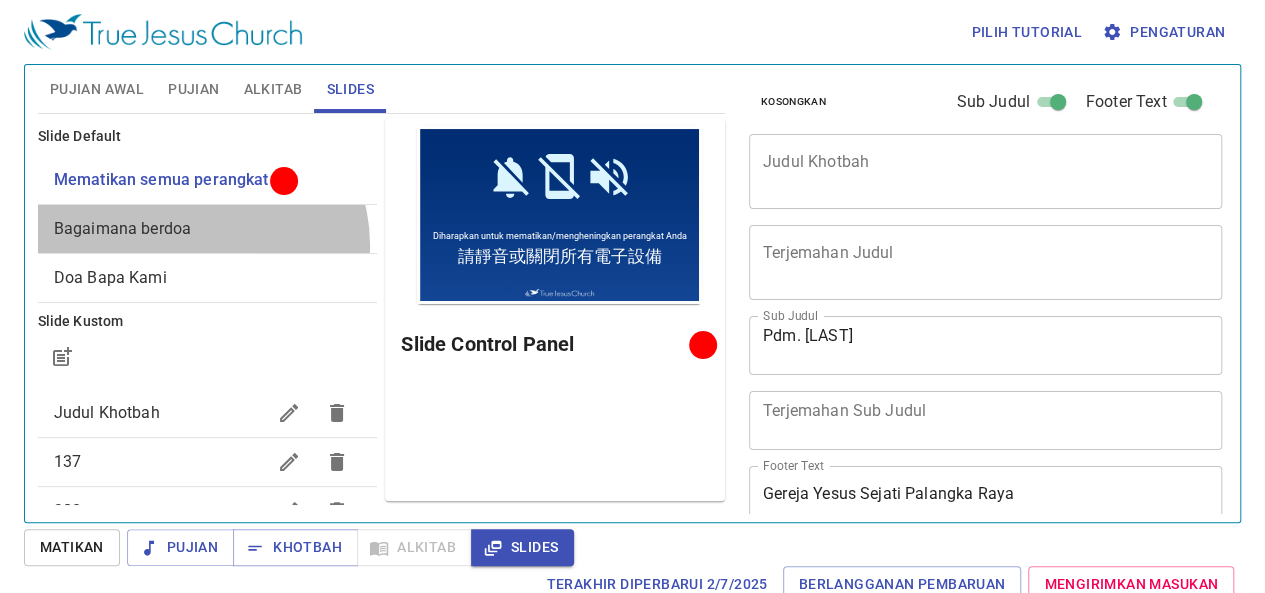 click on "Bagaimana berdoa" at bounding box center (208, 229) 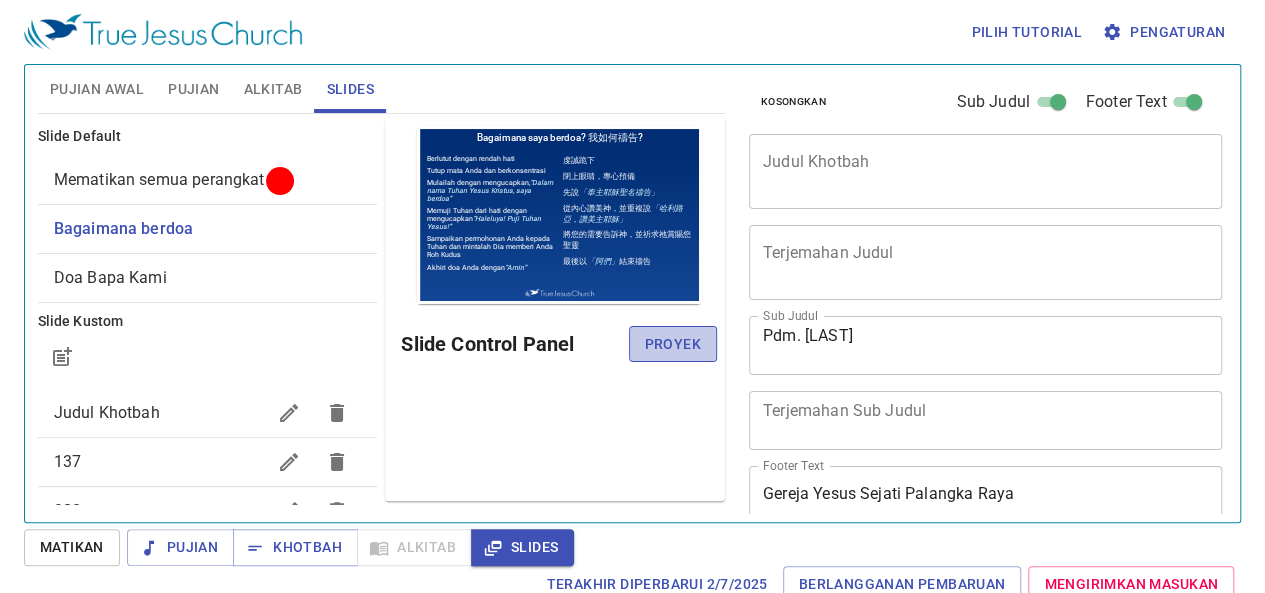 click on "Proyek" at bounding box center [673, 344] 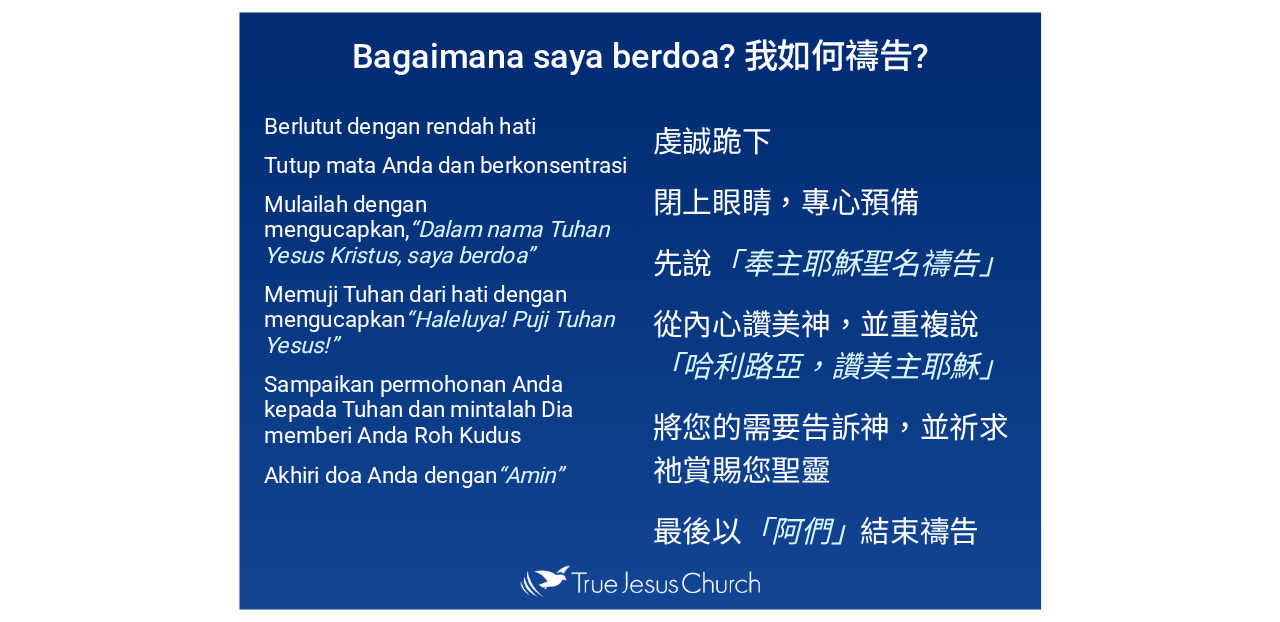 scroll, scrollTop: 0, scrollLeft: 0, axis: both 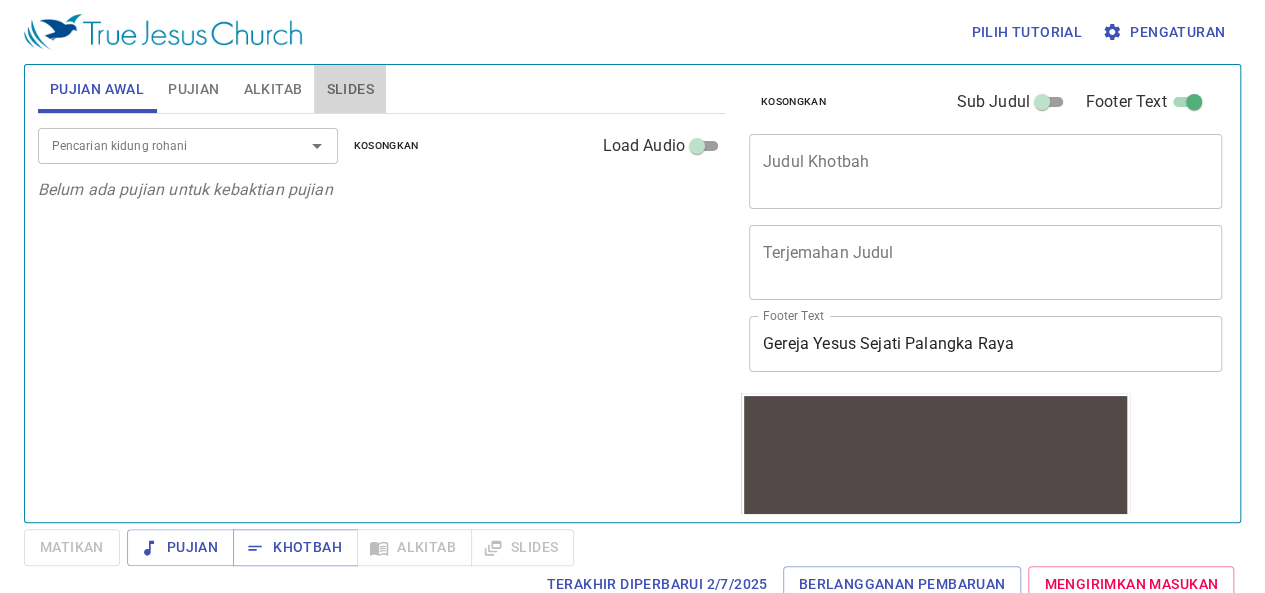 click on "Slides" at bounding box center [349, 89] 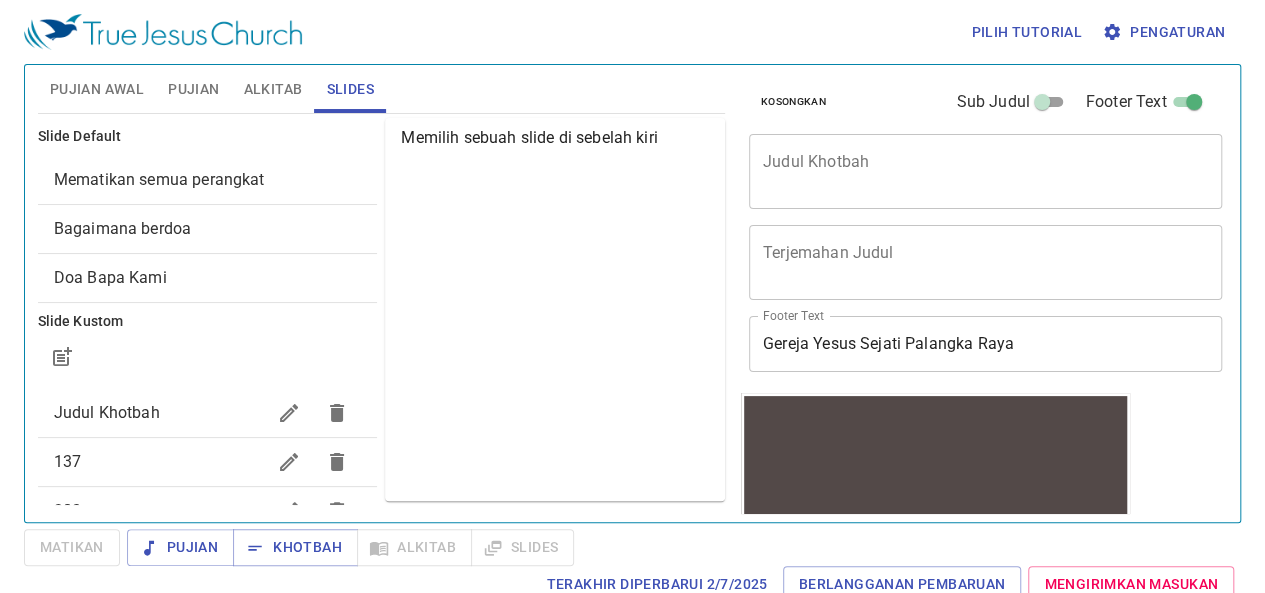 click on "Bagaimana berdoa" at bounding box center (208, 229) 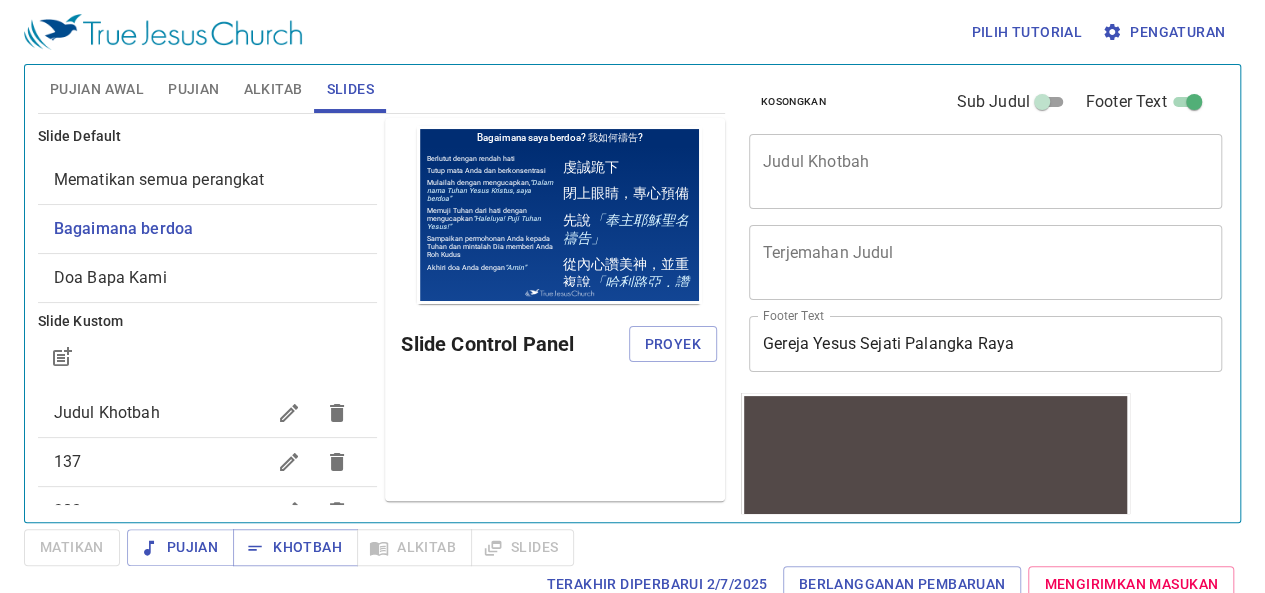 scroll, scrollTop: 0, scrollLeft: 0, axis: both 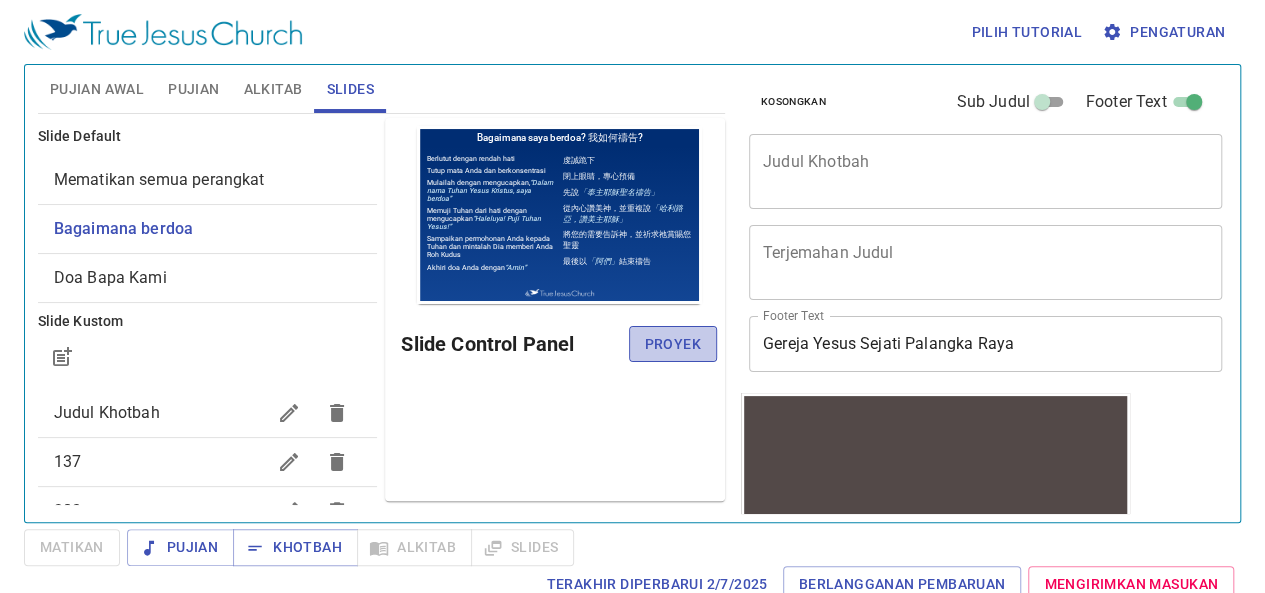 click on "Proyek" at bounding box center (673, 344) 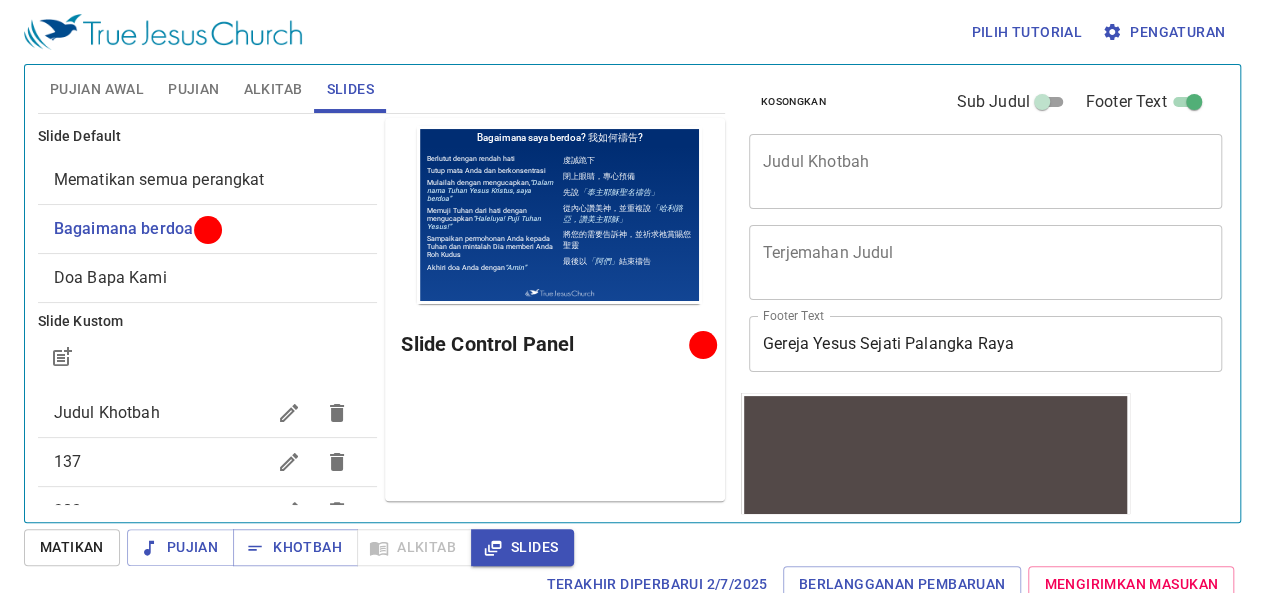 scroll, scrollTop: 40, scrollLeft: 0, axis: vertical 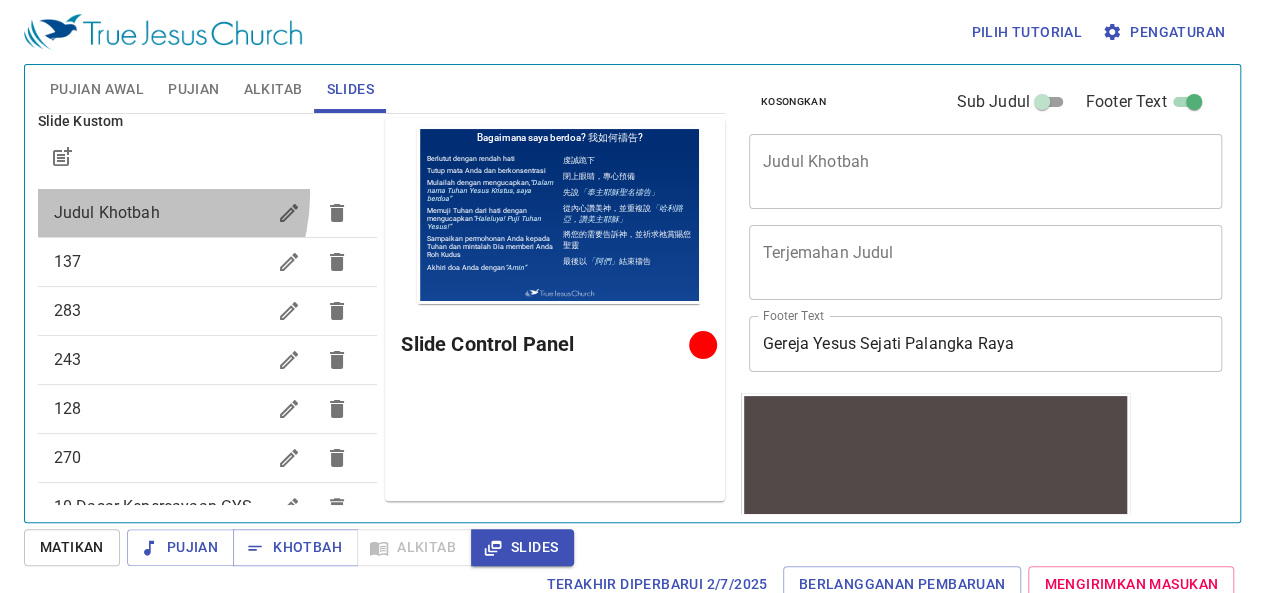 click on "Judul Khotbah" at bounding box center [208, 213] 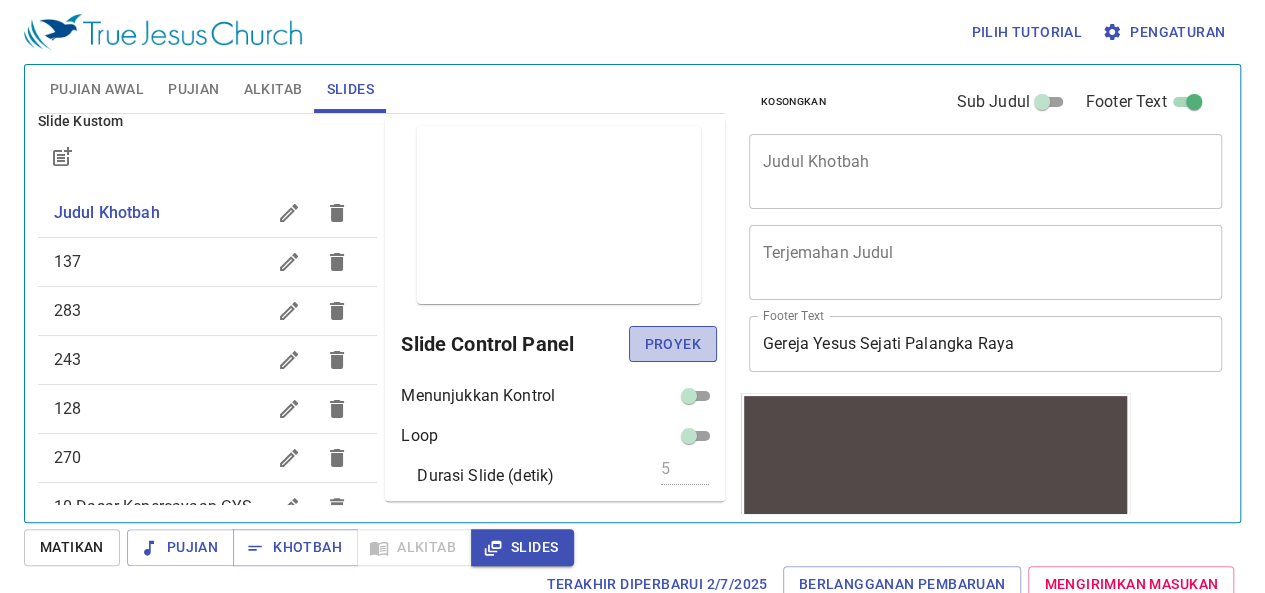 click on "Proyek" at bounding box center [673, 344] 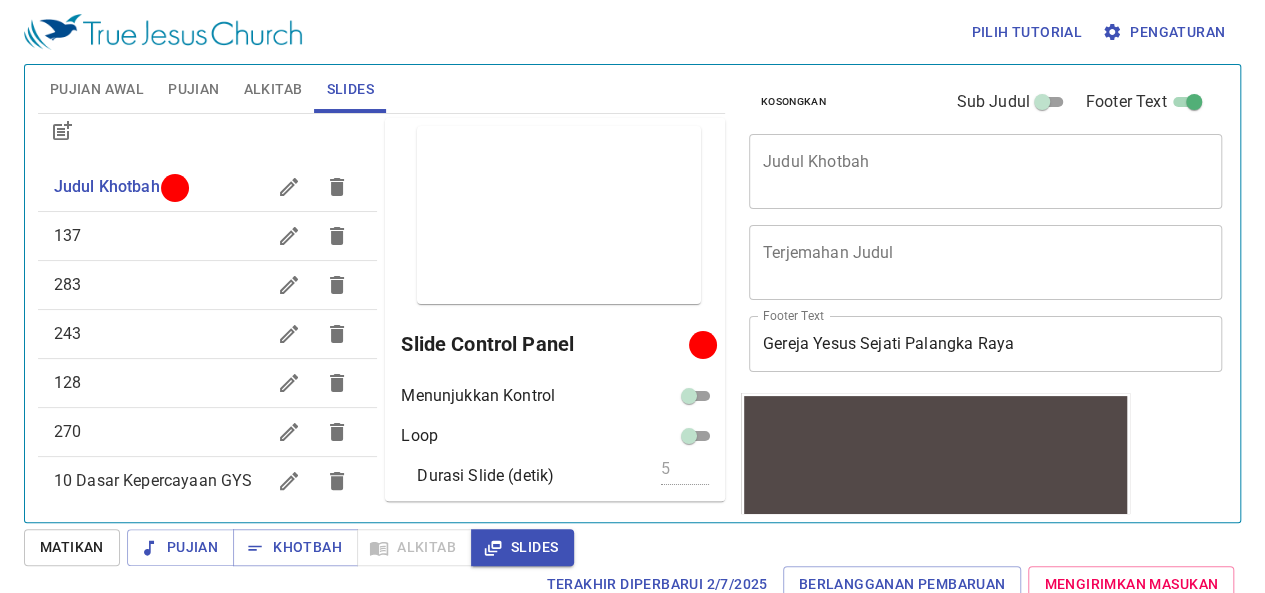 scroll, scrollTop: 240, scrollLeft: 0, axis: vertical 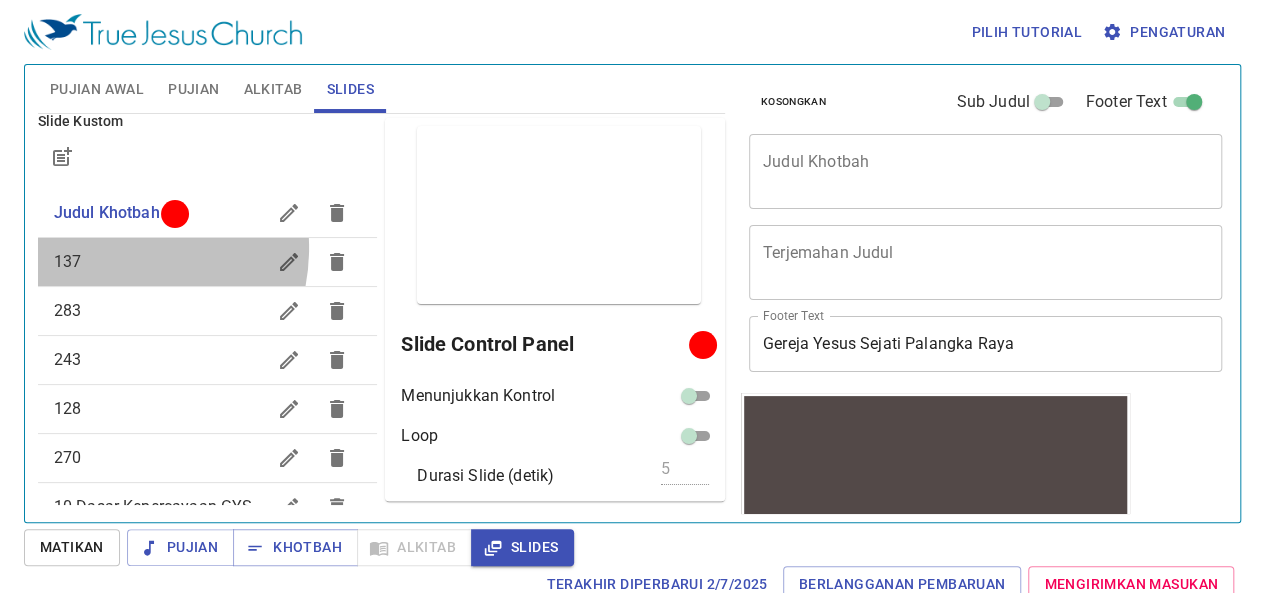 click on "137" at bounding box center [208, 262] 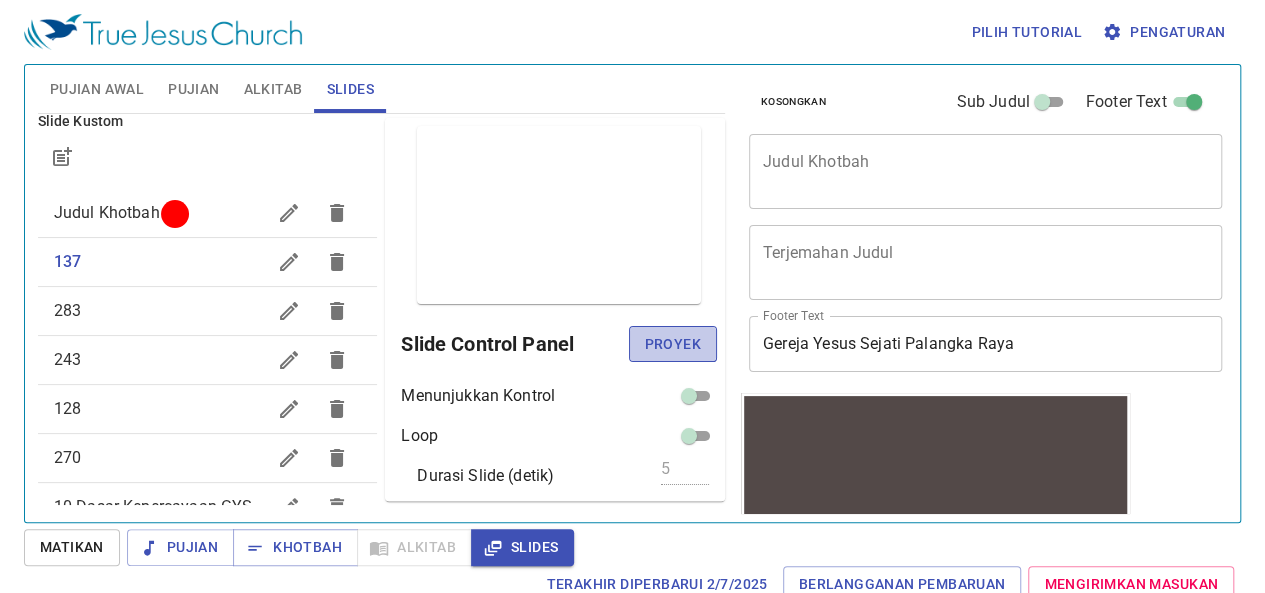 click on "Proyek" at bounding box center (673, 344) 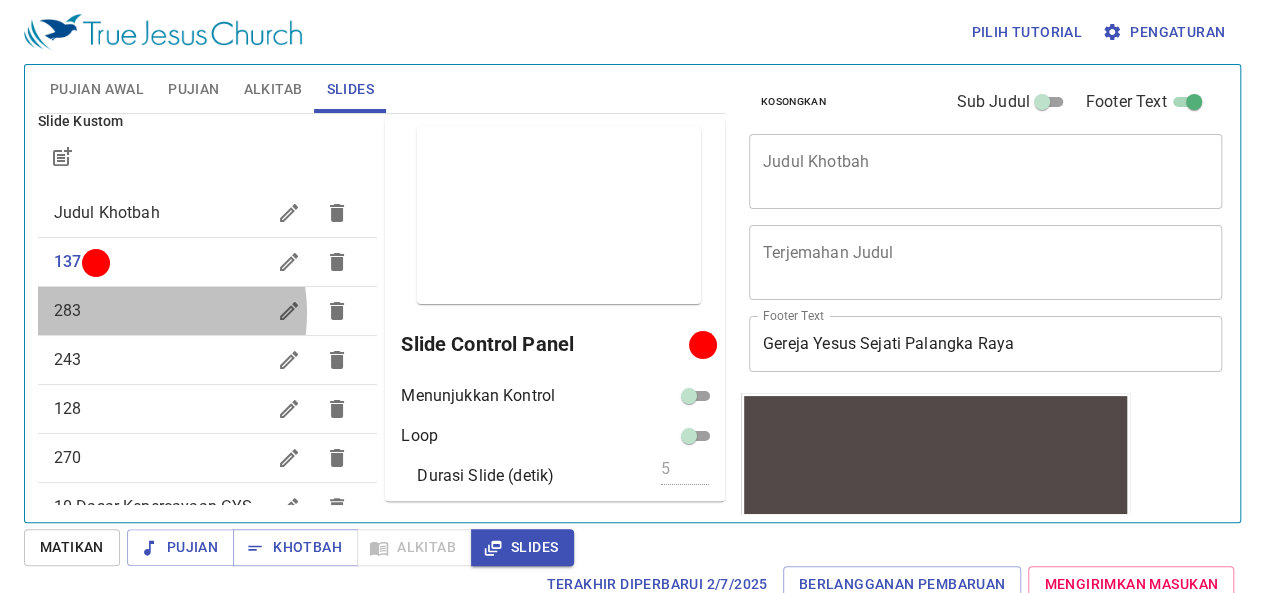 click on "283" at bounding box center (160, 311) 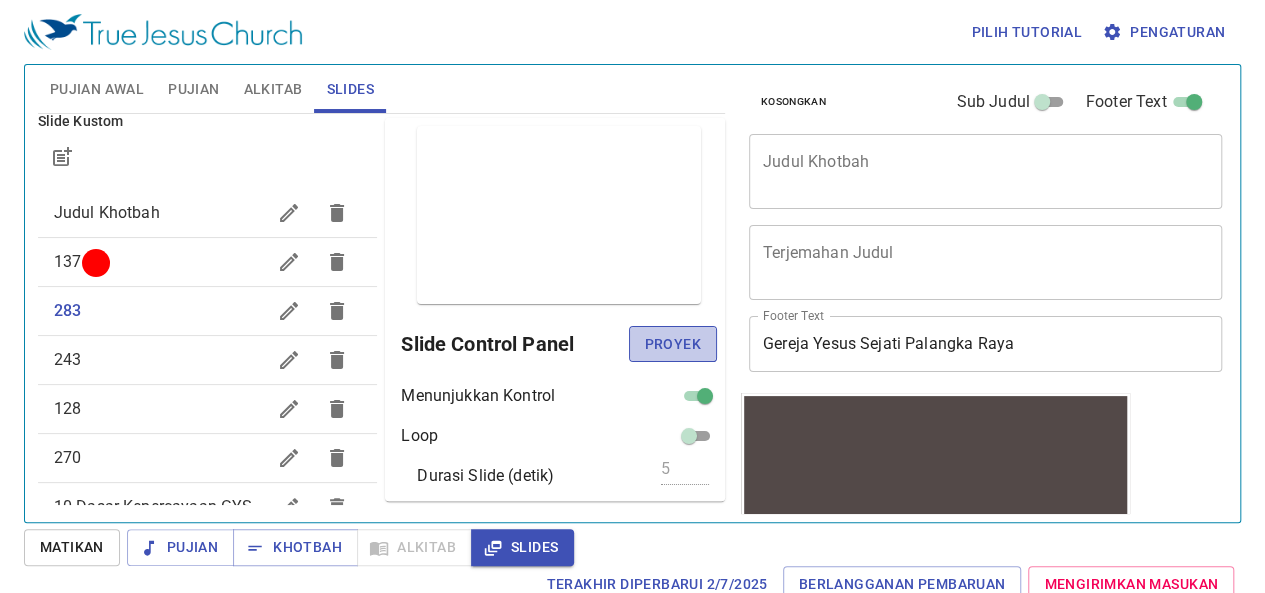 click on "Proyek" at bounding box center (673, 344) 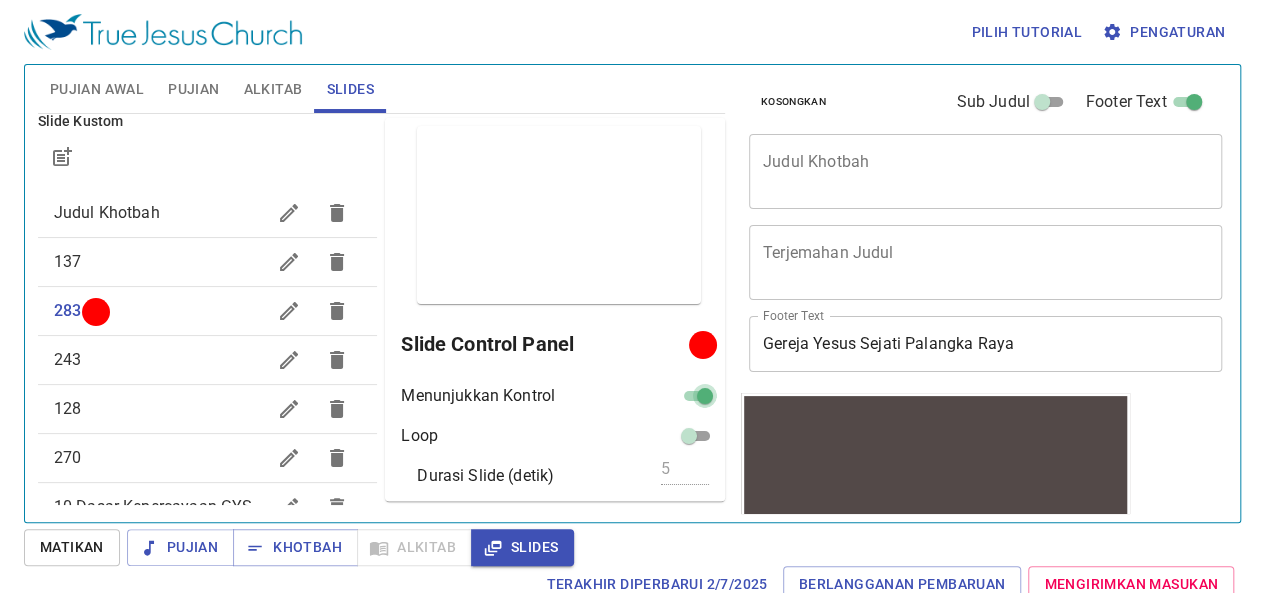 click at bounding box center [705, 400] 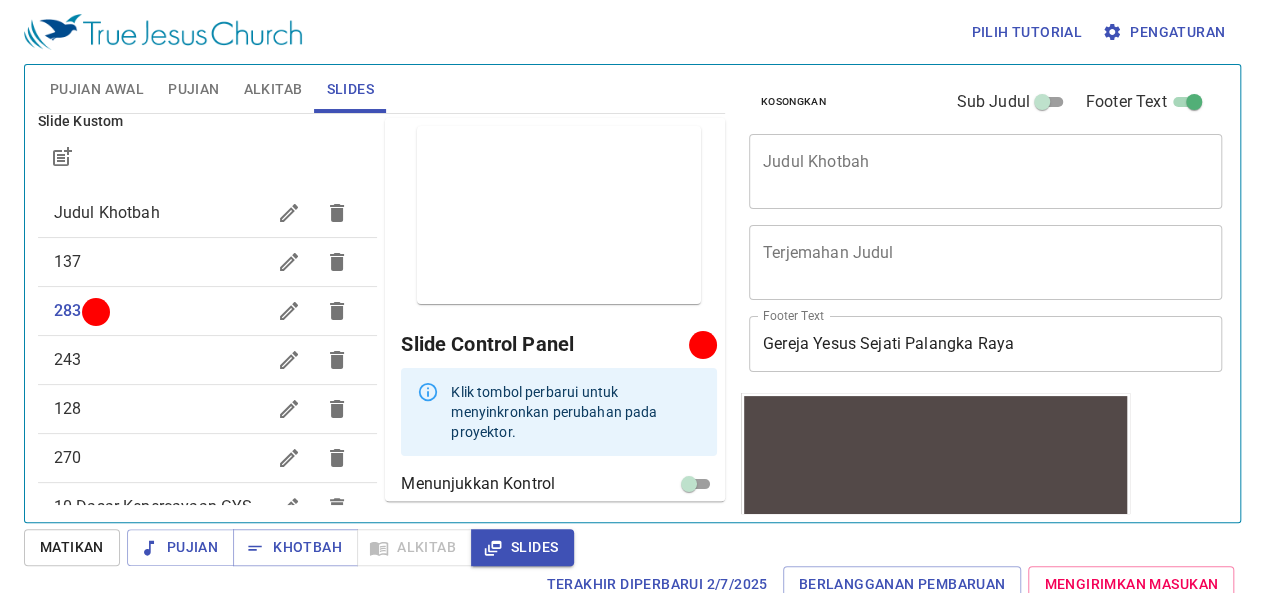 scroll, scrollTop: 40, scrollLeft: 0, axis: vertical 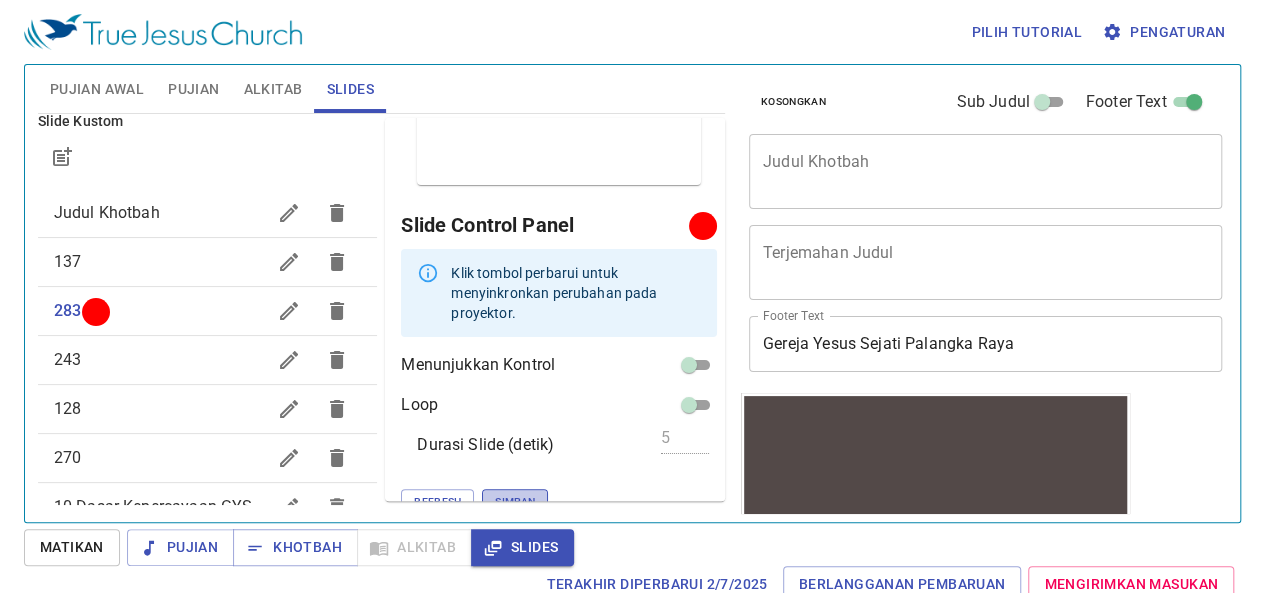 click on "Simpan" at bounding box center (515, 502) 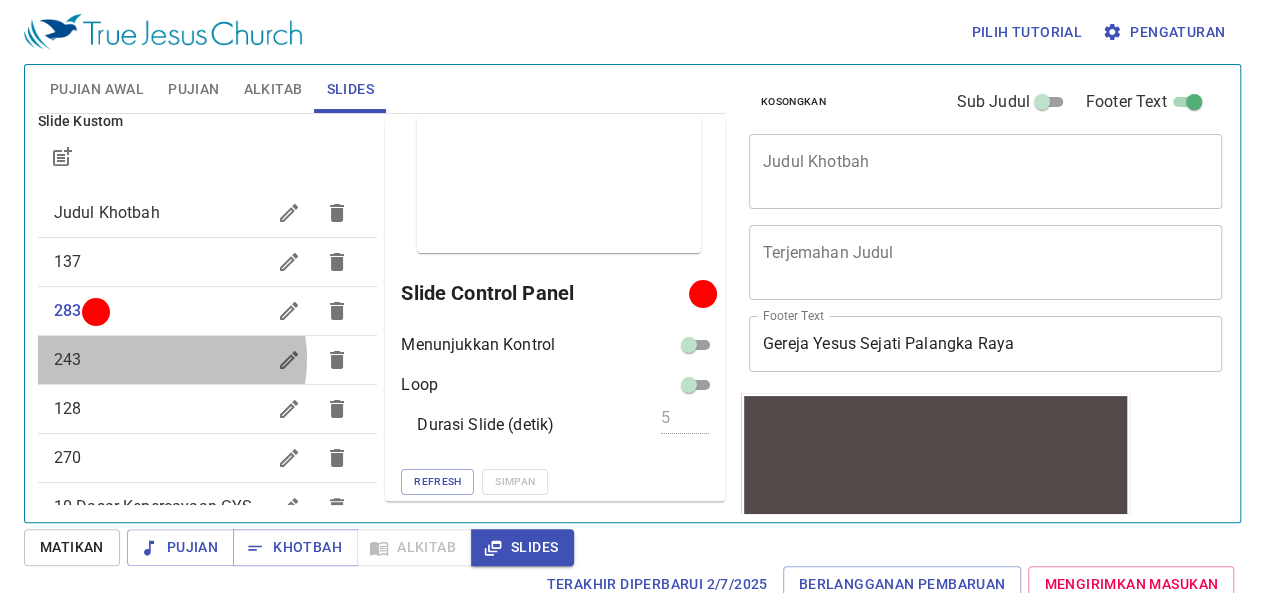 click on "243" at bounding box center (160, 360) 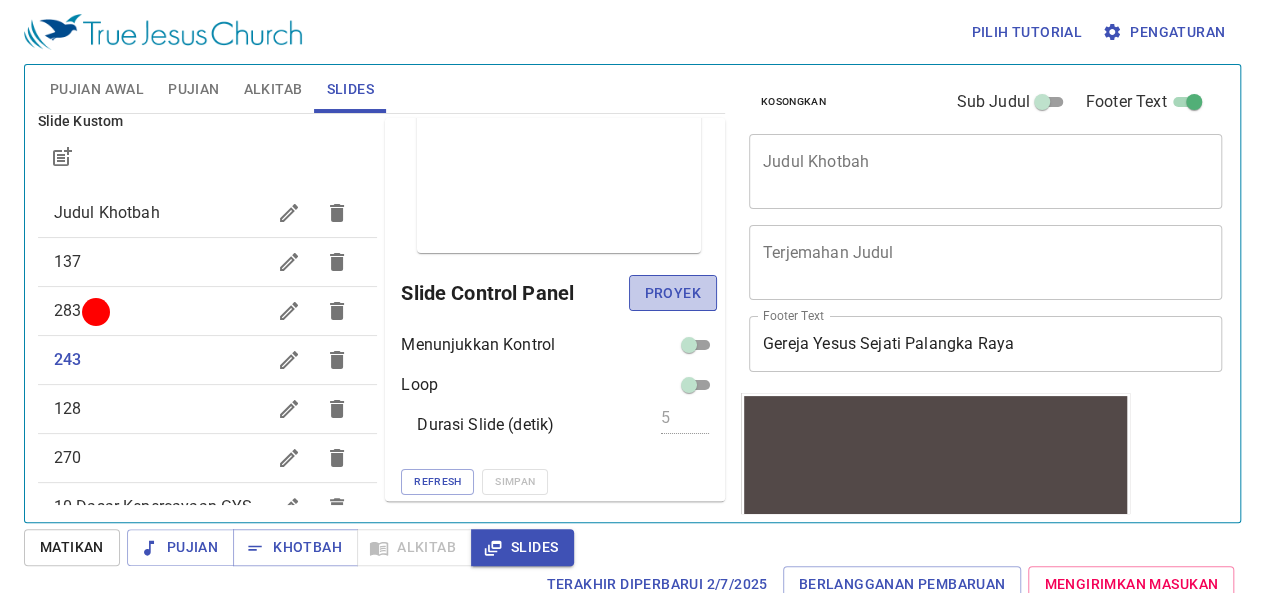 click on "Proyek" at bounding box center (673, 293) 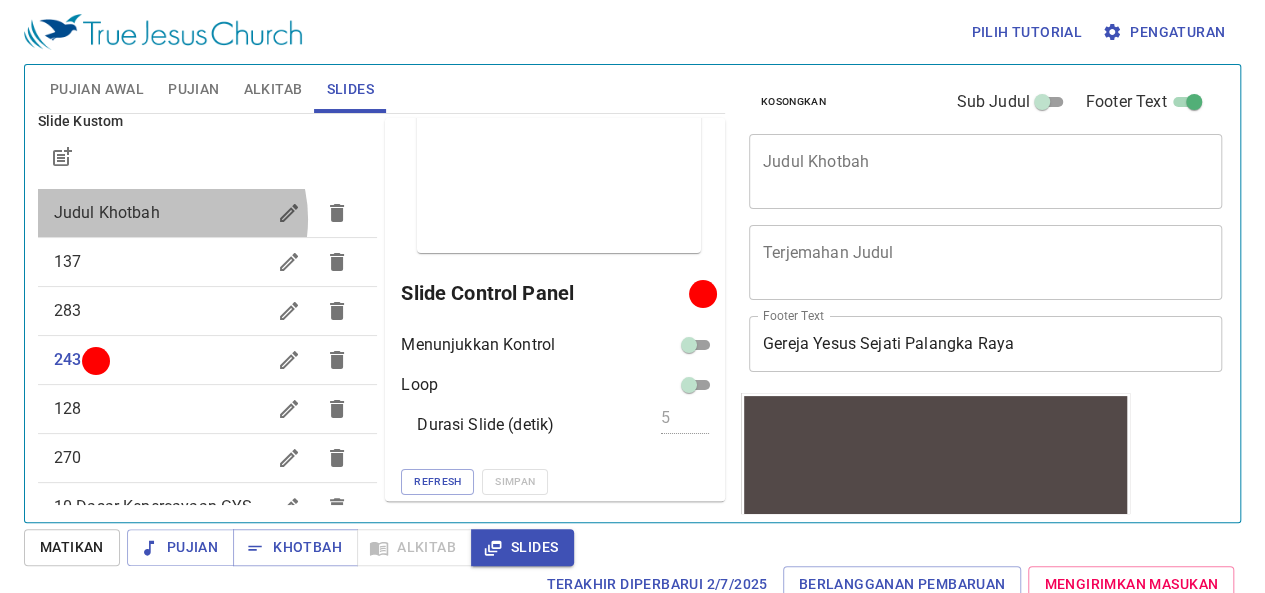click on "Judul Khotbah" at bounding box center (160, 213) 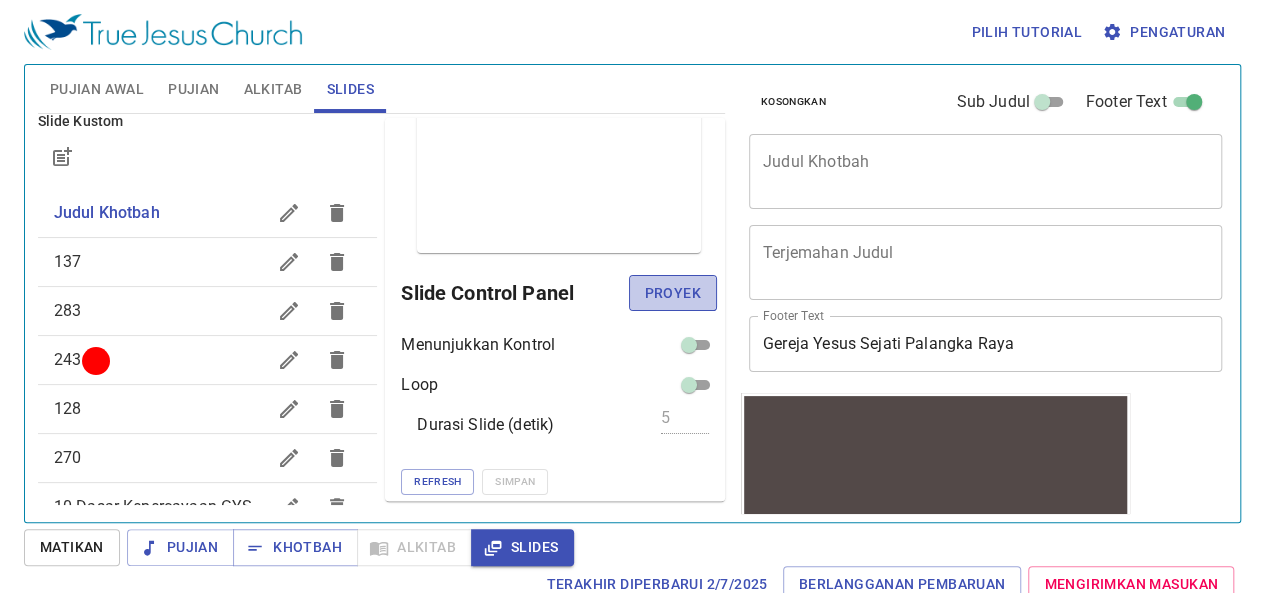 click on "Proyek" at bounding box center [673, 293] 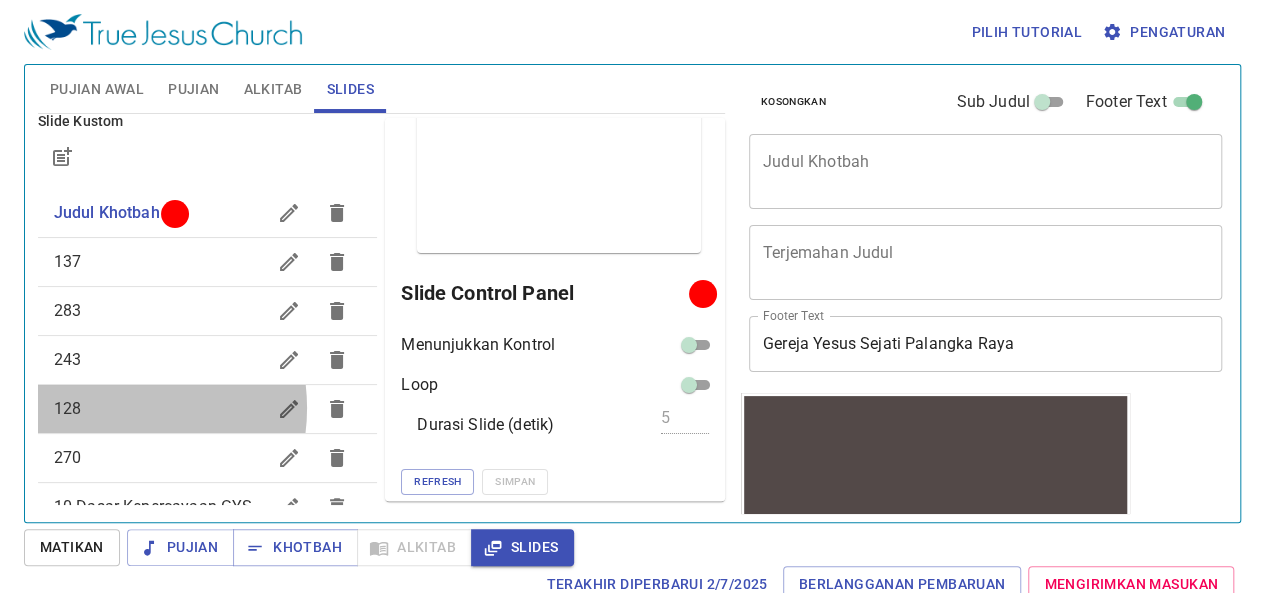 click on "128" at bounding box center (160, 409) 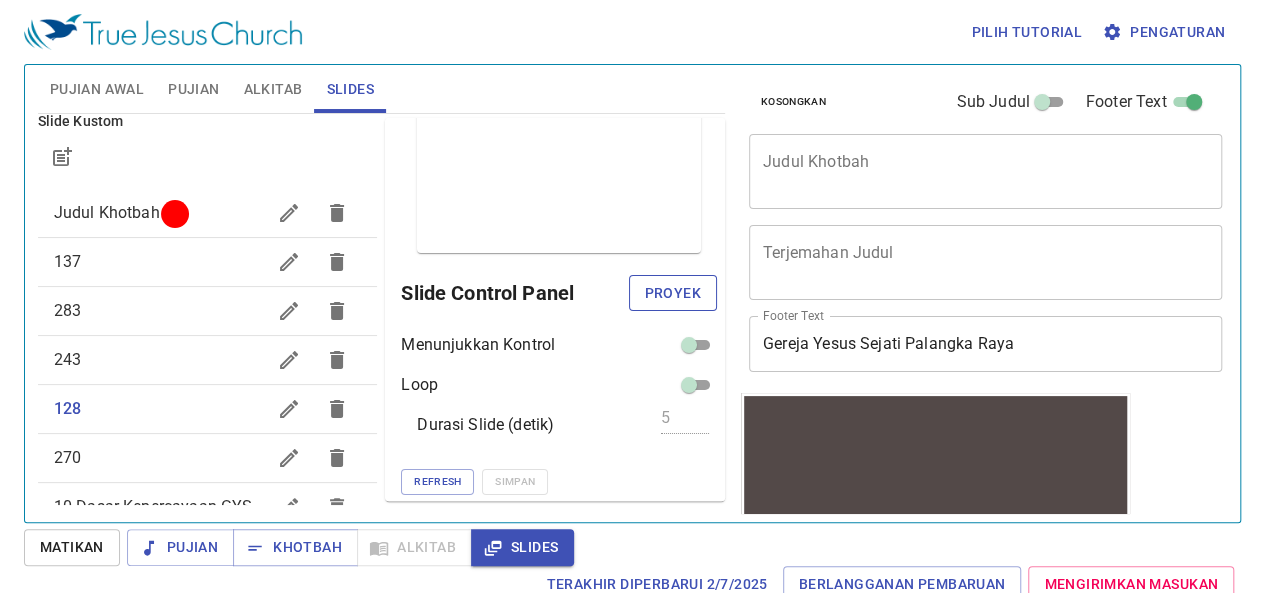 click on "Proyek" at bounding box center (673, 293) 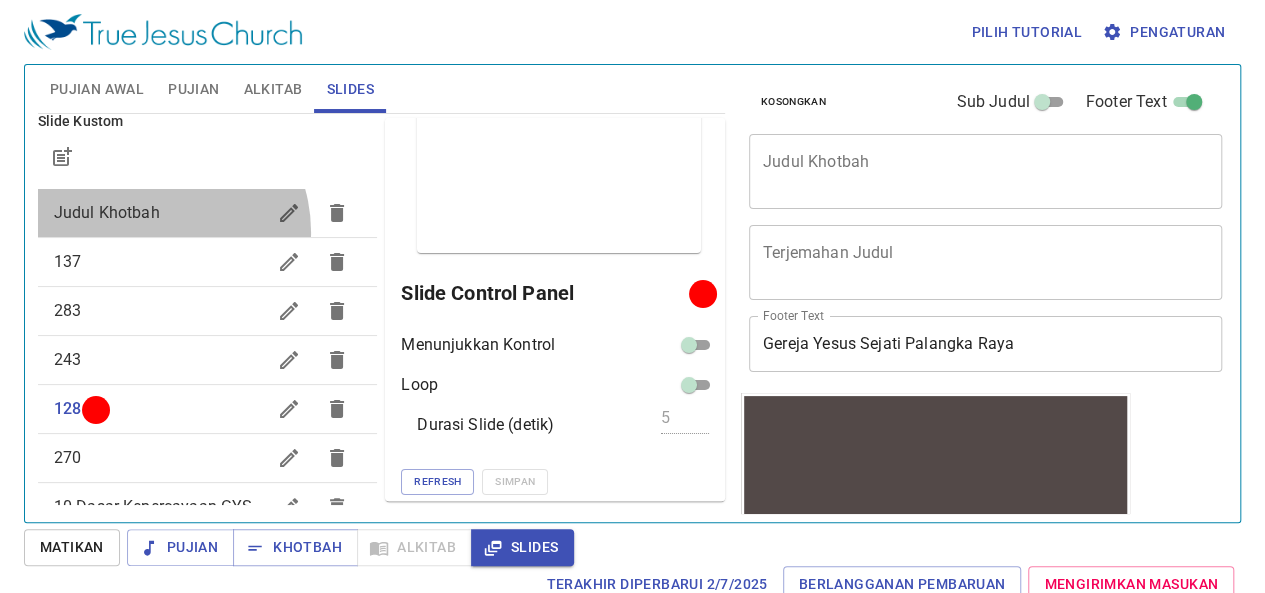 click on "Judul Khotbah" at bounding box center (208, 213) 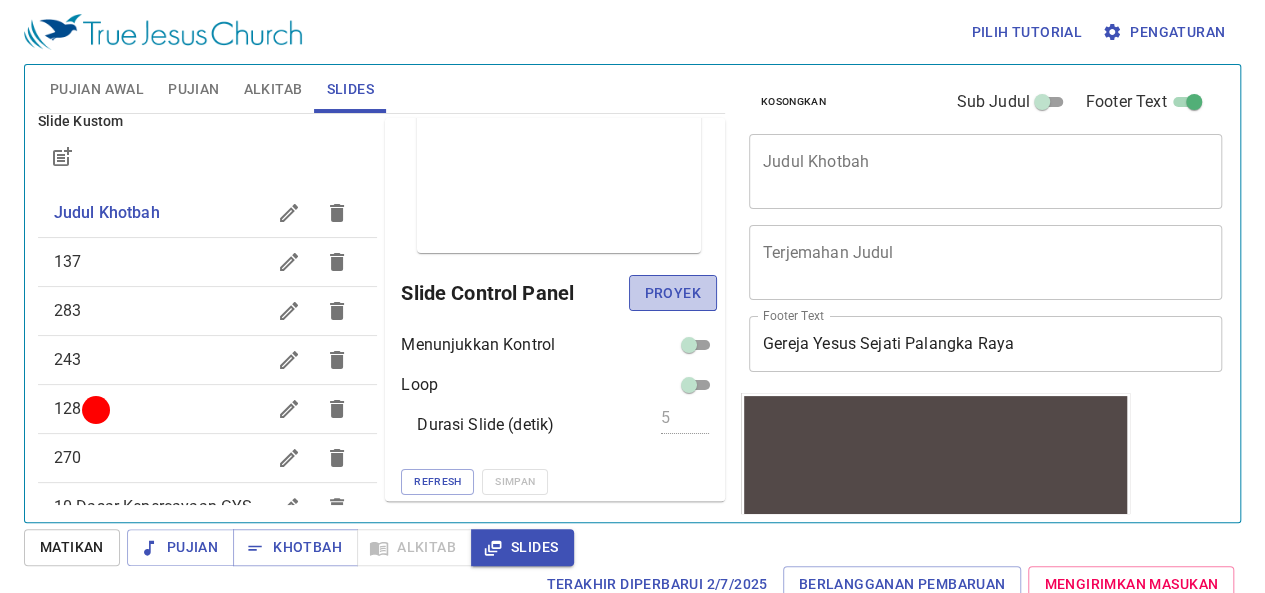click on "Proyek" at bounding box center [673, 293] 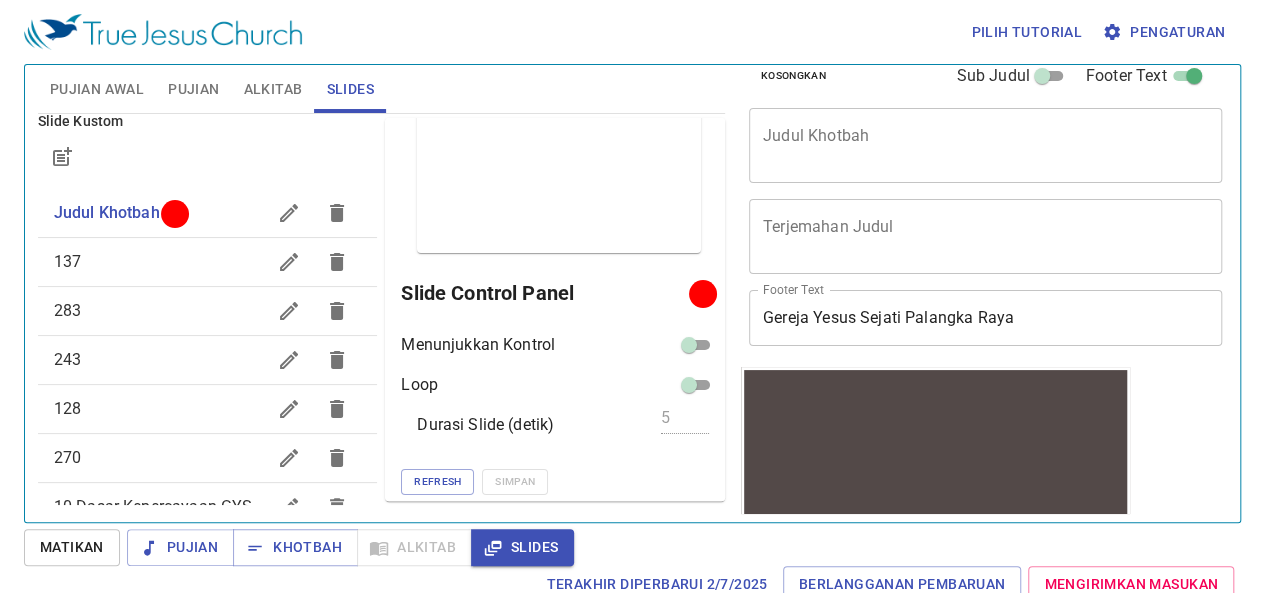 scroll, scrollTop: 40, scrollLeft: 0, axis: vertical 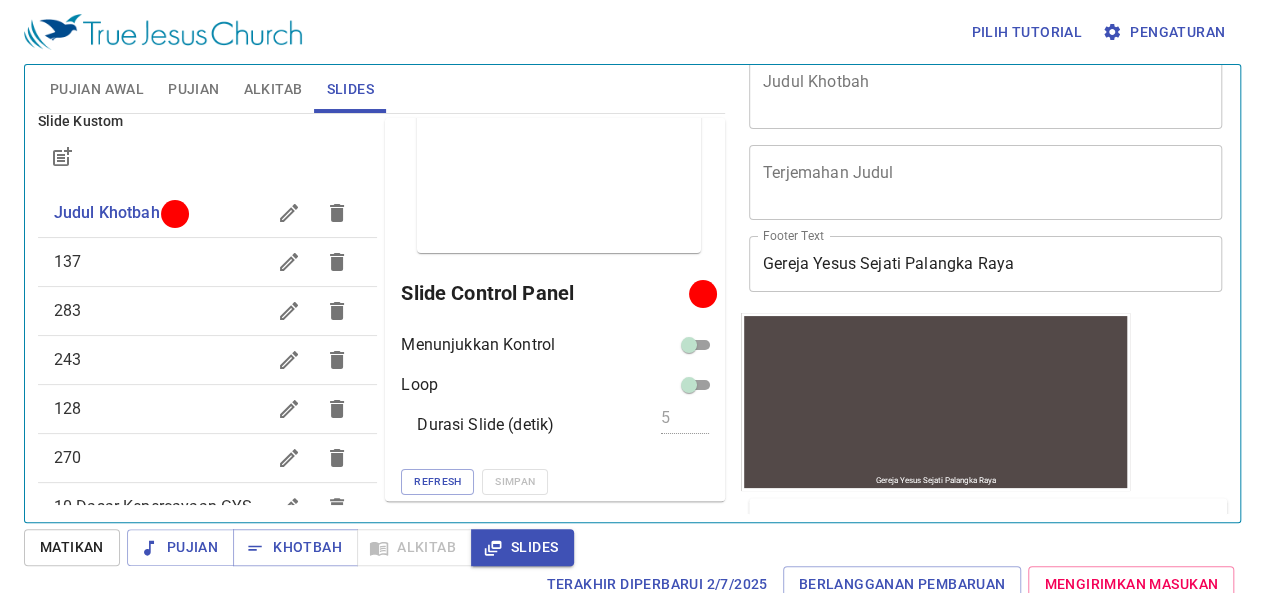 click on "Alkitab" at bounding box center (273, 89) 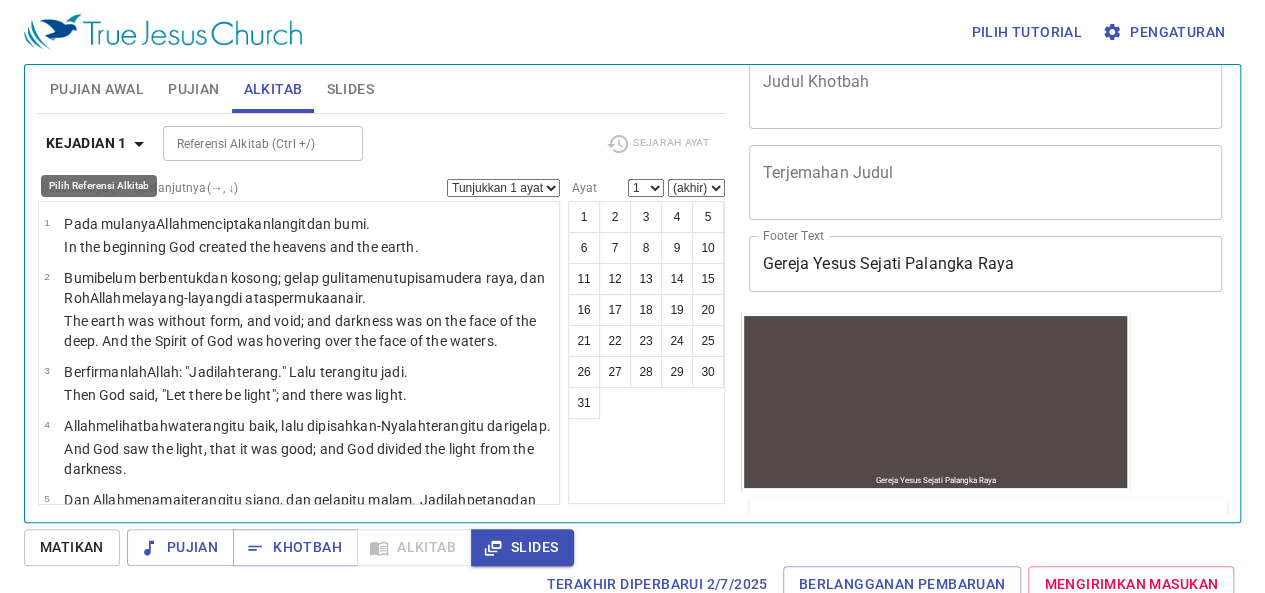click on "Kejadian 1" at bounding box center [86, 143] 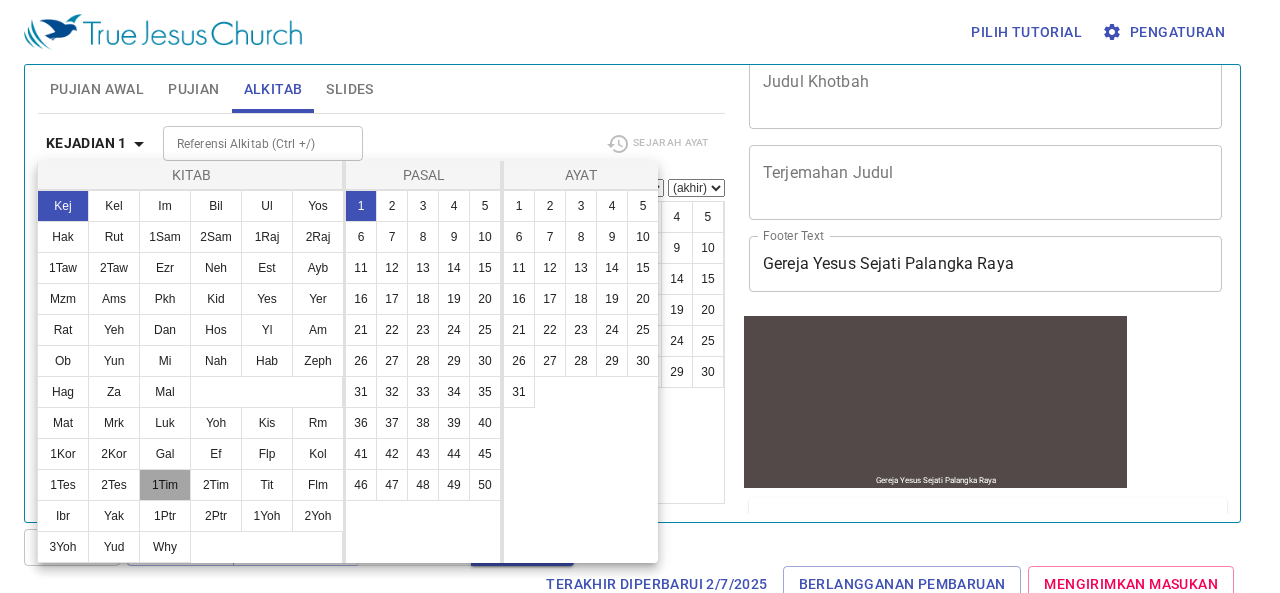 click on "1Tim" at bounding box center [165, 485] 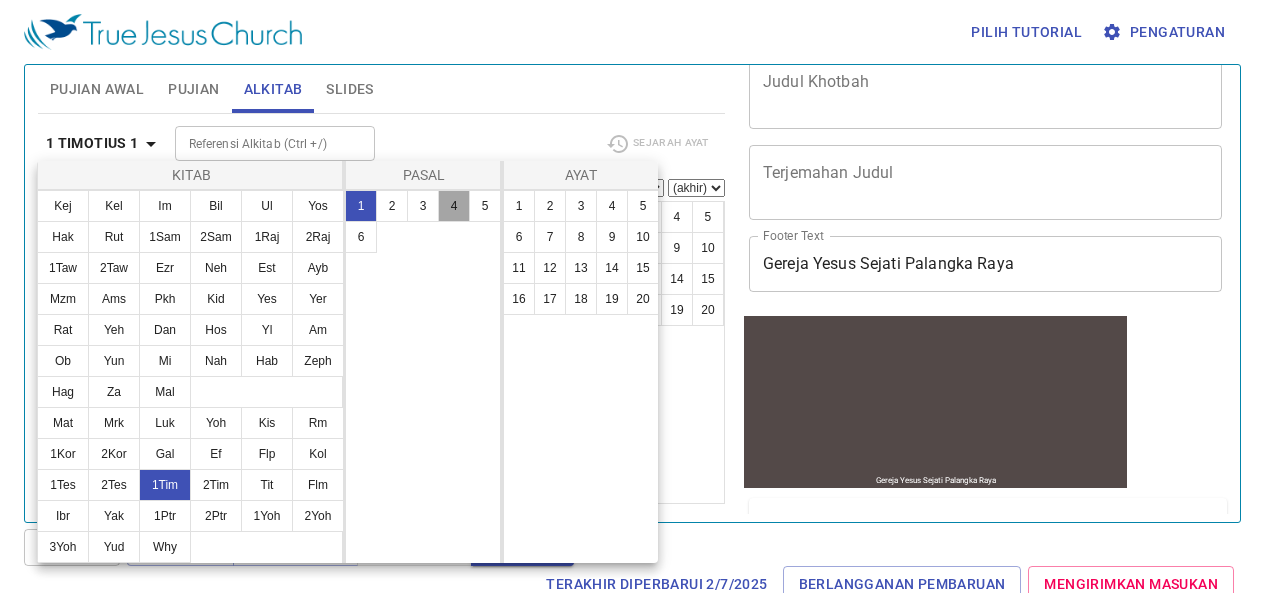 click on "4" at bounding box center (454, 206) 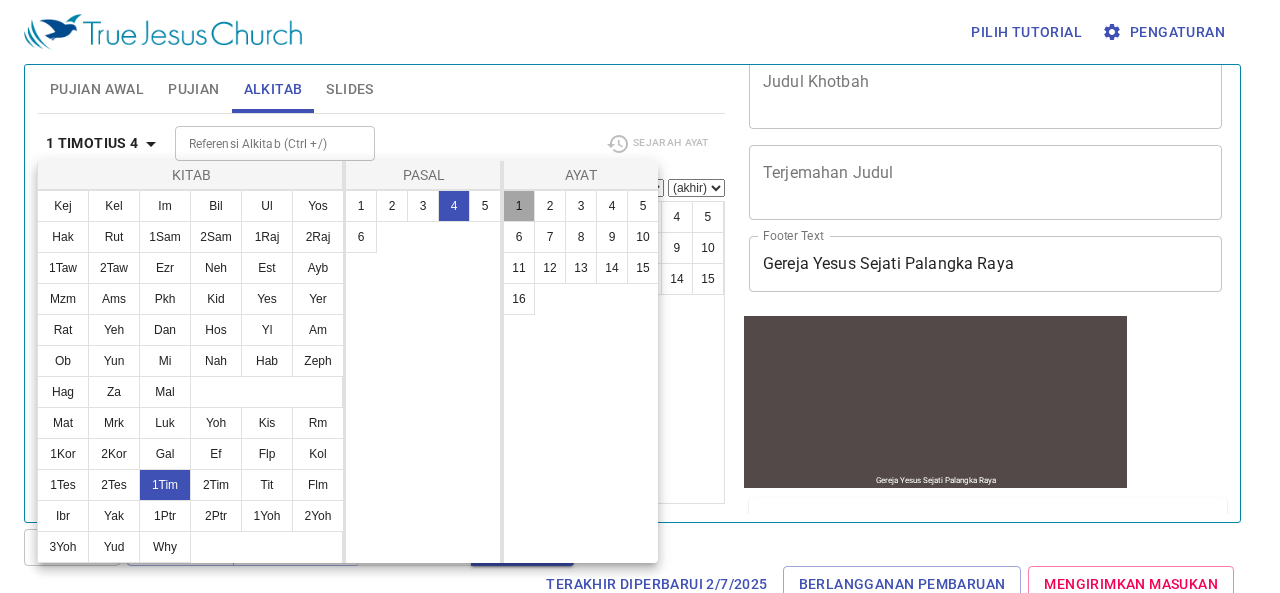 click on "1" at bounding box center (519, 206) 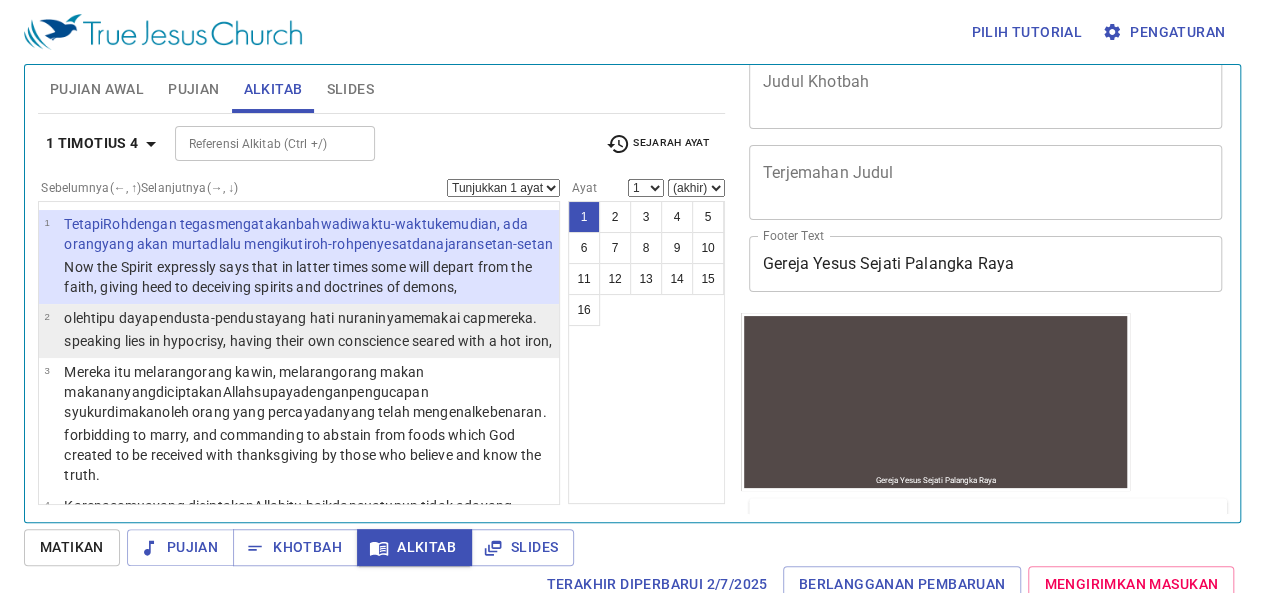 click on "speaking lies in hypocrisy, having their own conscience seared with a hot iron," at bounding box center [308, 341] 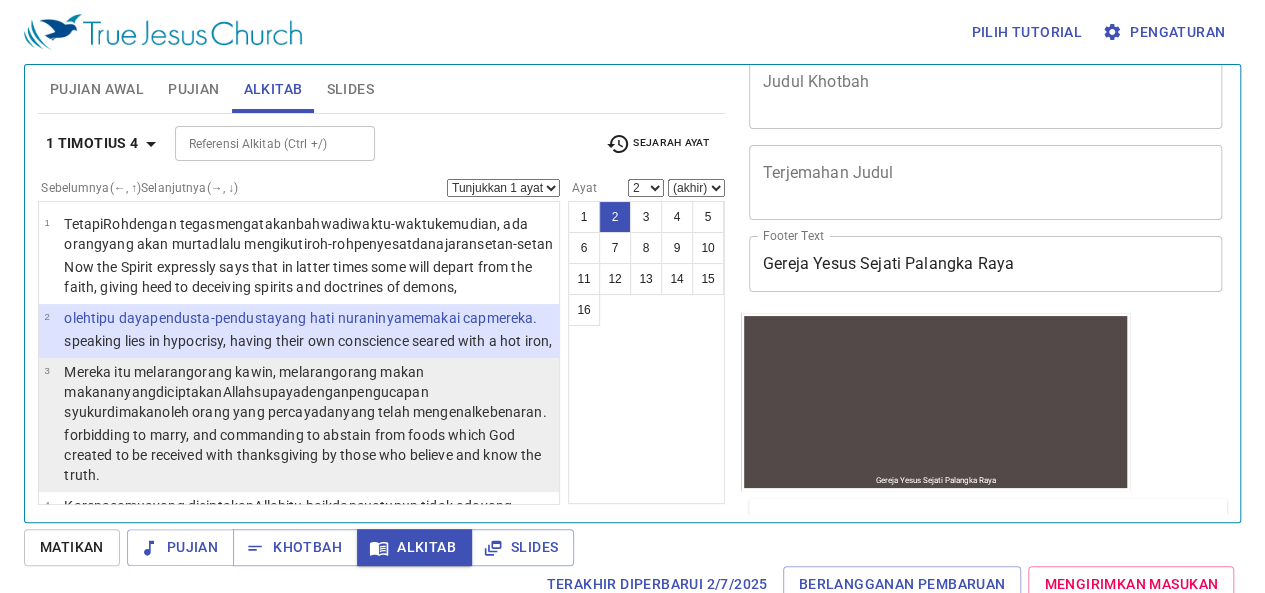 click on "orang makan makanan  yang  diciptakan  Allah  supaya  dengan  pengucapan syukur  dimakan  oleh orang yang percaya  dan  yang telah mengenal  kebenaran ." at bounding box center (305, 392) 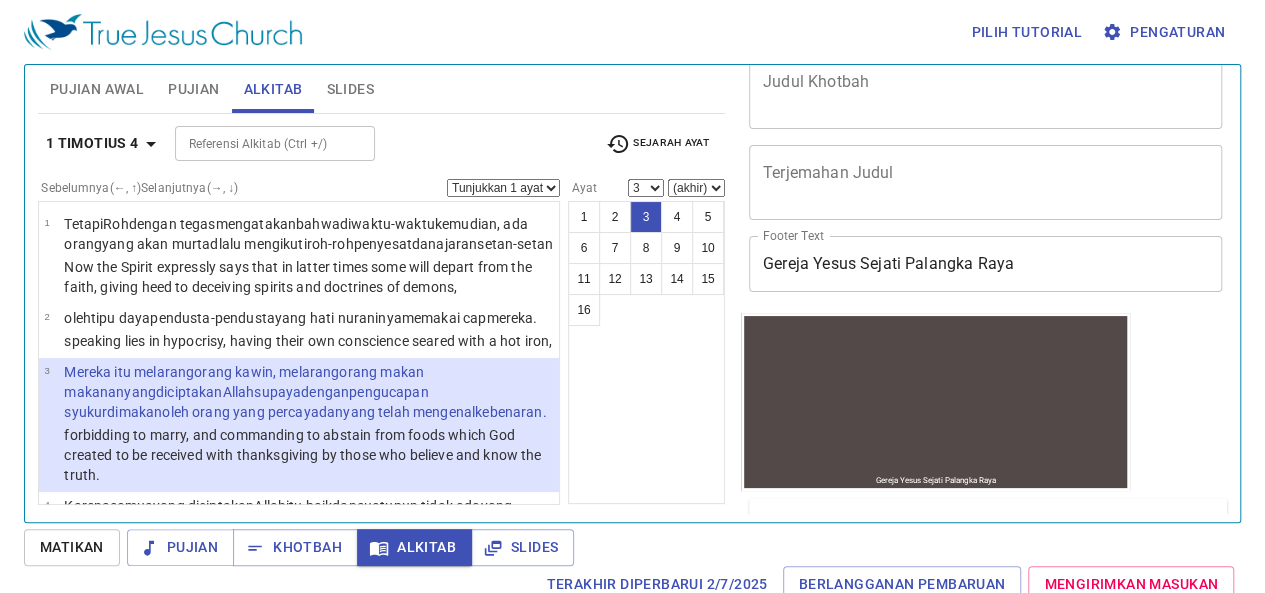scroll, scrollTop: 9, scrollLeft: 0, axis: vertical 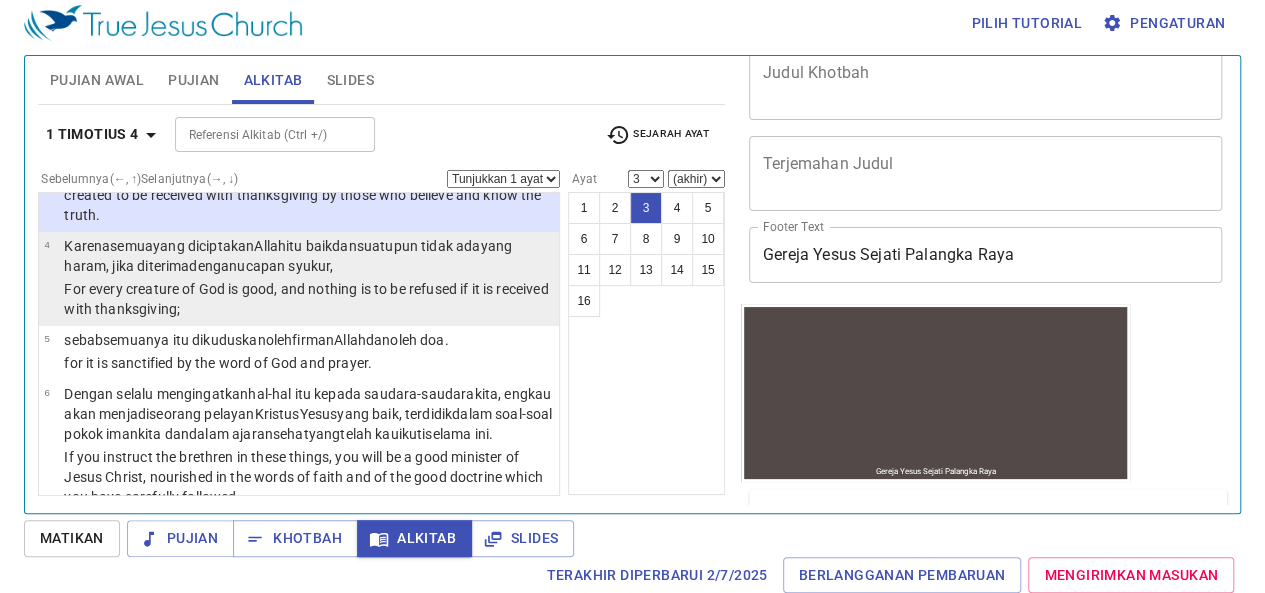 click on "For every creature of God is good, and nothing is to be refused if it is received with thanksgiving;" at bounding box center [308, 299] 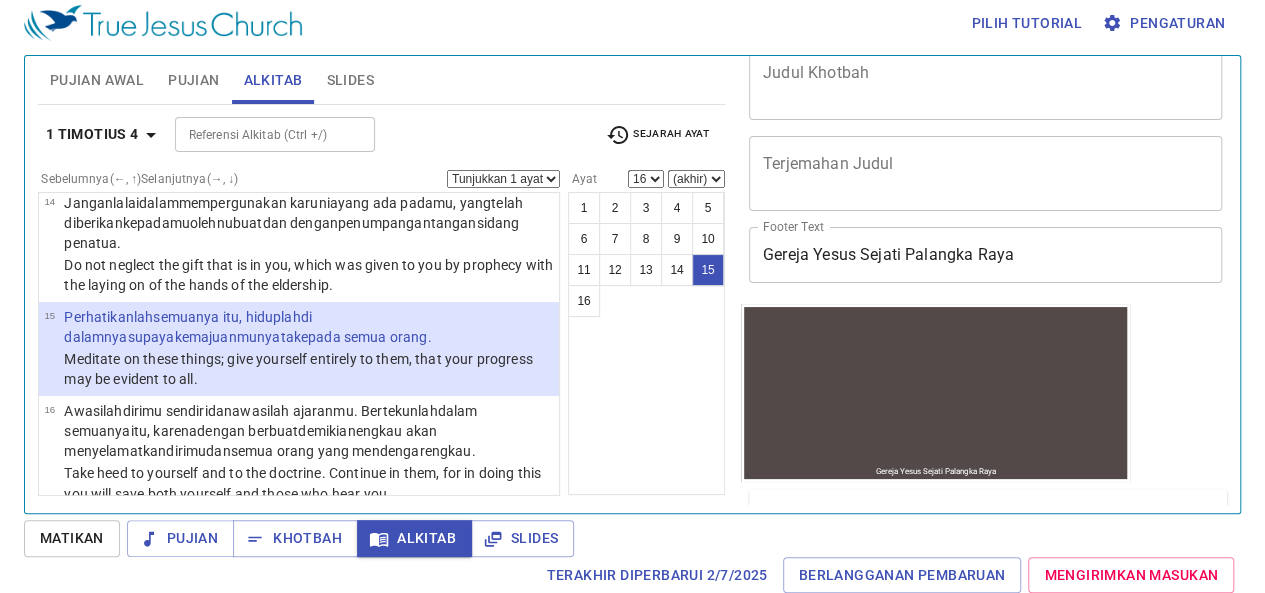 scroll, scrollTop: 1316, scrollLeft: 0, axis: vertical 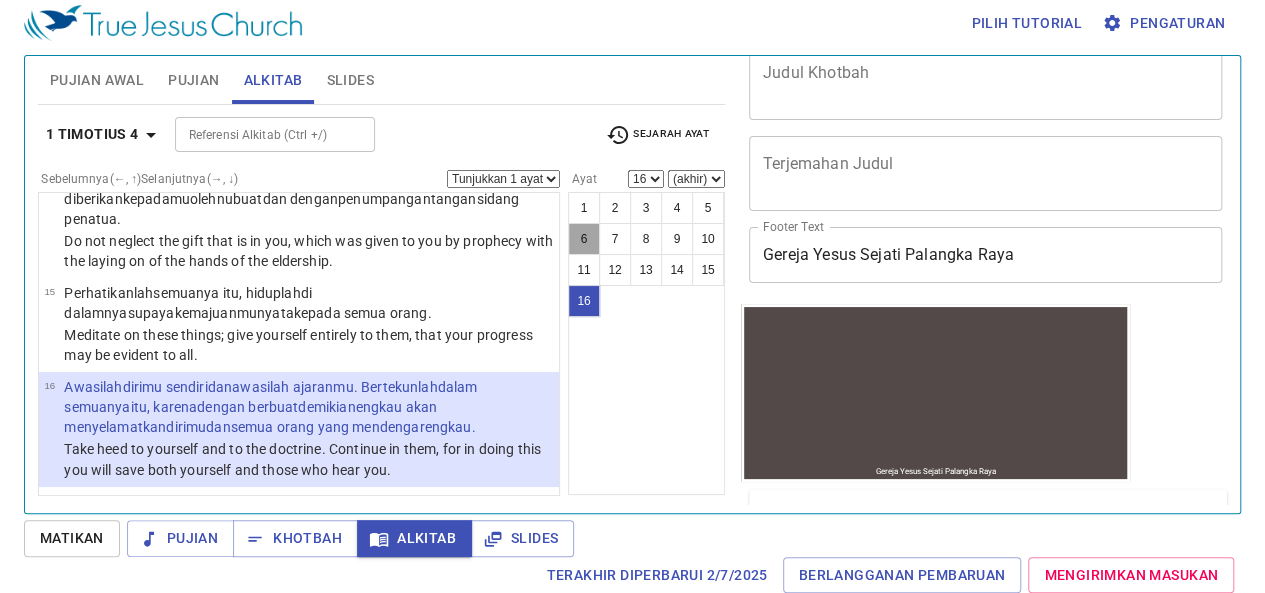 click on "6" at bounding box center [584, 239] 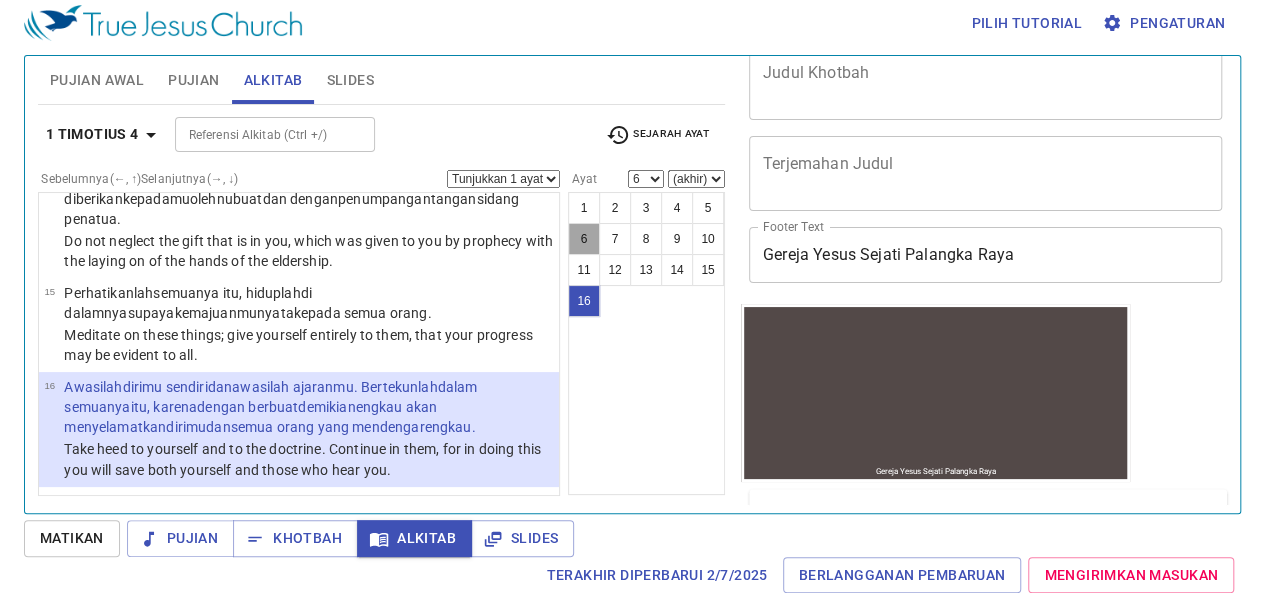 scroll, scrollTop: 423, scrollLeft: 0, axis: vertical 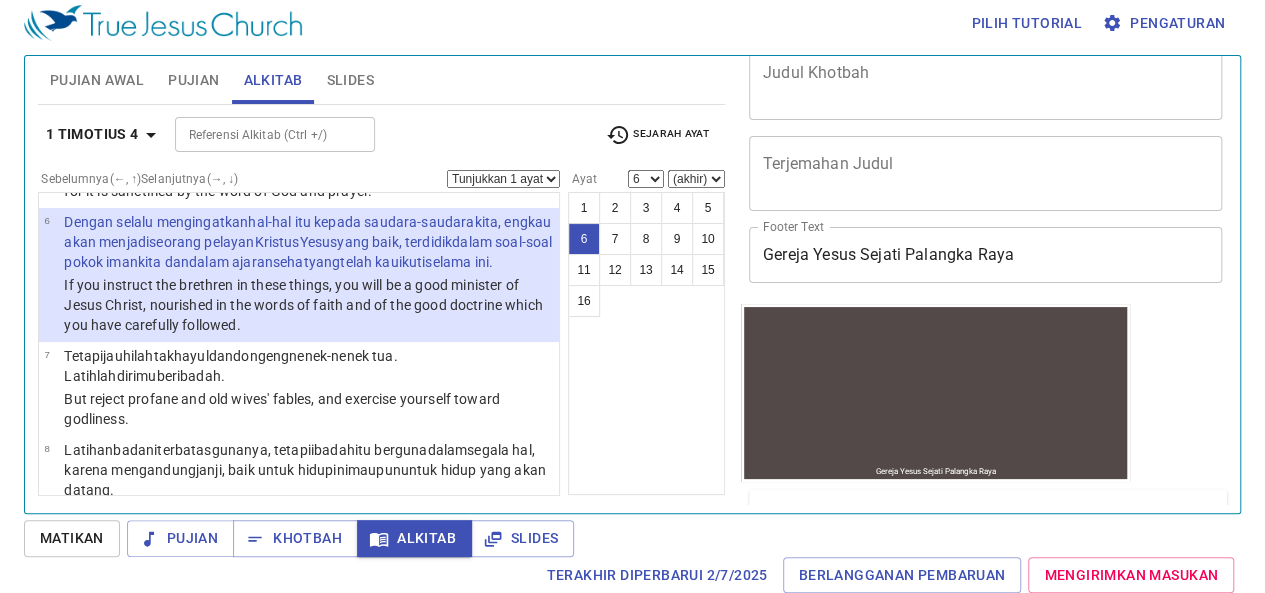 type 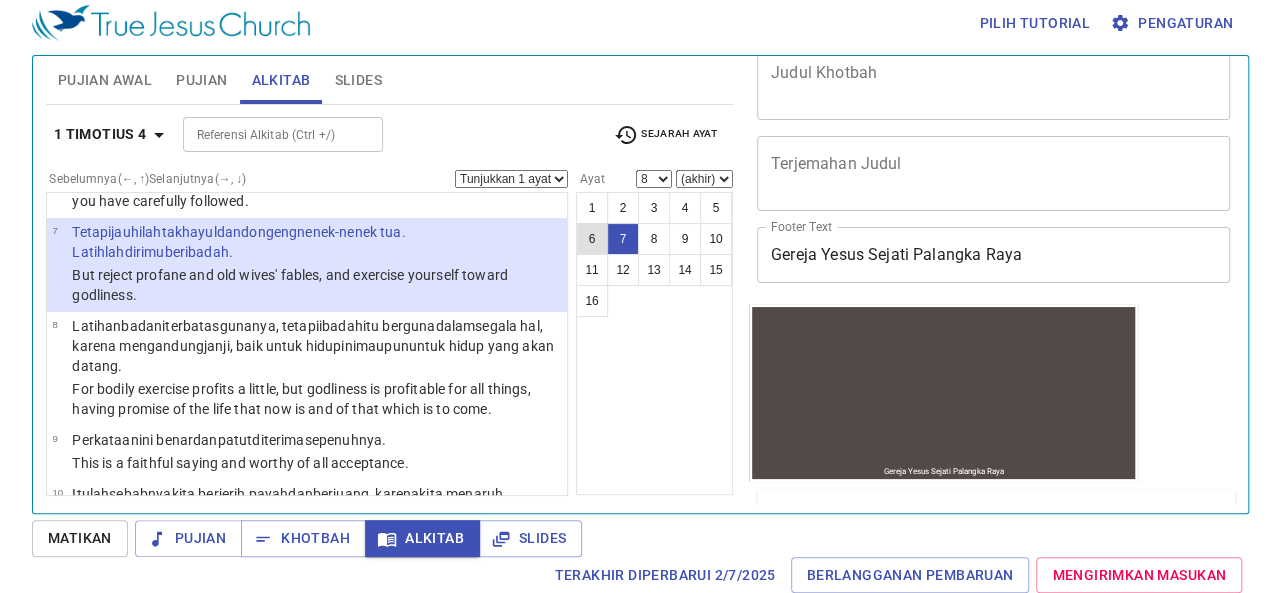 scroll, scrollTop: 651, scrollLeft: 0, axis: vertical 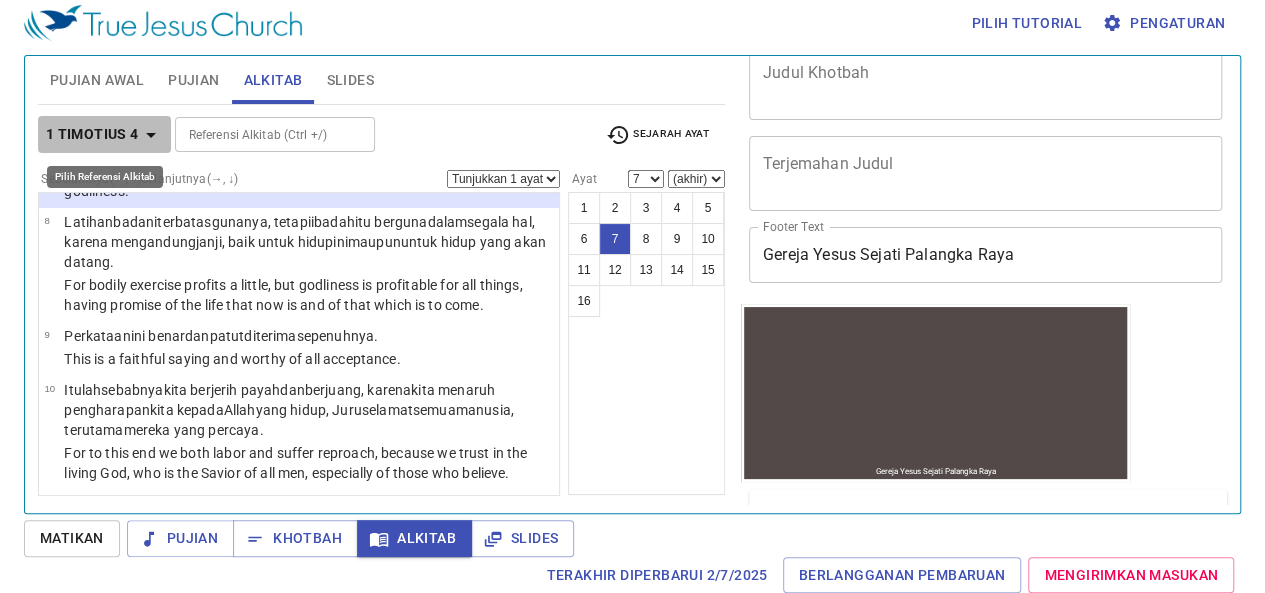 click on "1 Timotius 4" at bounding box center (92, 134) 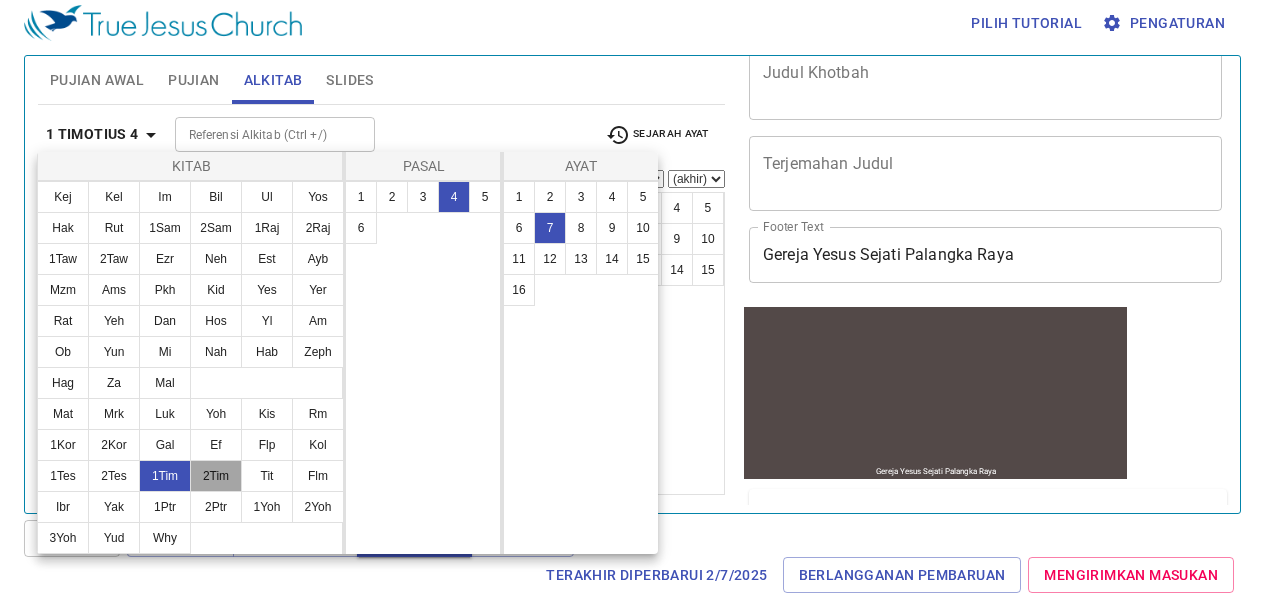click on "2Tim" at bounding box center (216, 476) 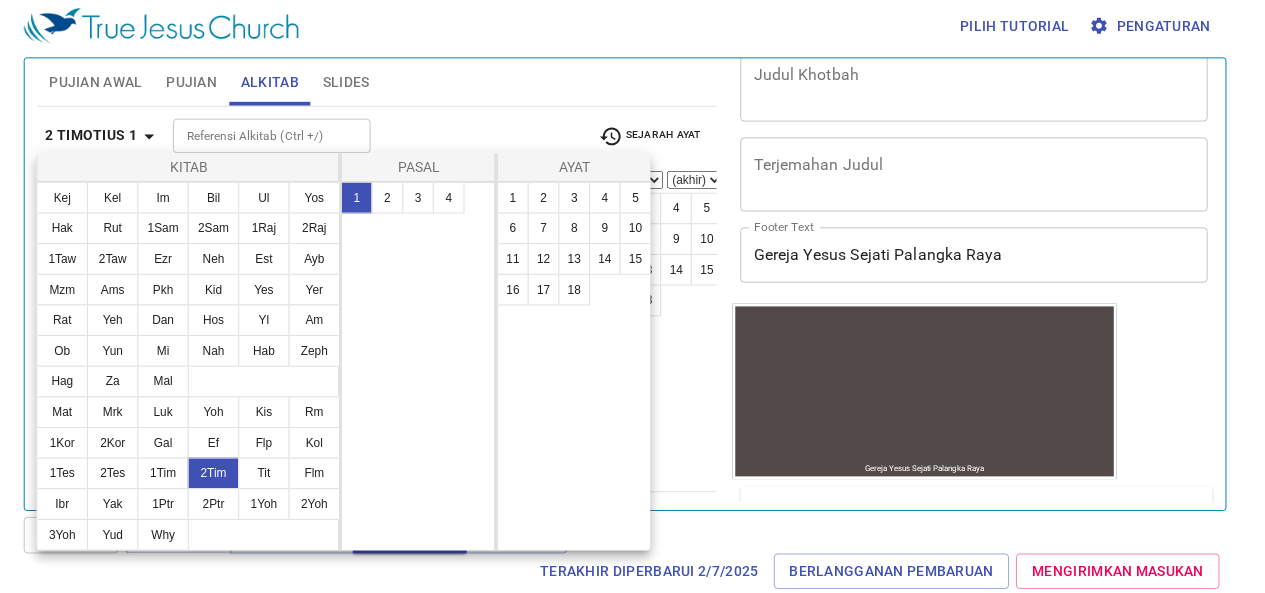 scroll, scrollTop: 0, scrollLeft: 0, axis: both 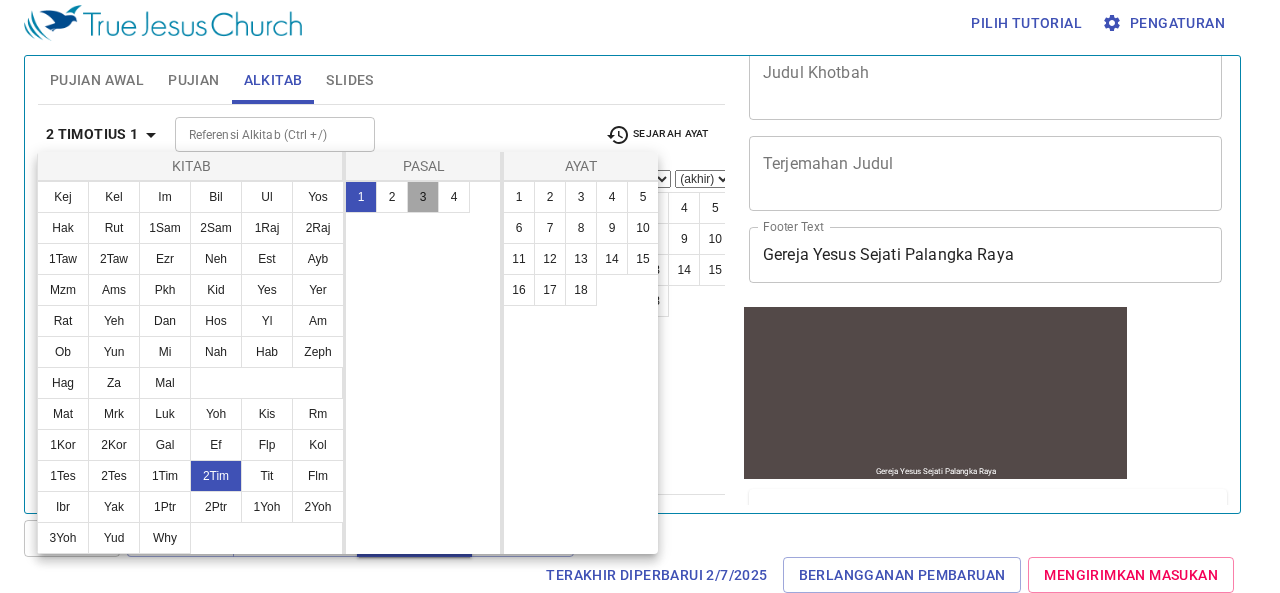 click on "3" at bounding box center (423, 197) 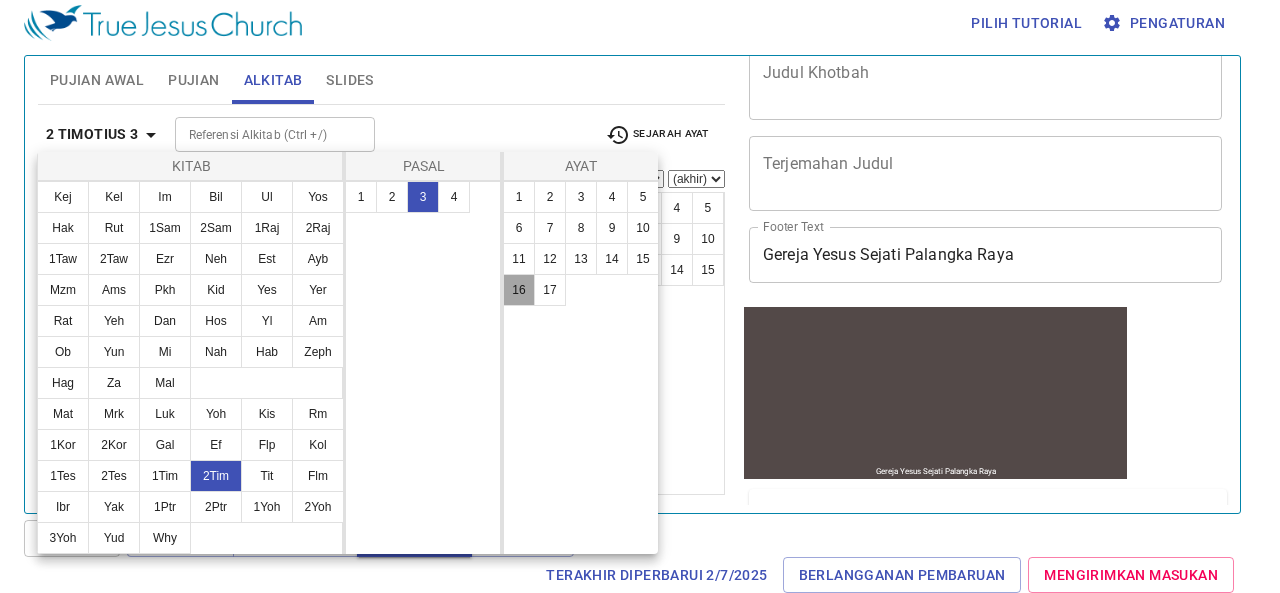 click on "16" at bounding box center (519, 290) 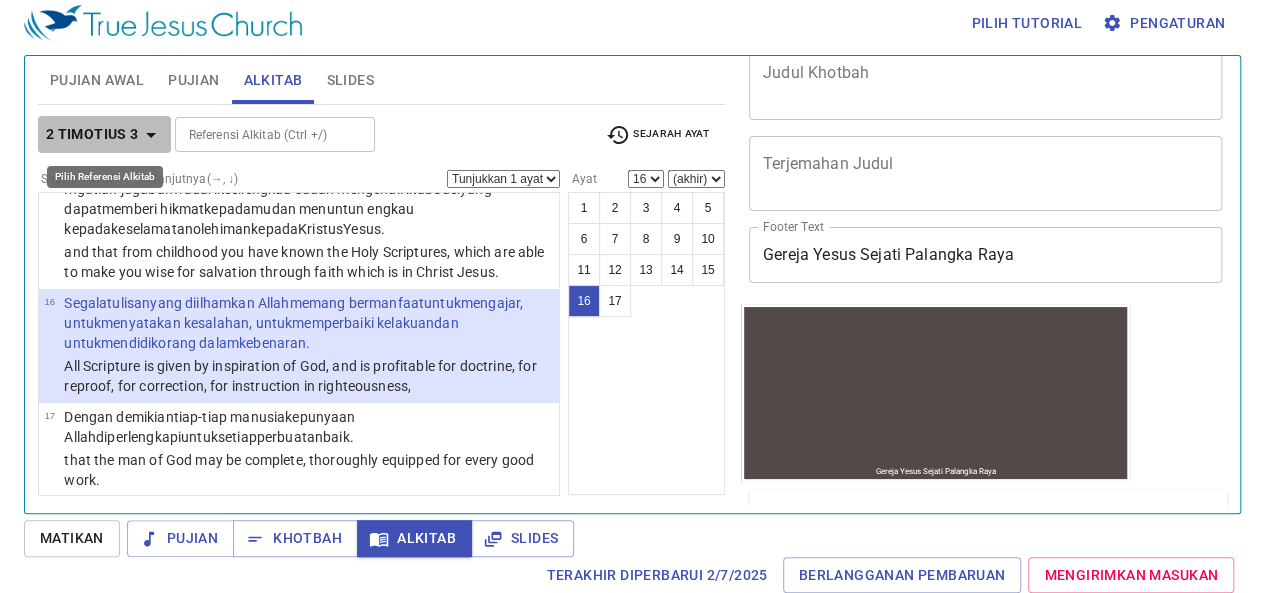 click on "2 Timotius 3" at bounding box center (92, 134) 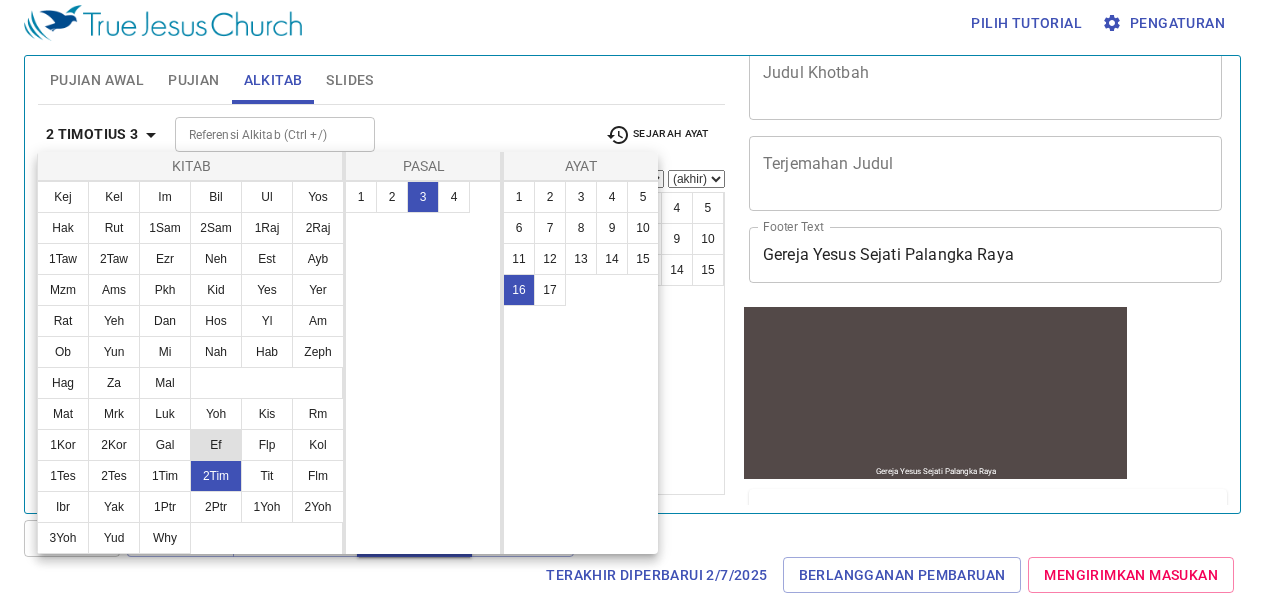 click on "Ef" at bounding box center (216, 445) 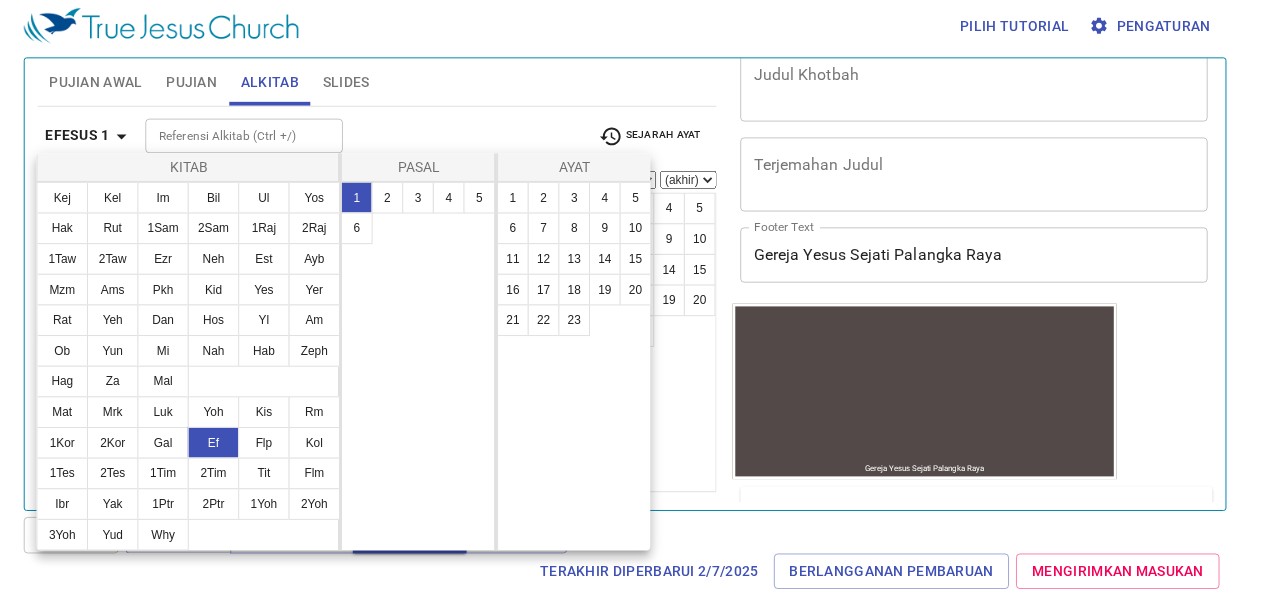 scroll, scrollTop: 0, scrollLeft: 0, axis: both 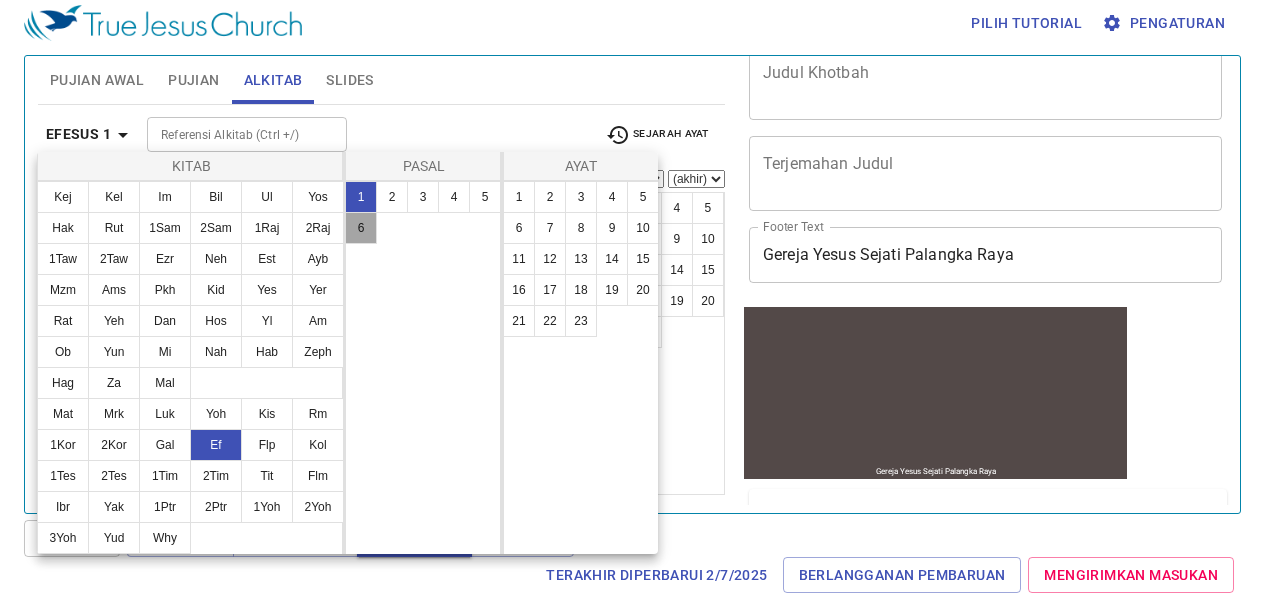 click on "6" at bounding box center [361, 228] 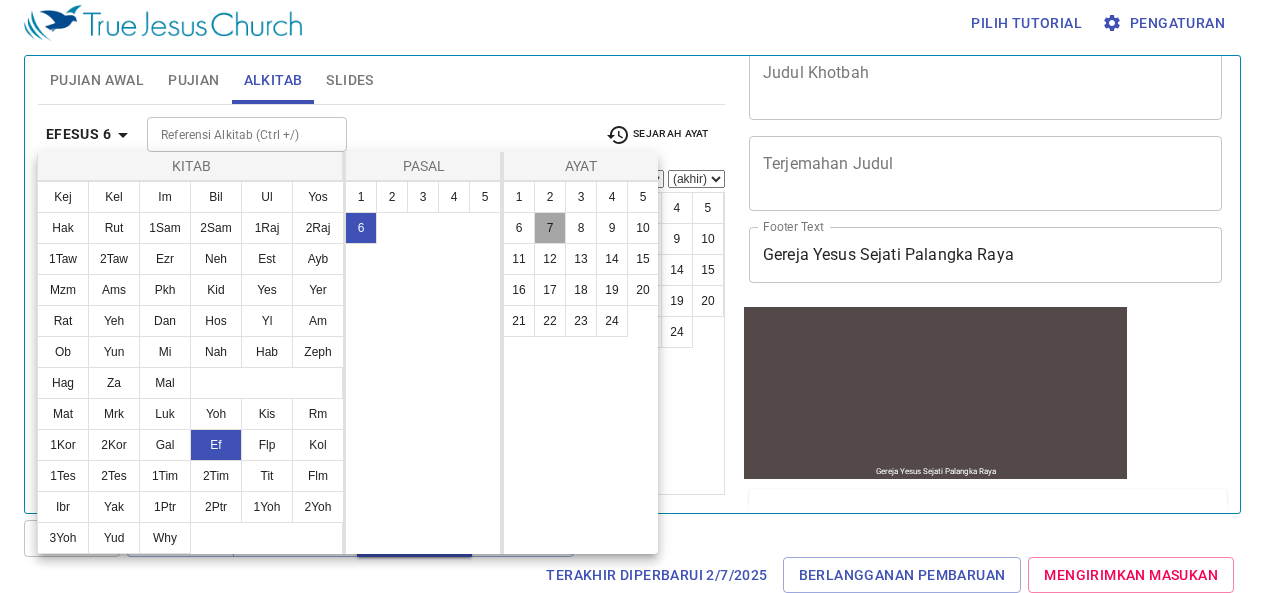 click on "7" at bounding box center [550, 228] 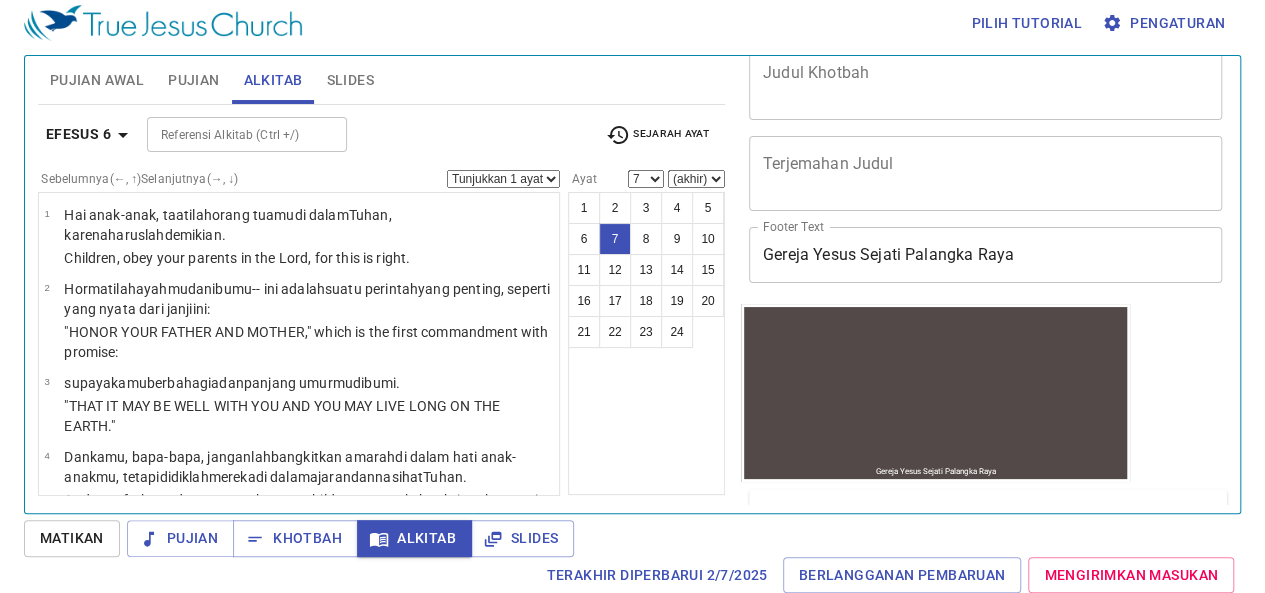 scroll, scrollTop: 437, scrollLeft: 0, axis: vertical 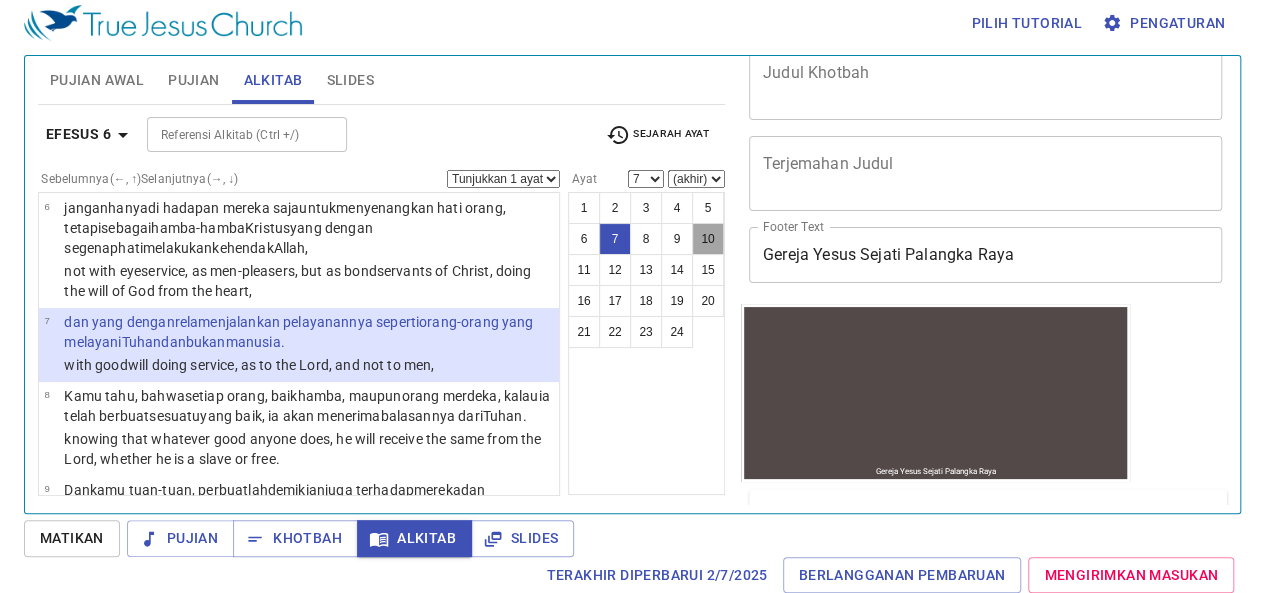 click on "10" at bounding box center (708, 239) 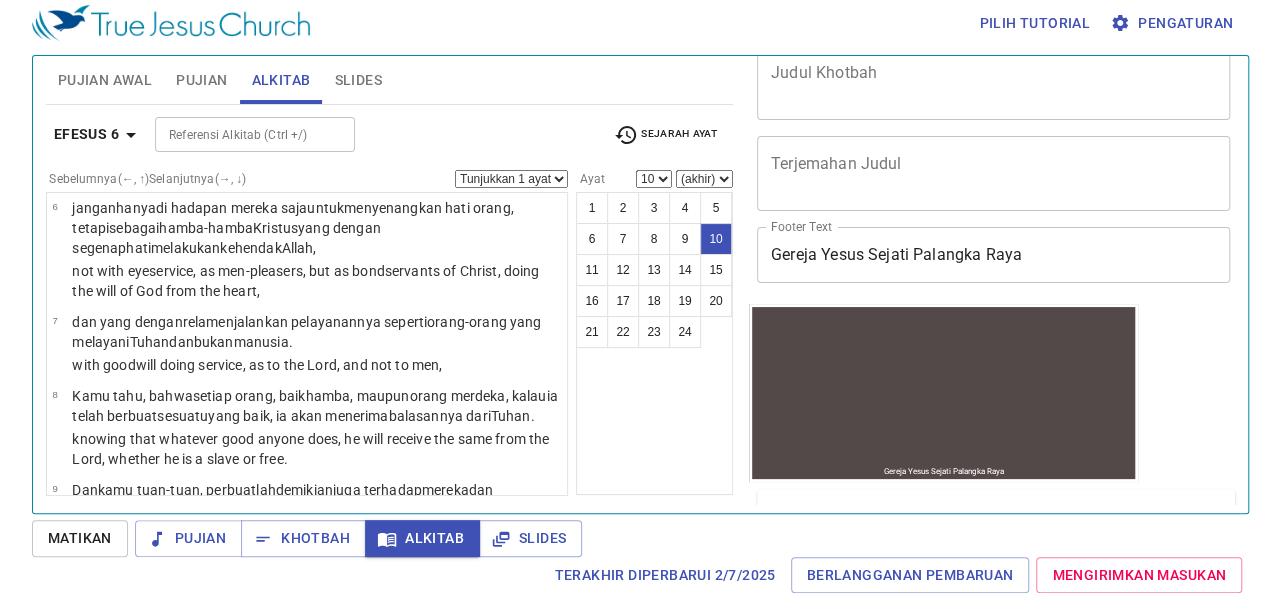 scroll, scrollTop: 759, scrollLeft: 0, axis: vertical 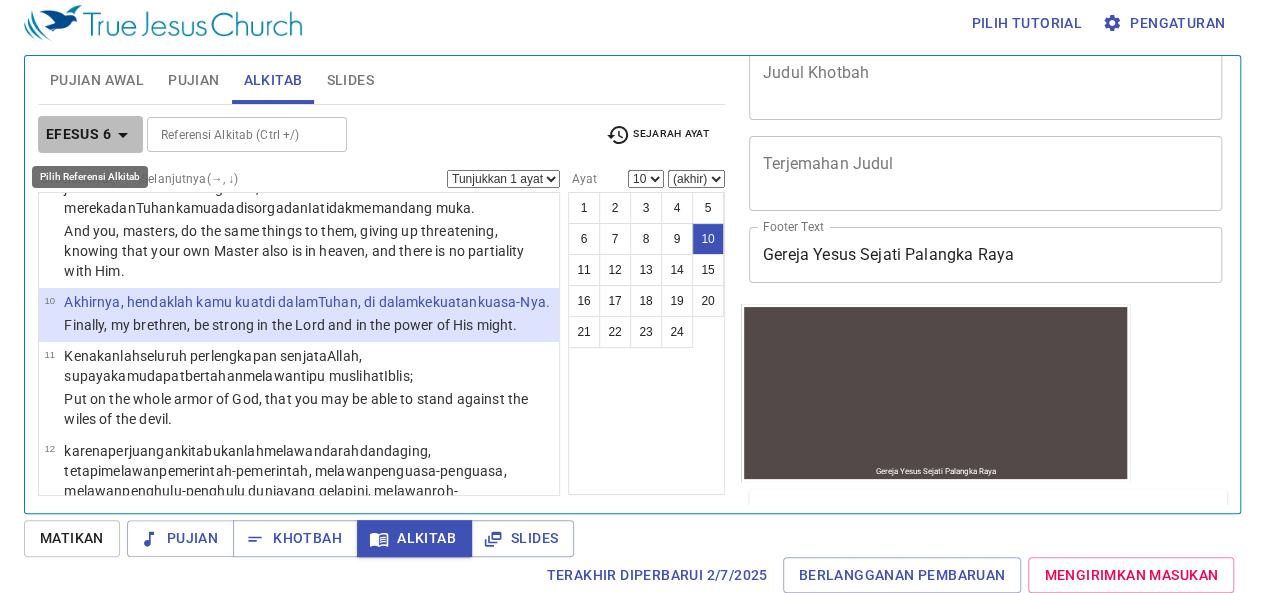 click on "Efesus 6" at bounding box center [78, 134] 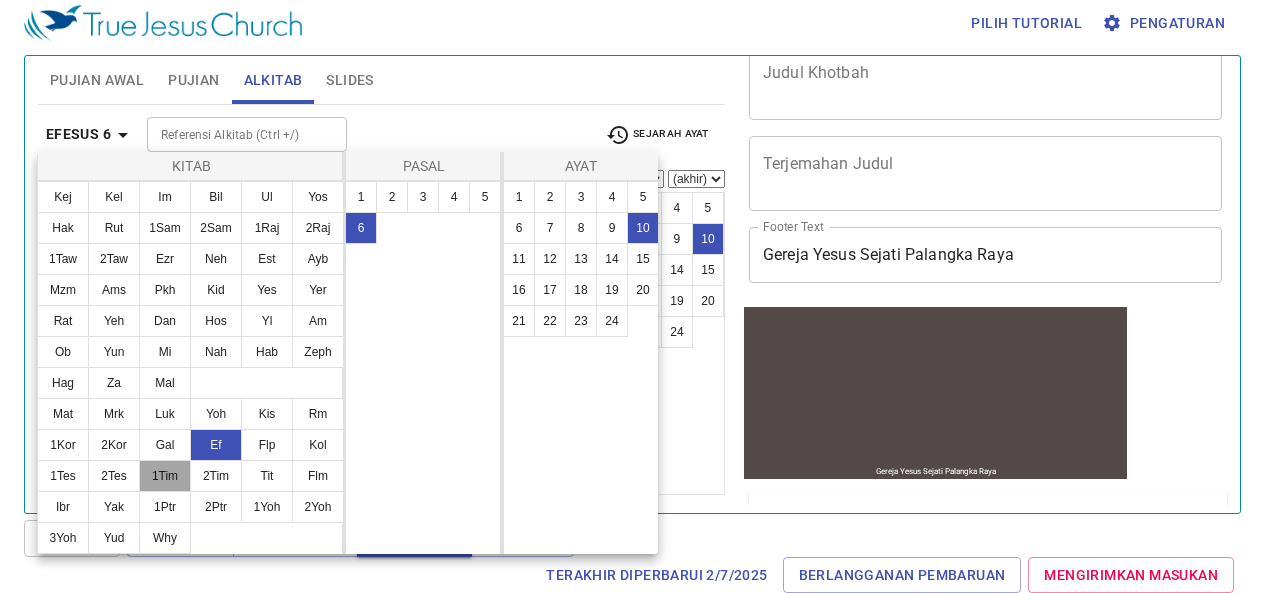 click on "1Tim" at bounding box center (165, 476) 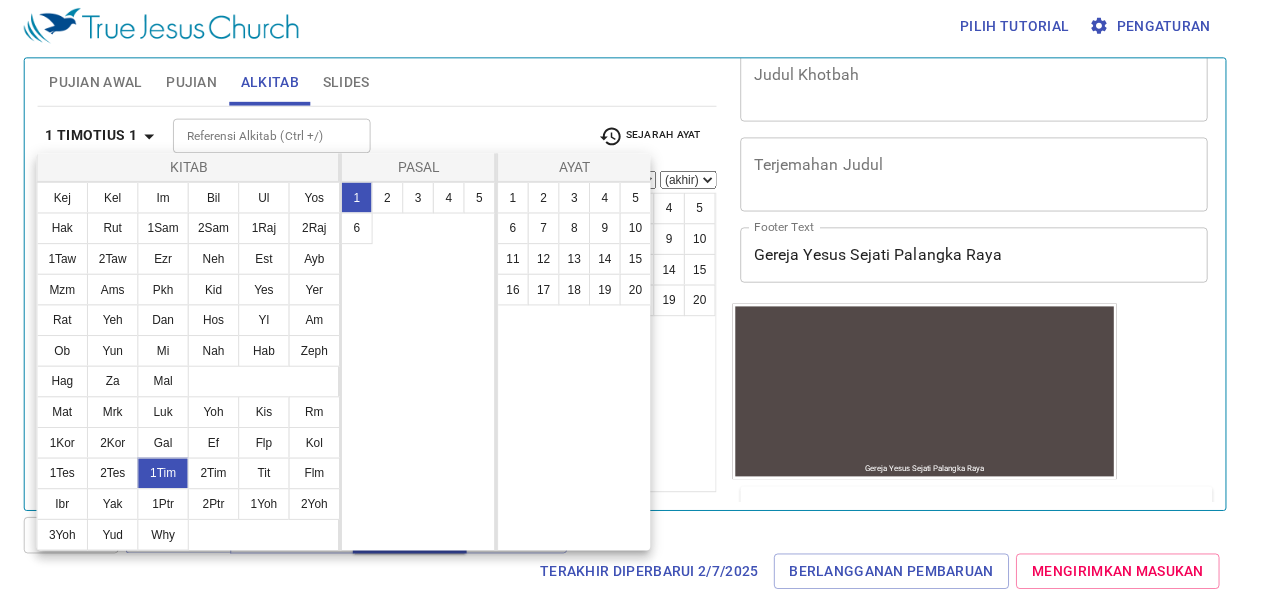scroll, scrollTop: 0, scrollLeft: 0, axis: both 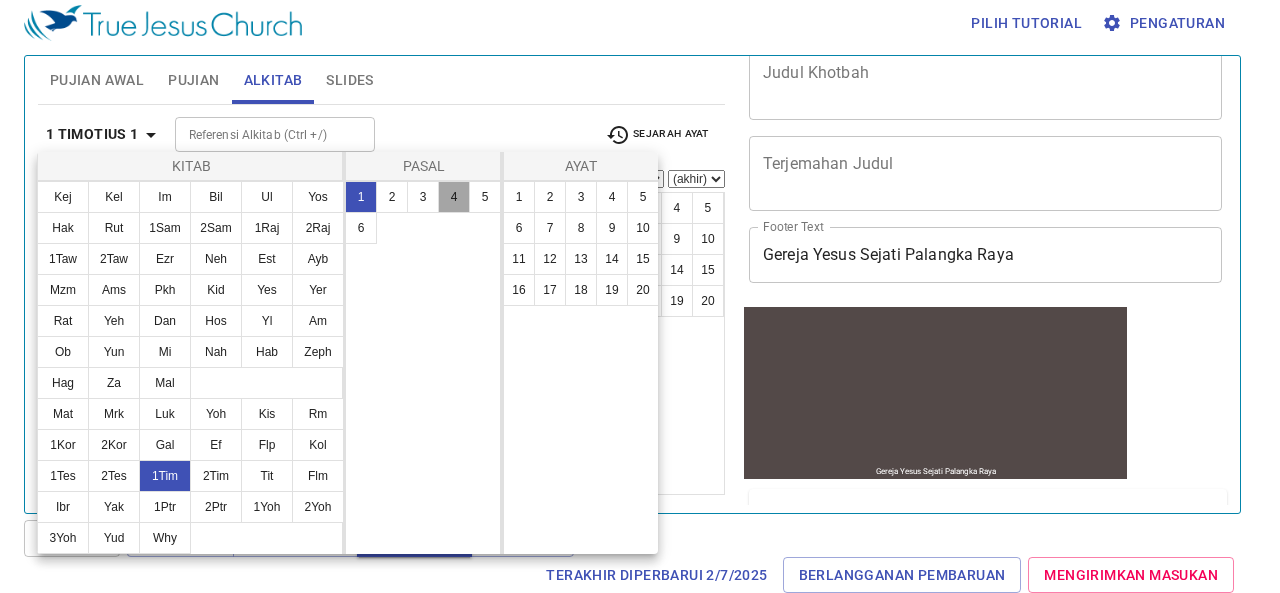 click on "4" at bounding box center (454, 197) 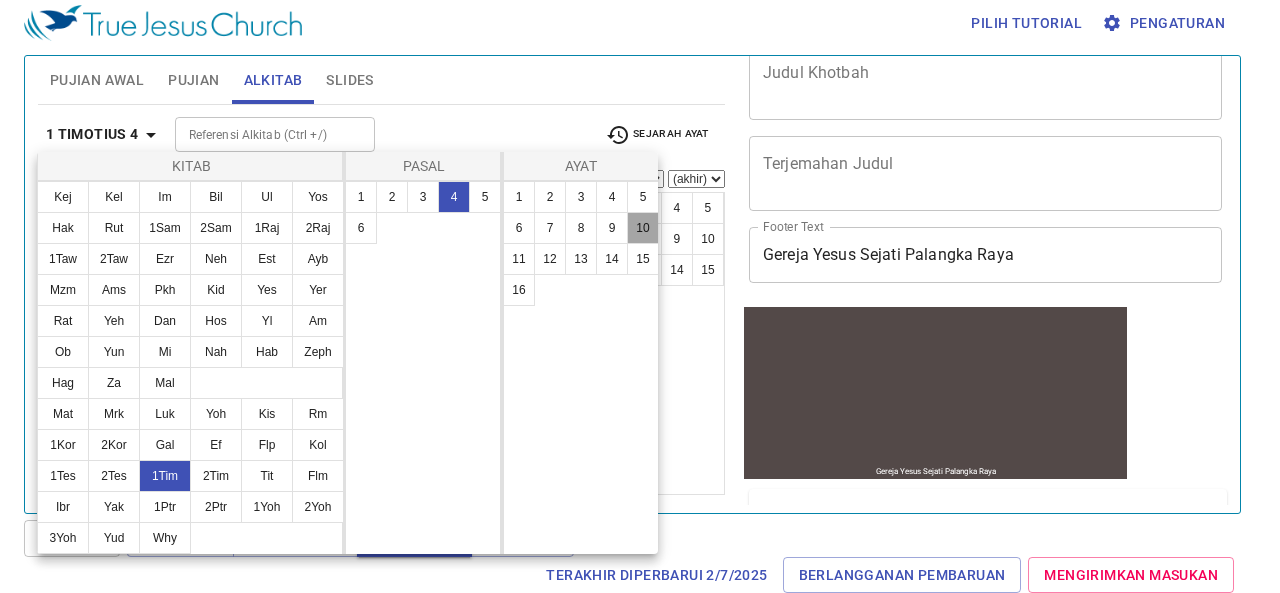 click on "10" at bounding box center (643, 228) 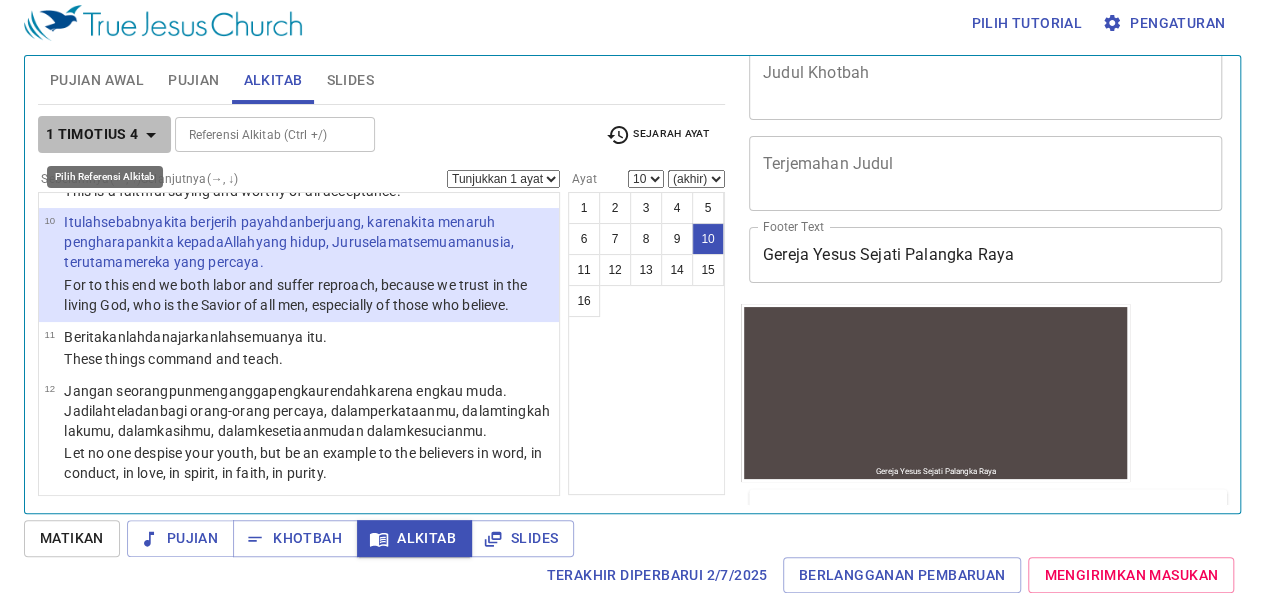 click on "1 Timotius 4" at bounding box center (92, 134) 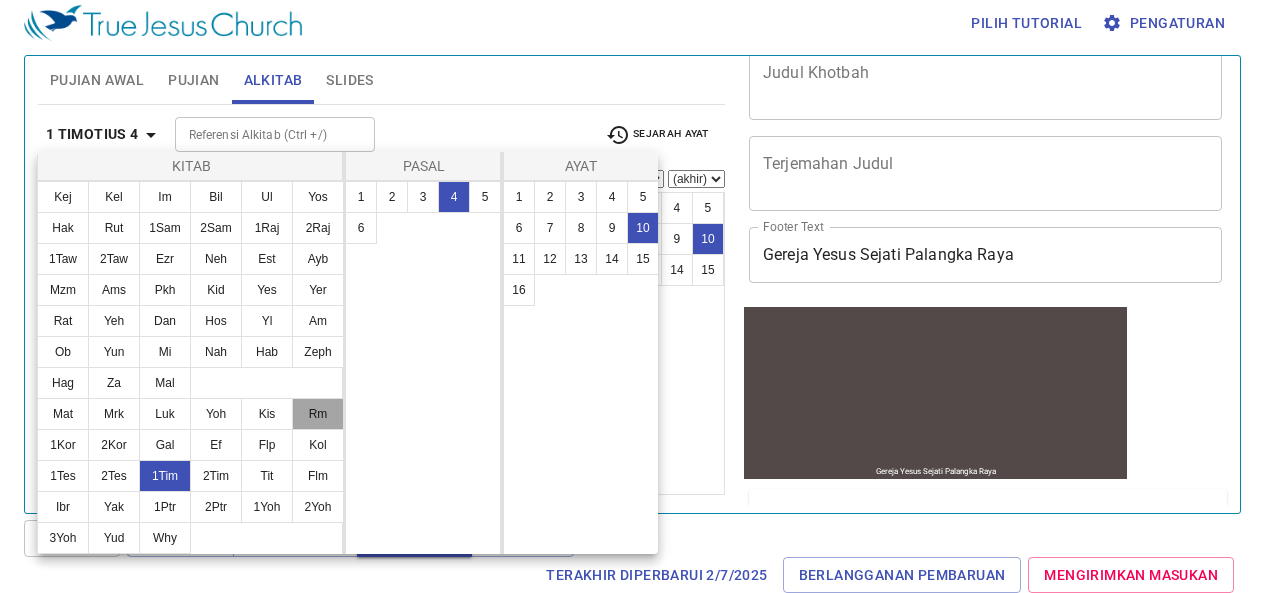 click on "Rm" at bounding box center [318, 414] 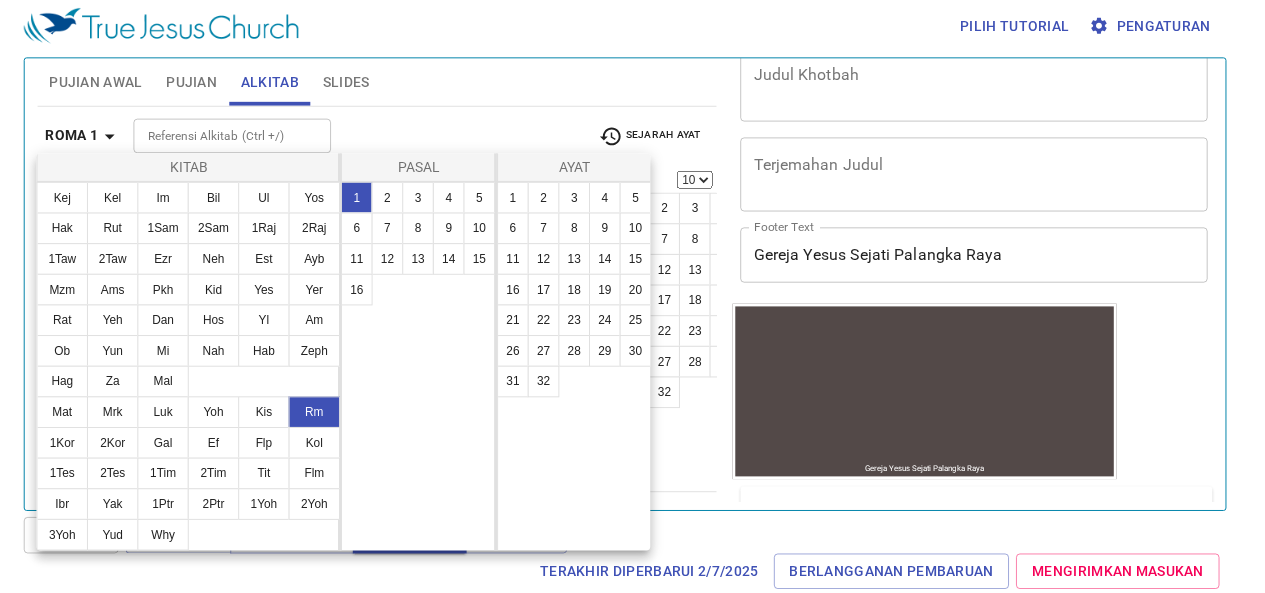 scroll, scrollTop: 0, scrollLeft: 0, axis: both 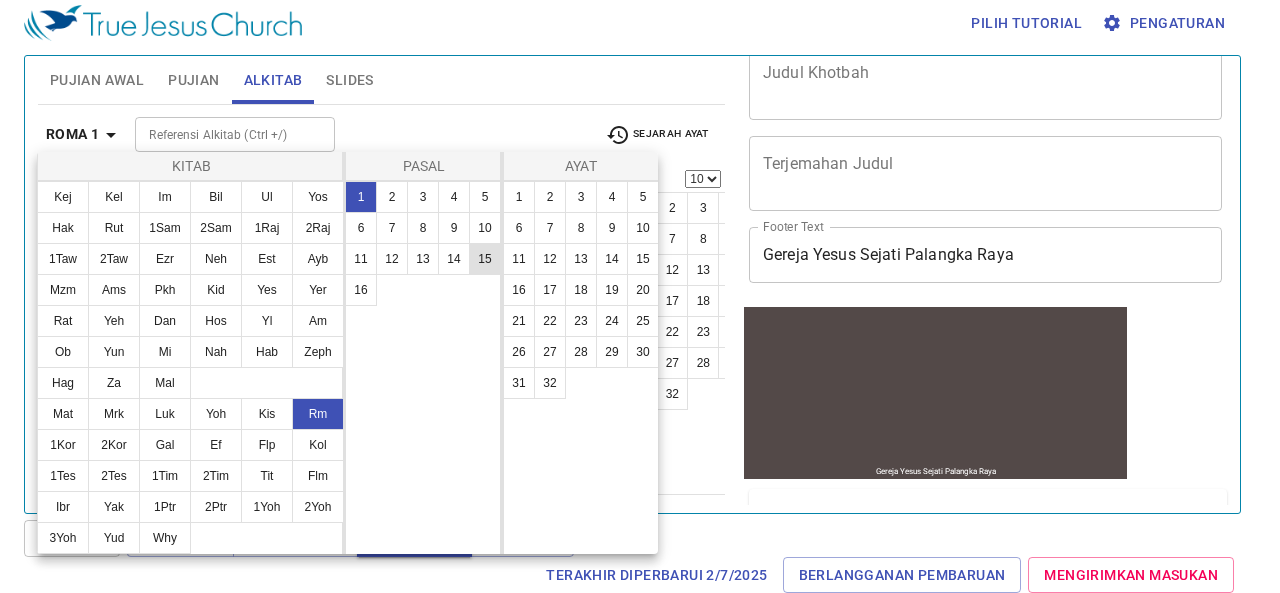 click on "15" at bounding box center [485, 259] 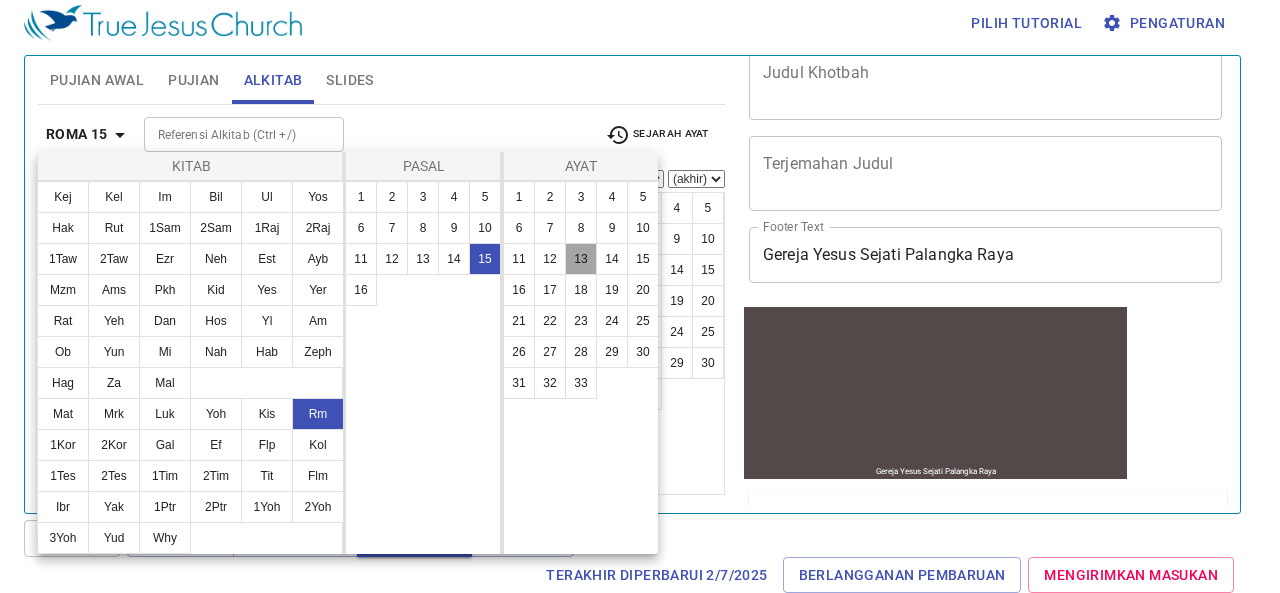 click on "13" at bounding box center (581, 259) 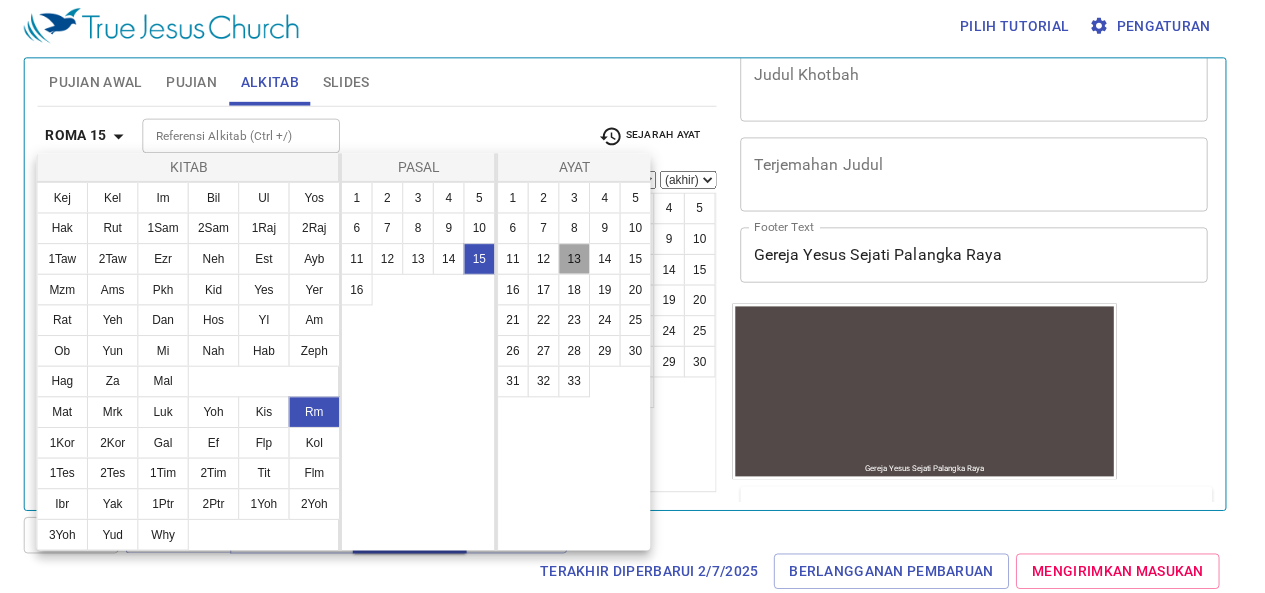 scroll, scrollTop: 1161, scrollLeft: 0, axis: vertical 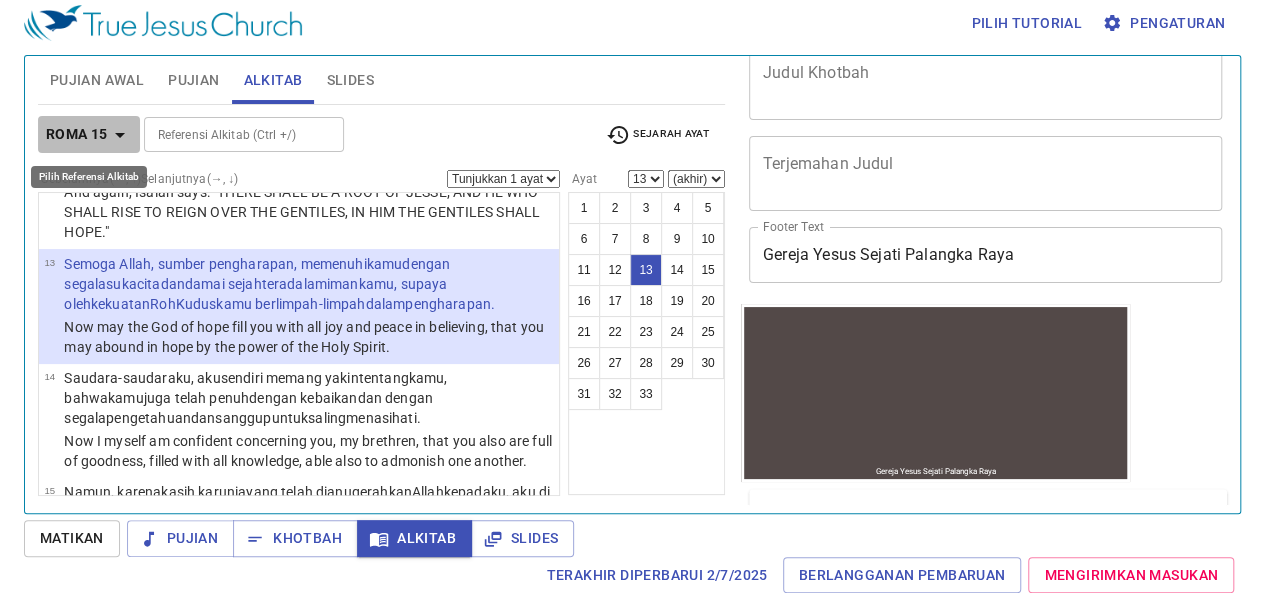 click on "Roma 15" at bounding box center (77, 134) 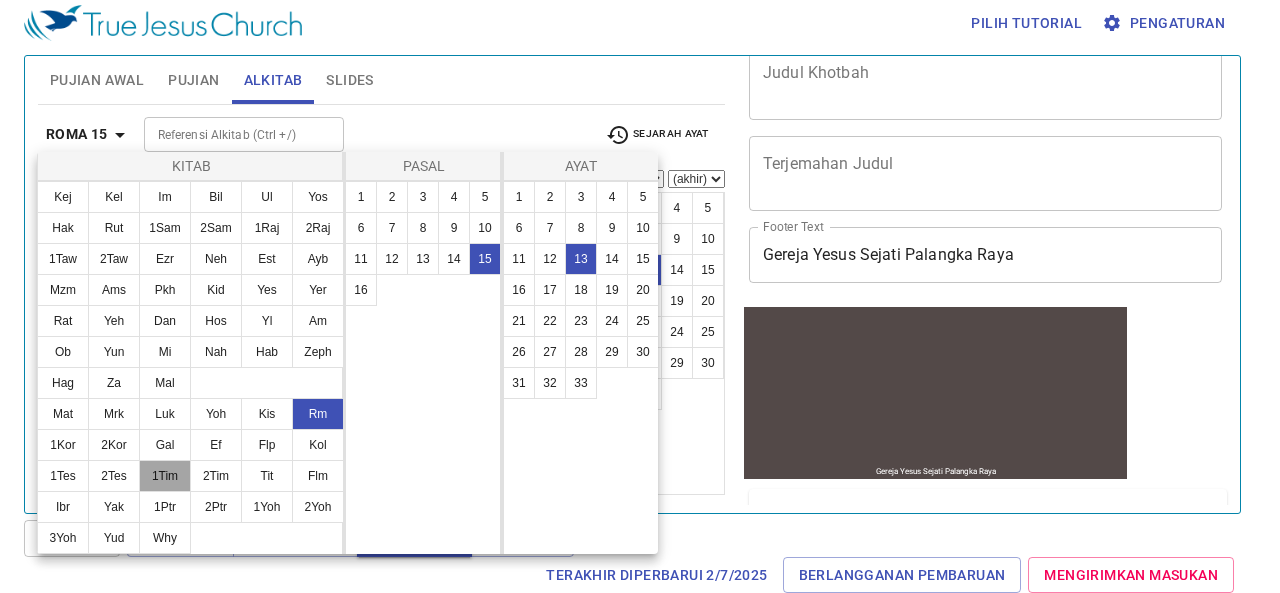 click on "1Tim" at bounding box center (165, 476) 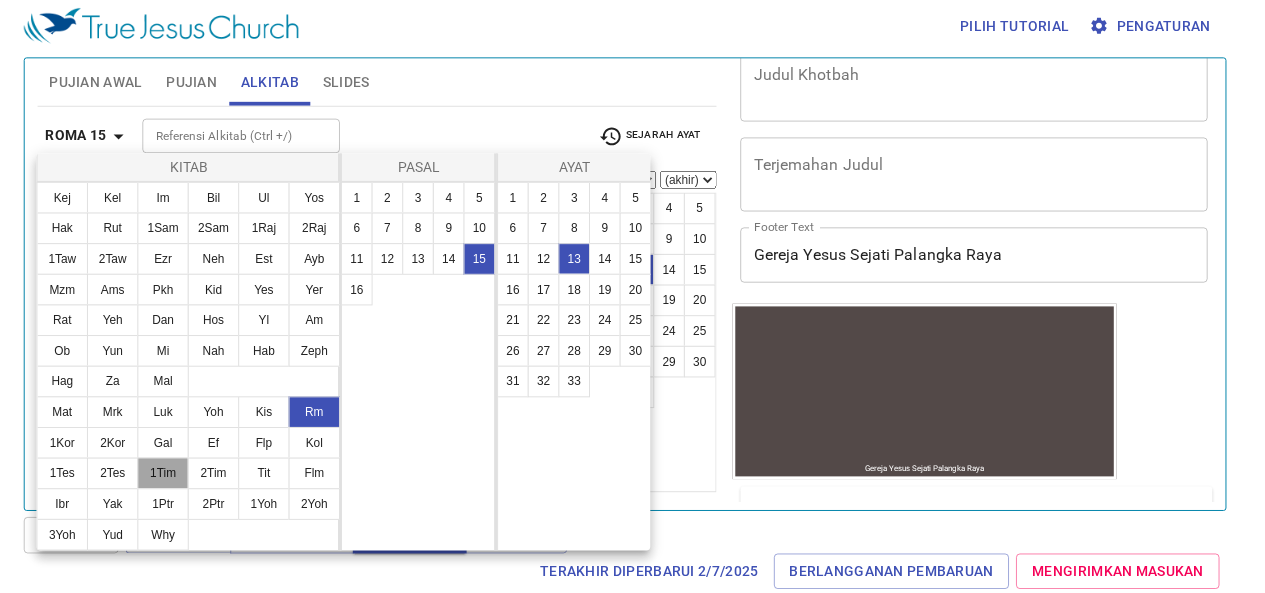 scroll, scrollTop: 0, scrollLeft: 0, axis: both 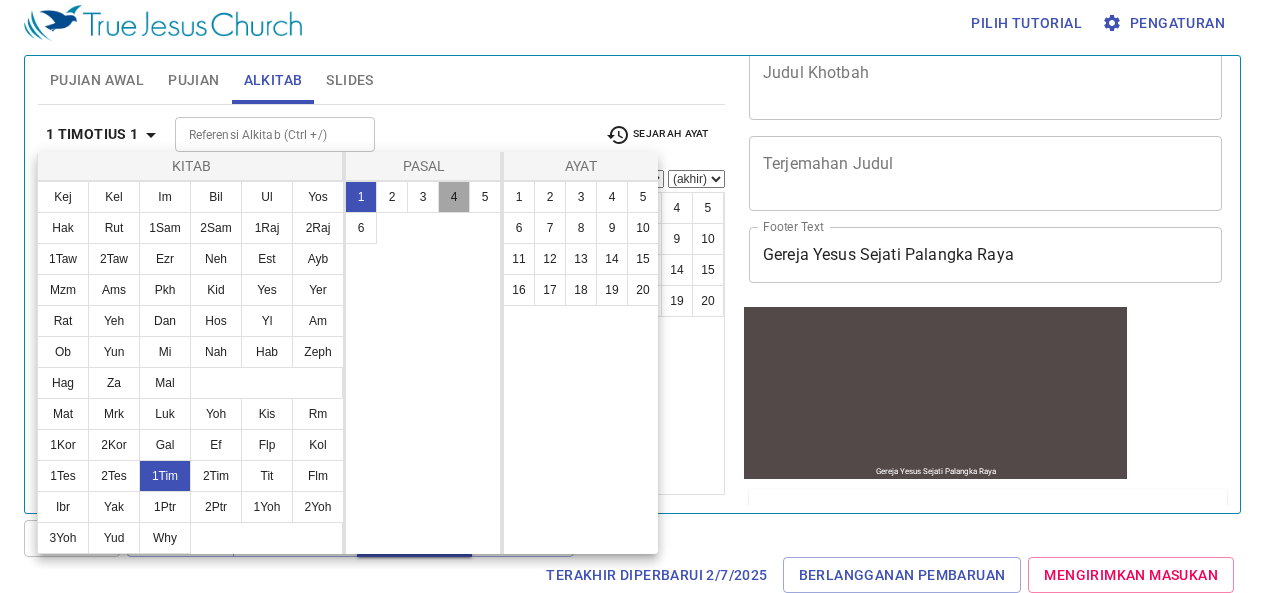 click on "4" at bounding box center [454, 197] 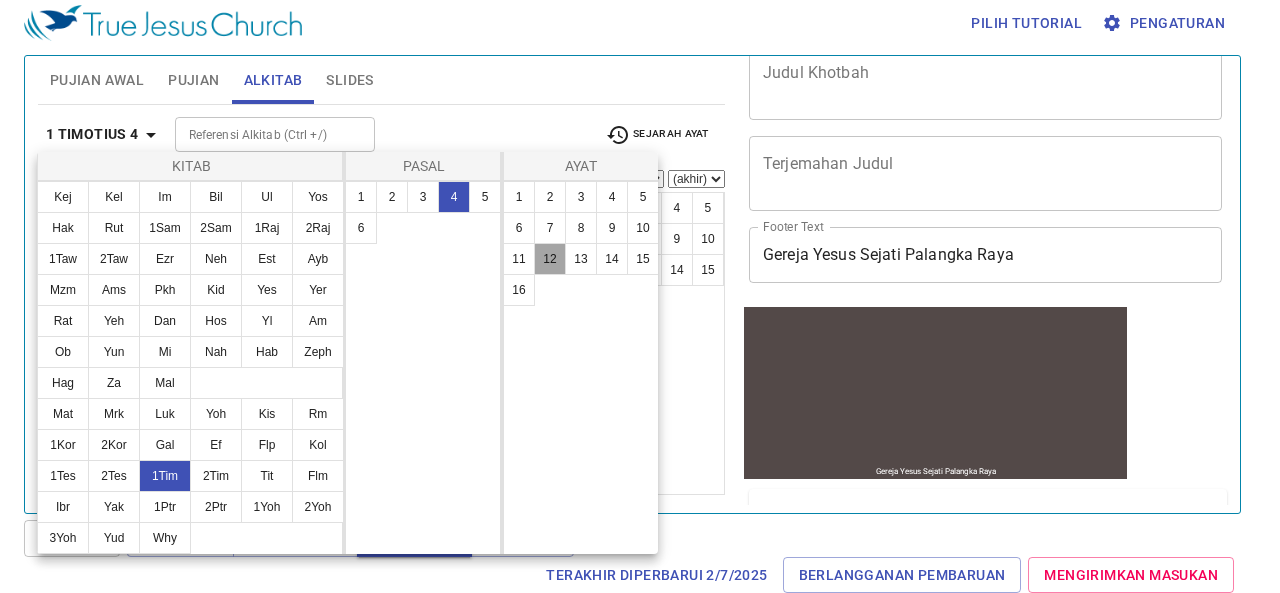 click on "12" at bounding box center (550, 259) 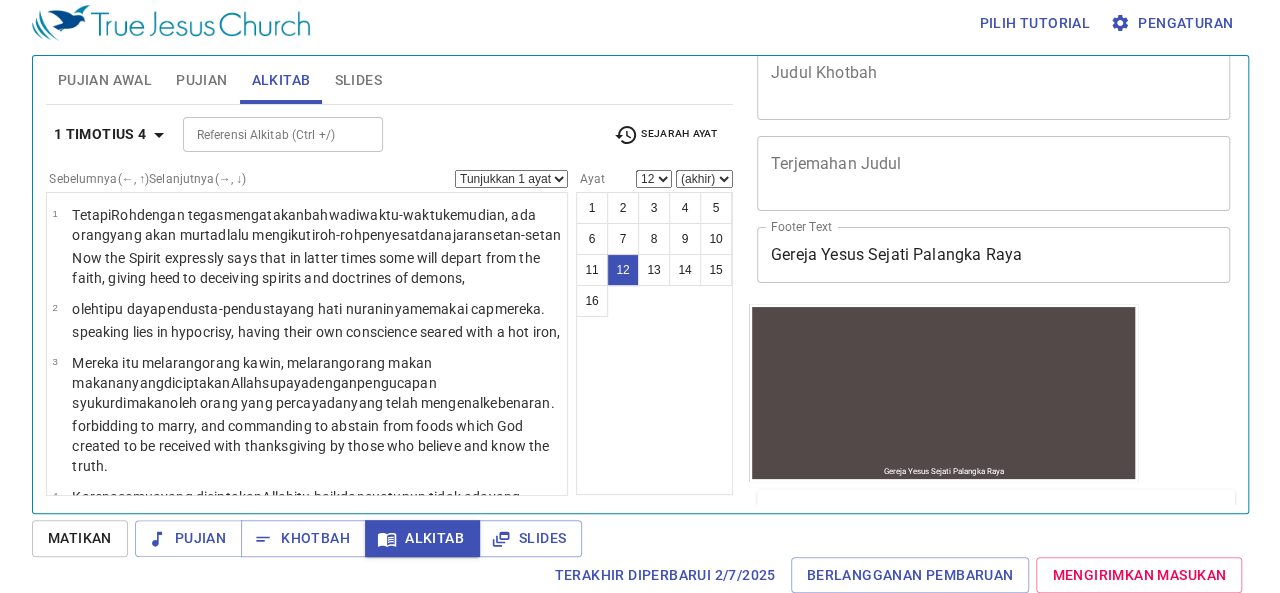 scroll, scrollTop: 997, scrollLeft: 0, axis: vertical 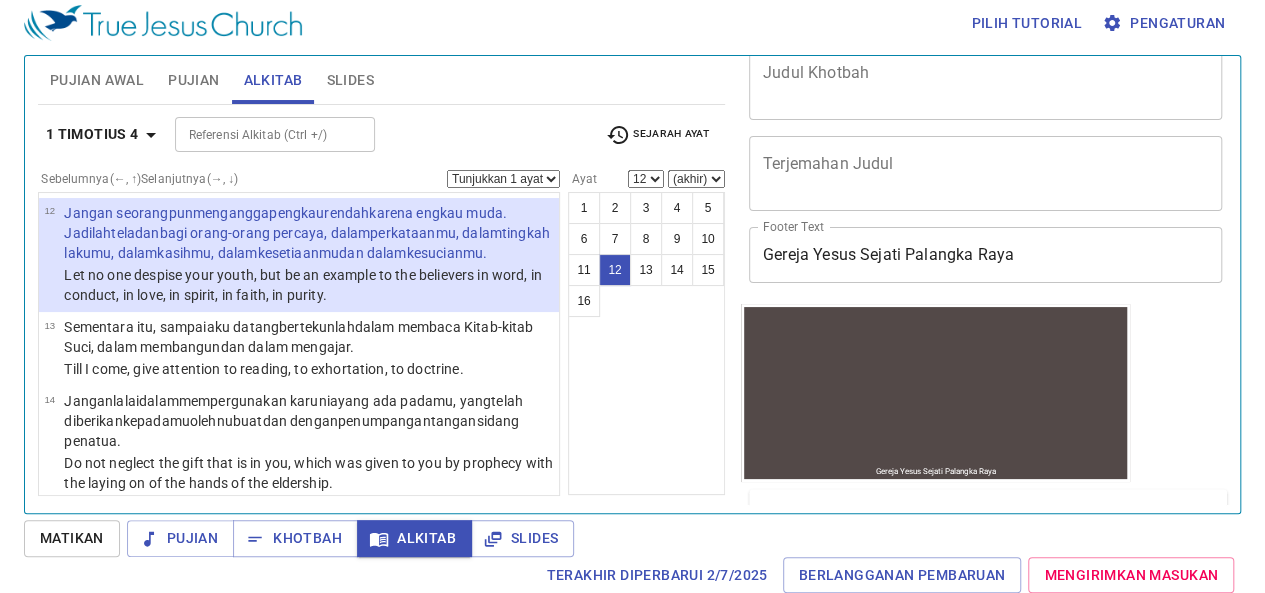 type 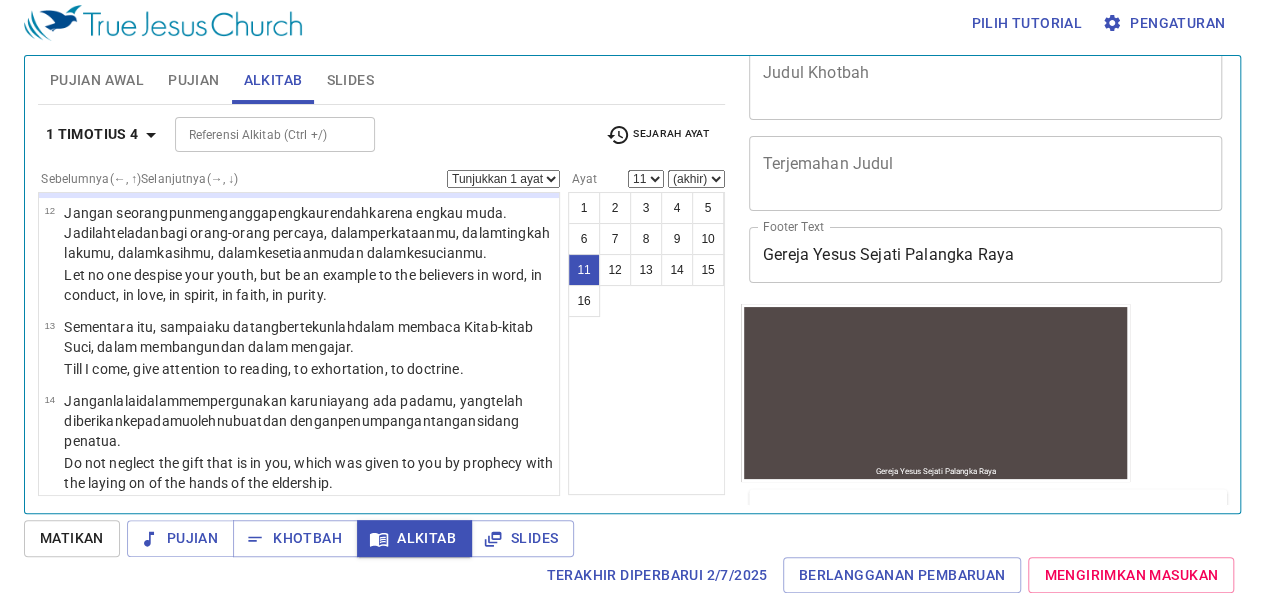 select on "12" 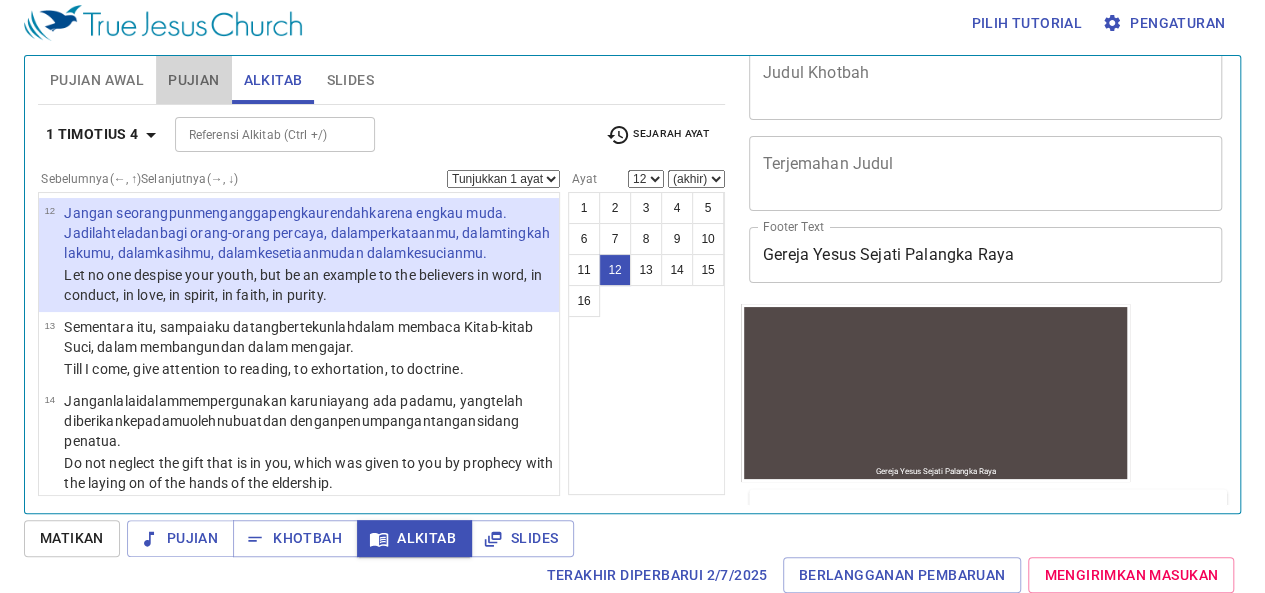 click on "Pujian" at bounding box center [193, 80] 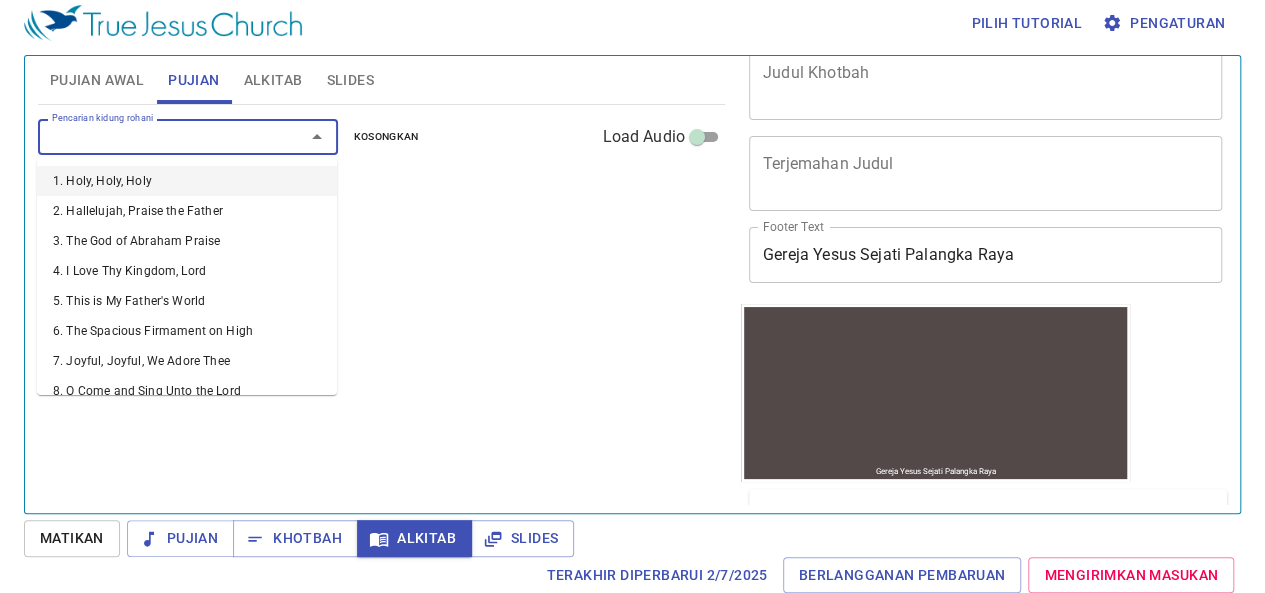 click on "Pencarian kidung rohani" at bounding box center (158, 136) 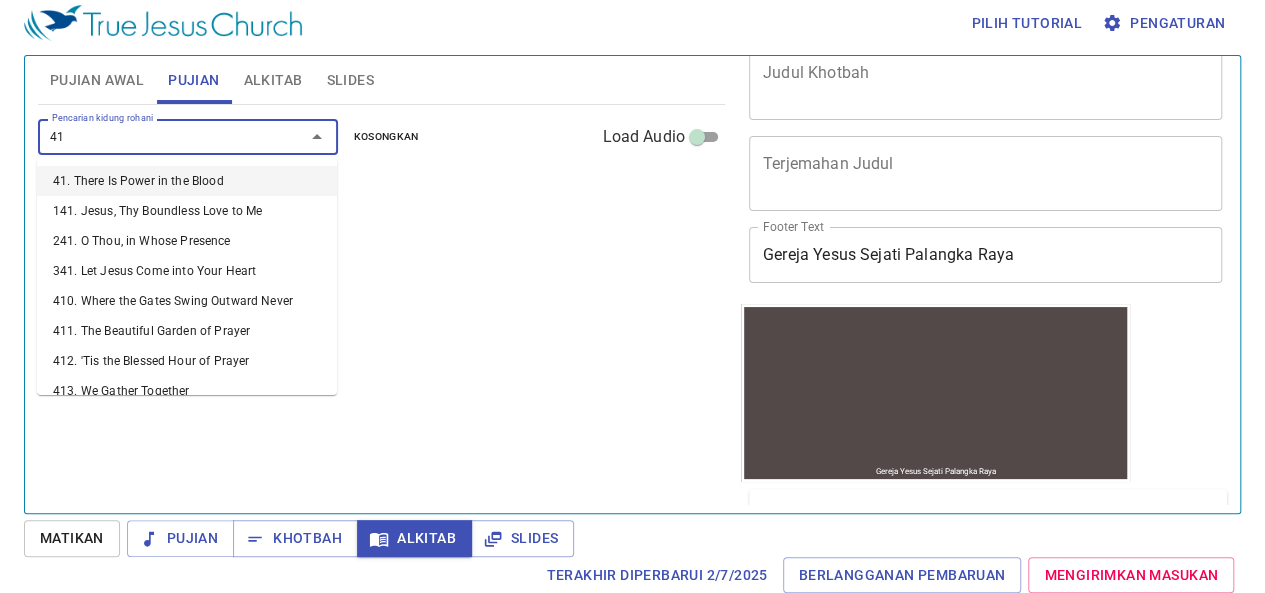 type on "414" 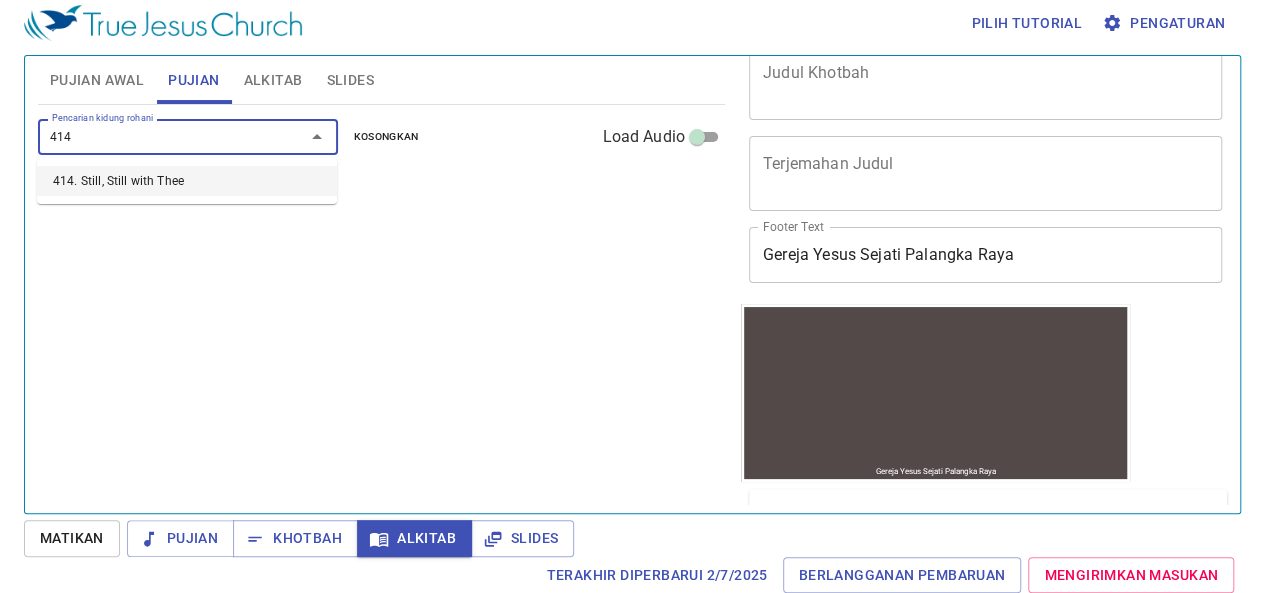 click on "414. Still, Still with Thee" at bounding box center (187, 181) 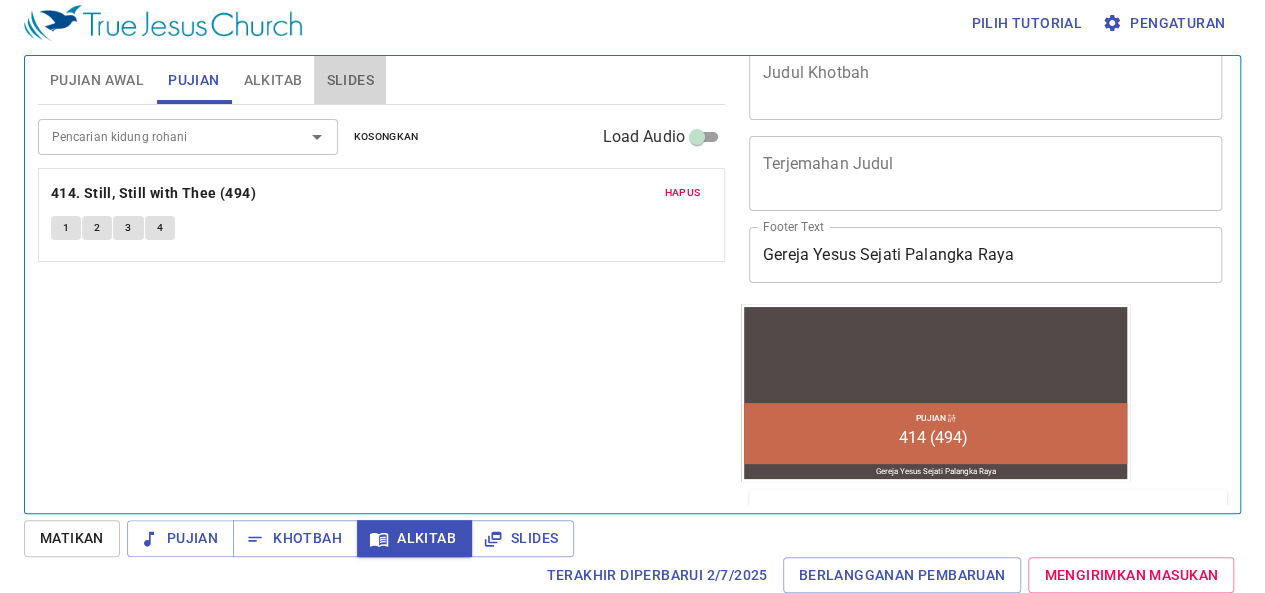 click on "Slides" at bounding box center (349, 80) 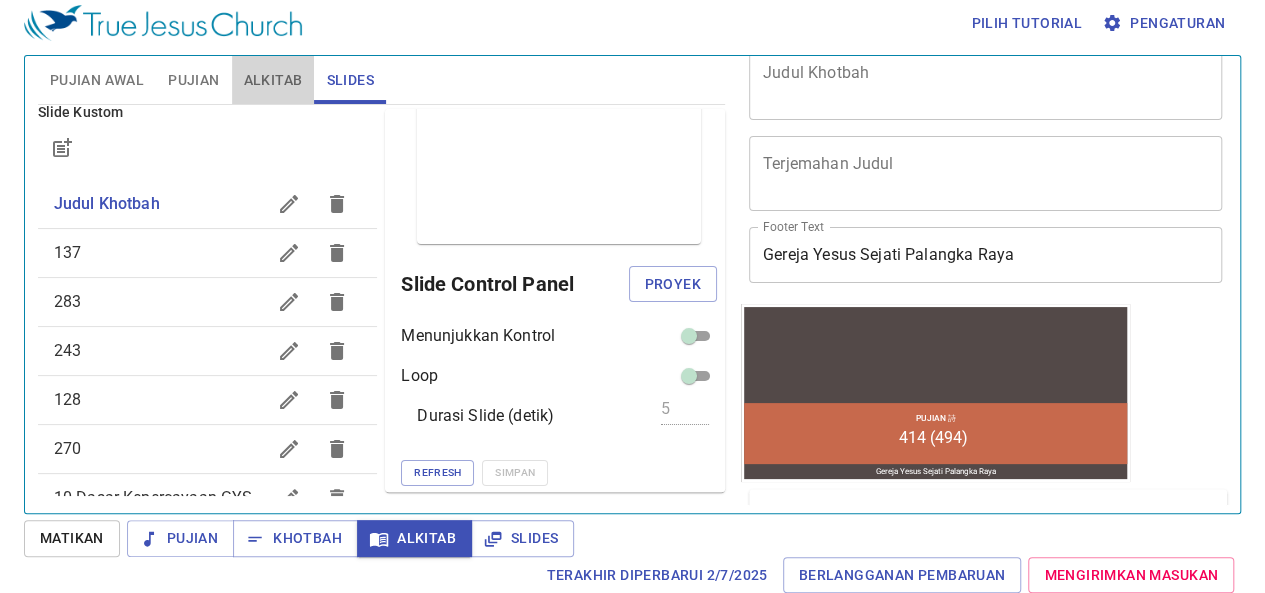 click on "Alkitab" at bounding box center [273, 80] 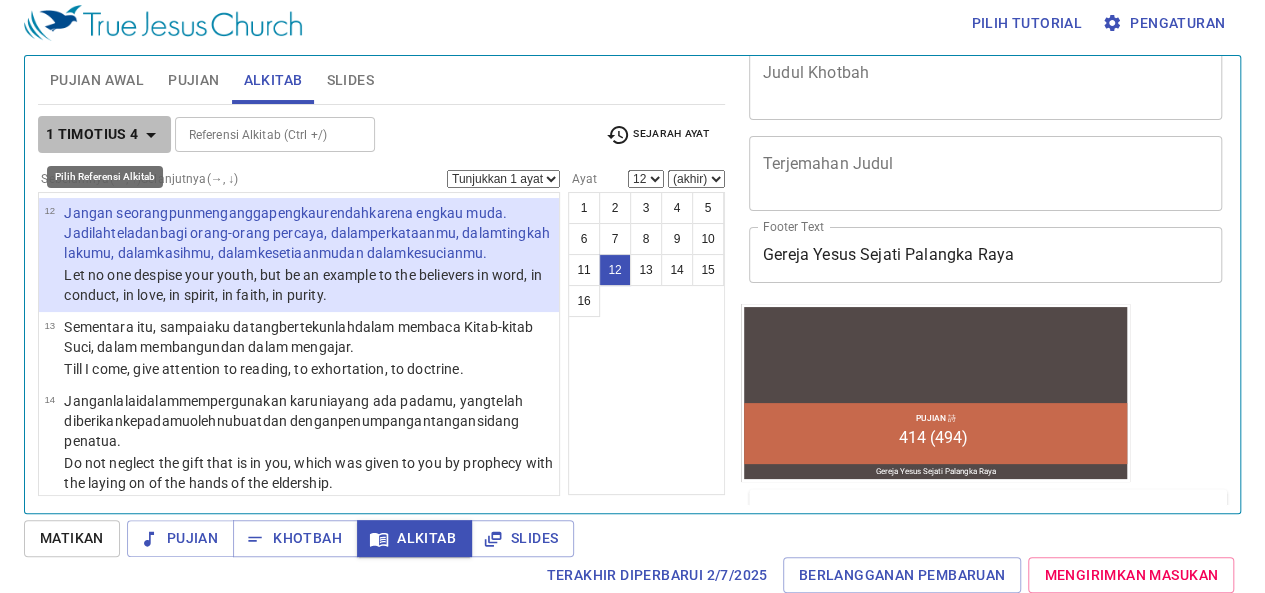 click on "1 Timotius 4" at bounding box center (92, 134) 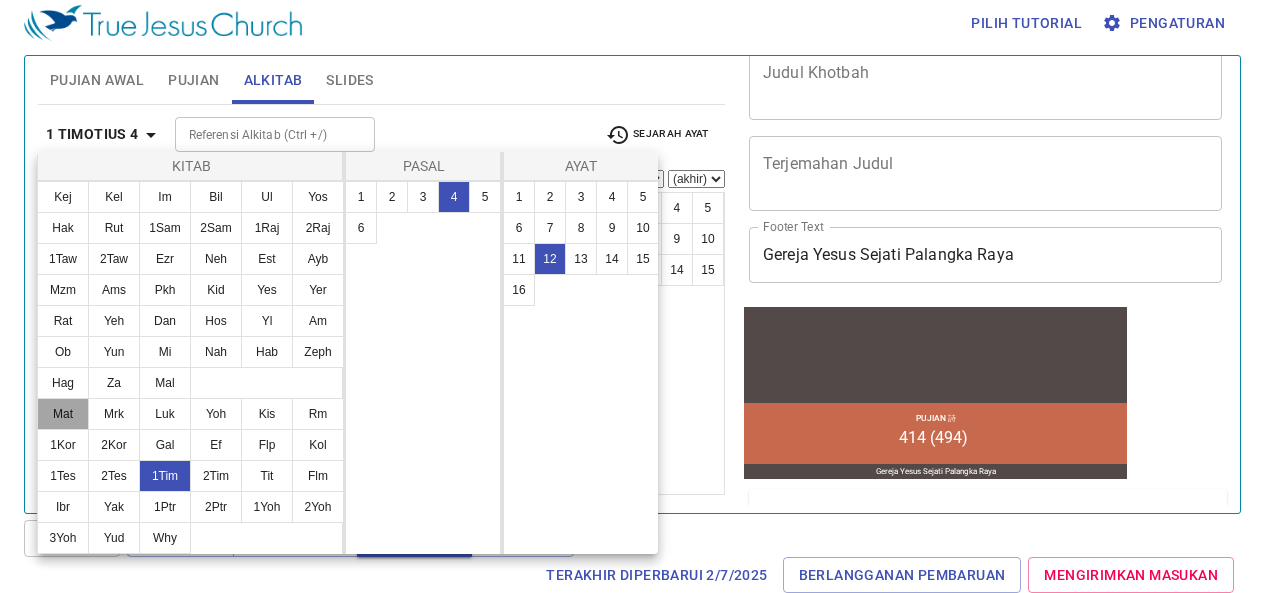 click on "Mat" at bounding box center [63, 414] 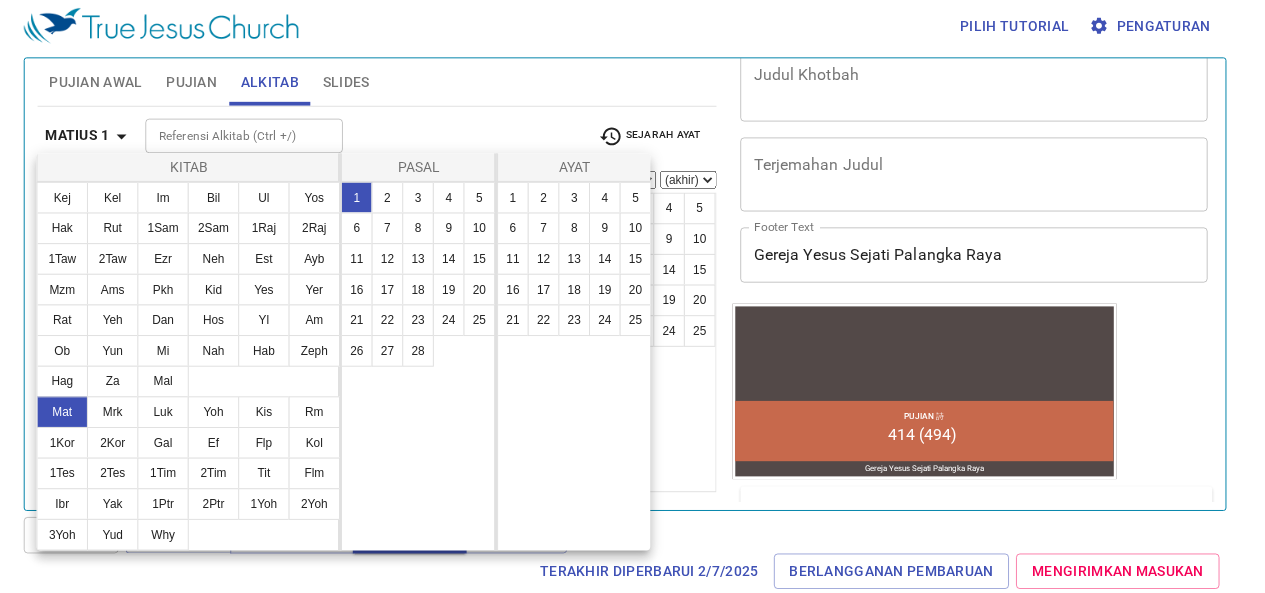 scroll, scrollTop: 0, scrollLeft: 0, axis: both 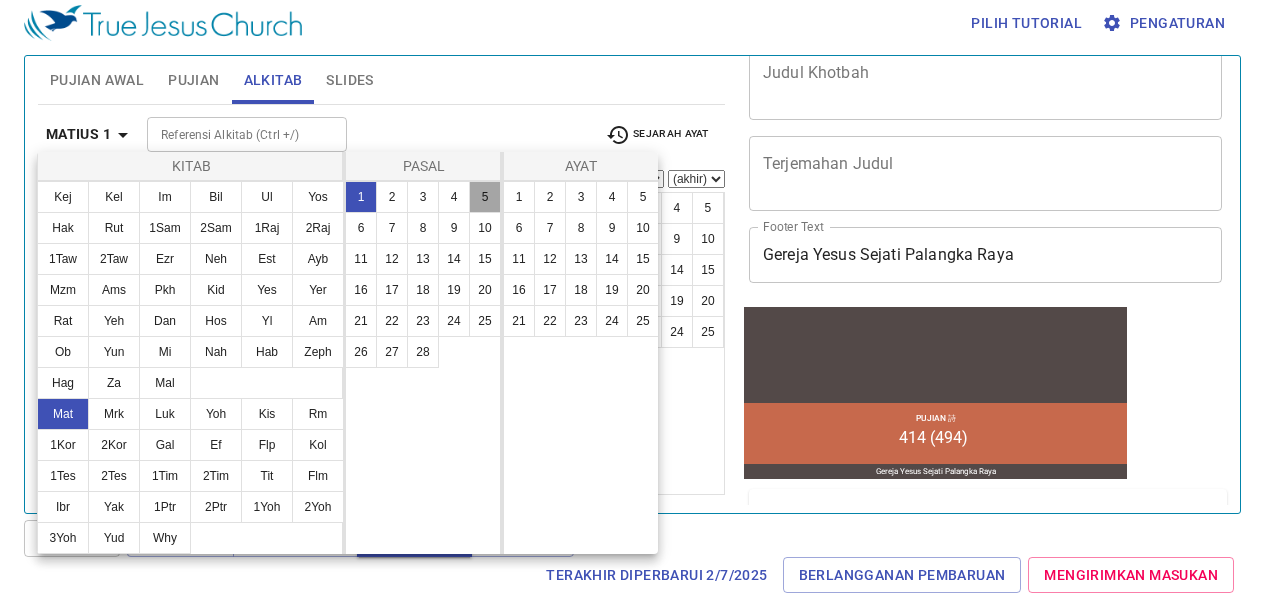 click on "5" at bounding box center [485, 197] 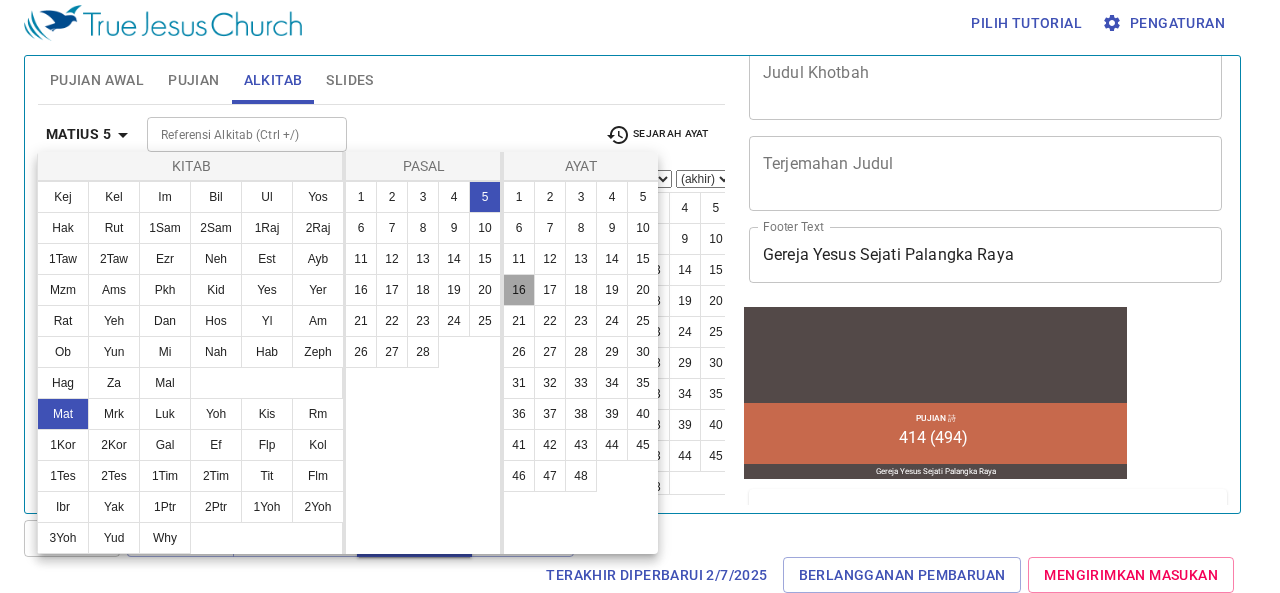 click on "16" at bounding box center [519, 290] 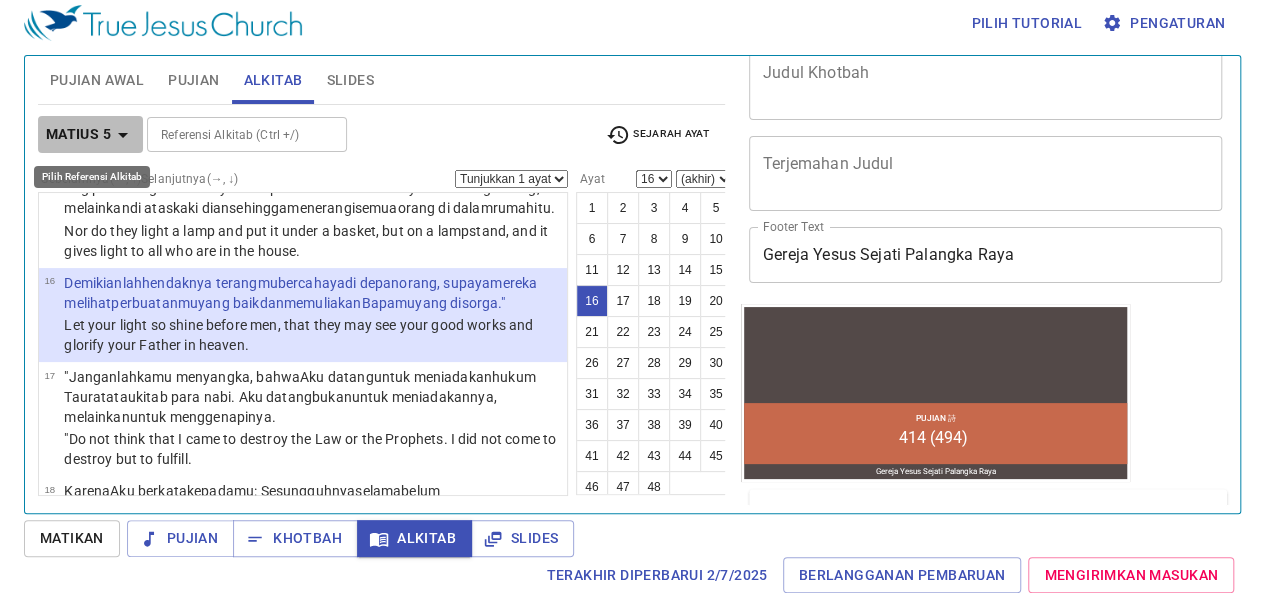 click on "Matius 5" at bounding box center (78, 134) 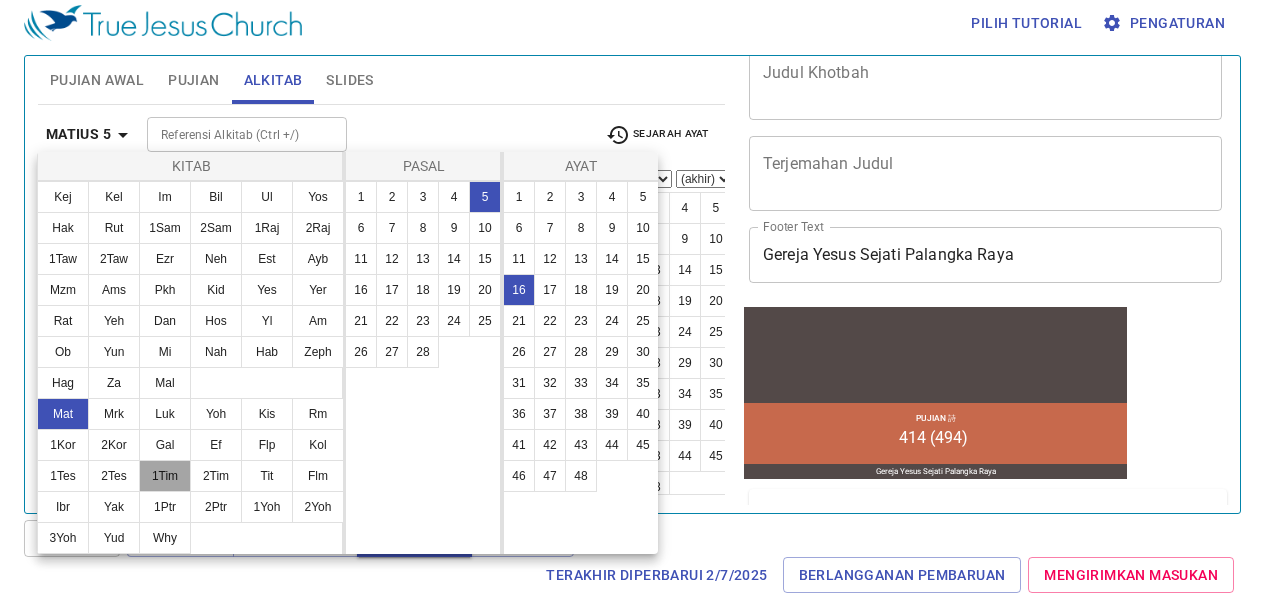 click on "1Tim" at bounding box center (165, 476) 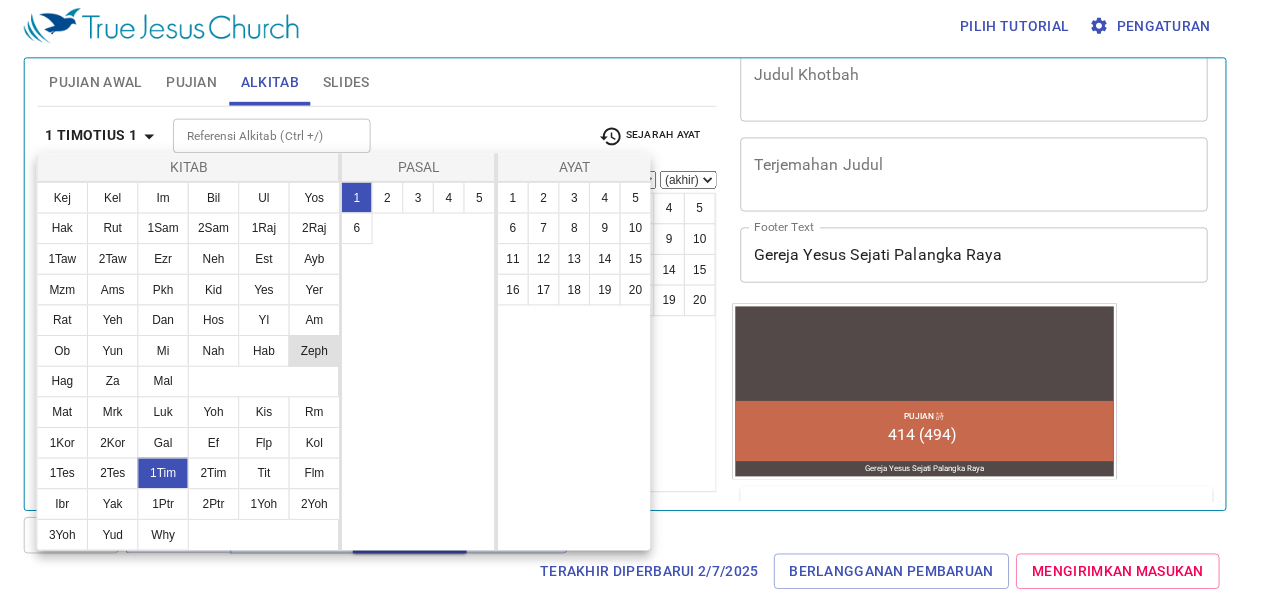 scroll, scrollTop: 0, scrollLeft: 0, axis: both 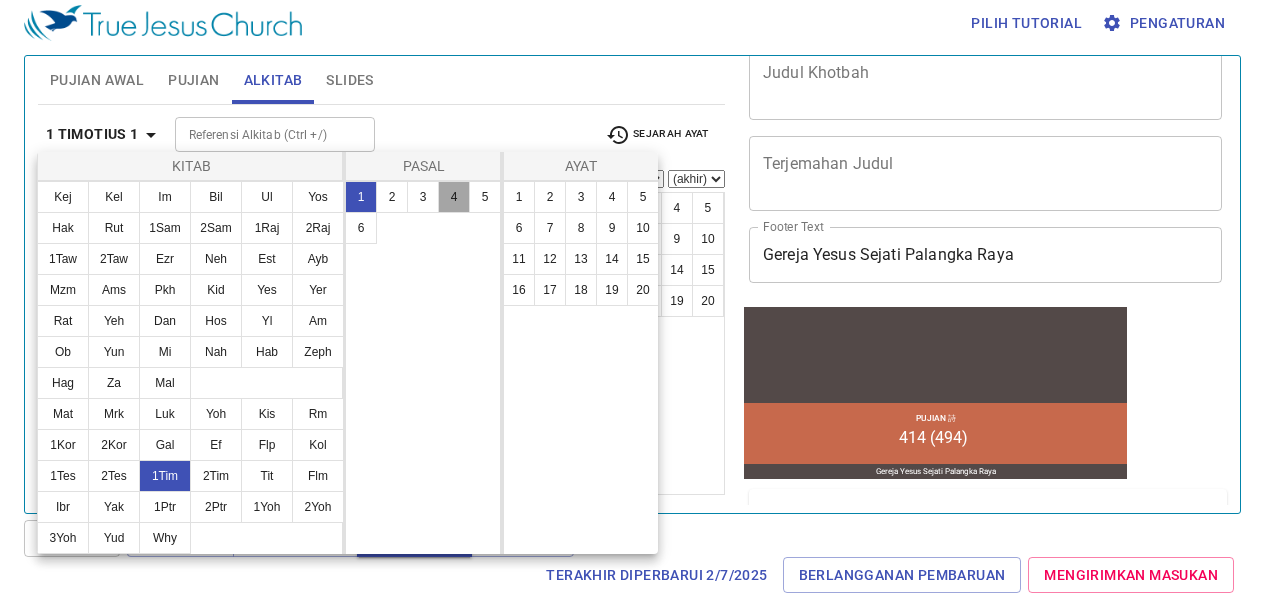 click on "4" at bounding box center [454, 197] 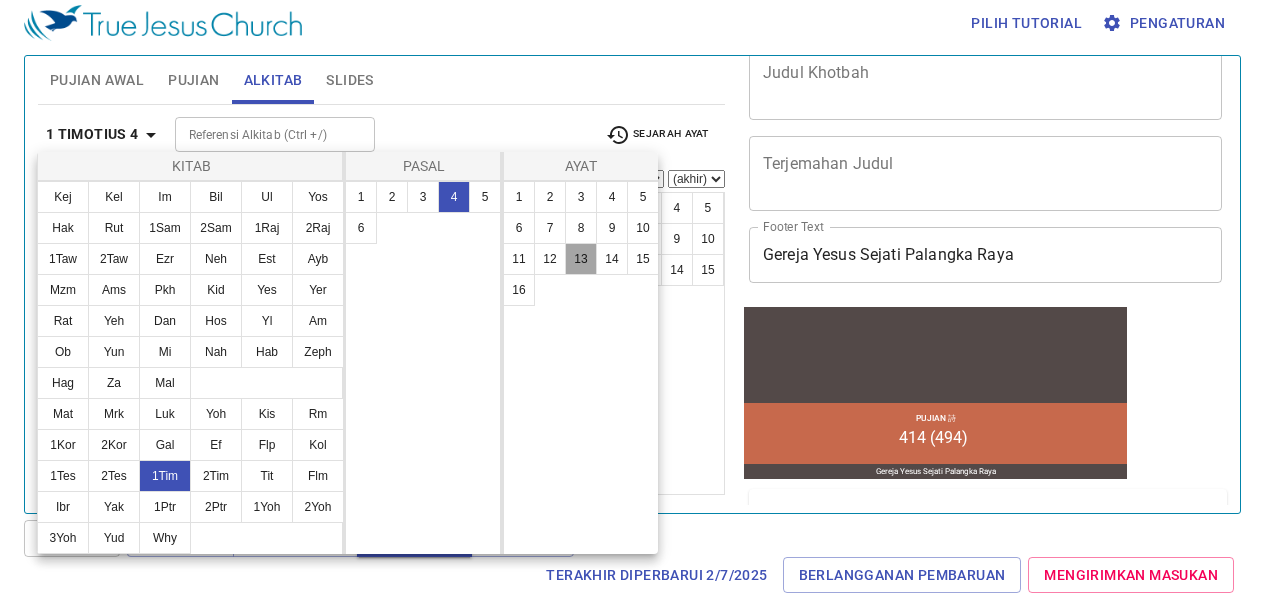 click on "13" at bounding box center (581, 259) 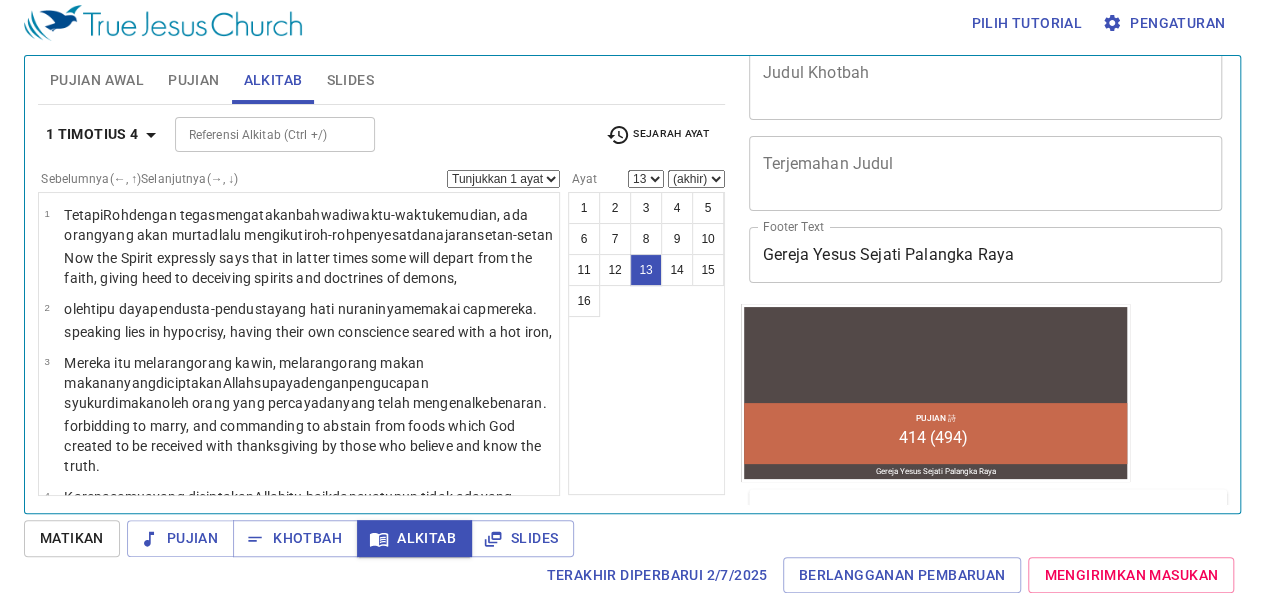 scroll, scrollTop: 1101, scrollLeft: 0, axis: vertical 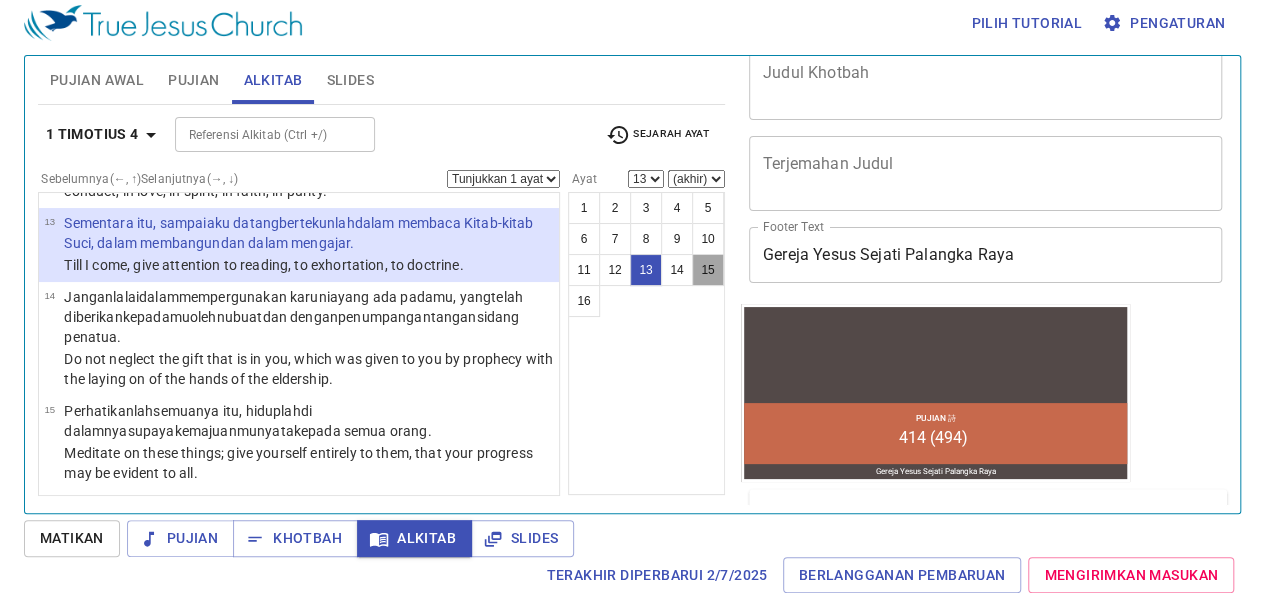 click on "15" at bounding box center (708, 270) 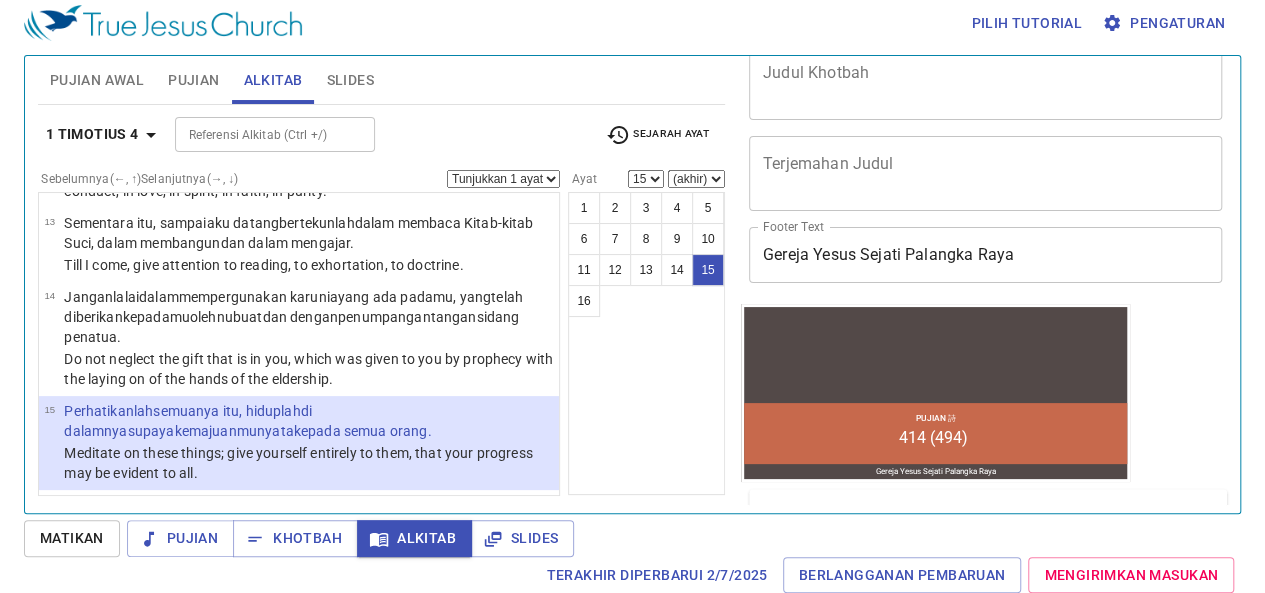 scroll, scrollTop: 1299, scrollLeft: 0, axis: vertical 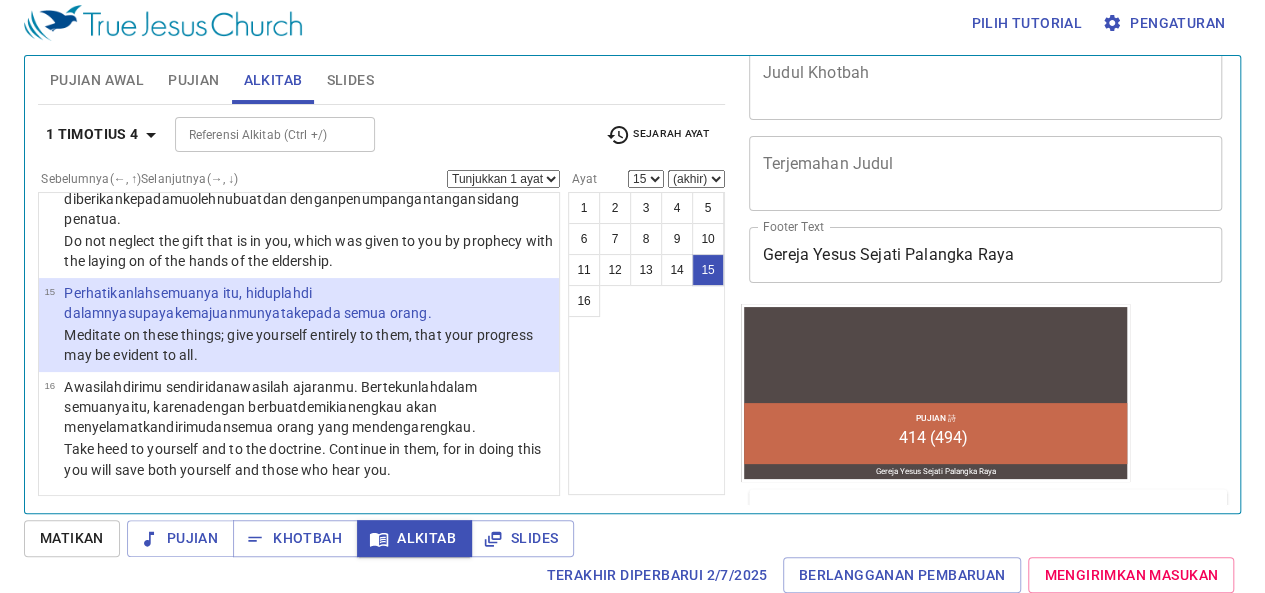 type 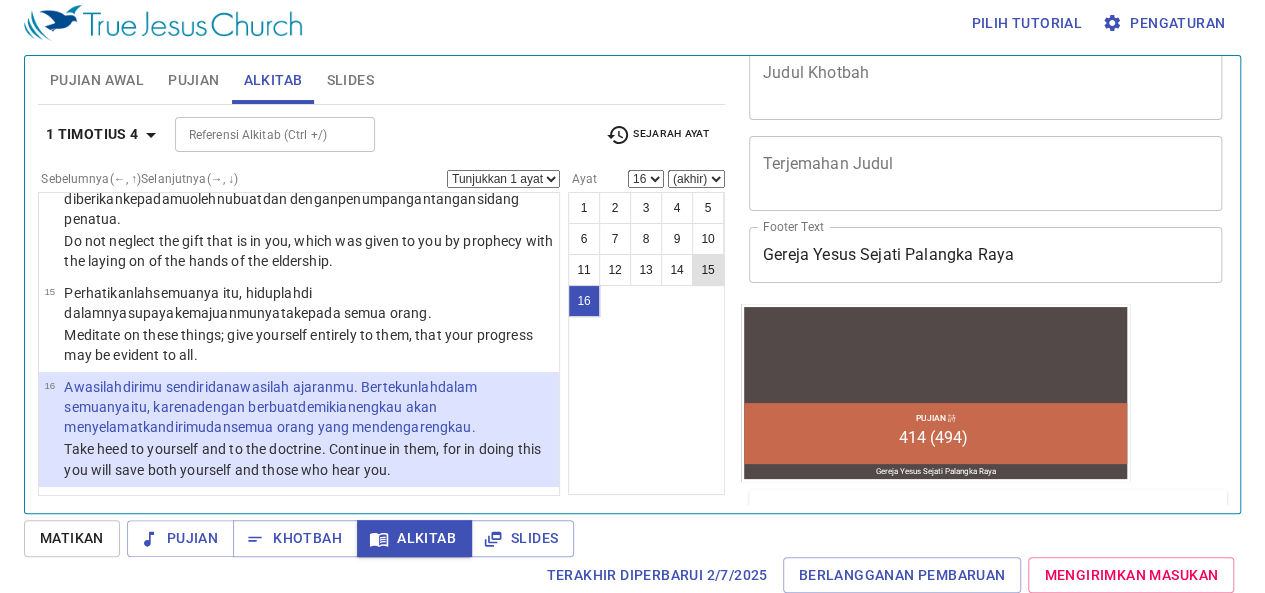 scroll, scrollTop: 1316, scrollLeft: 0, axis: vertical 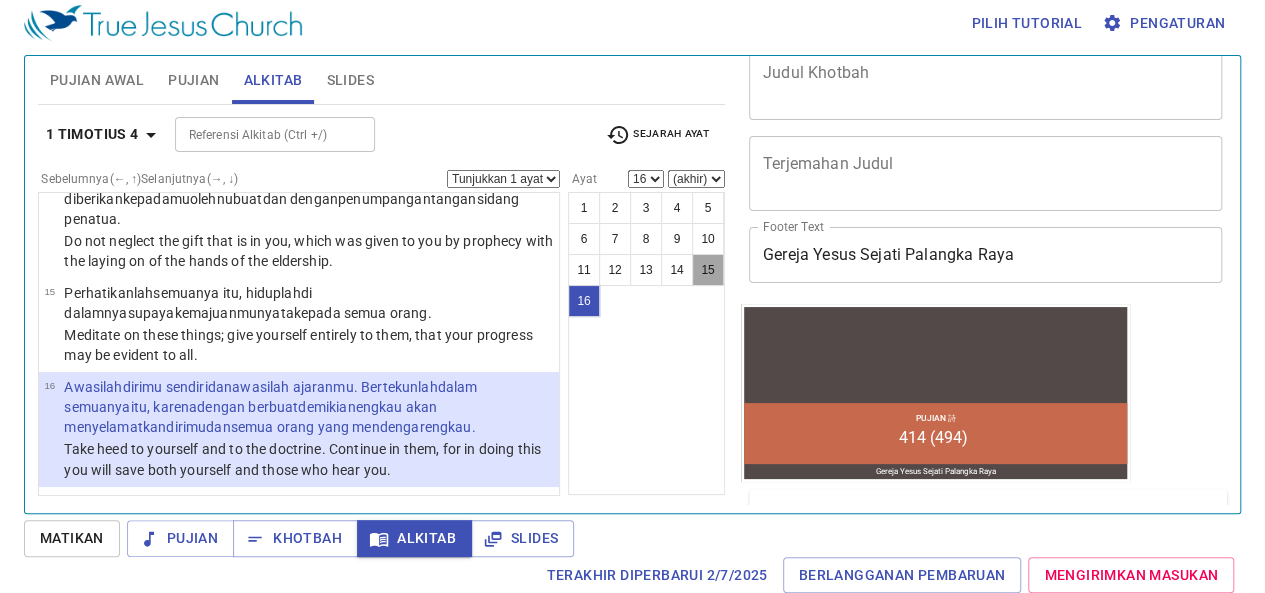 click on "15" at bounding box center [708, 270] 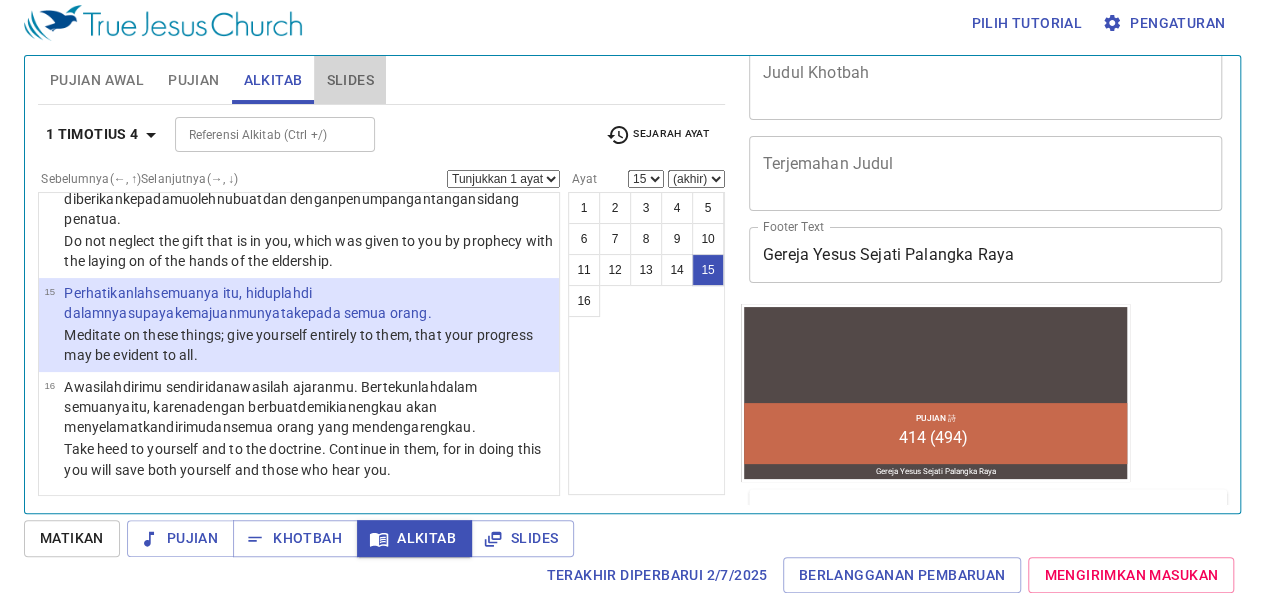 click on "Slides" at bounding box center (349, 80) 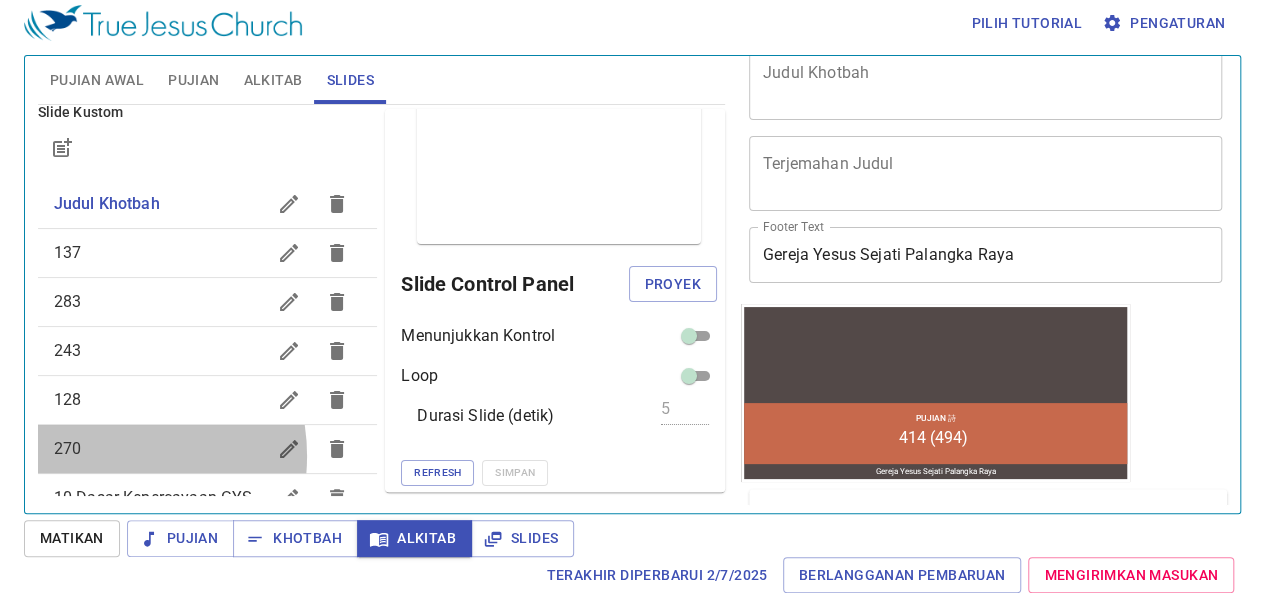 click on "270" at bounding box center (160, 449) 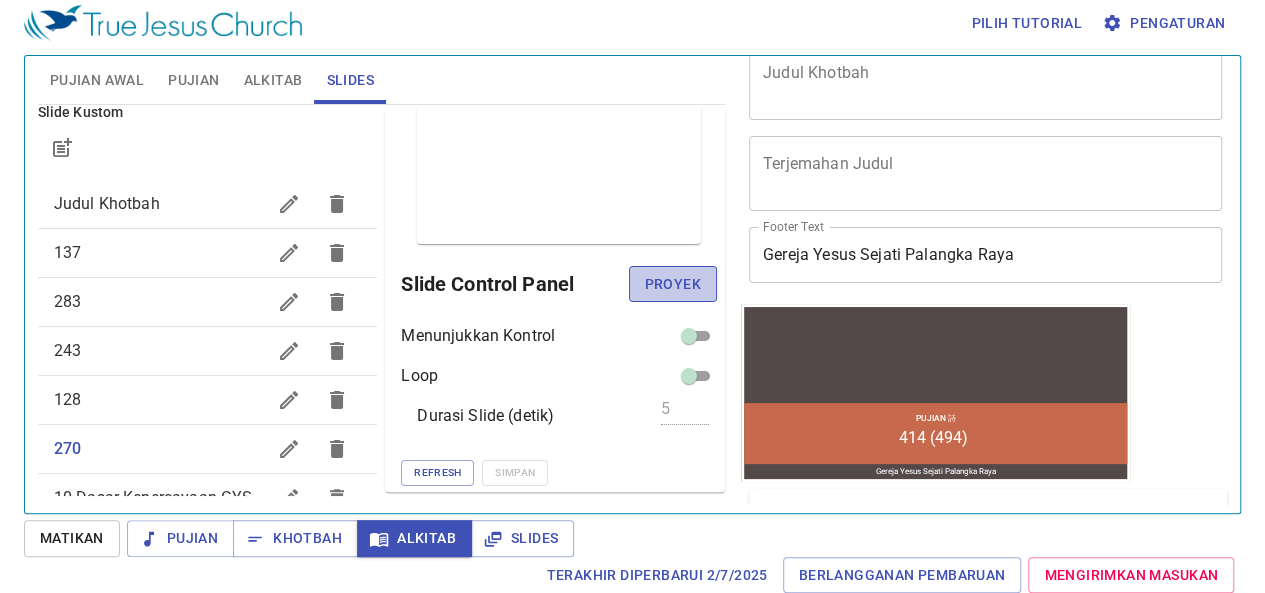 click on "Proyek" at bounding box center [673, 284] 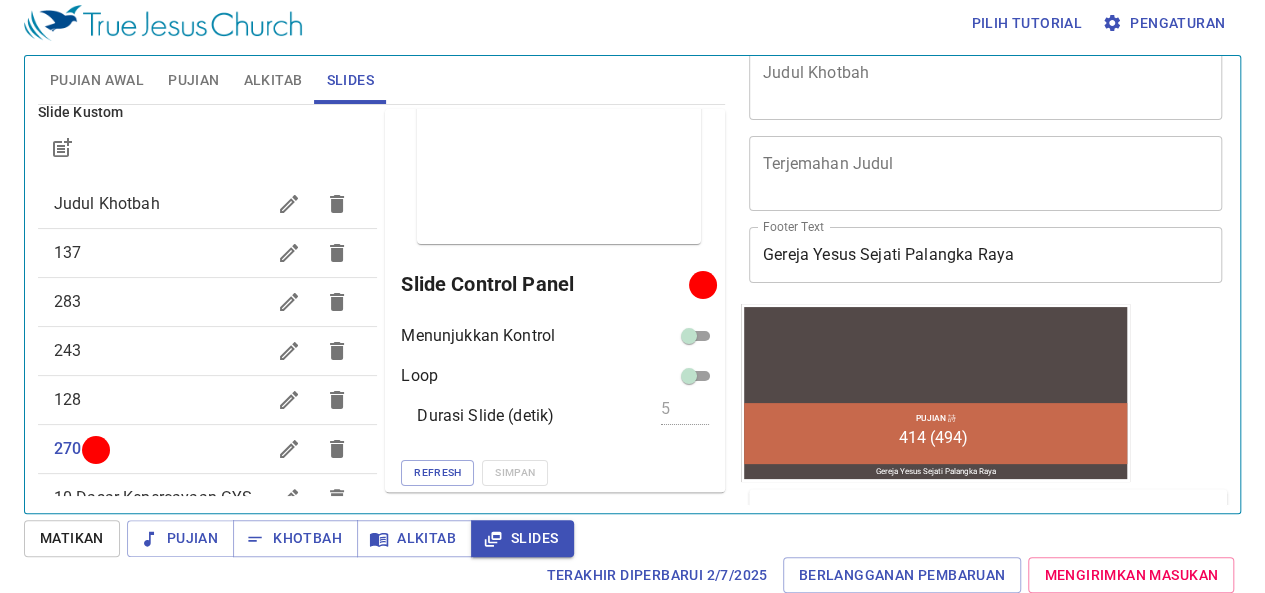 click on "Judul Khotbah" at bounding box center [208, 204] 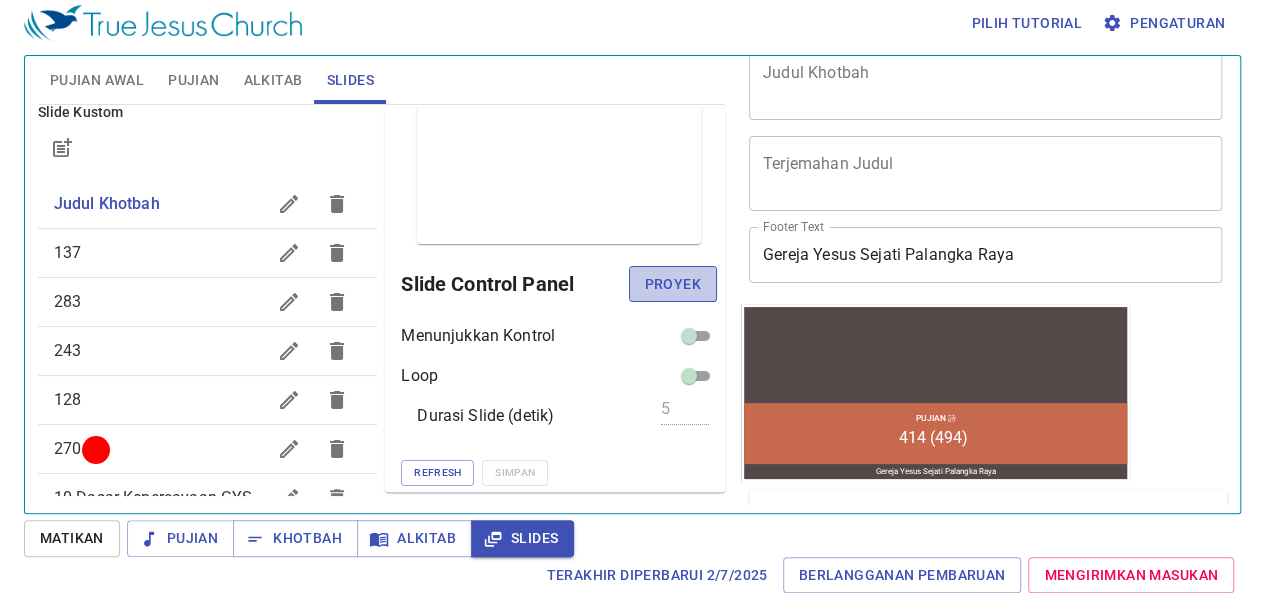 click on "Proyek" at bounding box center (673, 284) 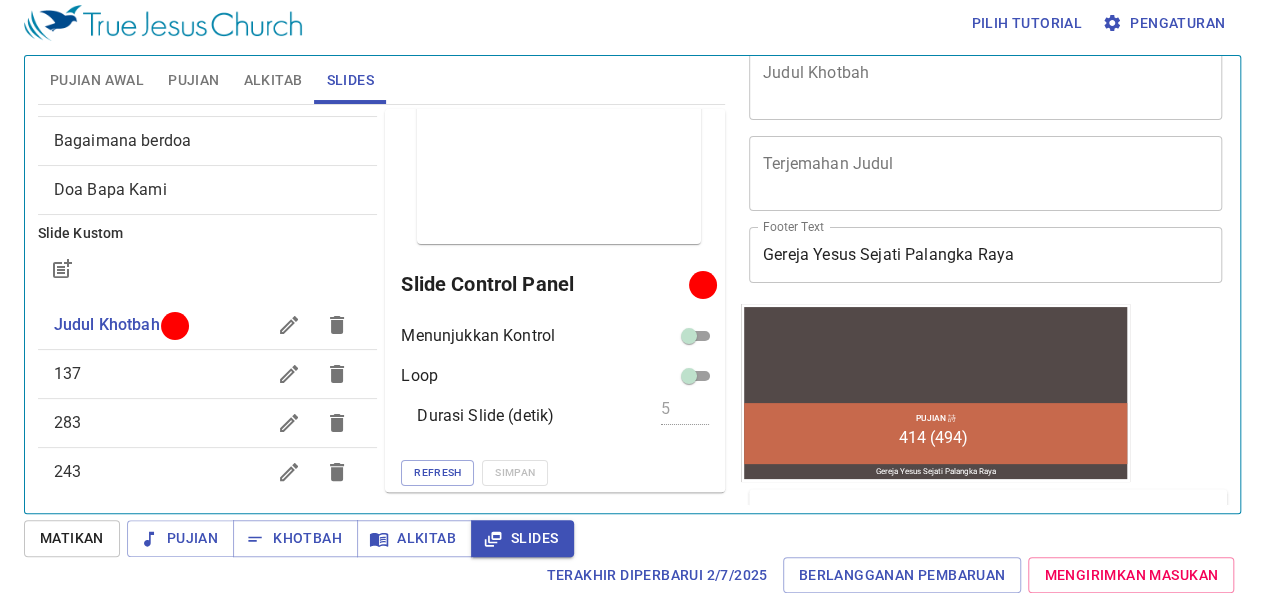 scroll, scrollTop: 16, scrollLeft: 0, axis: vertical 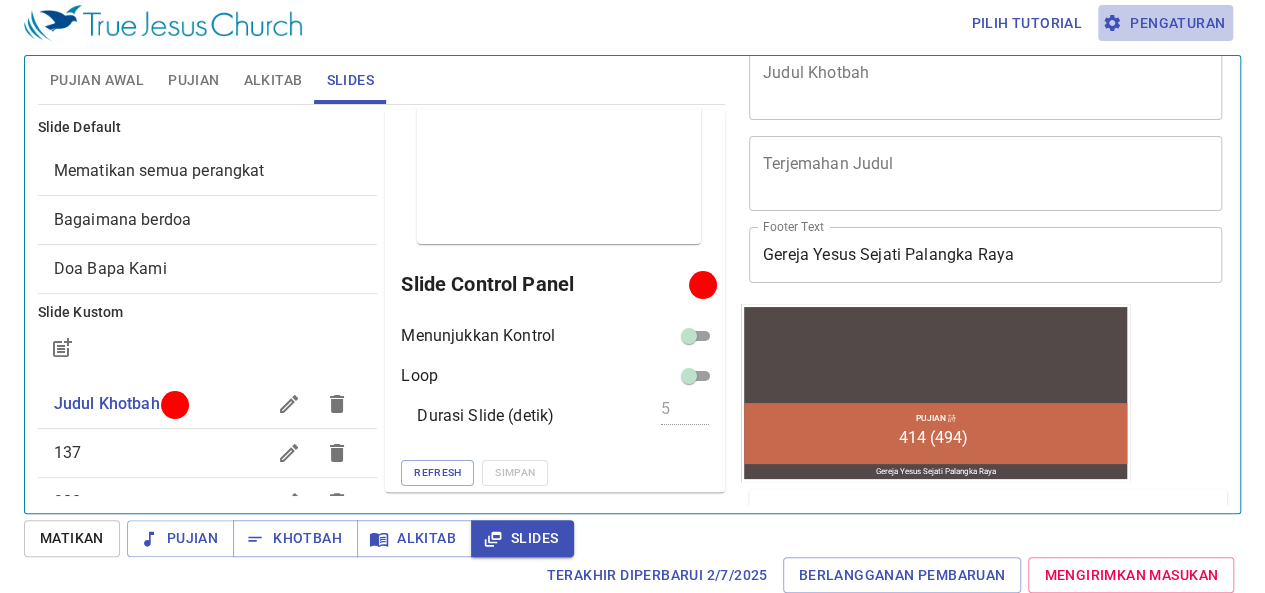 click on "Pengaturan" at bounding box center [1165, 23] 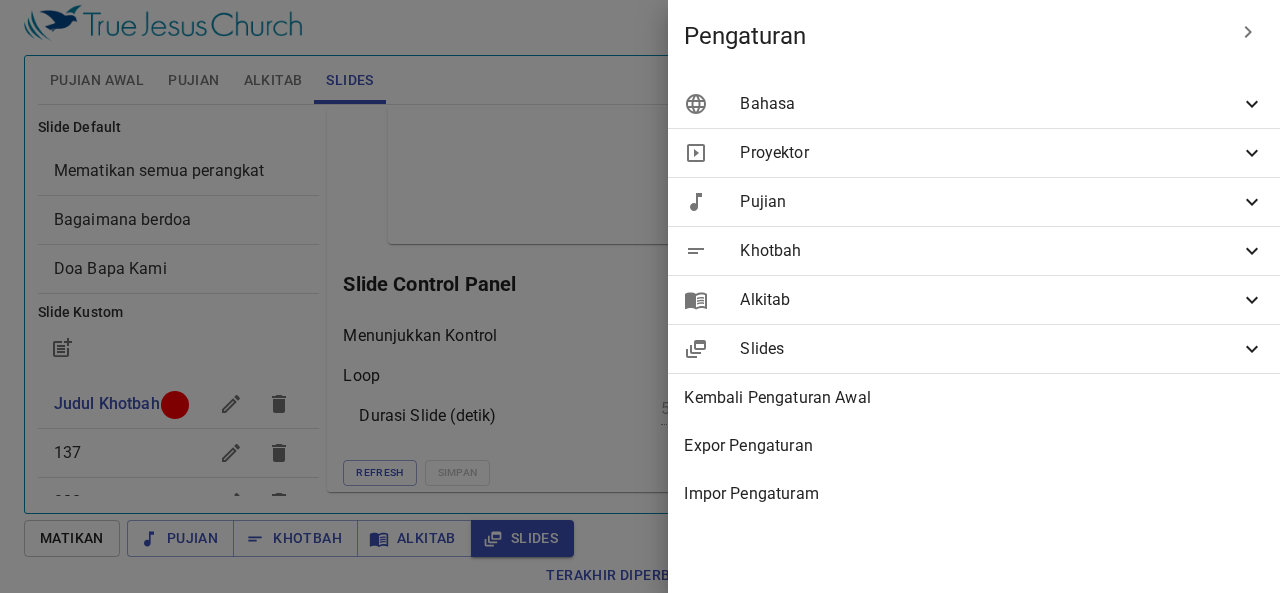 click on "Bahasa" at bounding box center [990, 104] 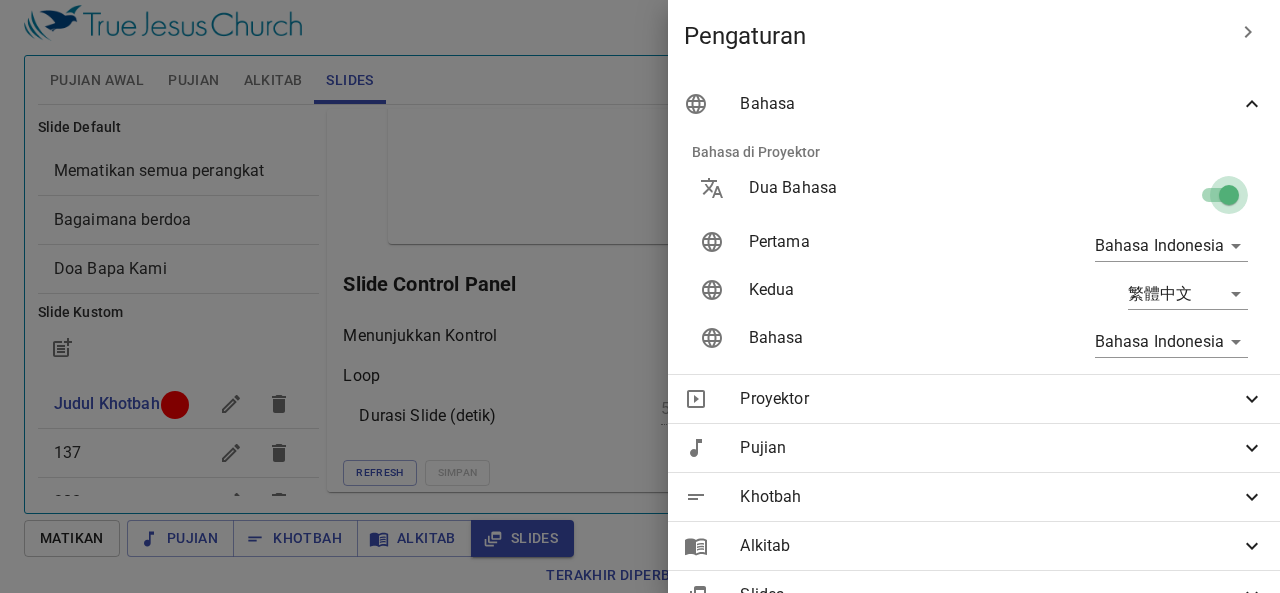 click at bounding box center (1229, 199) 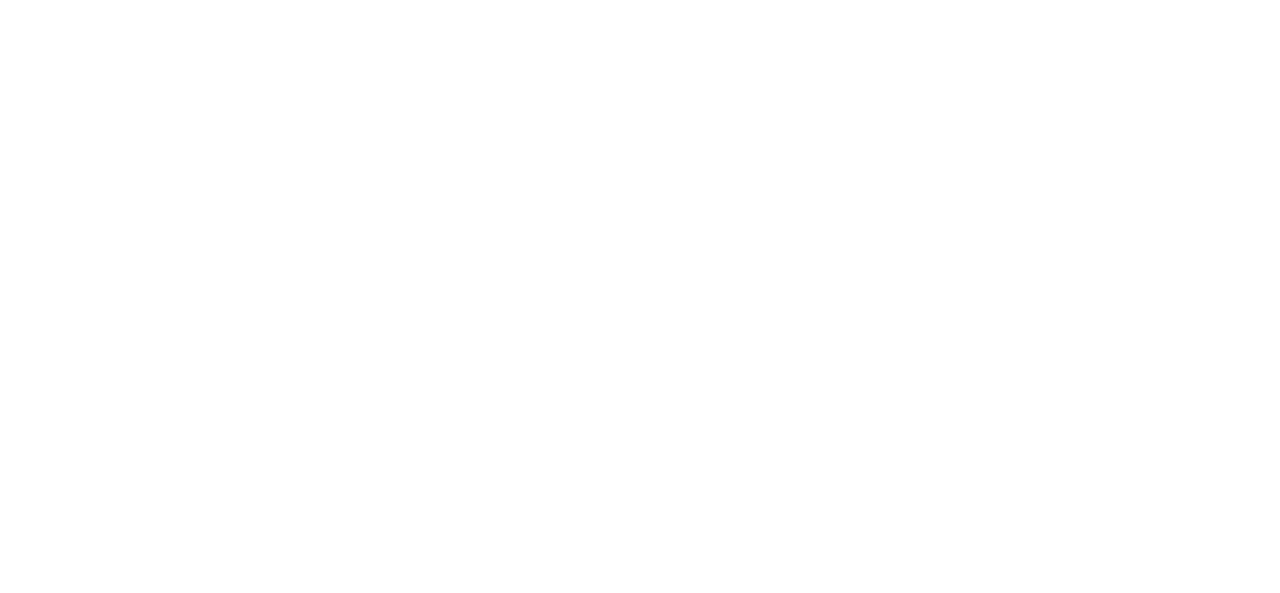 scroll, scrollTop: 0, scrollLeft: 0, axis: both 